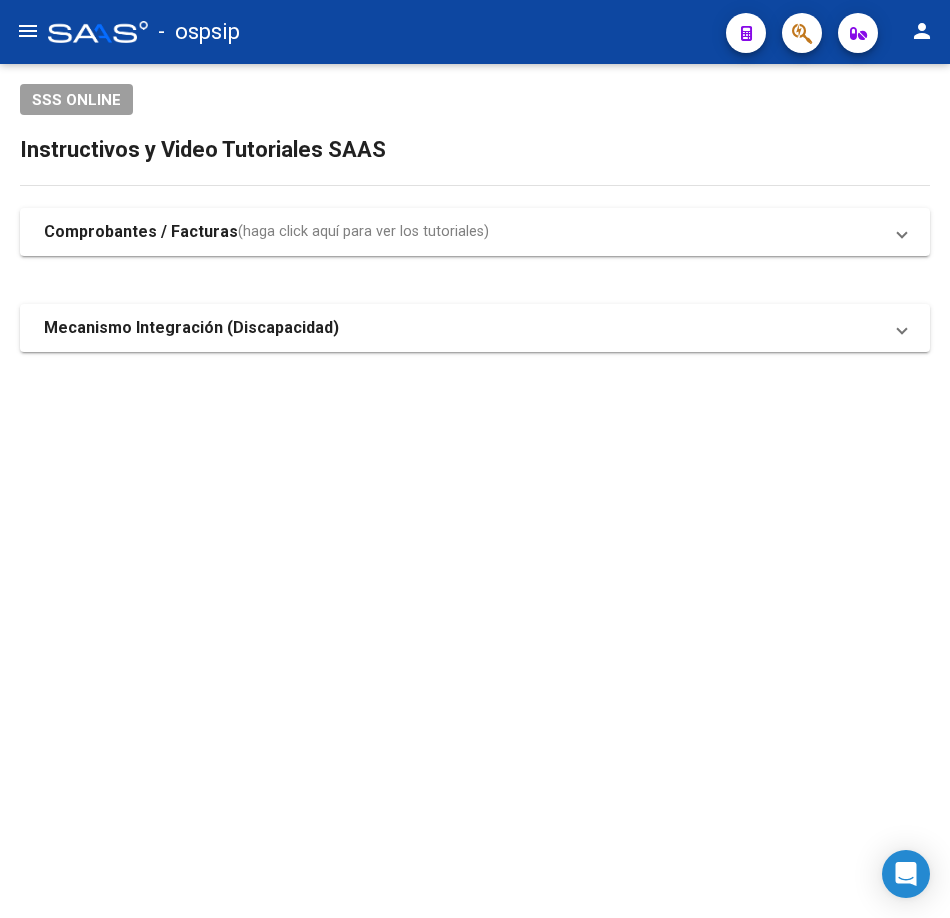 scroll, scrollTop: 0, scrollLeft: 0, axis: both 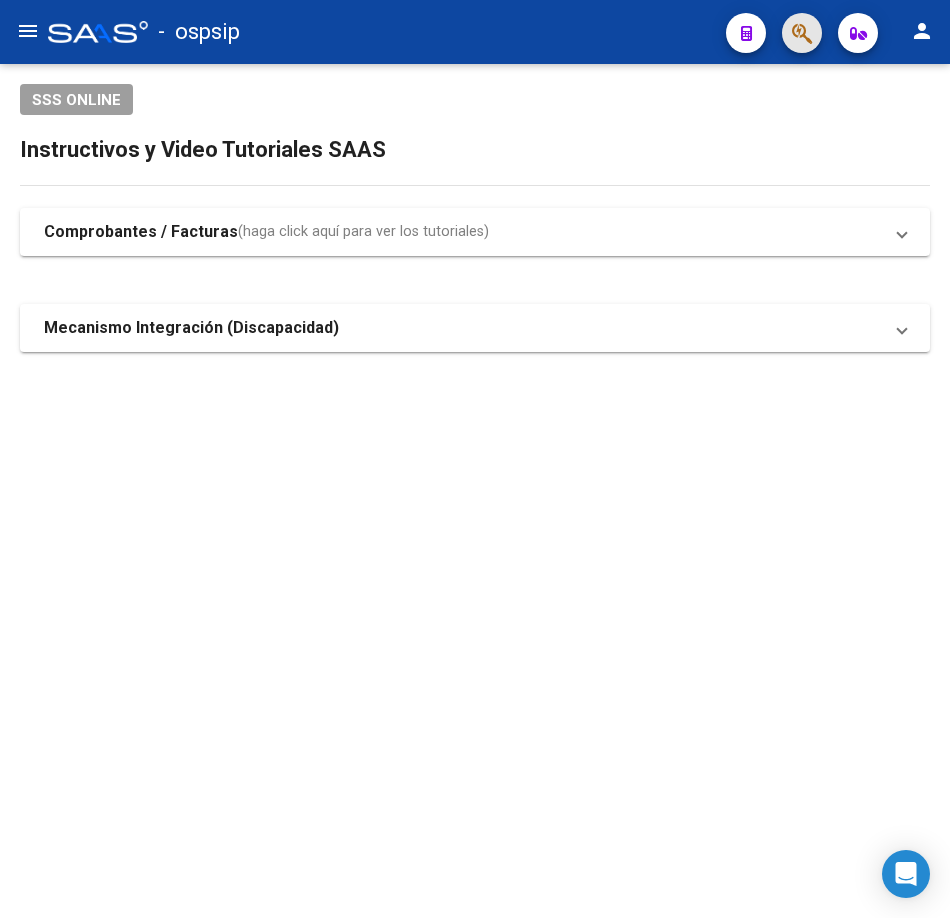 click 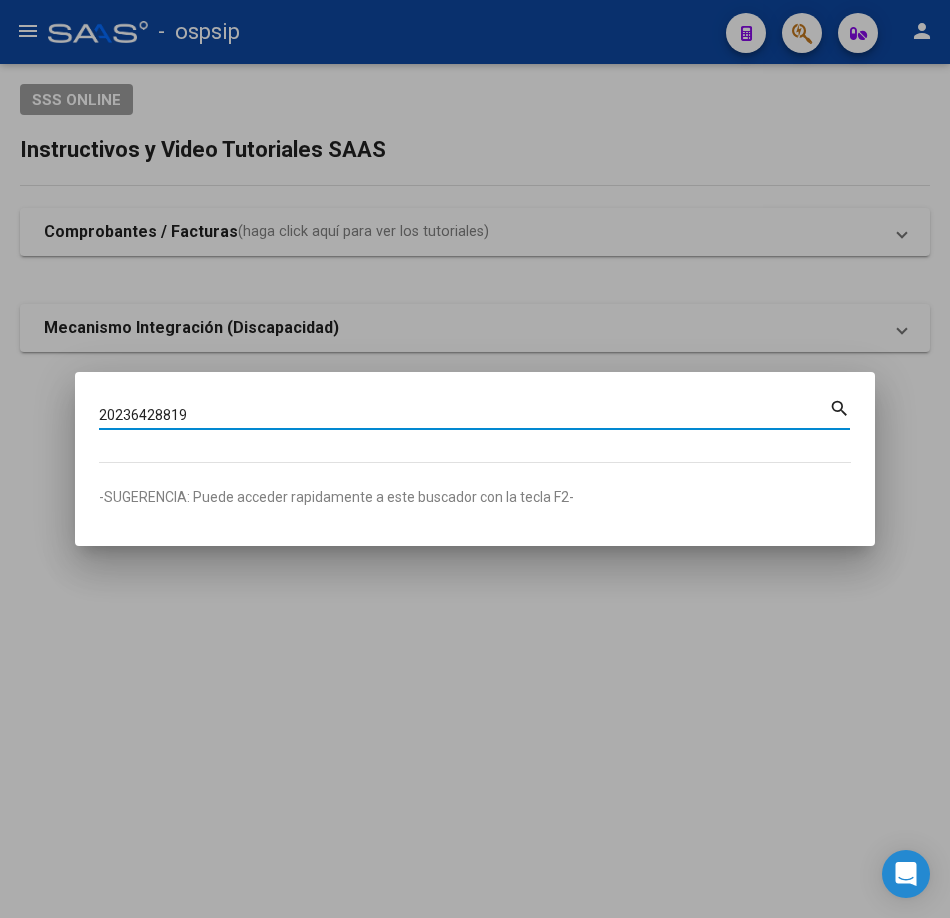 type on "20236428819" 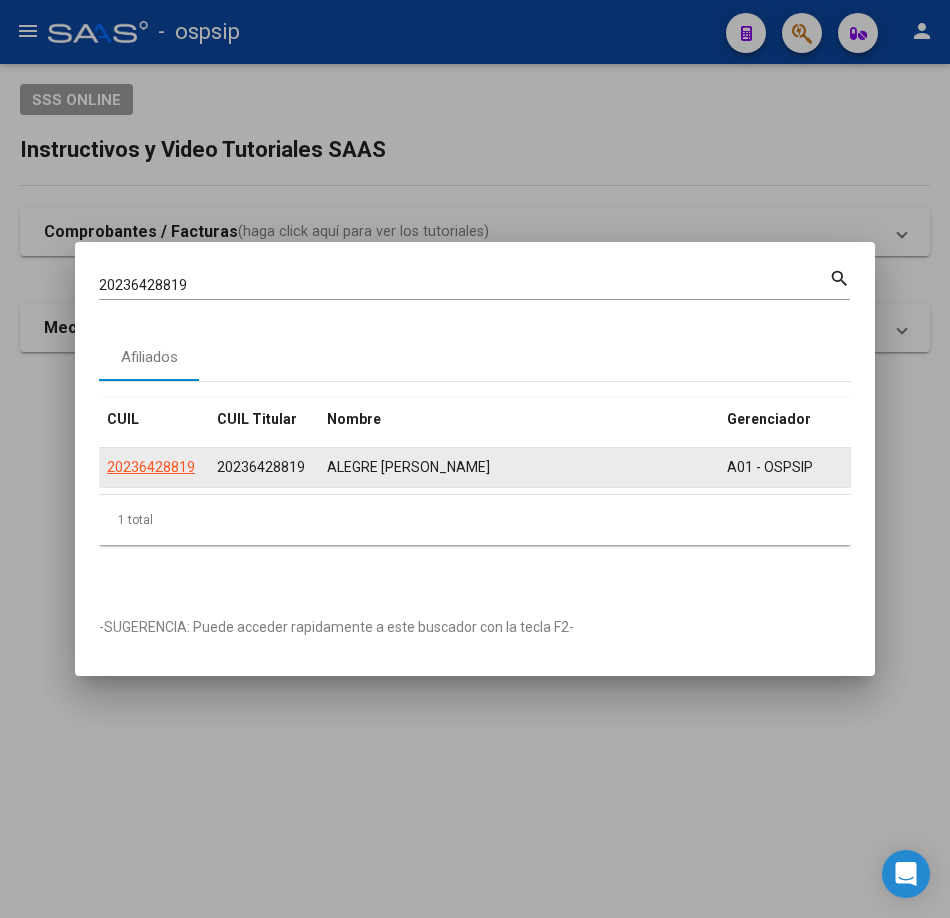 click on "20236428819" 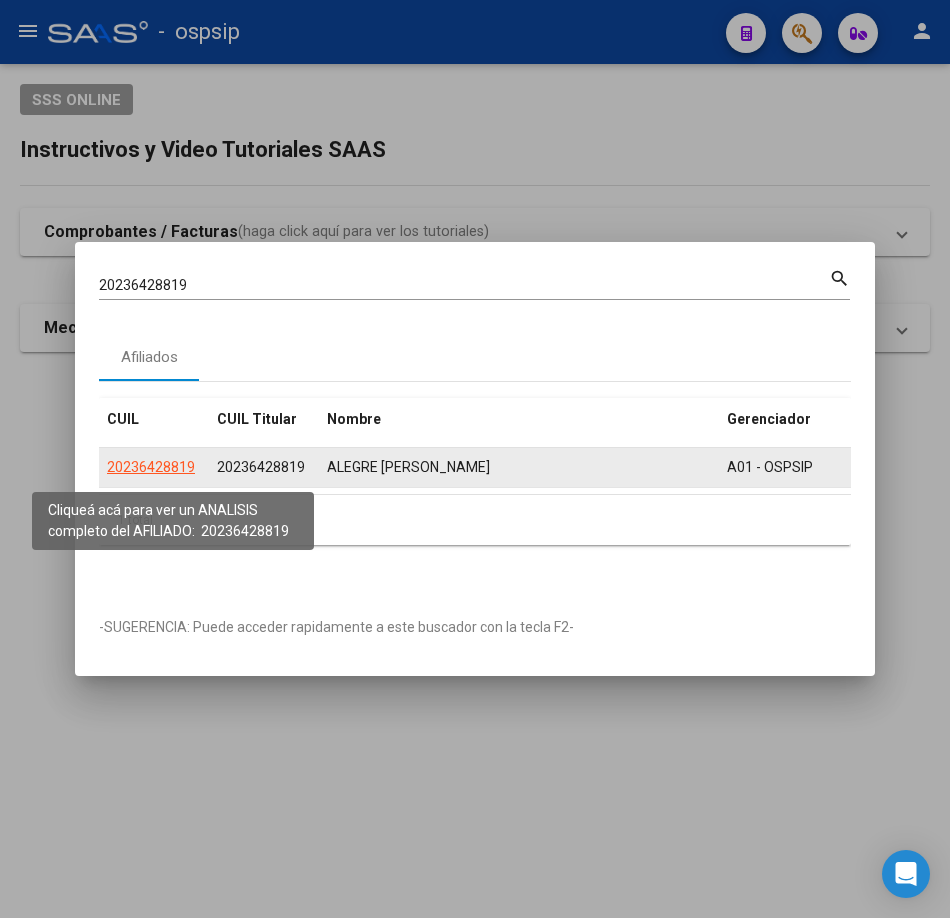 click on "20236428819" 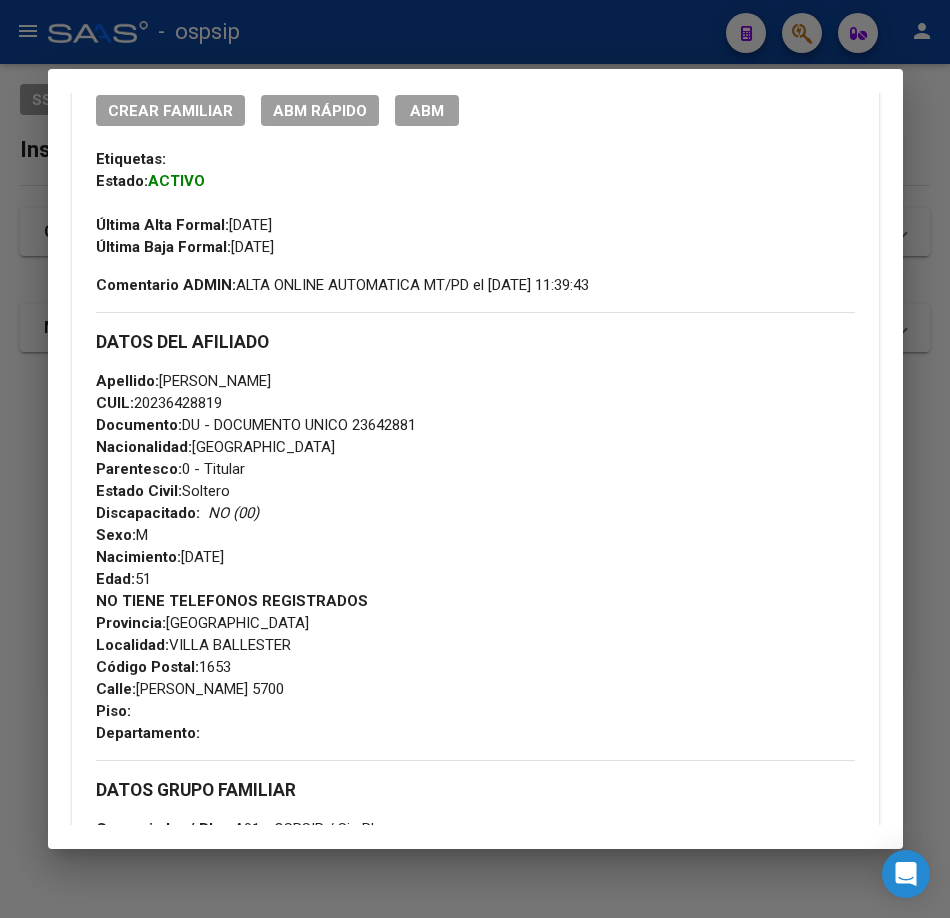 scroll, scrollTop: 900, scrollLeft: 0, axis: vertical 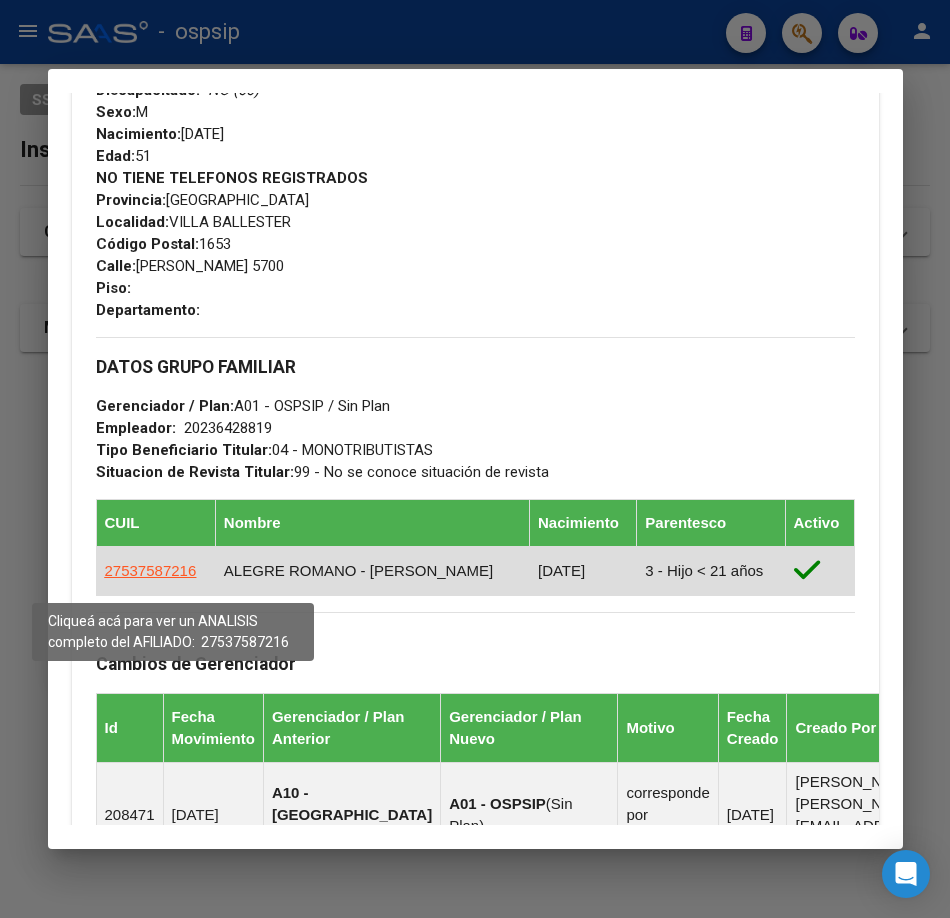 click on "27537587216" at bounding box center [151, 570] 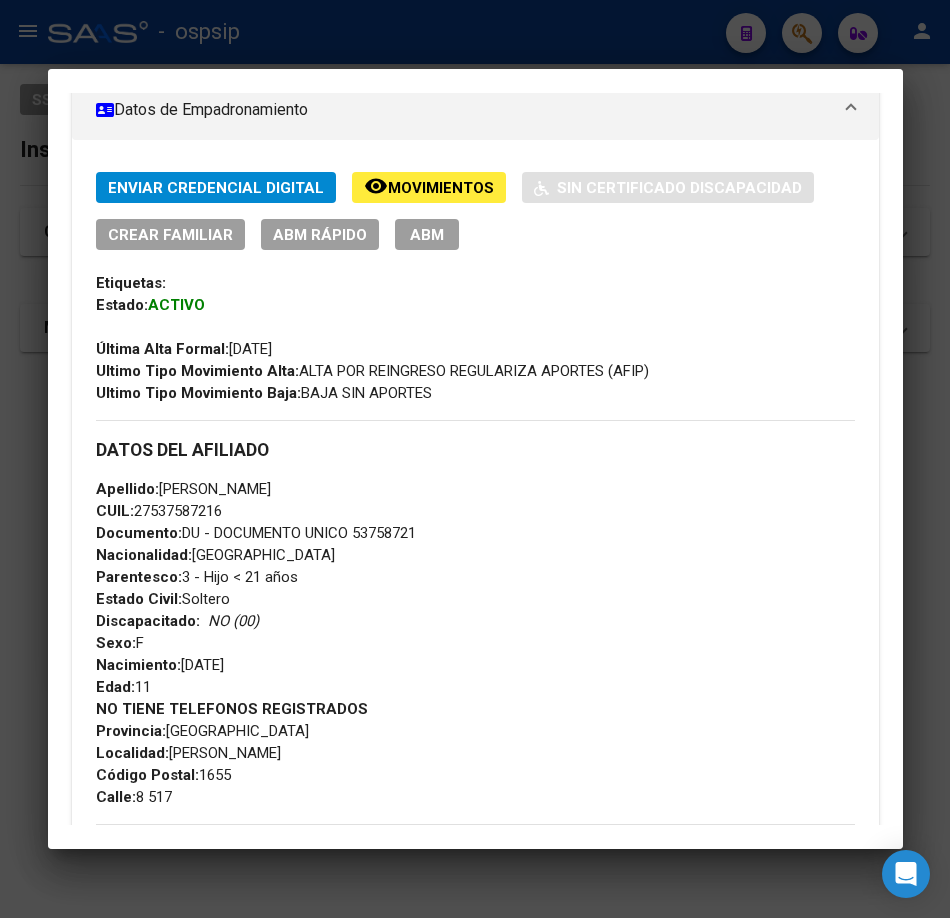 scroll, scrollTop: 500, scrollLeft: 0, axis: vertical 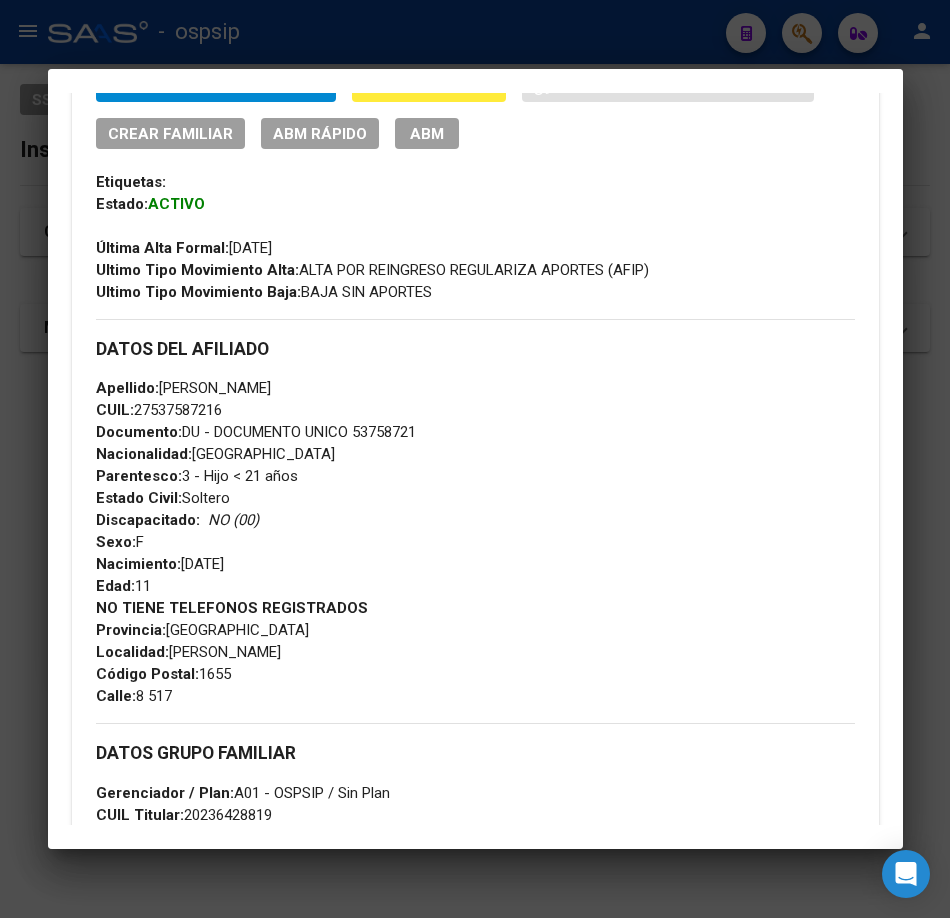 click at bounding box center [475, 459] 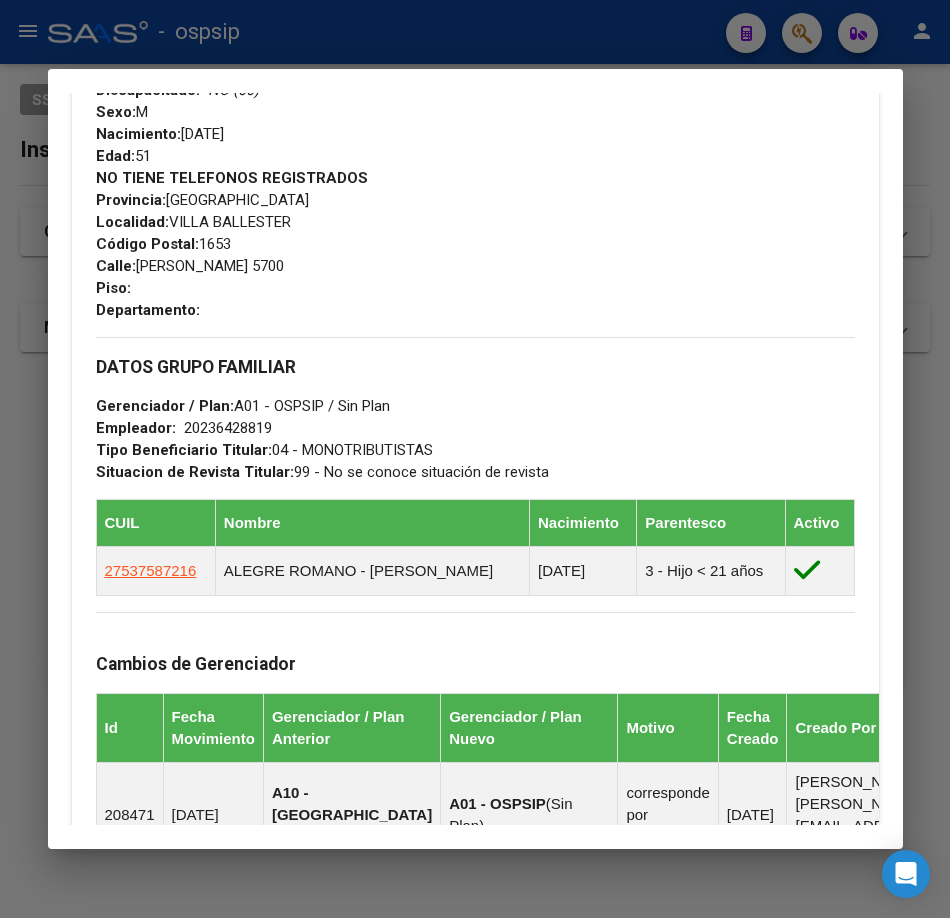 click at bounding box center (475, 459) 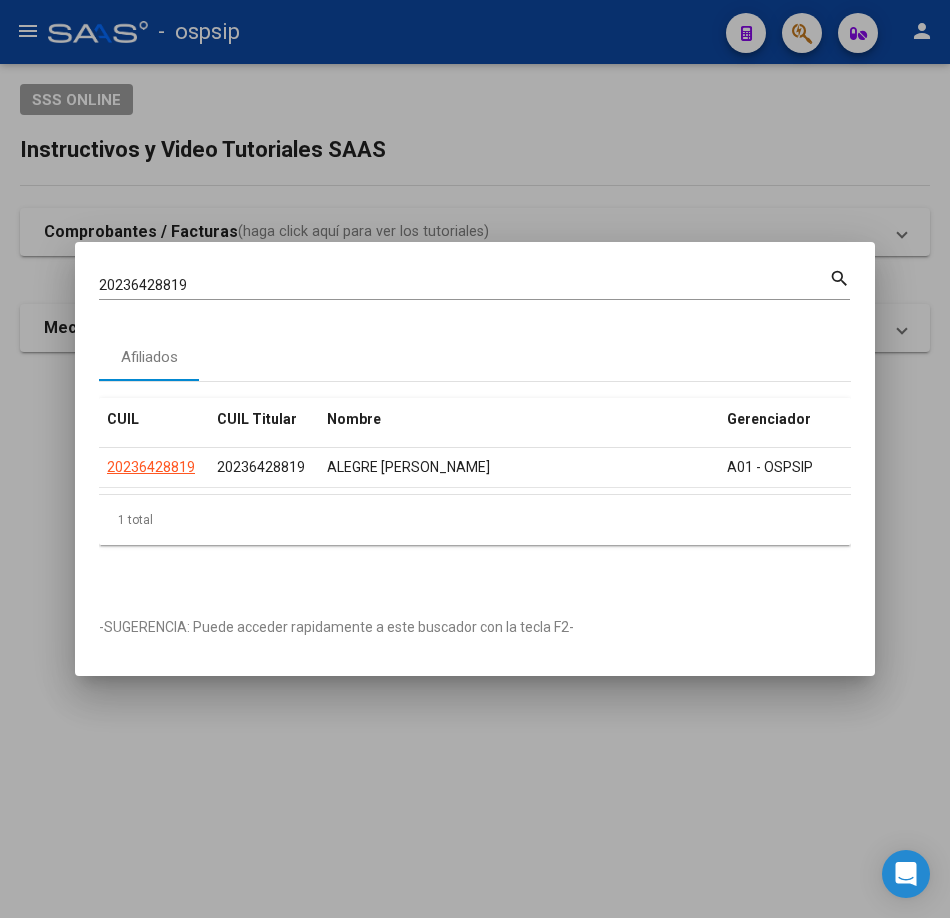 click on "20236428819" at bounding box center [464, 285] 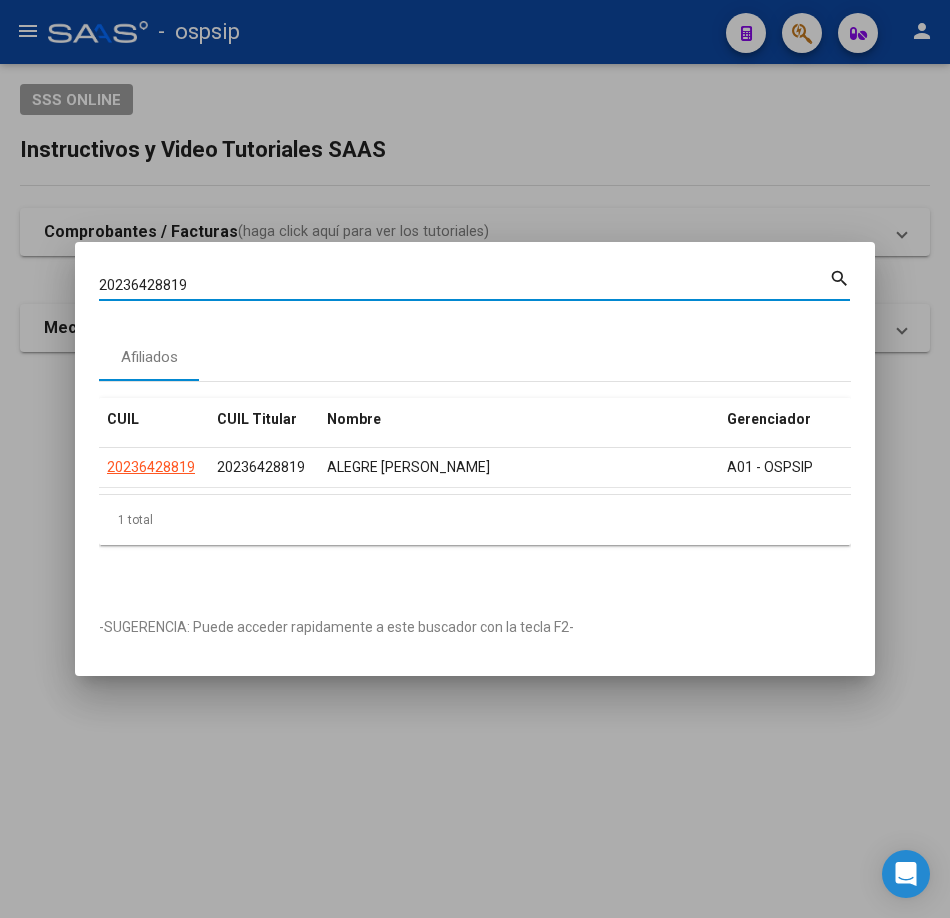 click on "20236428819" at bounding box center (464, 285) 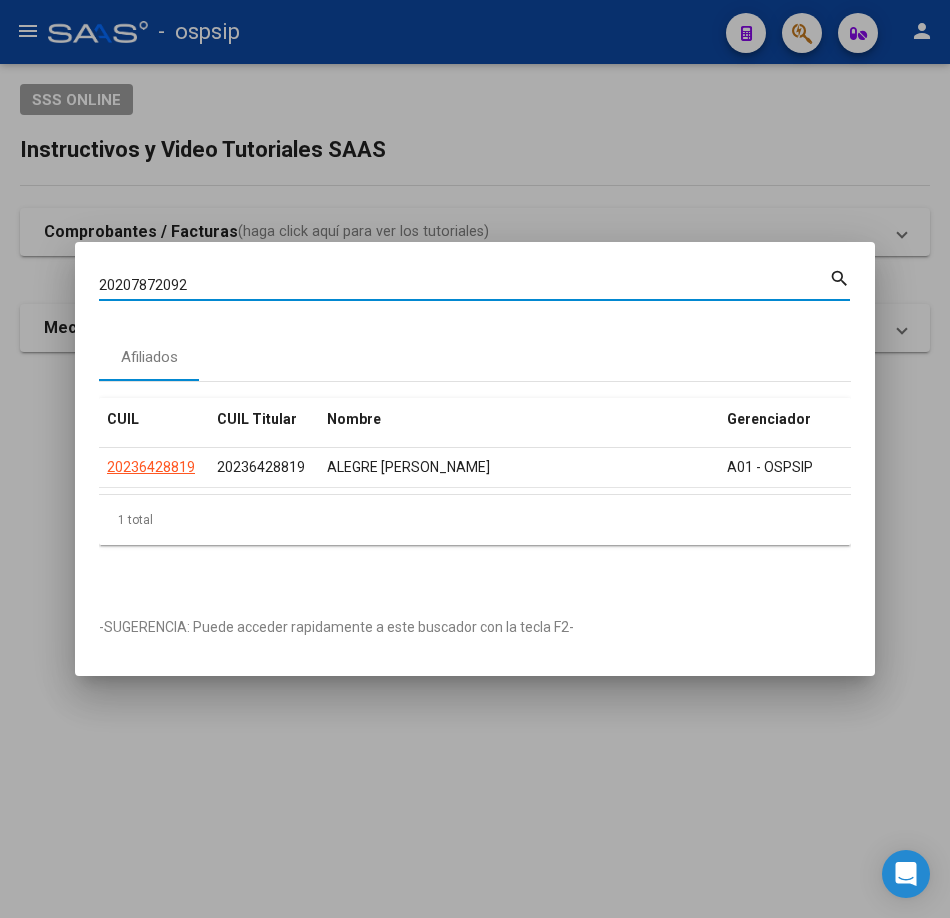 type on "20207872092" 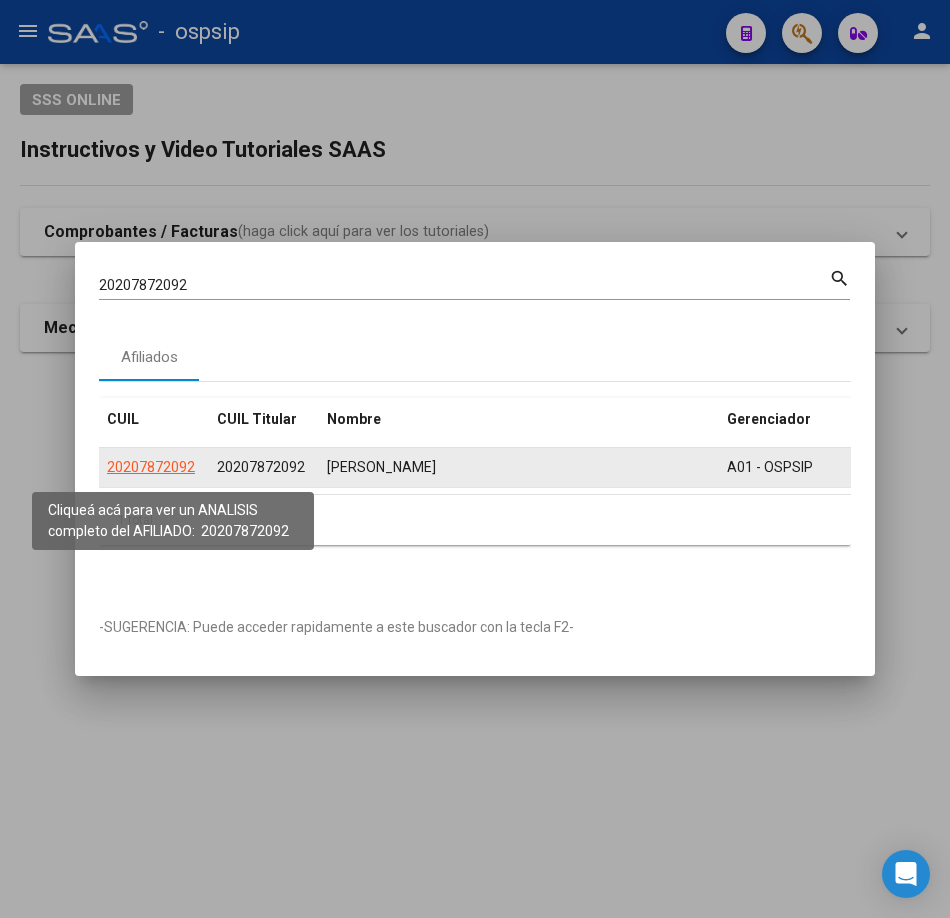 click on "20207872092" 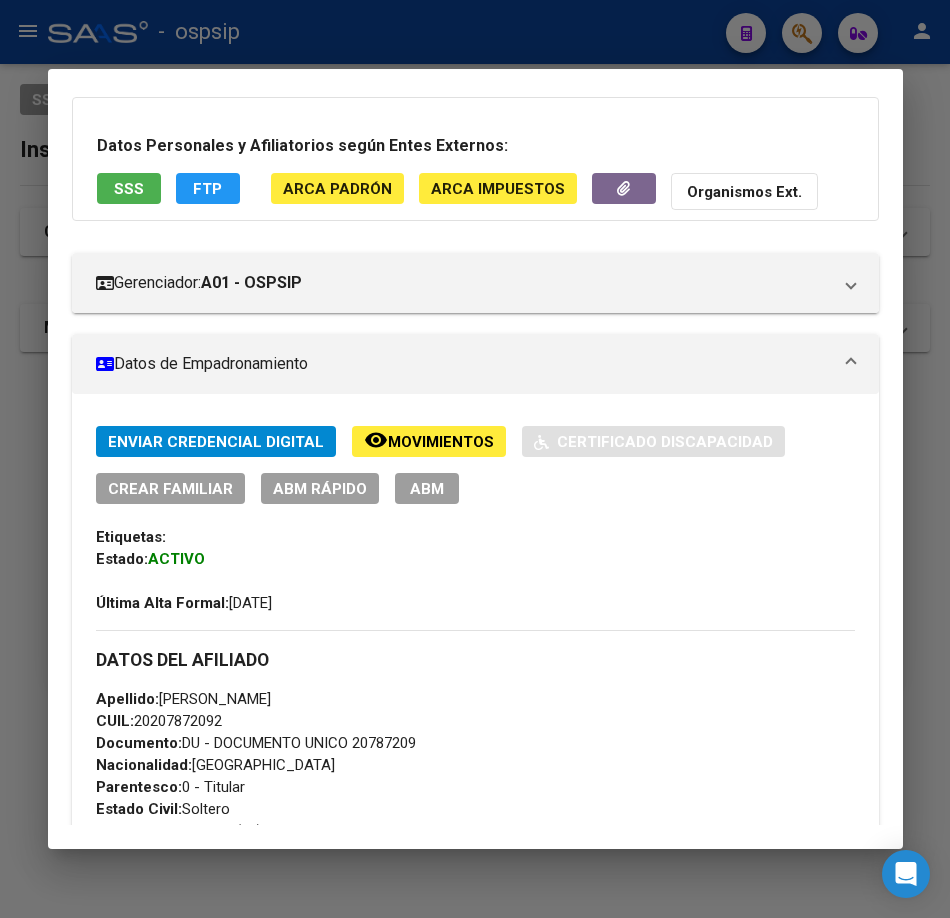 scroll, scrollTop: 400, scrollLeft: 0, axis: vertical 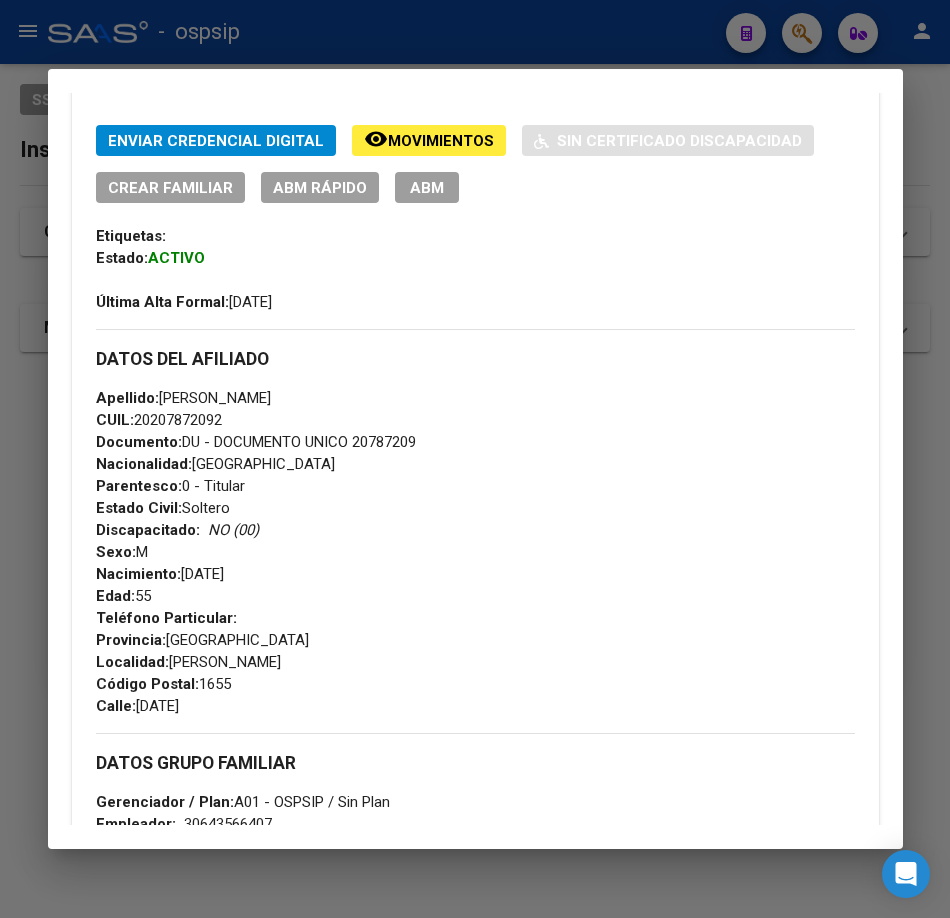 click at bounding box center (475, 459) 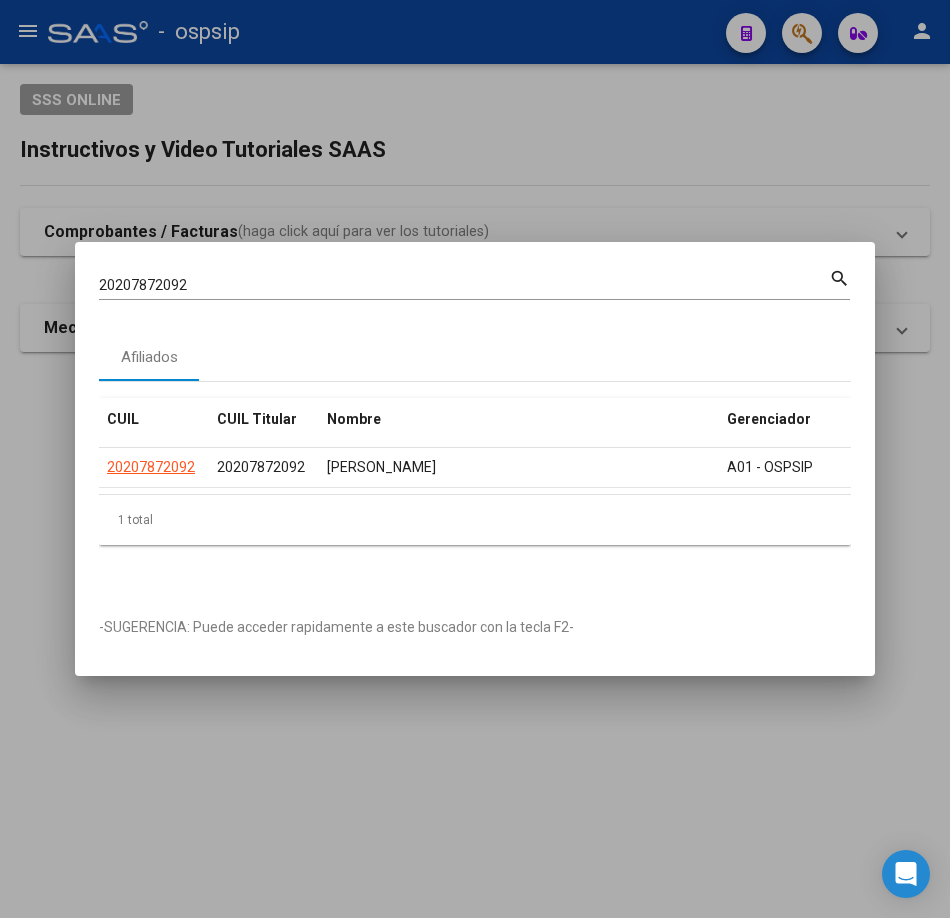 click on "20207872092" at bounding box center (464, 285) 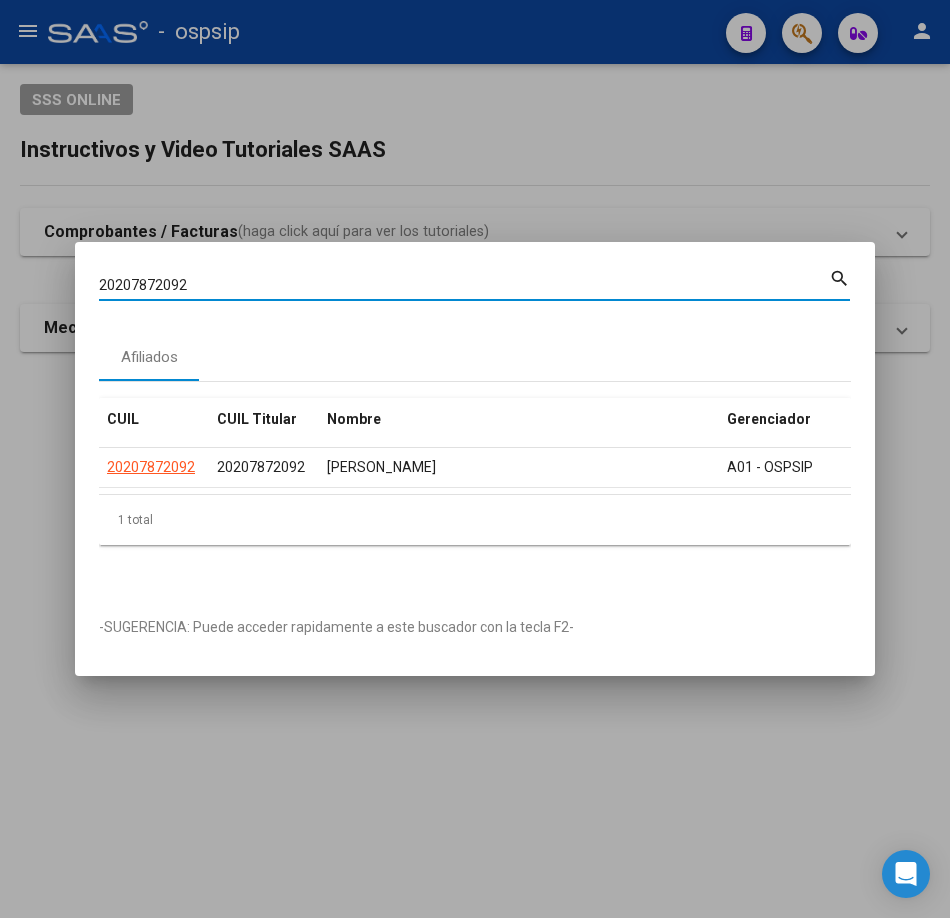 click on "20207872092" at bounding box center [464, 285] 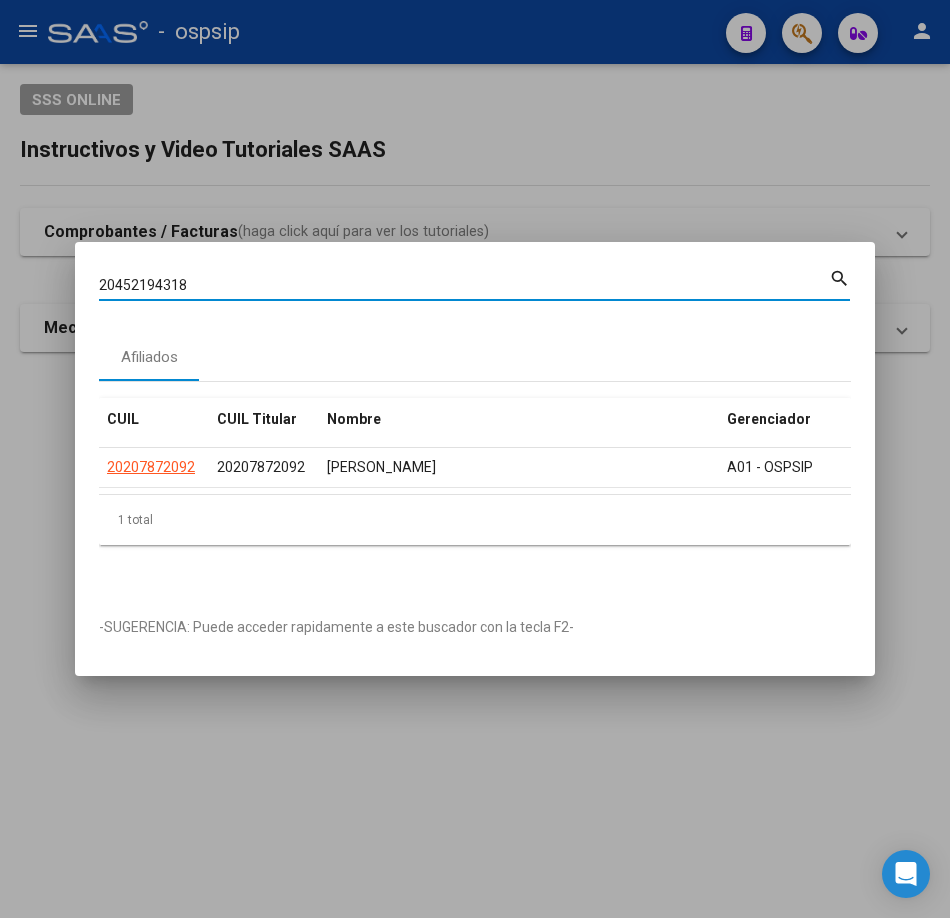 type on "20452194318" 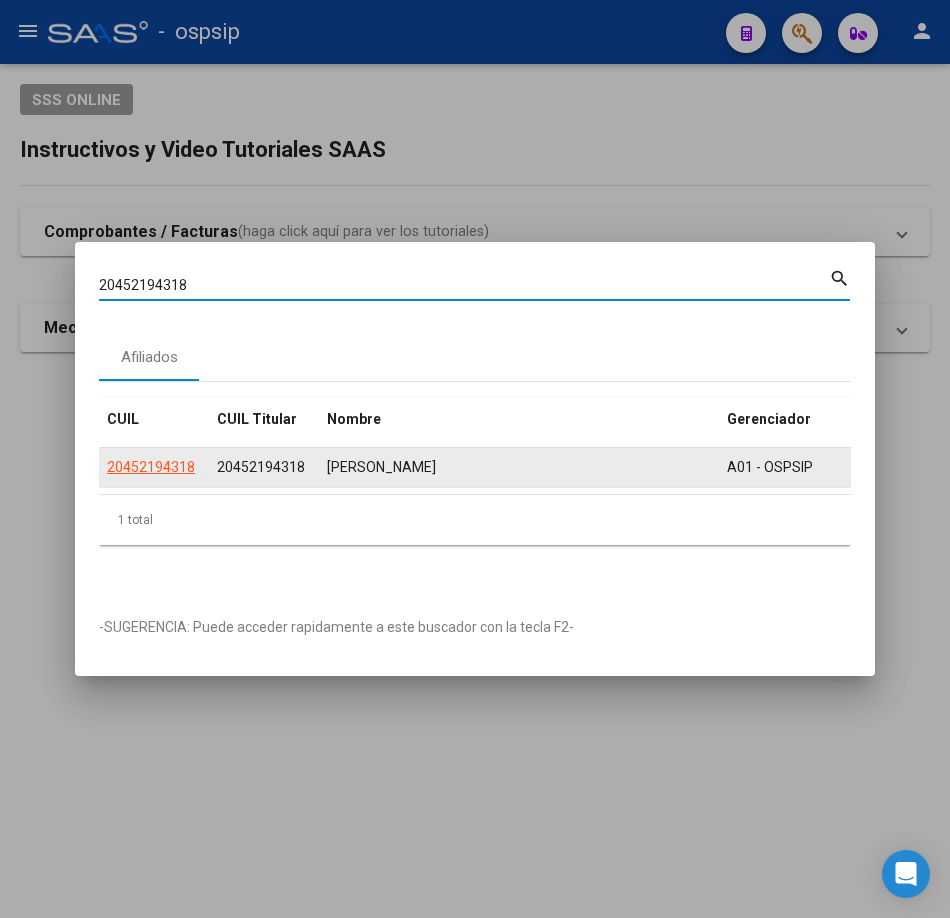 click on "20452194318" 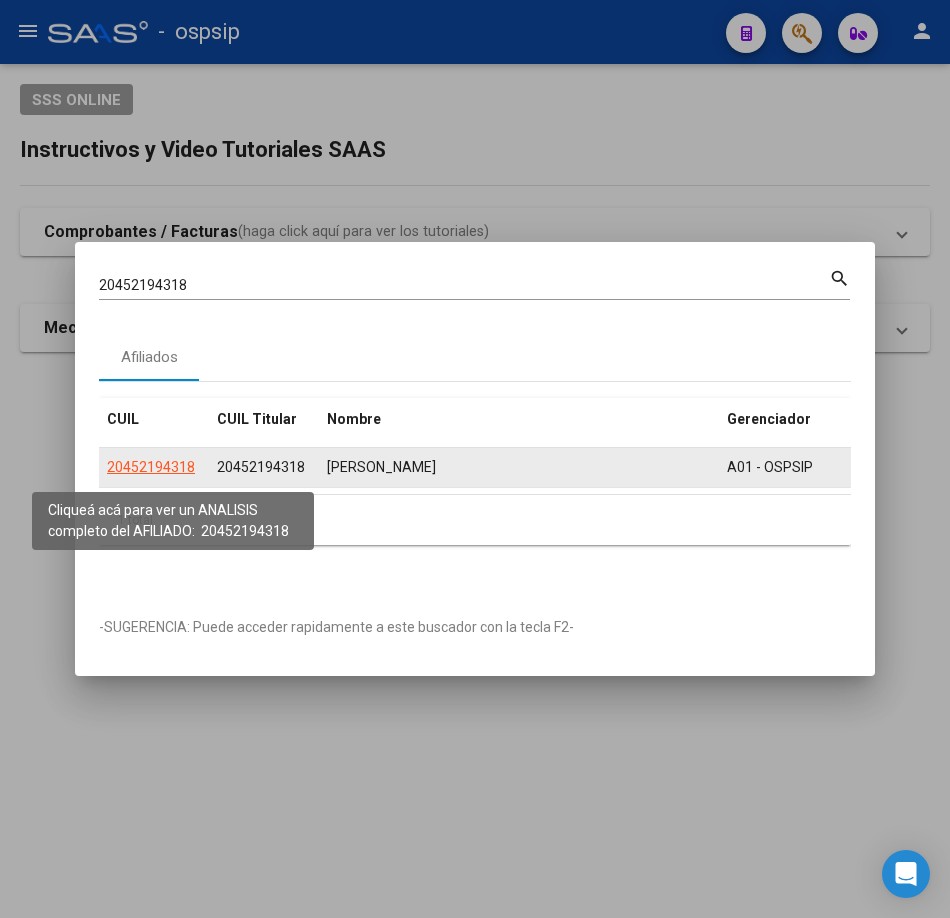 click on "20452194318" 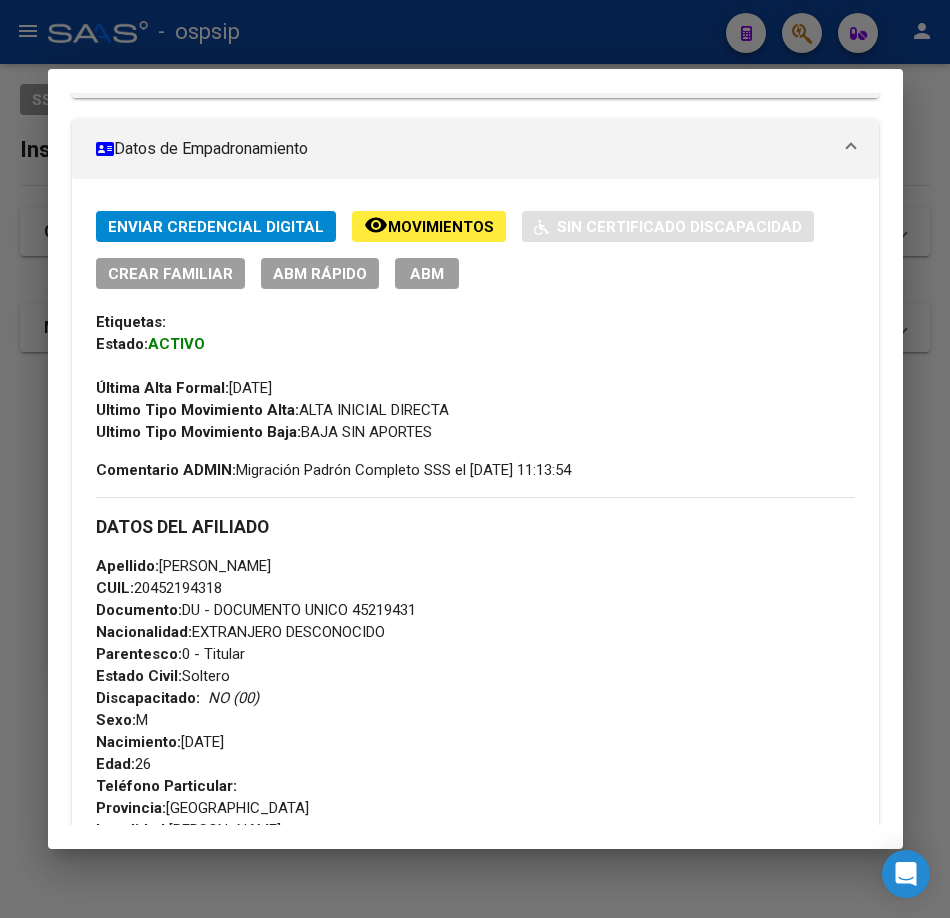scroll, scrollTop: 600, scrollLeft: 0, axis: vertical 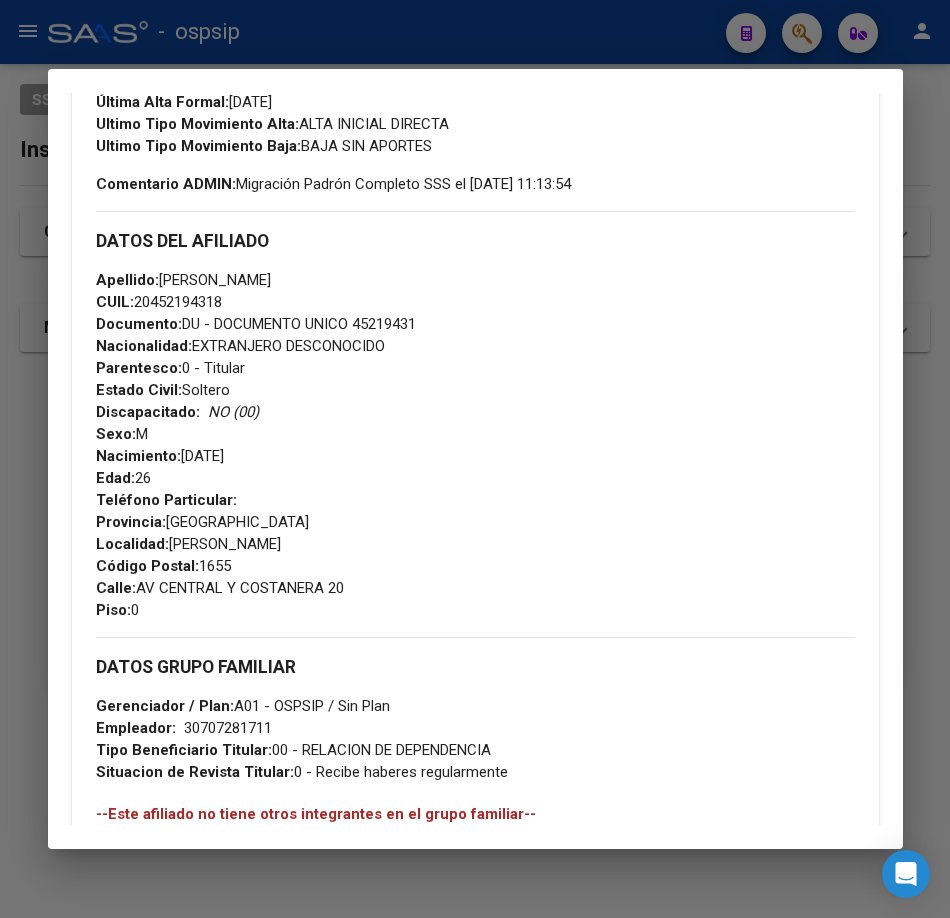 click at bounding box center (475, 459) 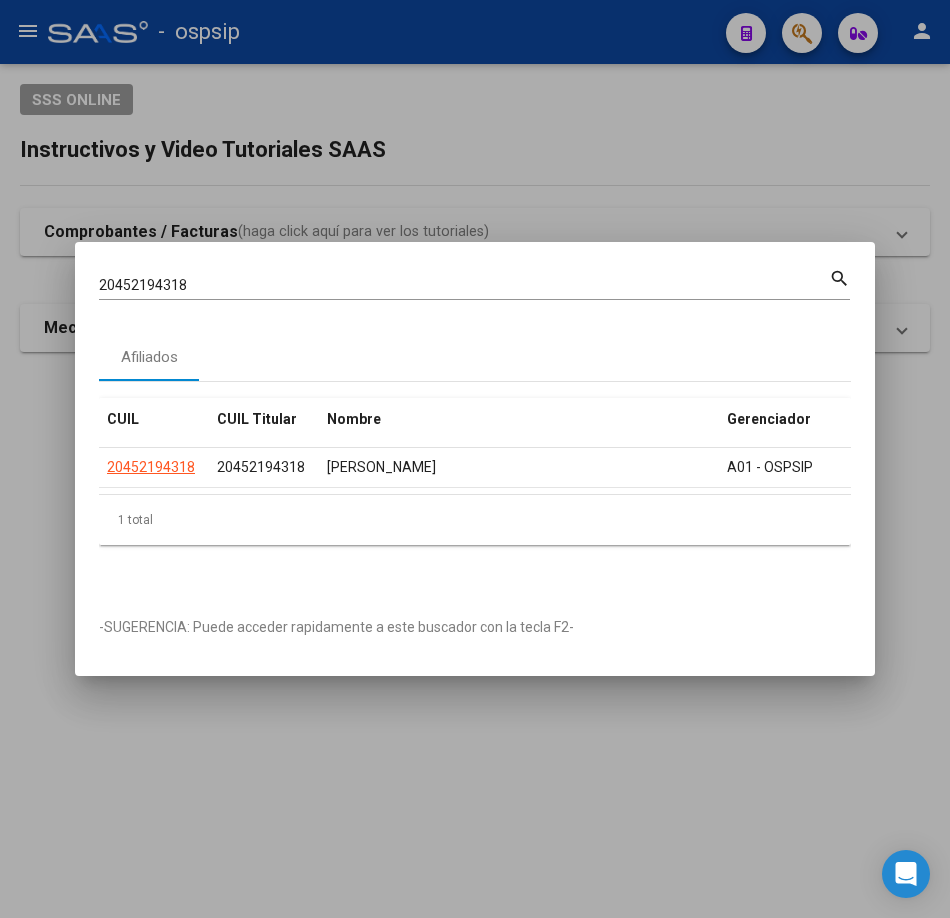 click on "20452194318 Buscar (apellido, dni, cuil, nro traspaso, cuit, obra social) search Afiliados CUIL CUIL Titular Nombre Gerenciador Activo 20452194318 20452194318  MARTINEZ [PERSON_NAME]  A01 - OSPSIP  1 total   1  -SUGERENCIA: Puede acceder rapidamente a este buscador con la tecla F2-" at bounding box center (475, 459) 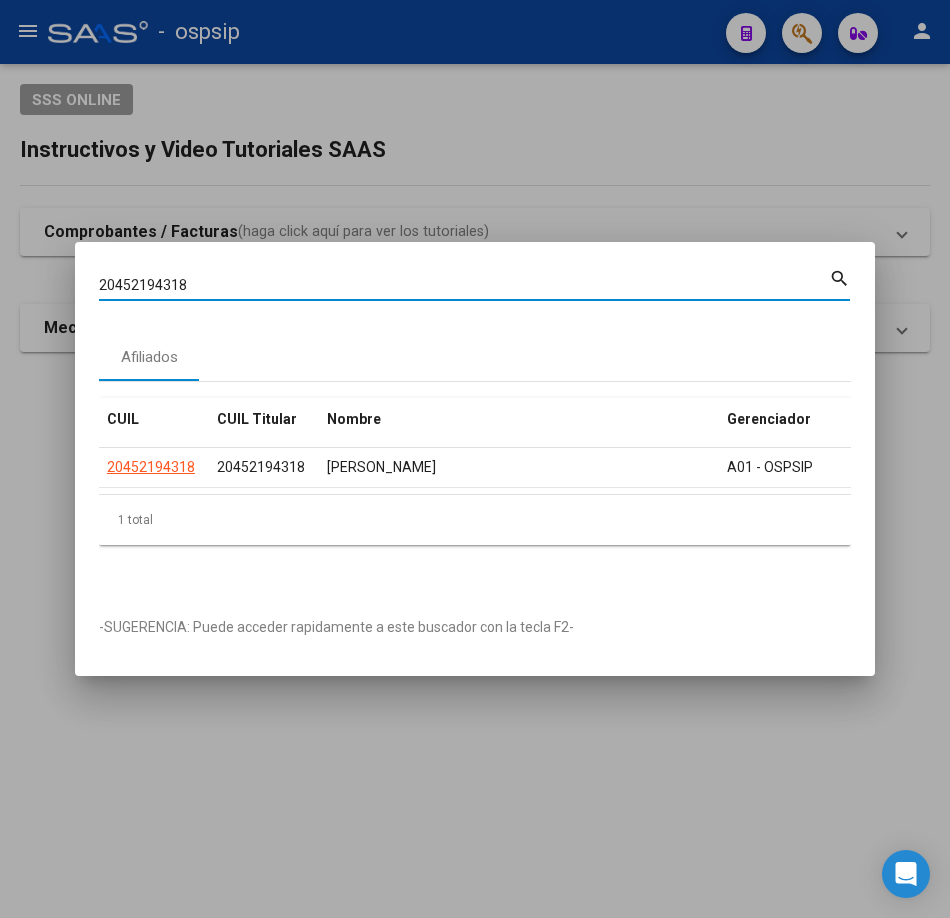 click on "20452194318 Buscar (apellido, dni, [PERSON_NAME], [PERSON_NAME], cuit, obra social)" at bounding box center (464, 286) 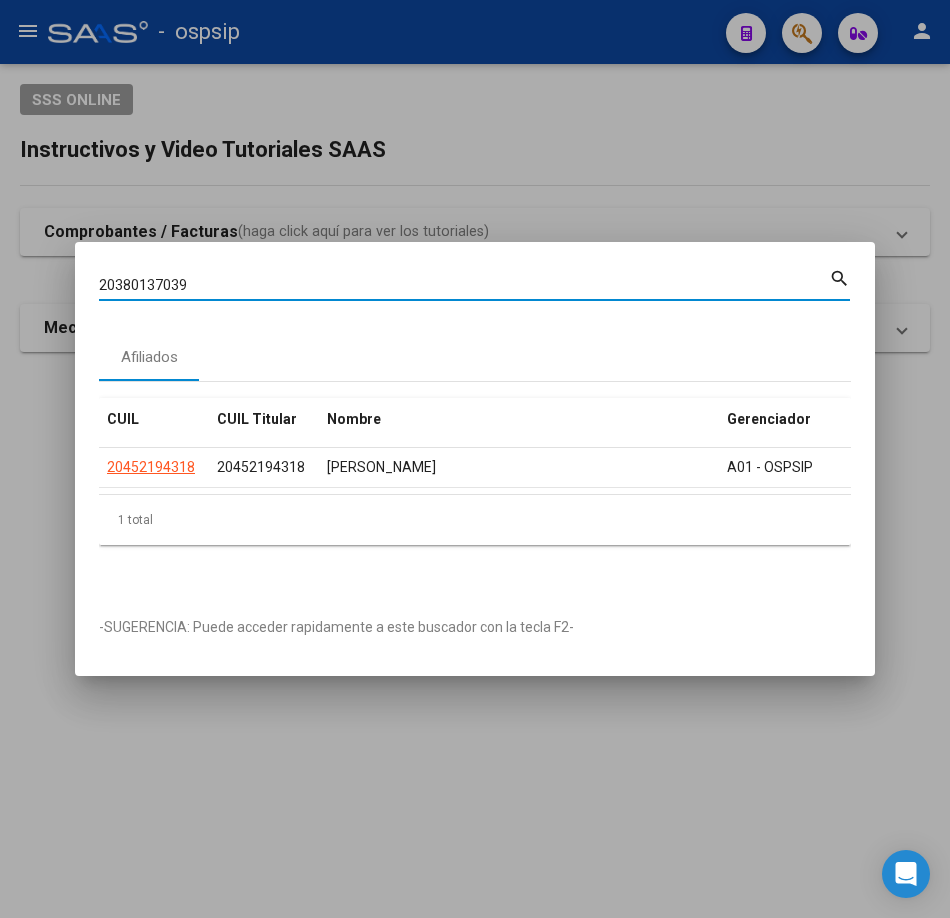 type on "20380137039" 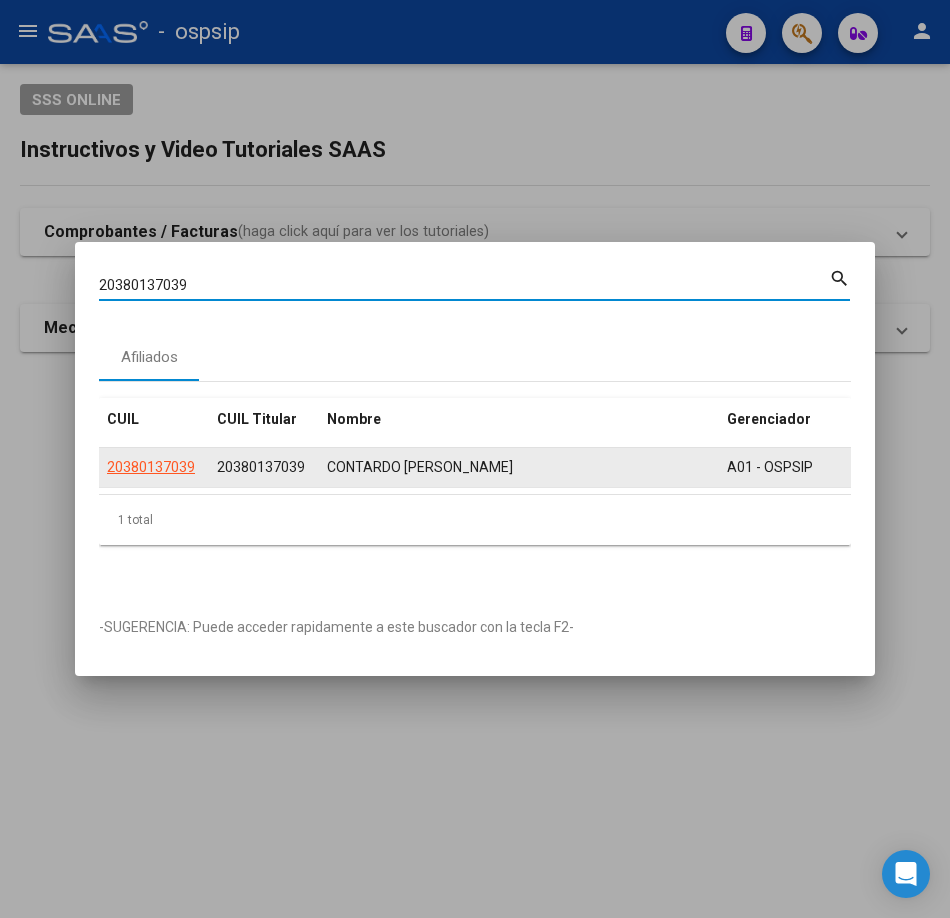 click on "20380137039" 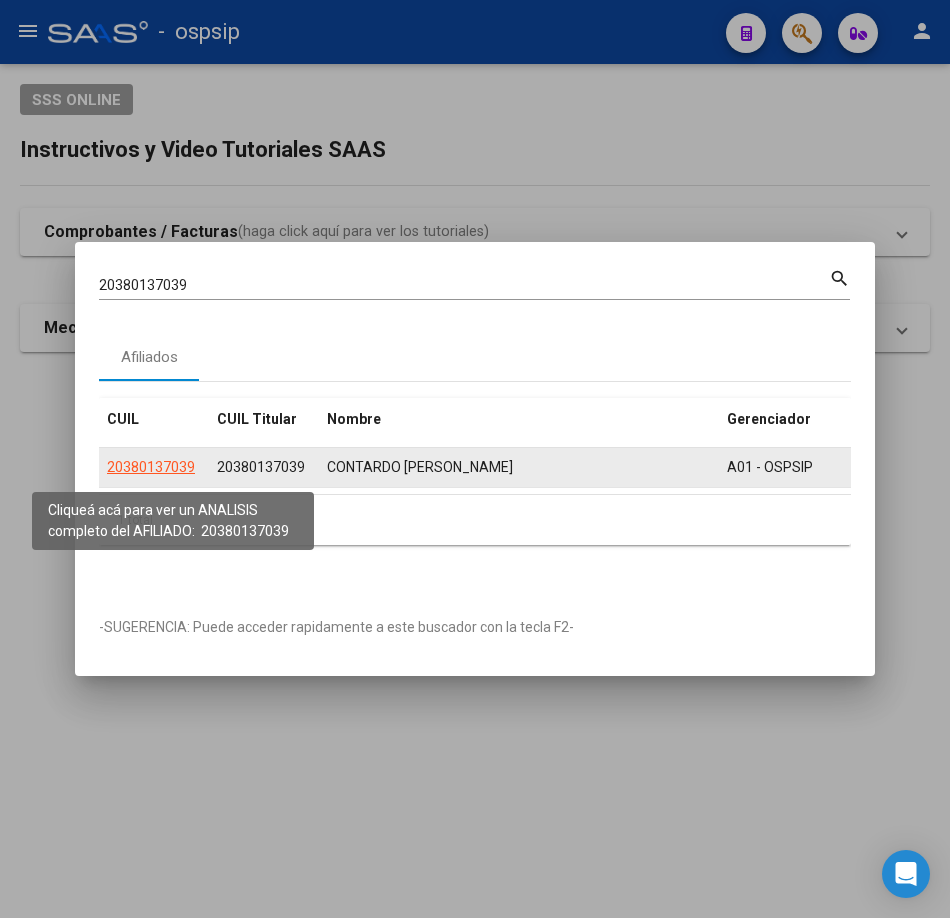 click on "20380137039" 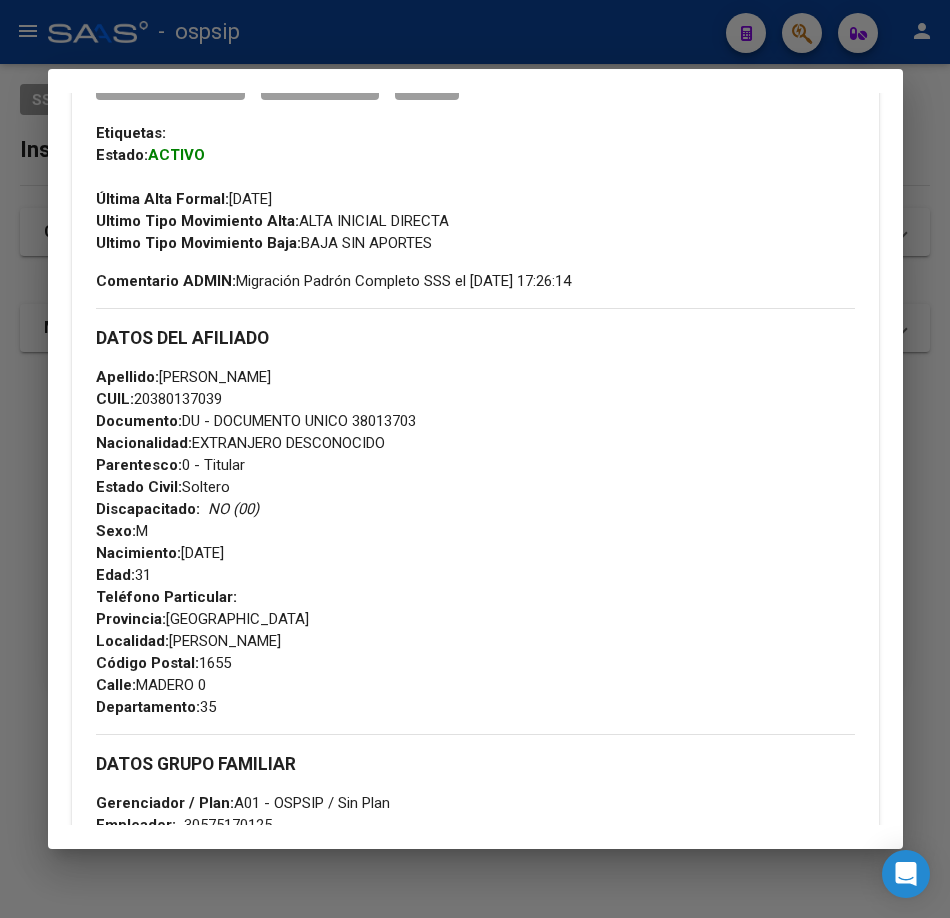 scroll, scrollTop: 700, scrollLeft: 0, axis: vertical 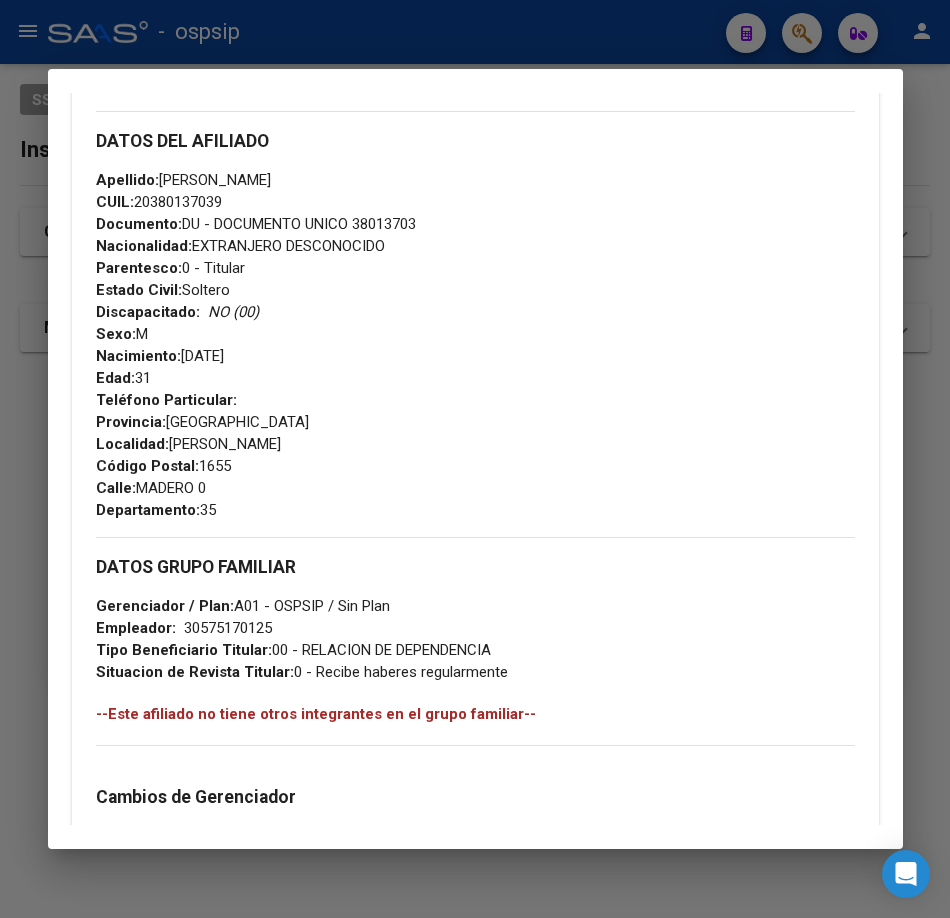 click at bounding box center (475, 459) 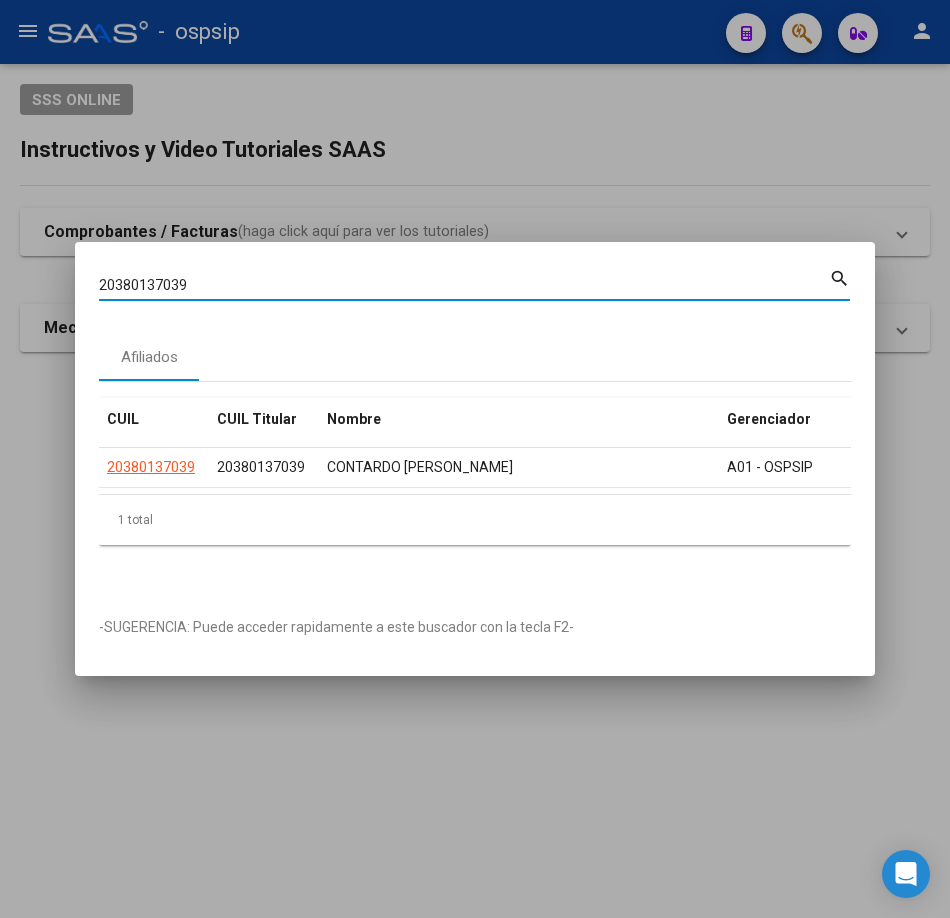 click on "20380137039" at bounding box center (464, 285) 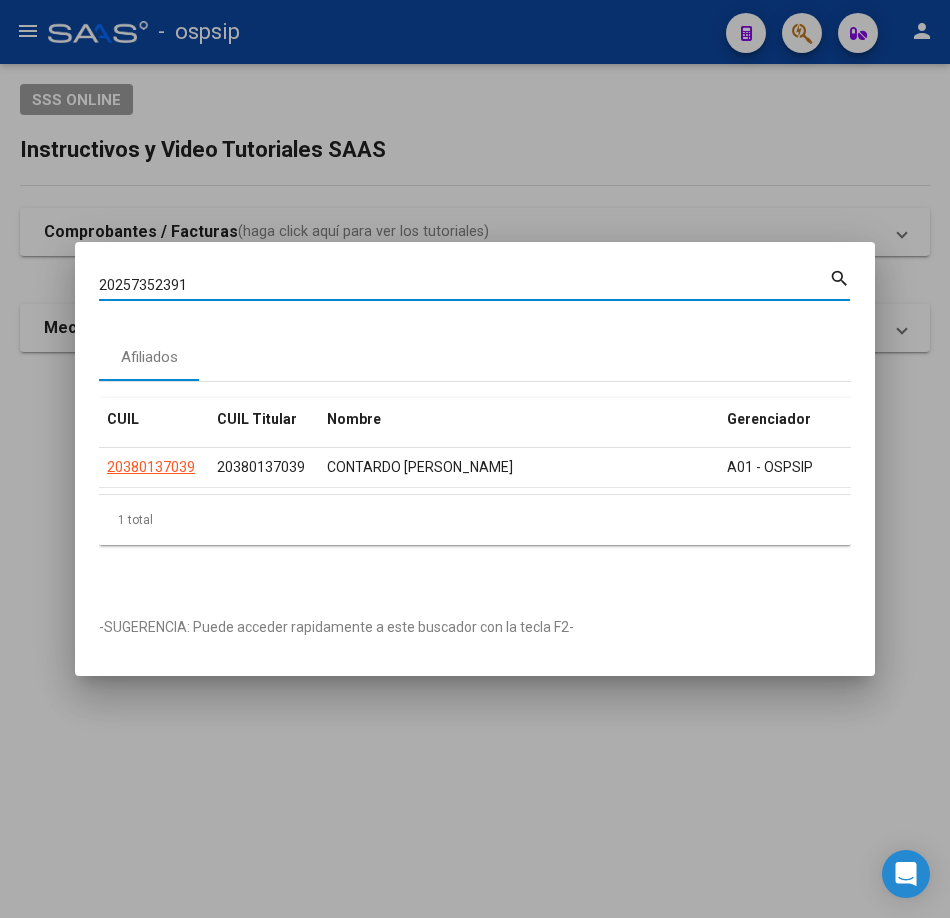 type on "20257352391" 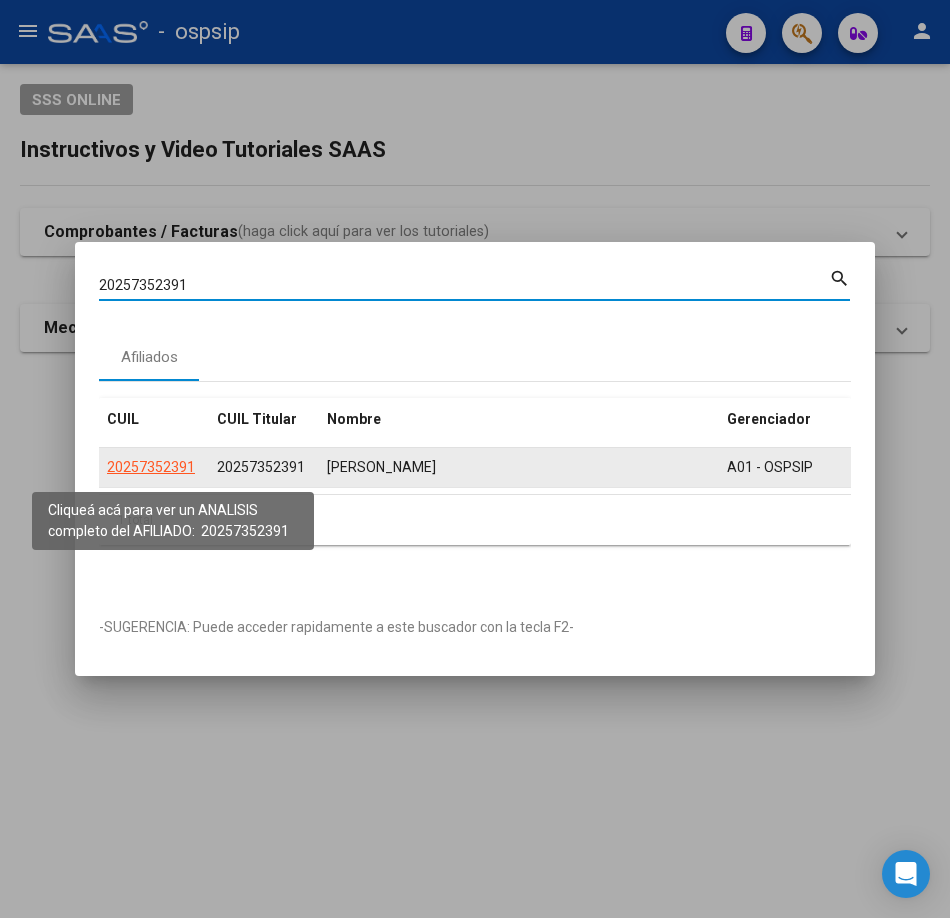 click on "20257352391" 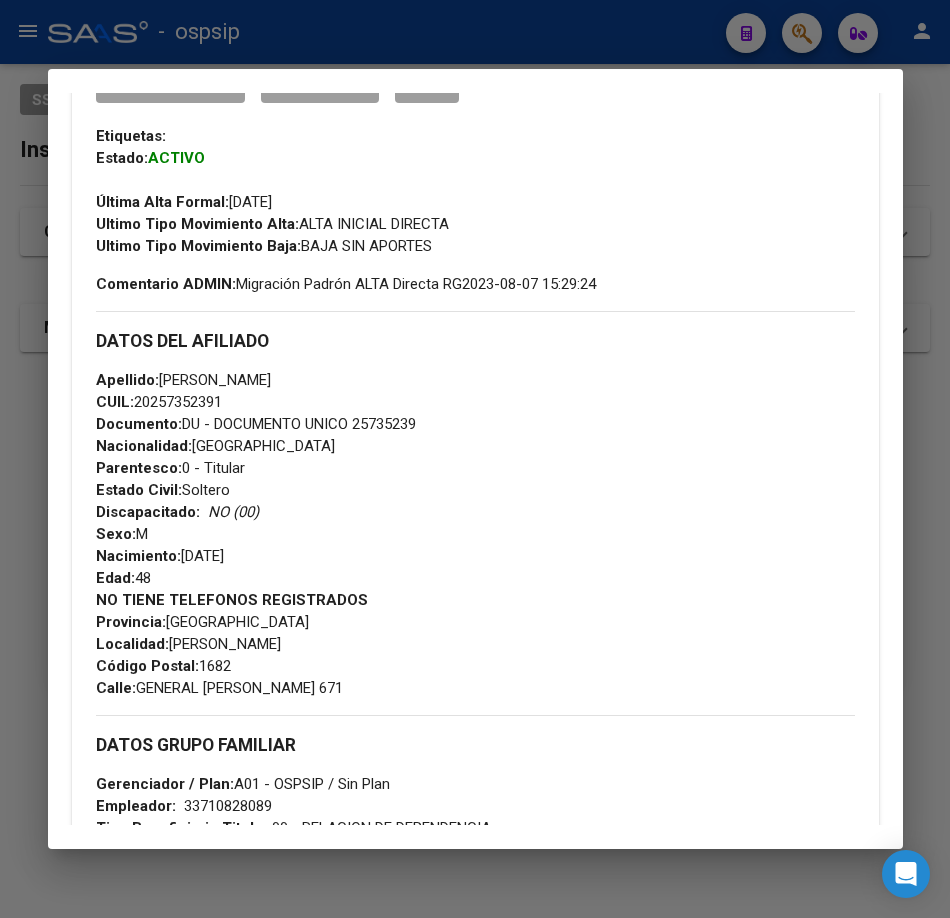 scroll, scrollTop: 600, scrollLeft: 0, axis: vertical 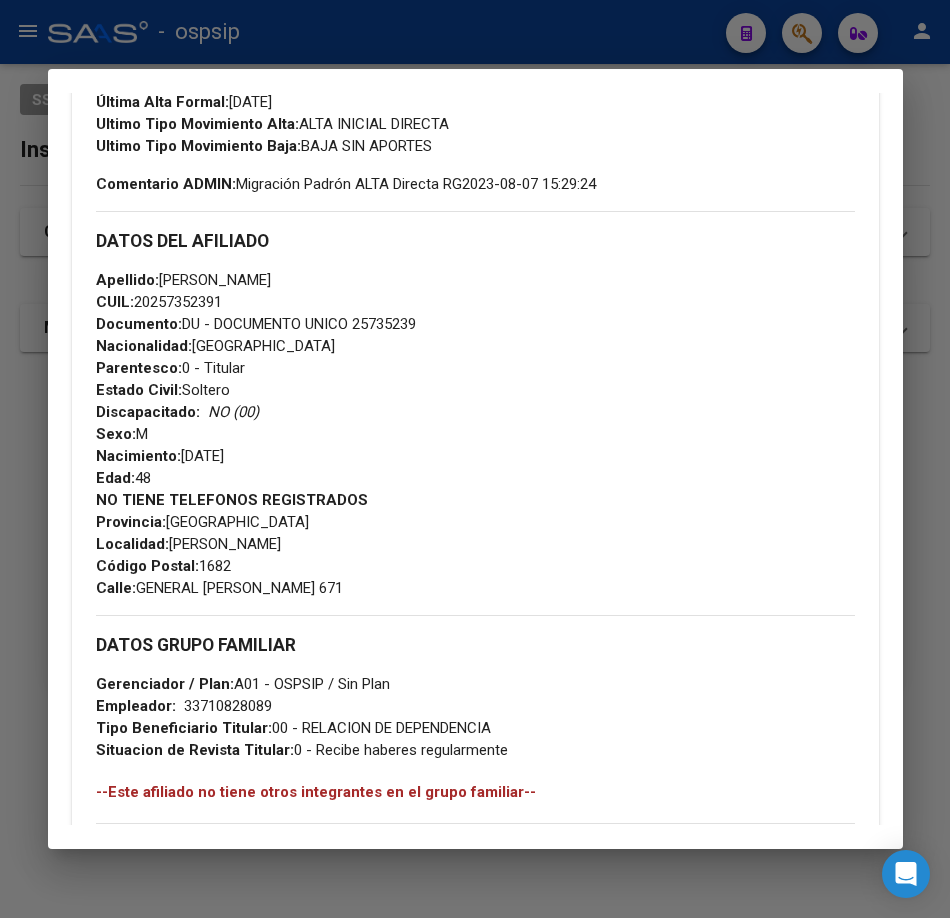 click at bounding box center (475, 459) 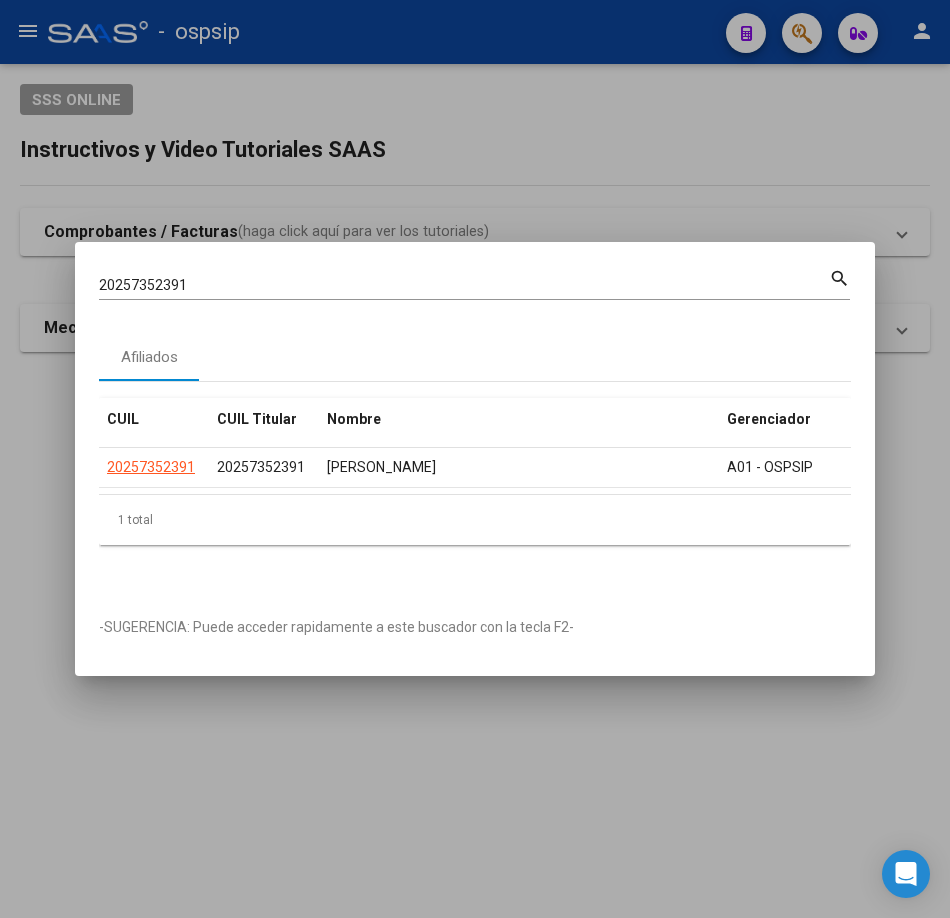 click on "20257352391" at bounding box center (464, 285) 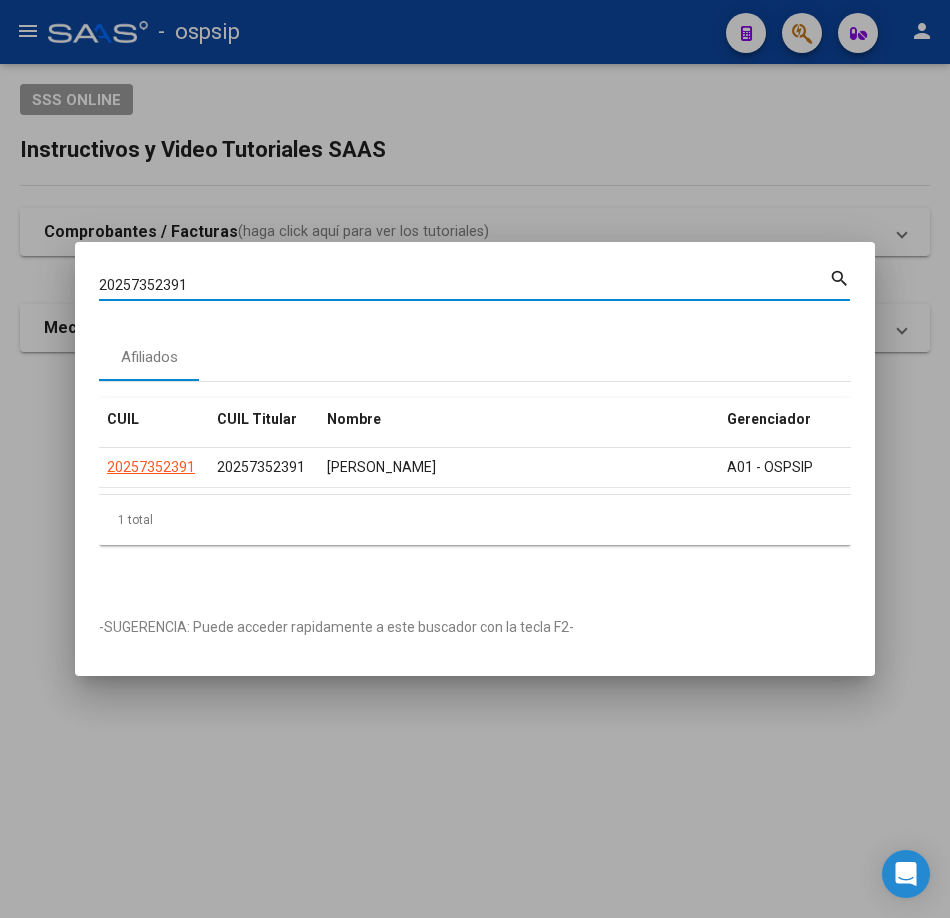 click on "20257352391" at bounding box center [464, 285] 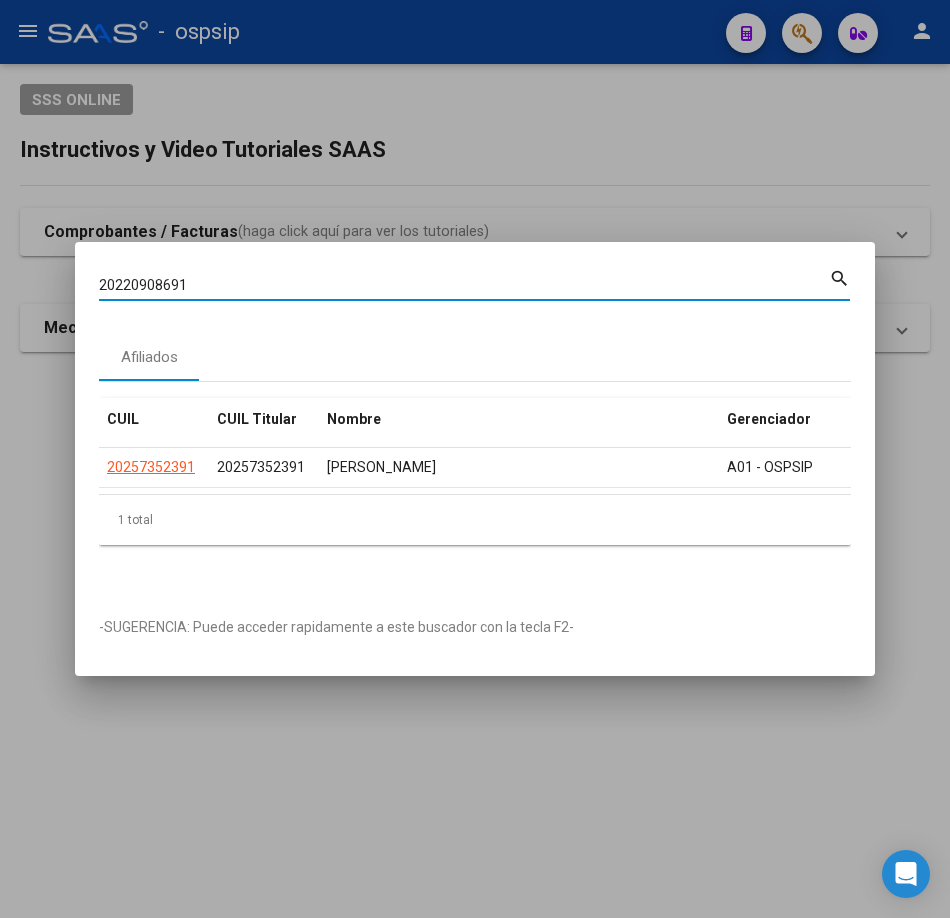 type on "20220908691" 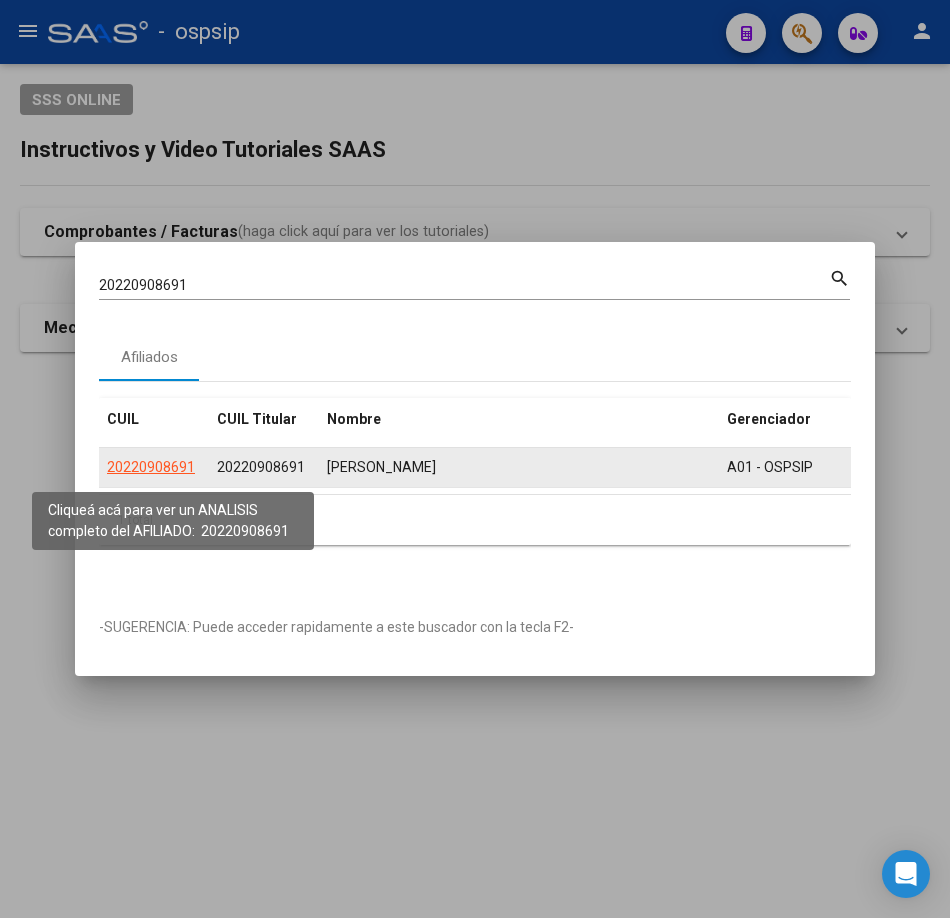 click on "20220908691" 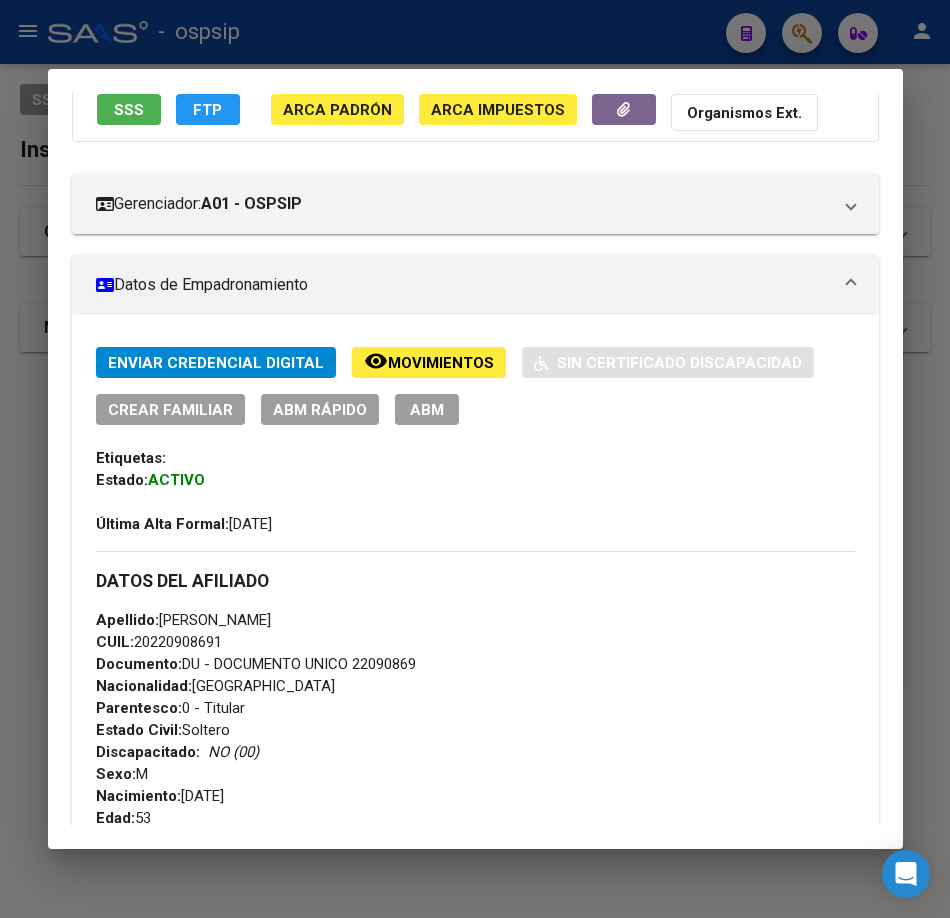 scroll, scrollTop: 500, scrollLeft: 0, axis: vertical 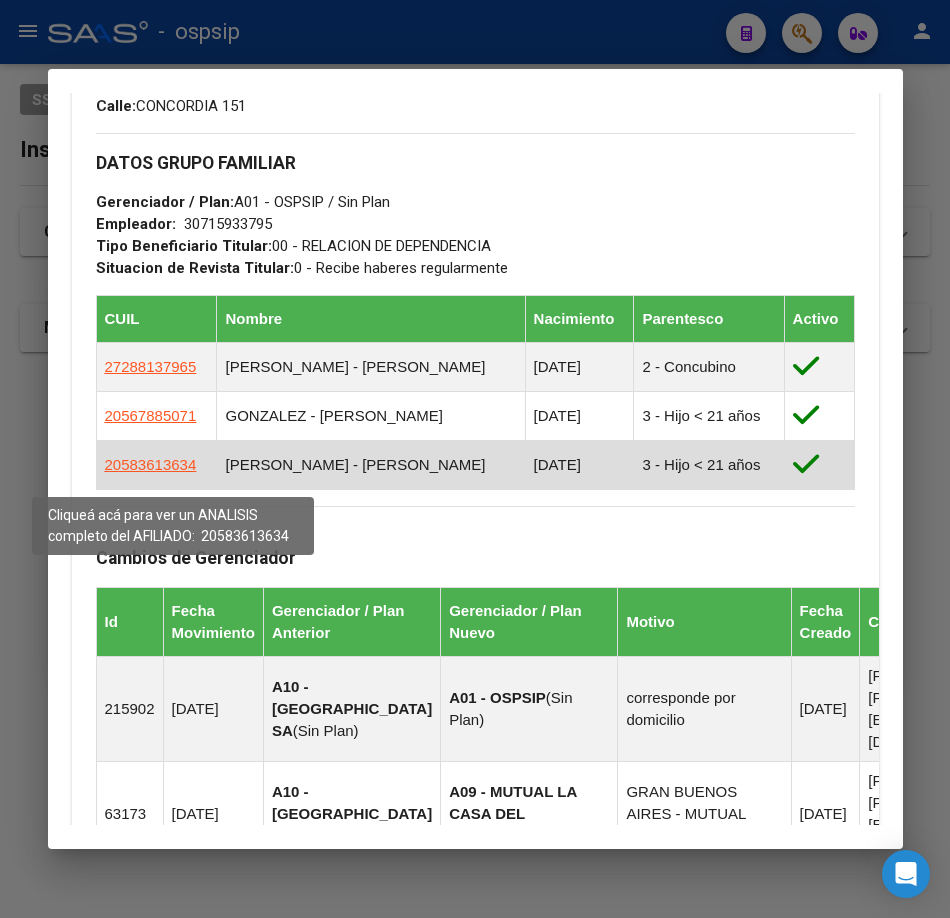 click on "20583613634" at bounding box center [151, 464] 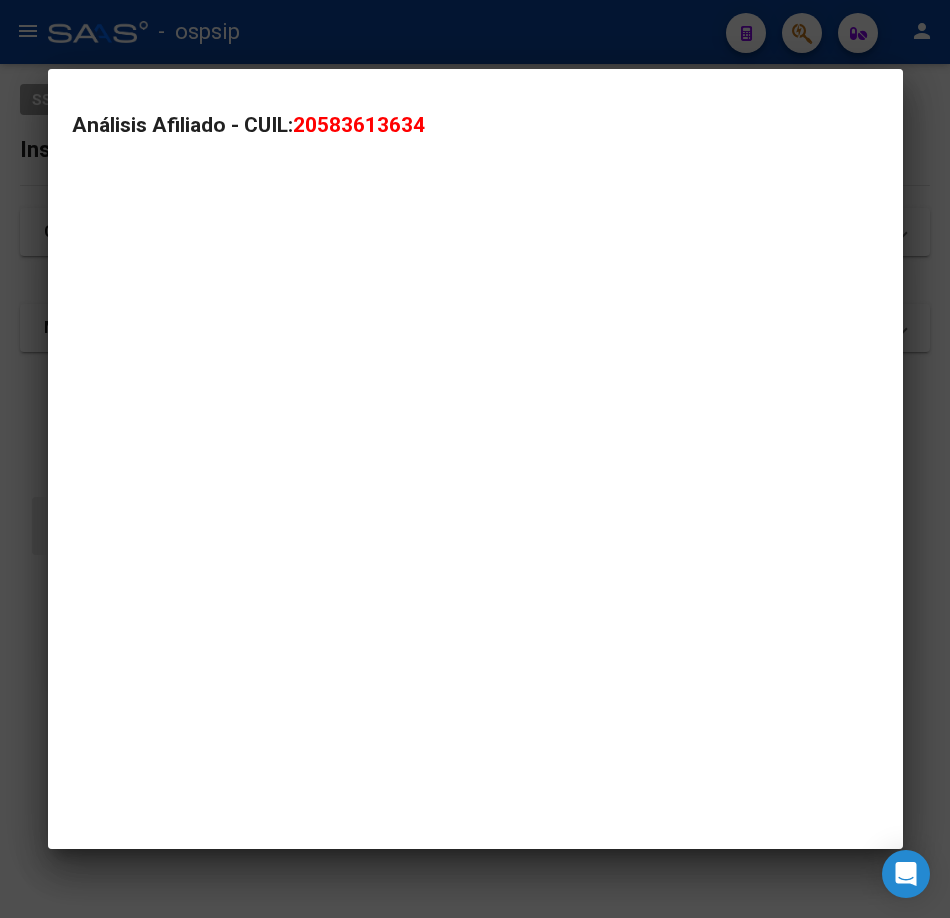 type on "20583613634" 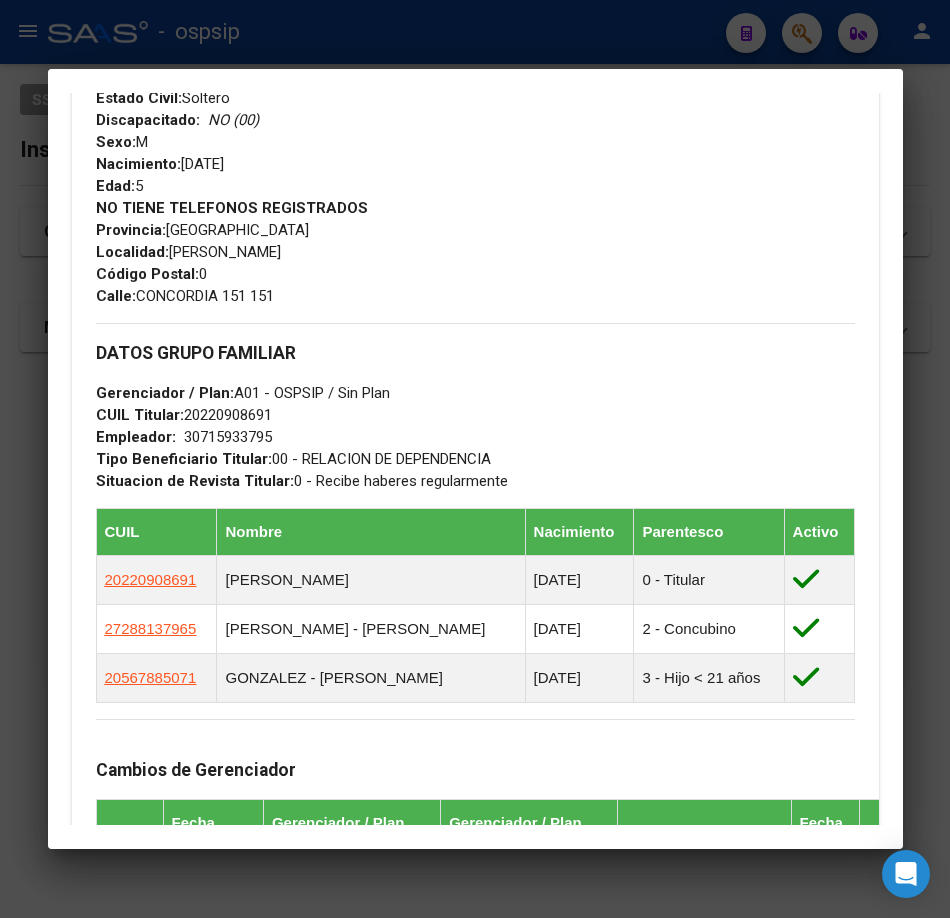scroll, scrollTop: 800, scrollLeft: 0, axis: vertical 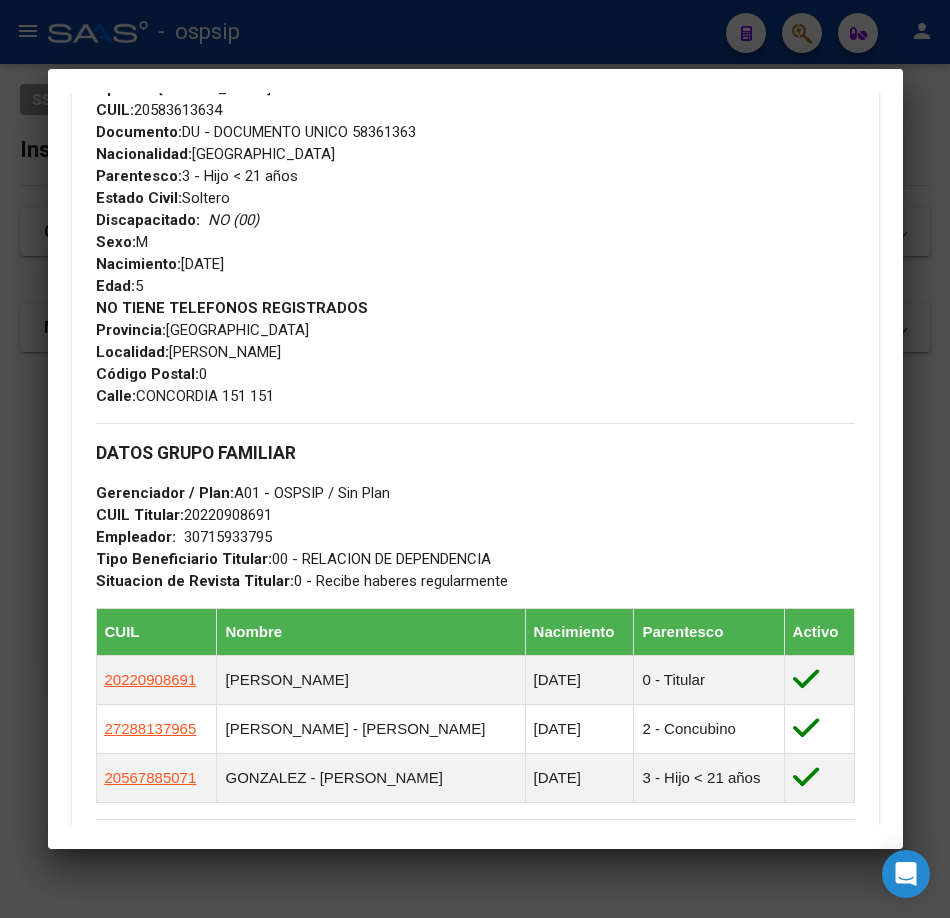 click at bounding box center (475, 459) 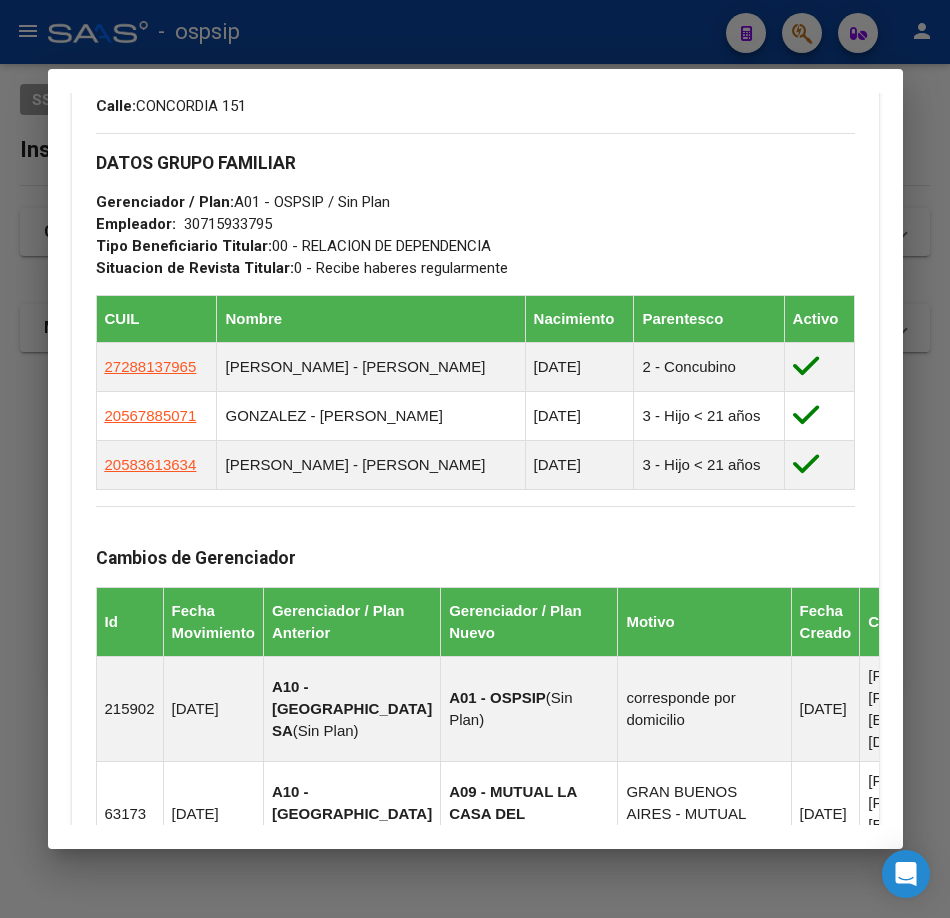 click at bounding box center (475, 459) 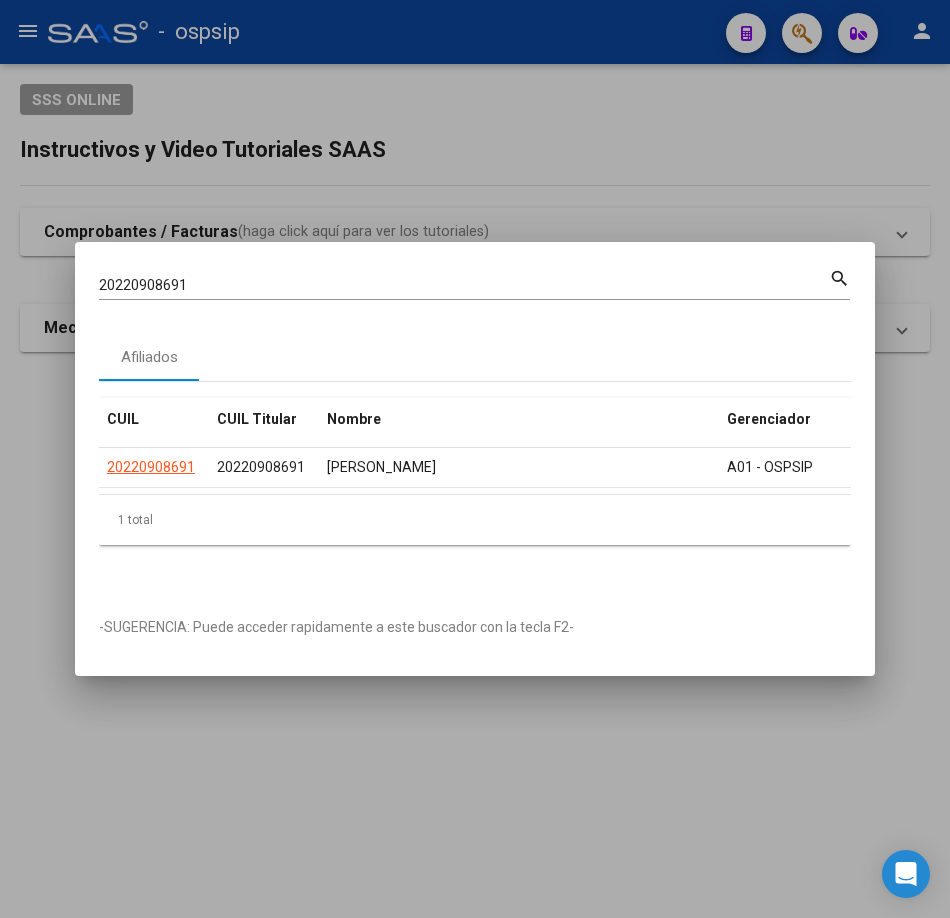 click on "20220908691" at bounding box center [464, 285] 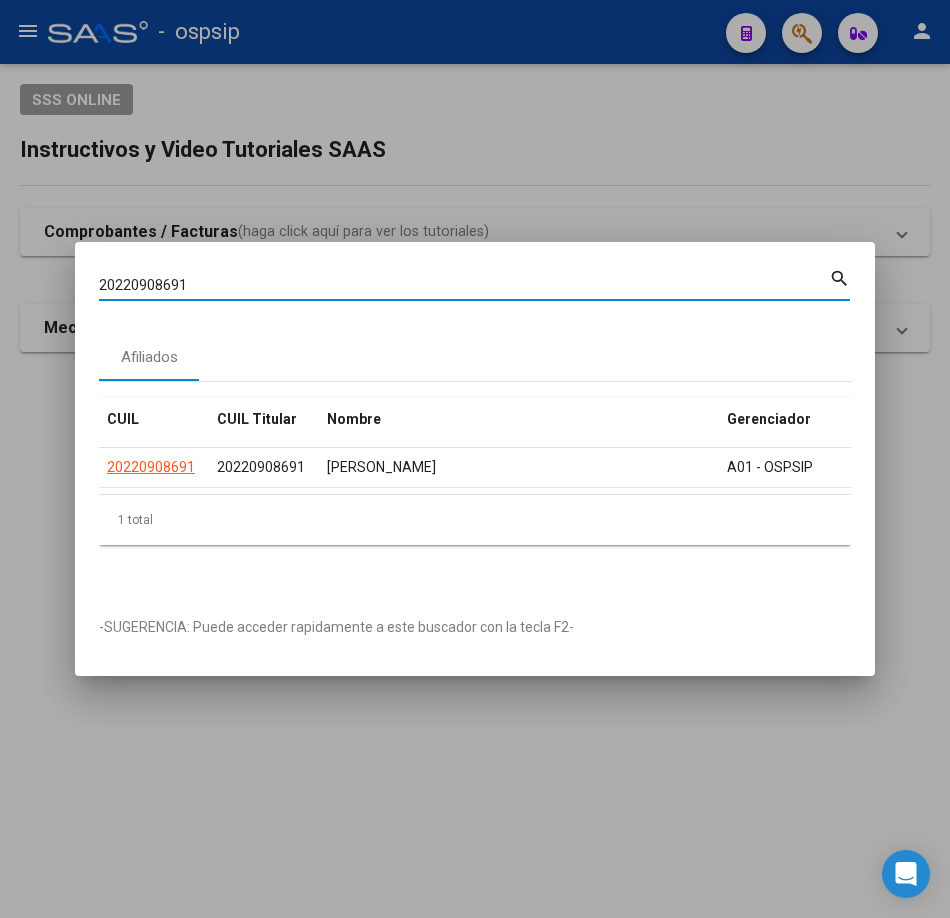 click on "20220908691" at bounding box center (464, 285) 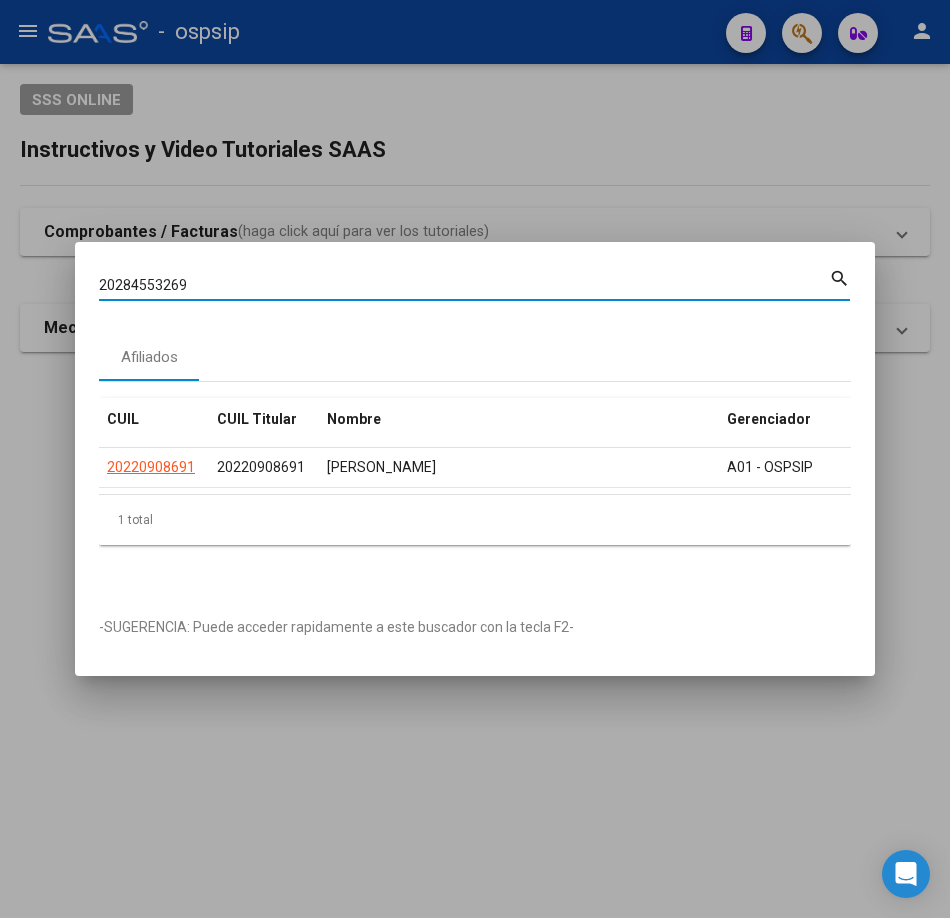 type on "20284553269" 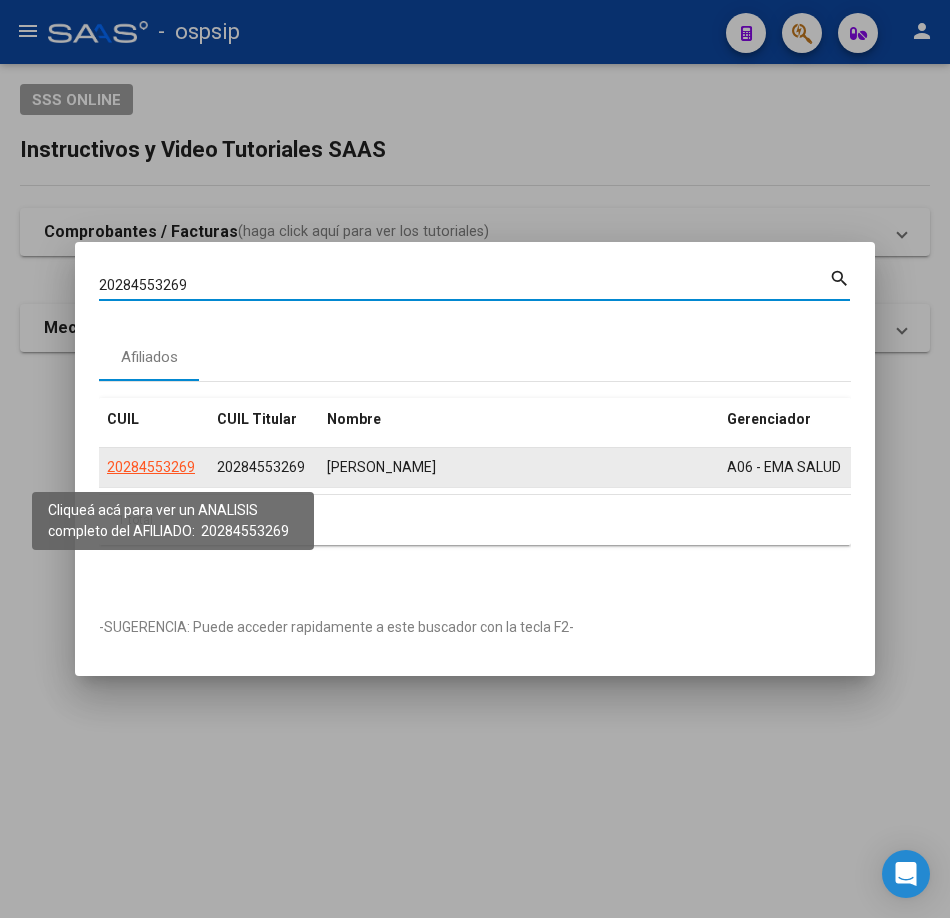 click on "20284553269" 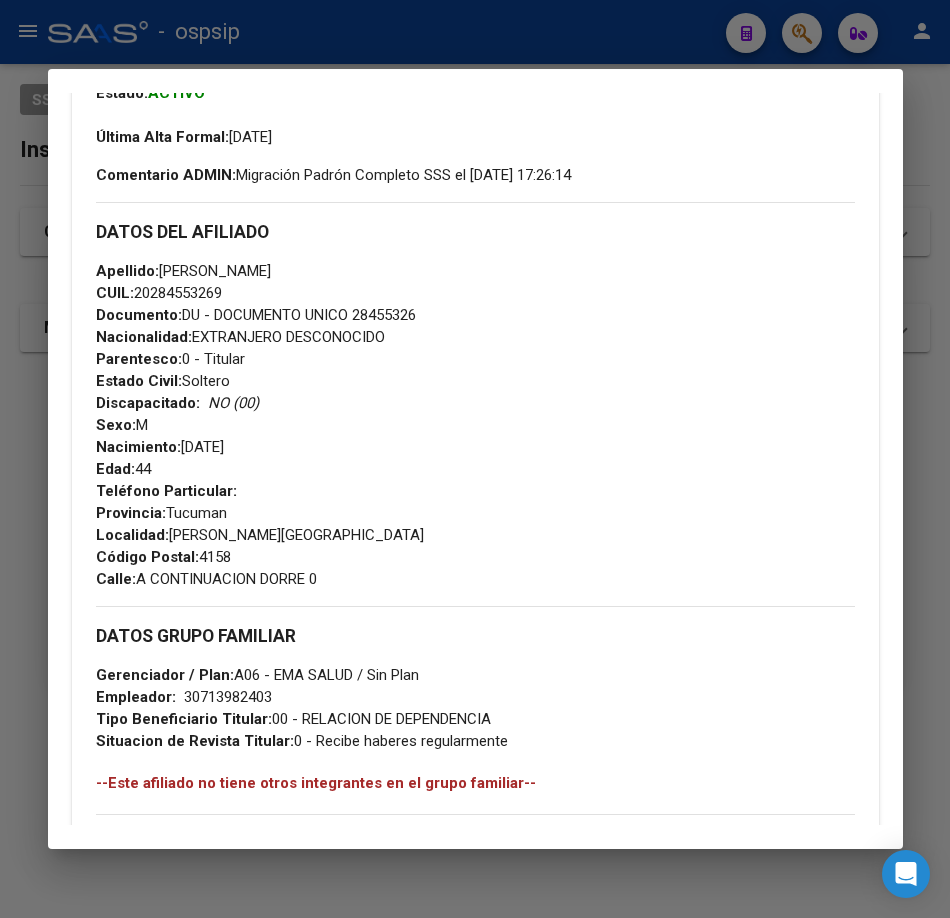 scroll, scrollTop: 600, scrollLeft: 0, axis: vertical 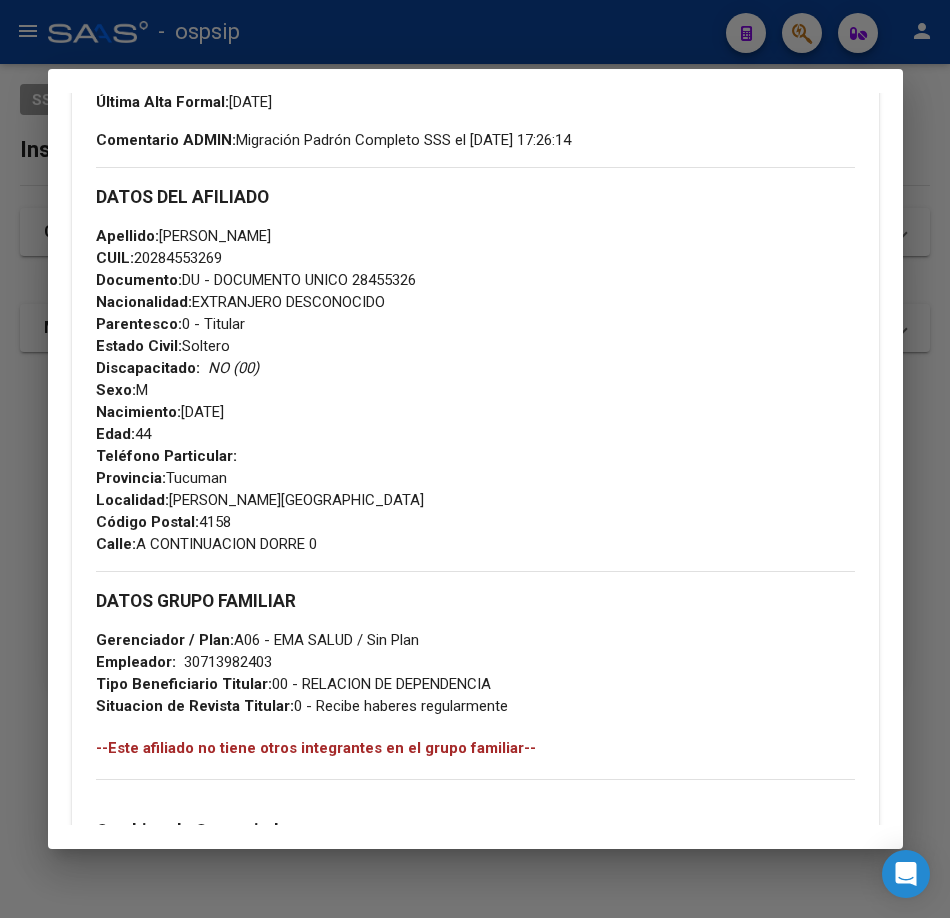 click at bounding box center [475, 459] 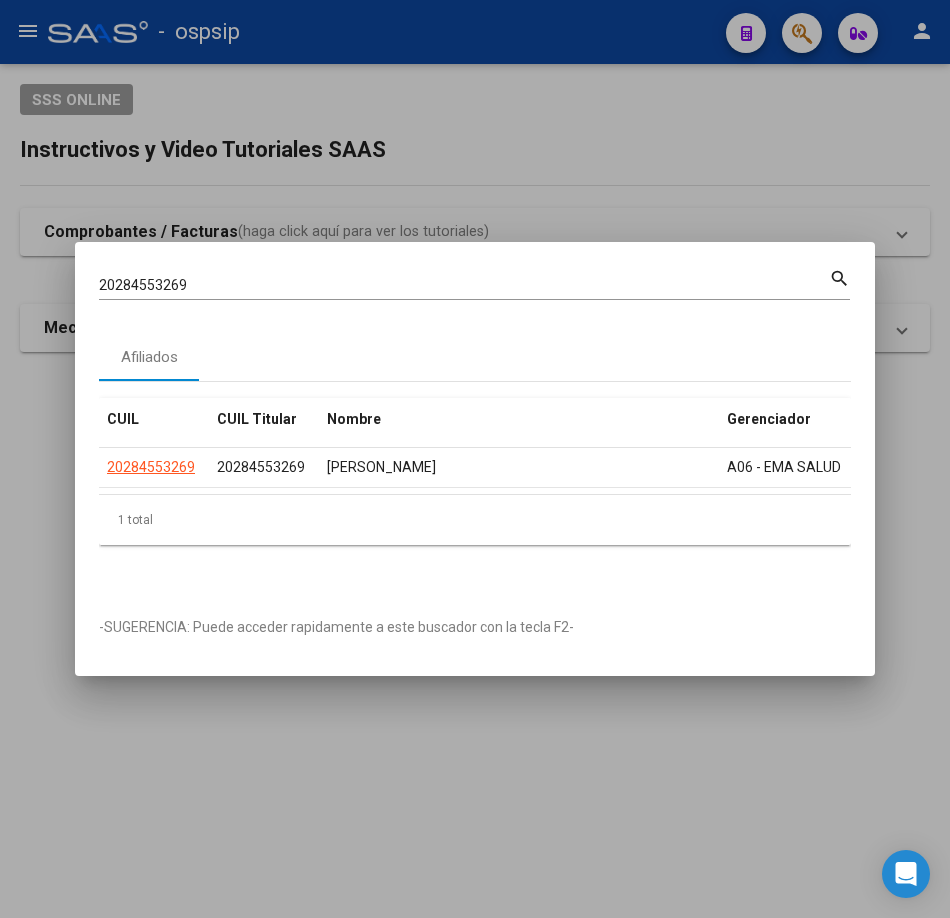 click on "20284553269" at bounding box center [464, 285] 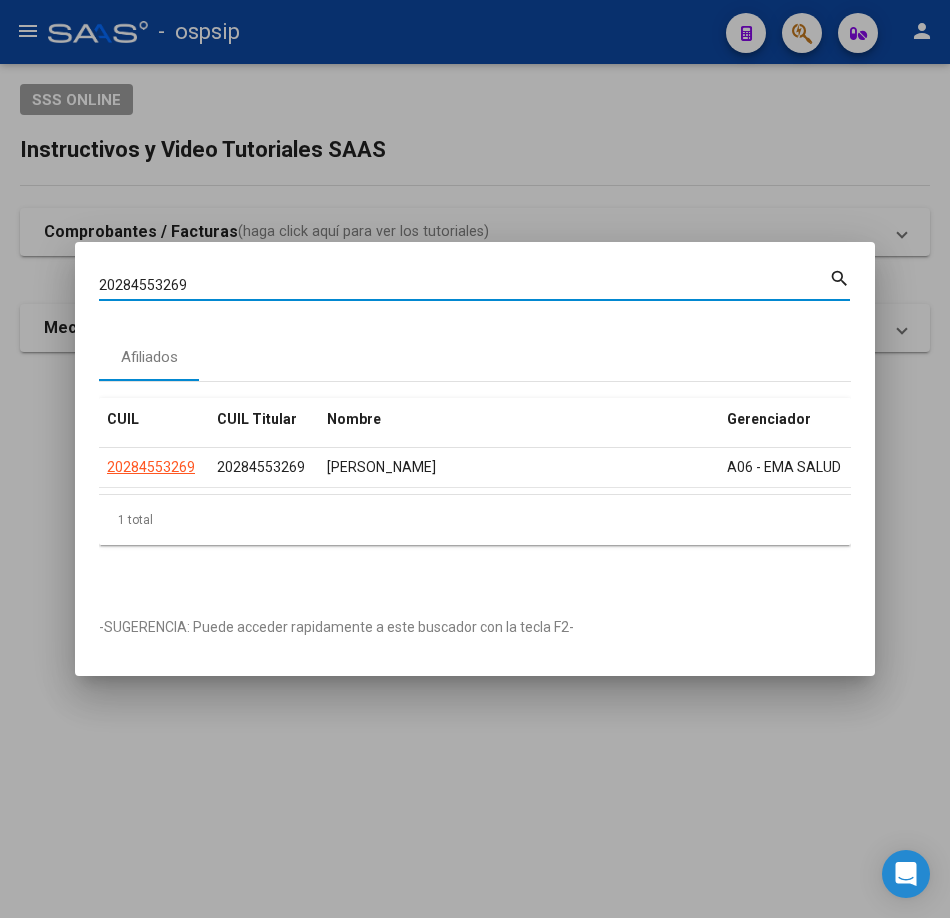 click on "20284553269" at bounding box center (464, 285) 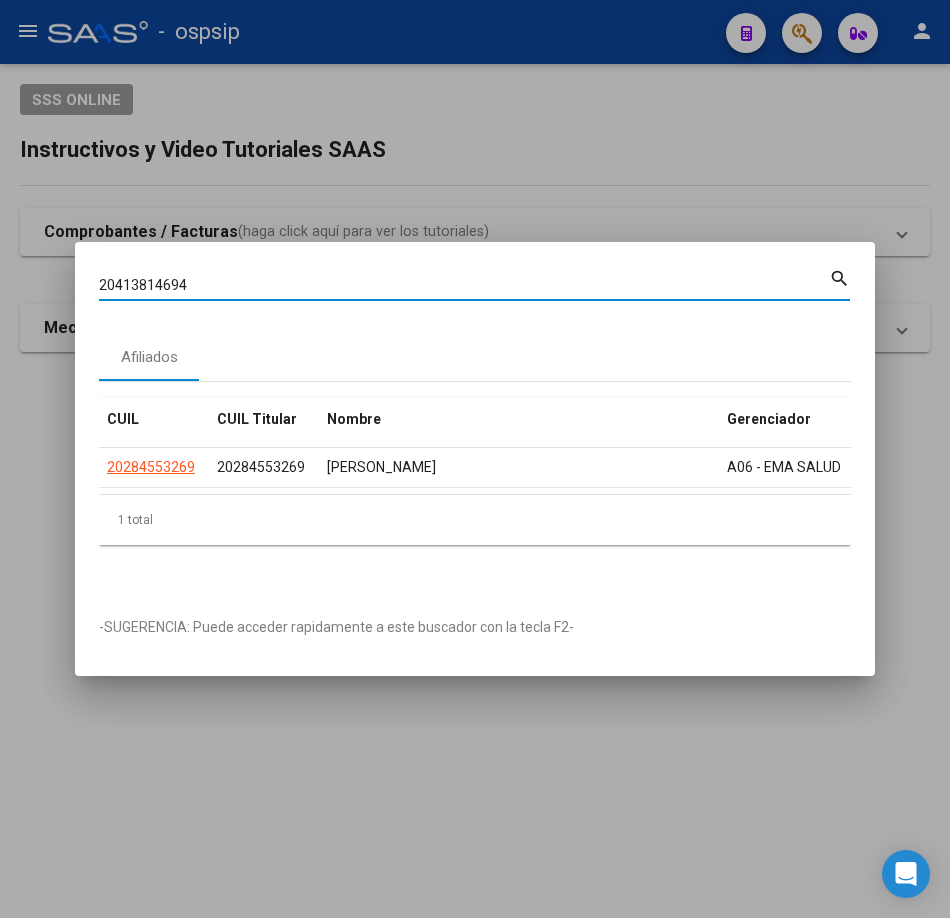 type on "20413814694" 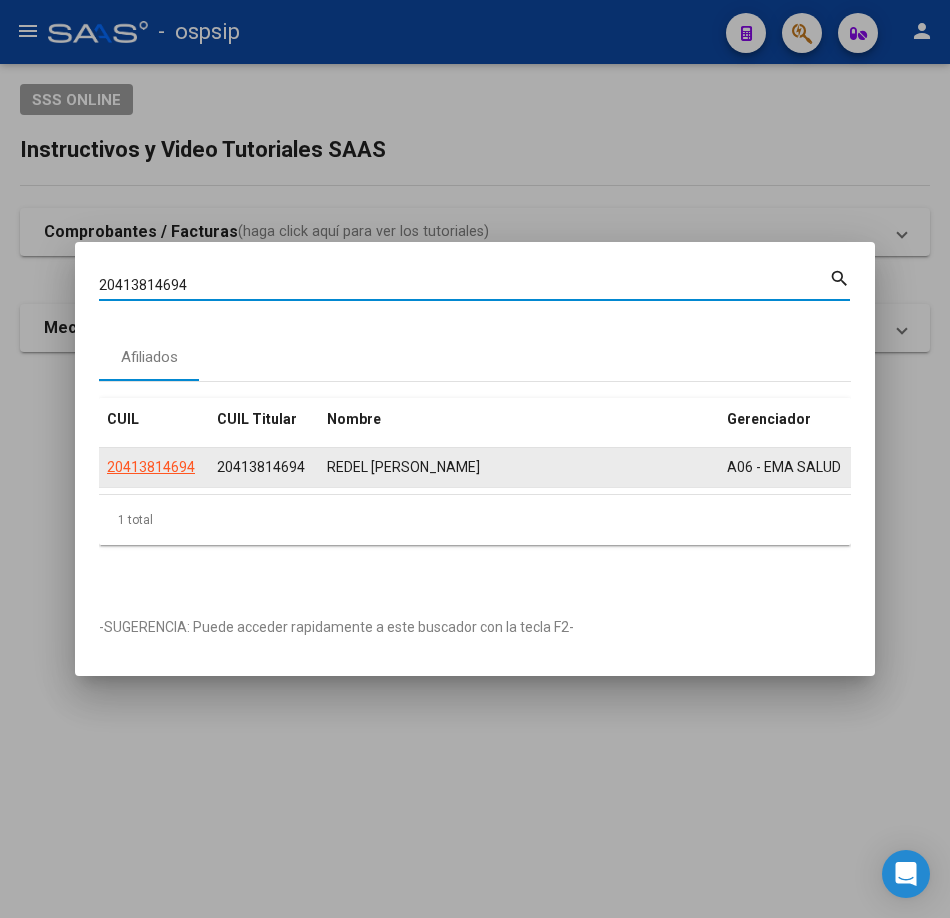 click on "20413814694" 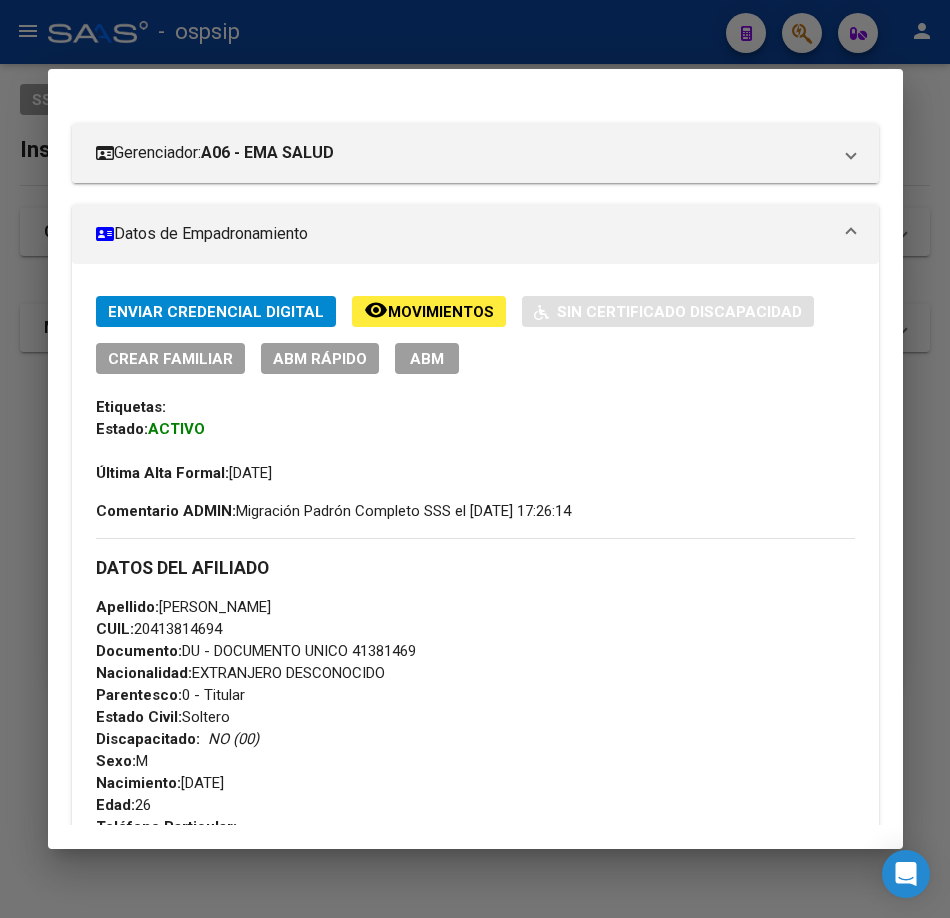 scroll, scrollTop: 600, scrollLeft: 0, axis: vertical 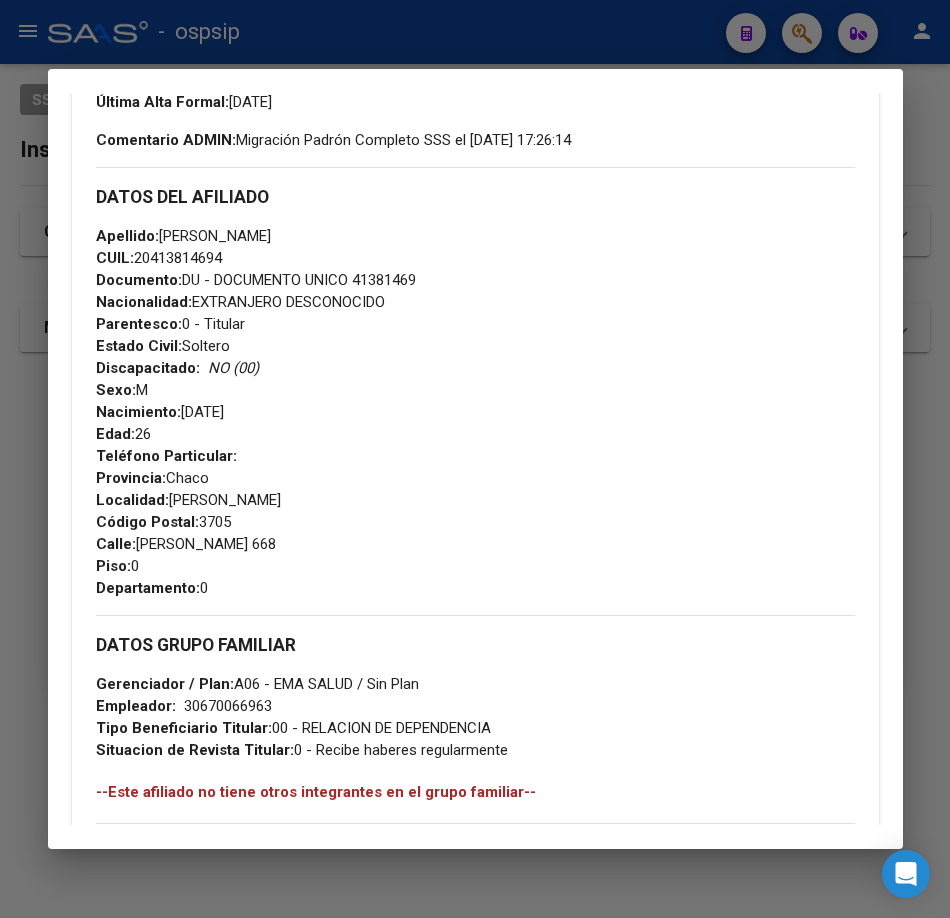 click at bounding box center (475, 459) 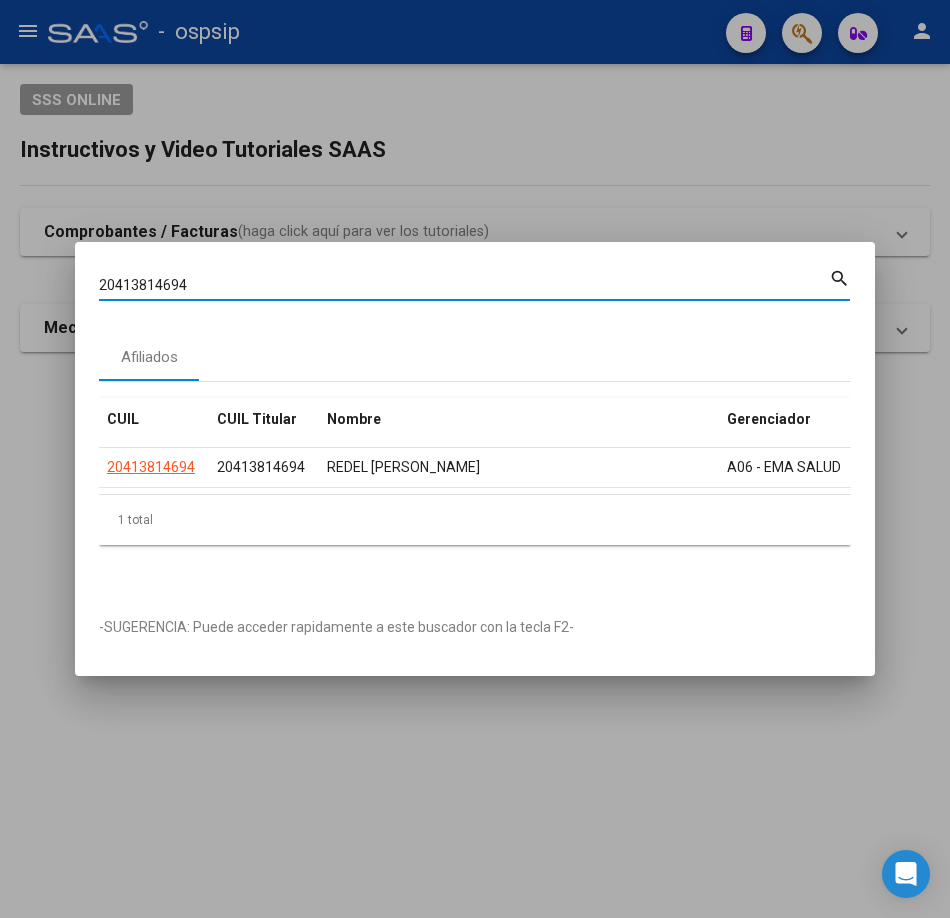 click on "20413814694" at bounding box center [464, 285] 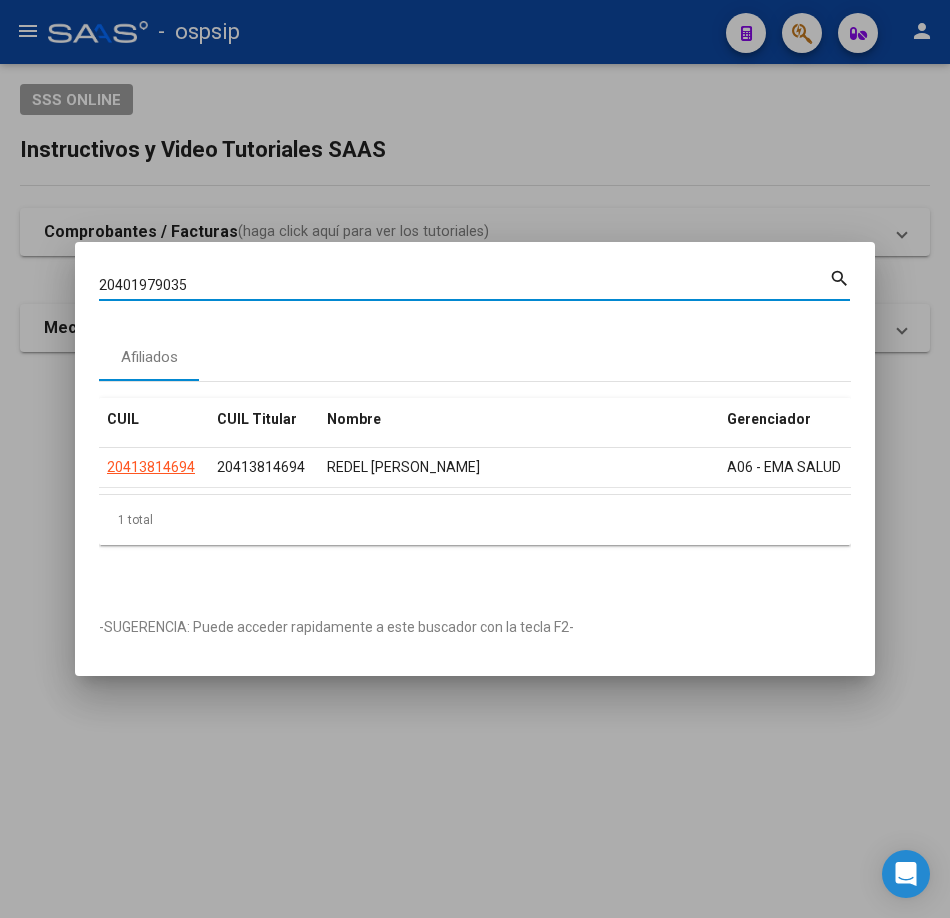 click on "20401979035" at bounding box center (464, 285) 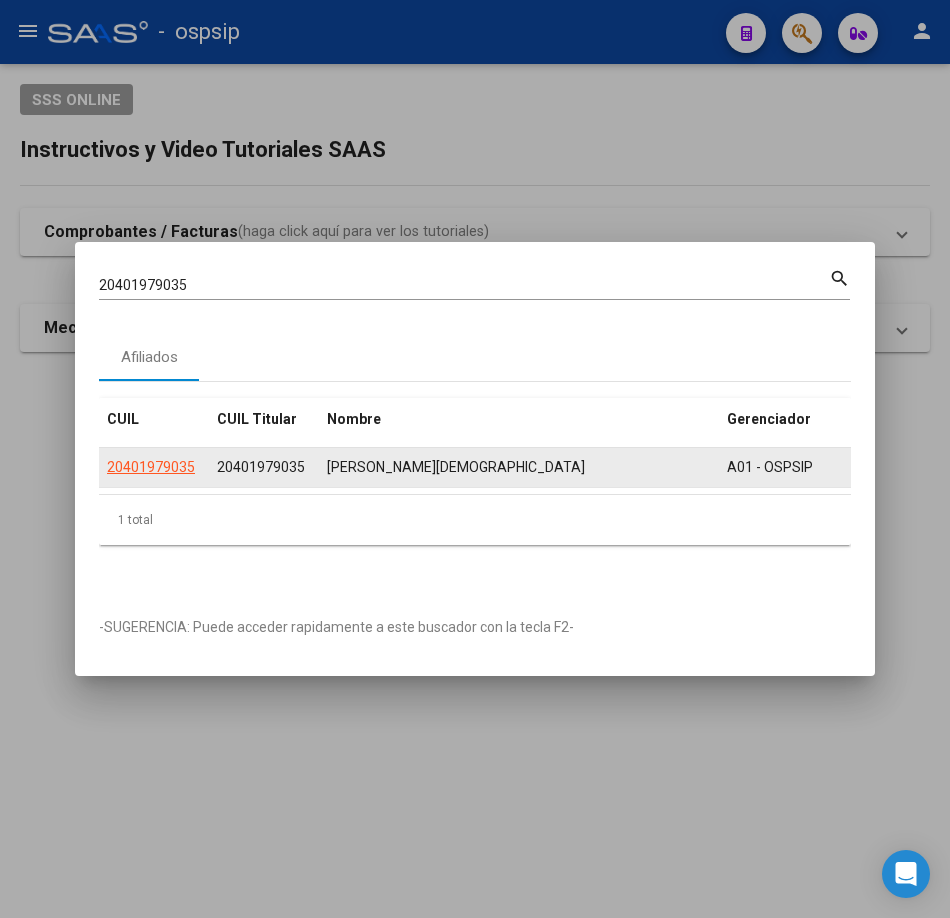 click on "20401979035" 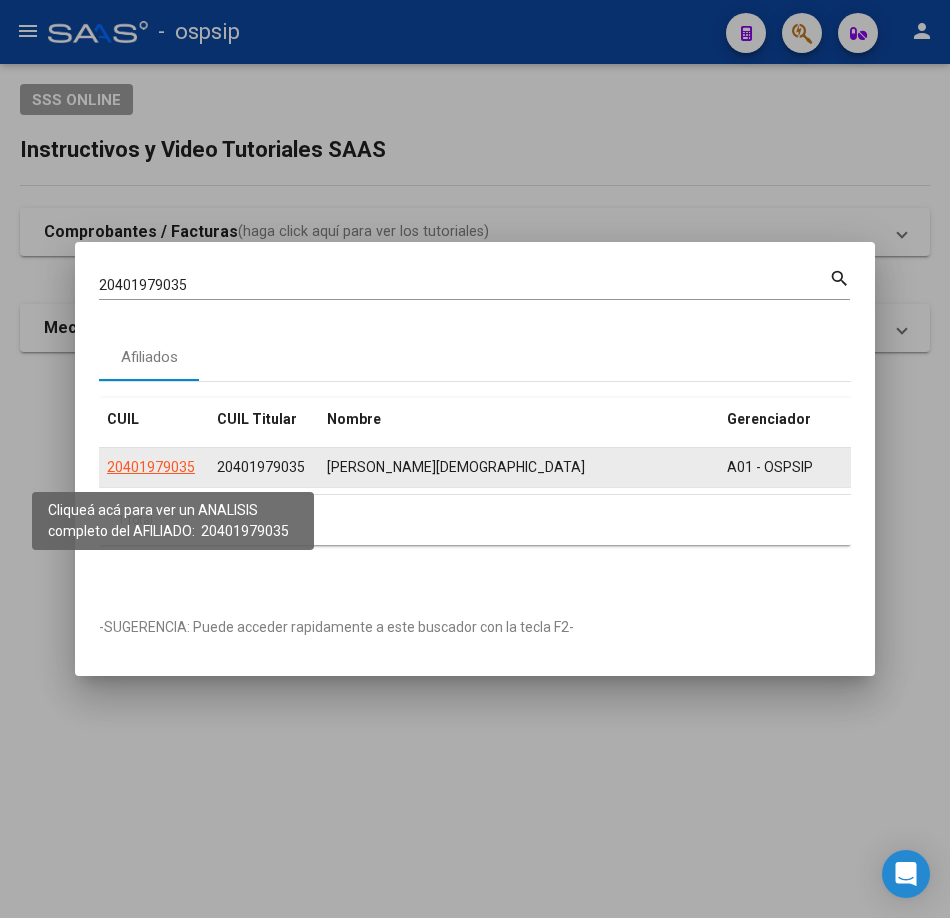 click on "20401979035" 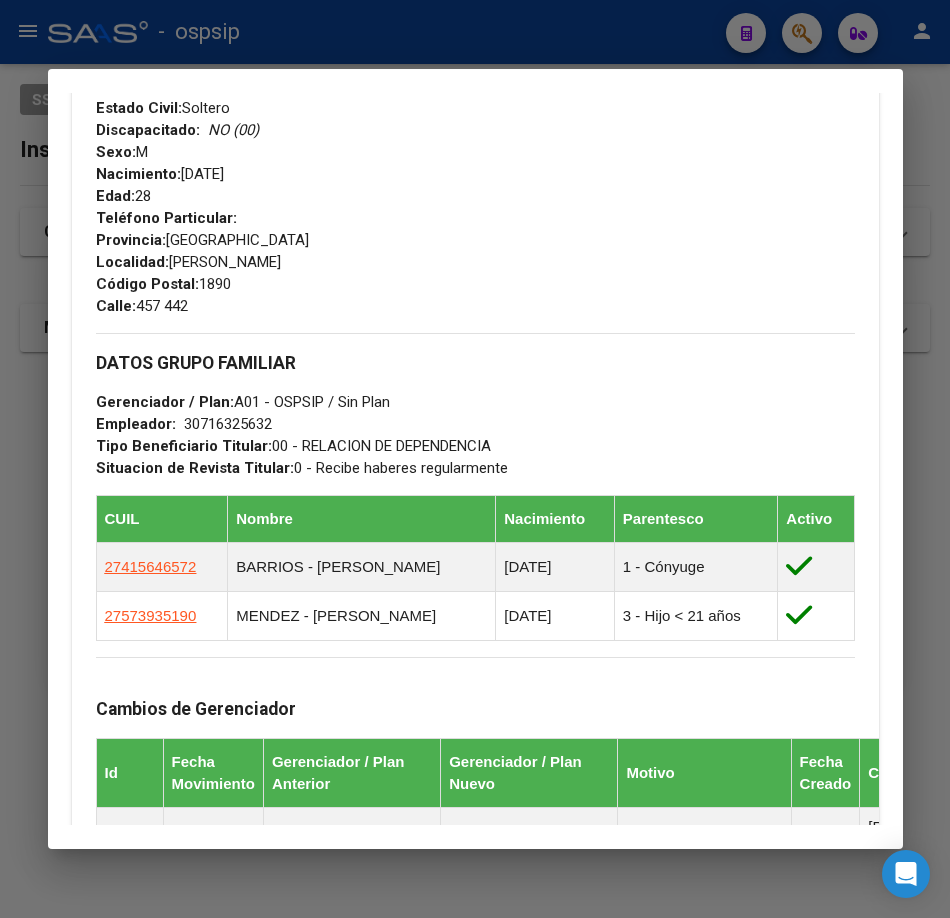 scroll, scrollTop: 700, scrollLeft: 0, axis: vertical 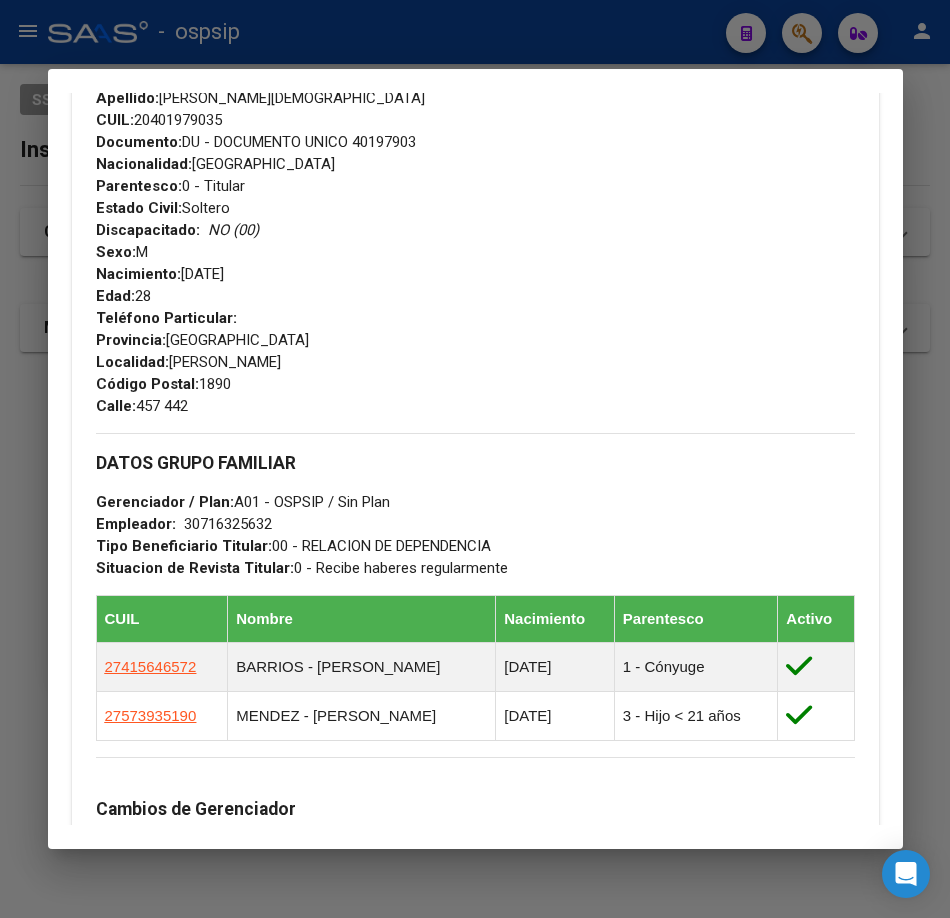 click at bounding box center (475, 459) 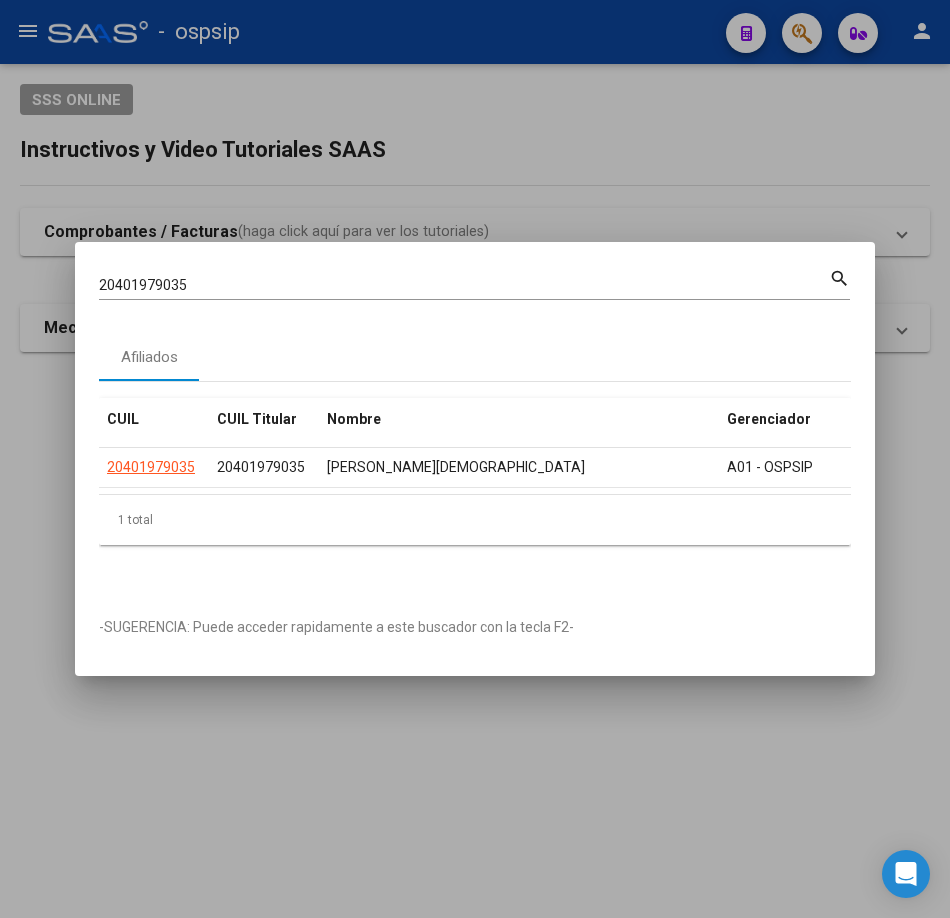 click on "20401979035" at bounding box center [464, 285] 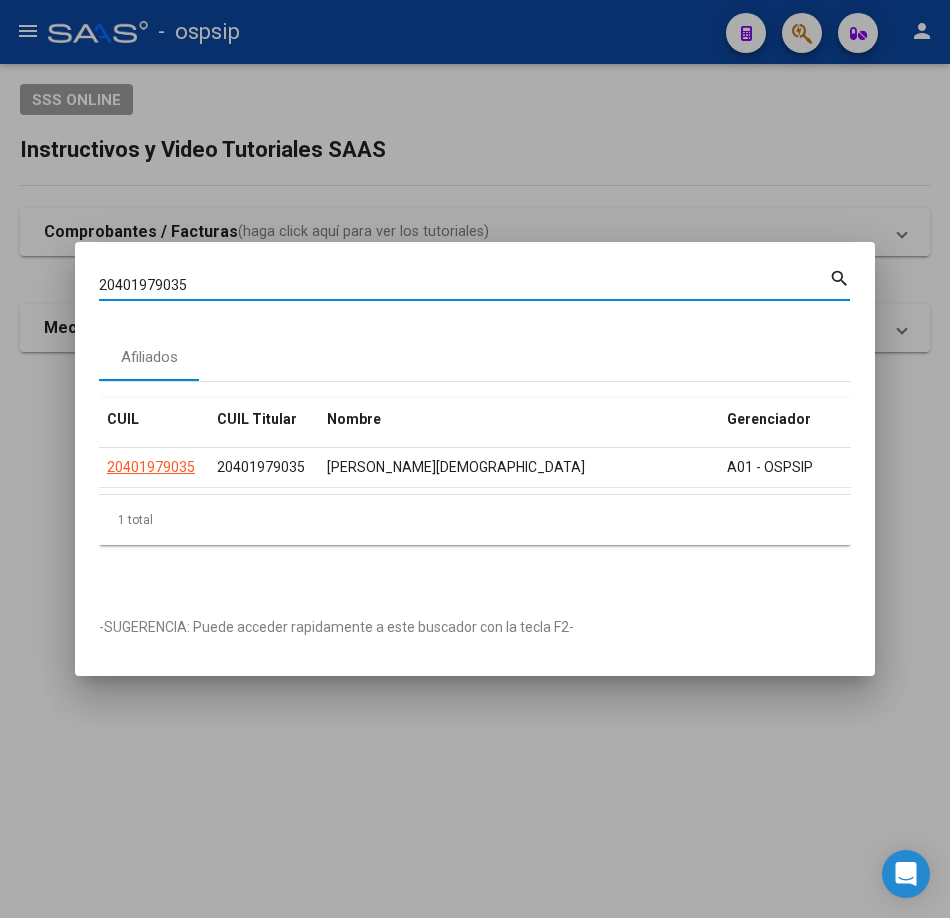 click on "20401979035" at bounding box center [464, 285] 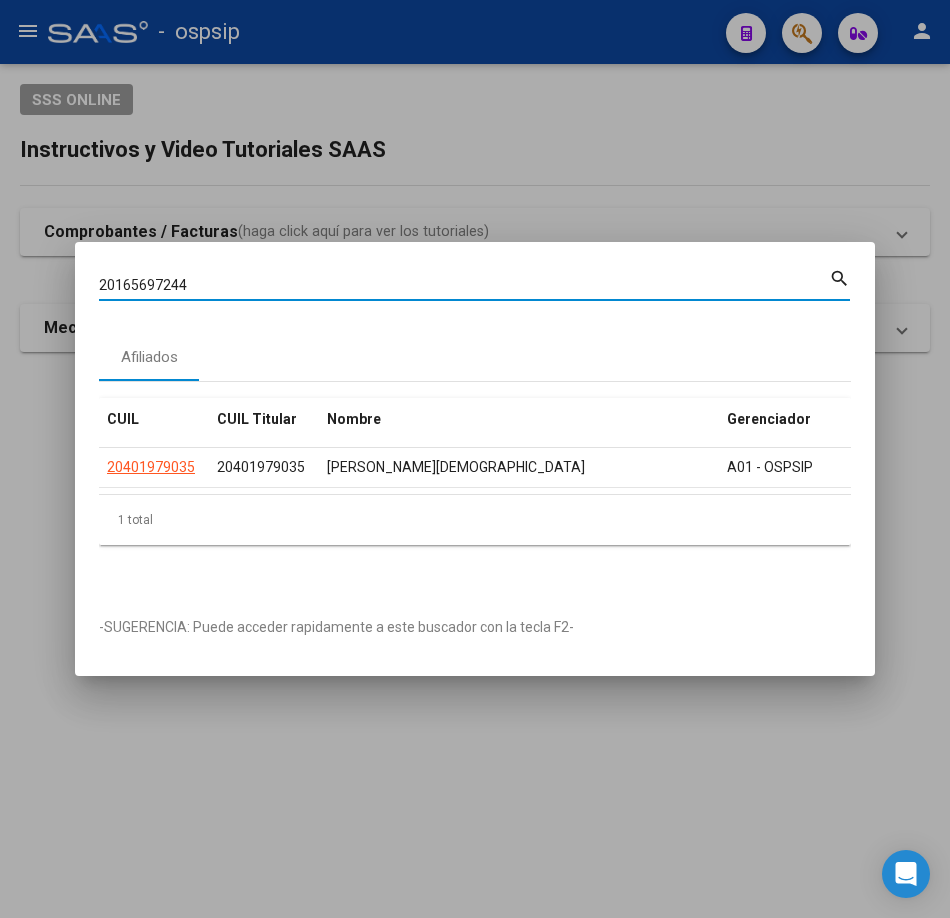 type on "20165697244" 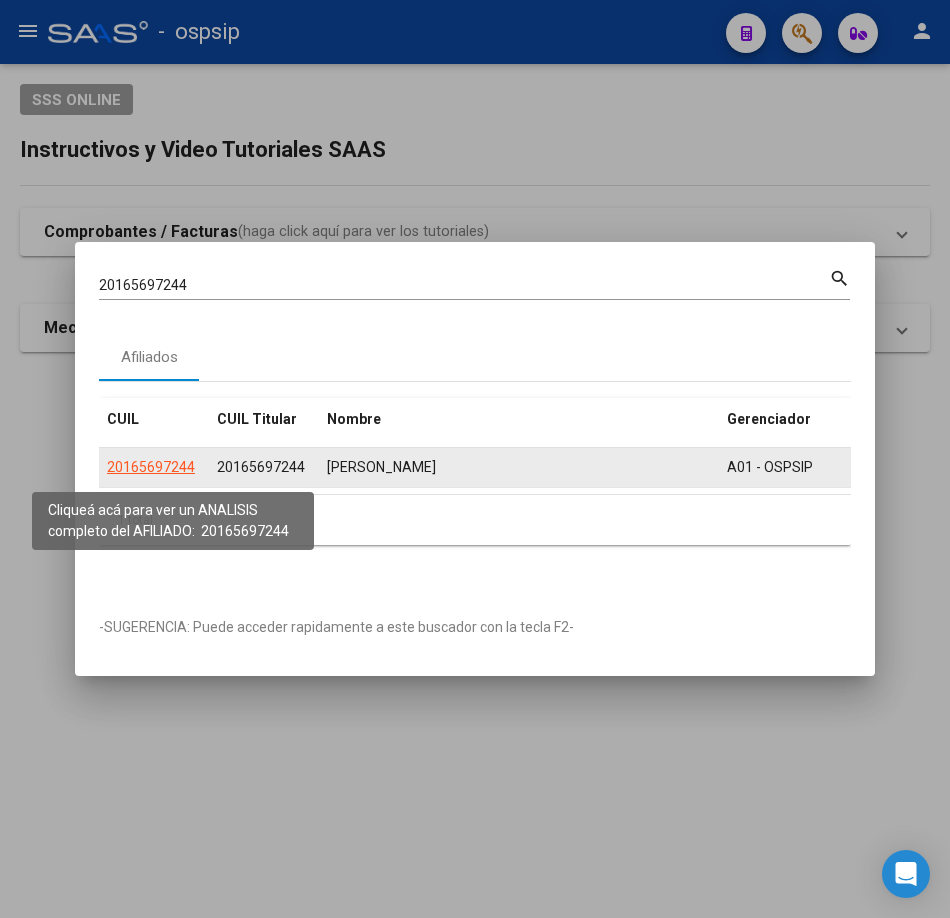 click on "20165697244" 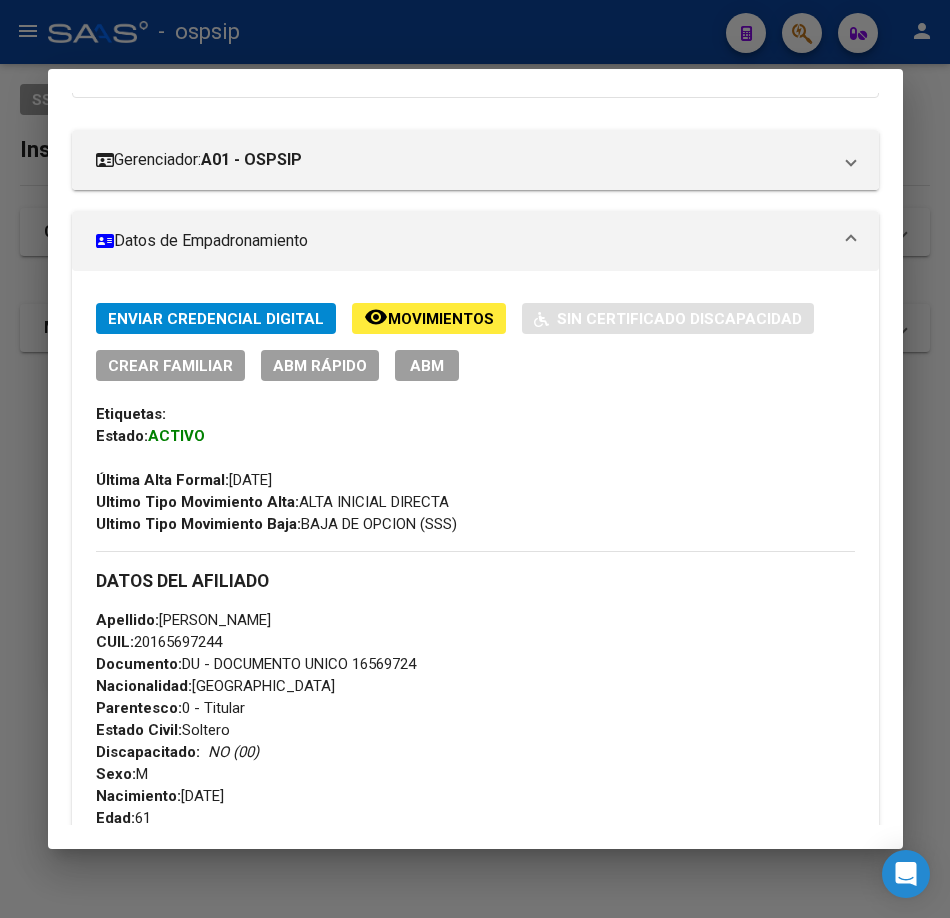 scroll, scrollTop: 400, scrollLeft: 0, axis: vertical 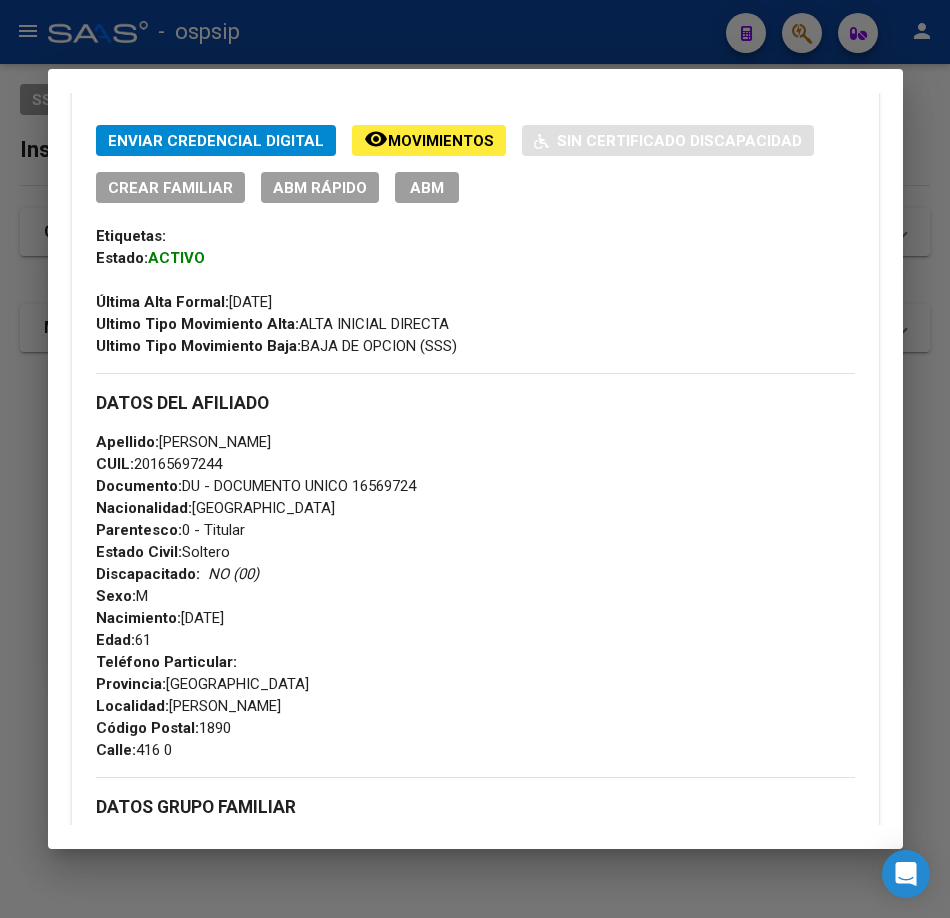click on "Análisis Afiliado - CUIL:  20165697244 DATOS PADRÓN ÁGIL:  [PERSON_NAME]     |   ACTIVO   |     AFILIADO TITULAR  Datos Personales y Afiliatorios según Entes Externos: SSS FTP ARCA Padrón ARCA Impuestos Organismos Ext.    Gerenciador:      A01 - OSPSIP Atención telefónica: Atención emergencias: Otros Datos Útiles:    Datos de Empadronamiento  Enviar Credencial Digital remove_red_eye Movimientos    Sin Certificado Discapacidad Crear Familiar ABM Rápido ABM Etiquetas: Estado: ACTIVO Última Alta Formal:  [DATE] Ultimo Tipo Movimiento Alta:  ALTA INICIAL DIRECTA Ultimo Tipo Movimiento Baja:  BAJA DE OPCION (SSS) DATOS DEL AFILIADO Apellido:  [PERSON_NAME]:  20165697244 Documento:  DU - DOCUMENTO UNICO 16569724  Nacionalidad:  ARGENTINA Parentesco:  0 - Titular Estado Civil:  [DEMOGRAPHIC_DATA] Discapacitado:    NO (00) Sexo:  M Nacimiento:  [DEMOGRAPHIC_DATA] Edad:  61  Teléfono Particular:                       Provincia:  [GEOGRAPHIC_DATA] Localidad:  [PERSON_NAME] Código Postal:  1890" at bounding box center [475, 459] 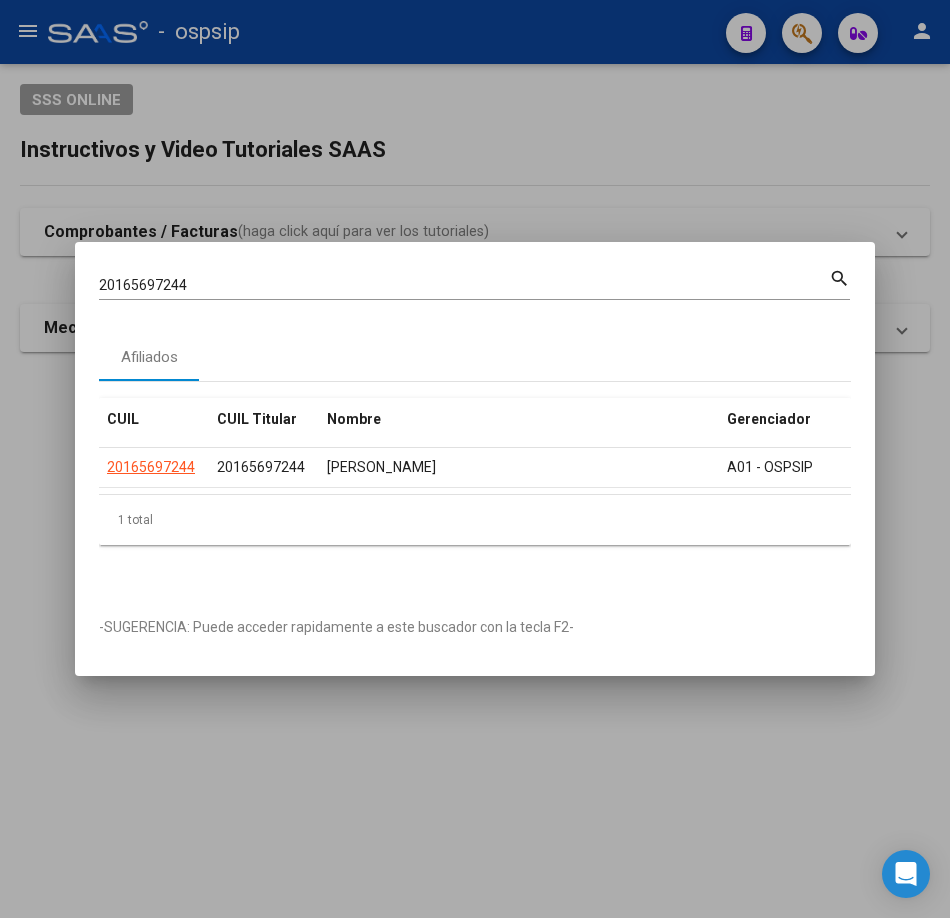 click on "20165697244" at bounding box center (464, 285) 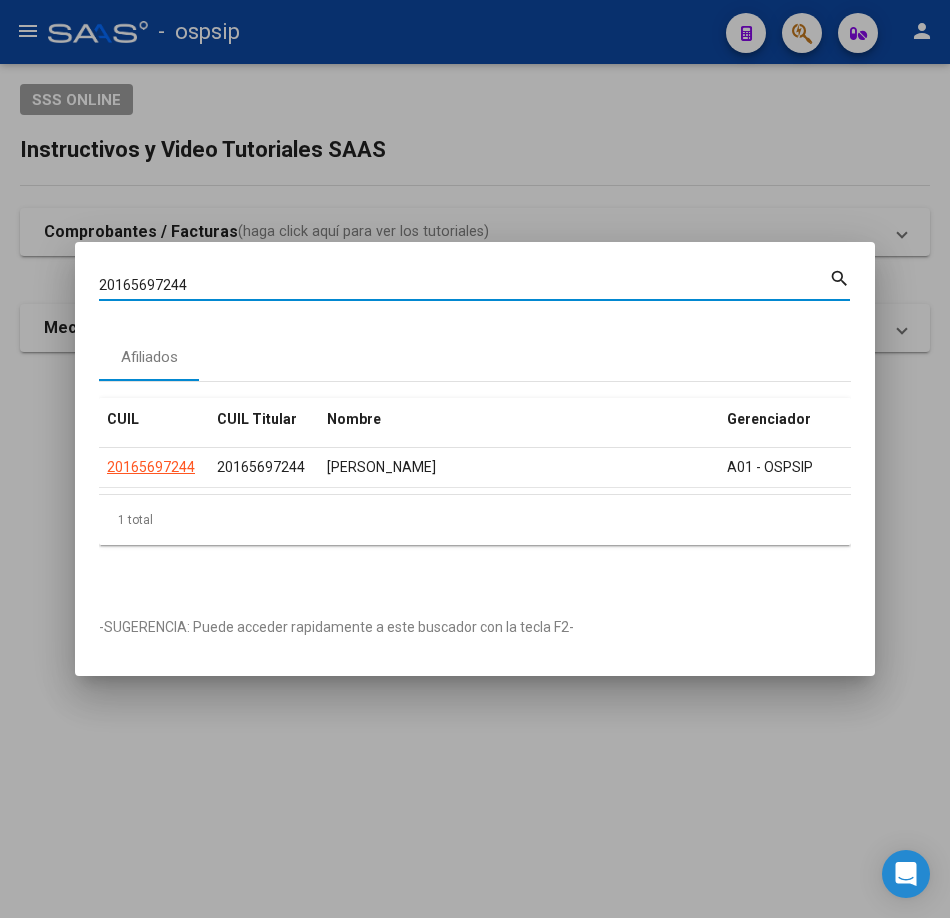 click on "20165697244" at bounding box center (464, 285) 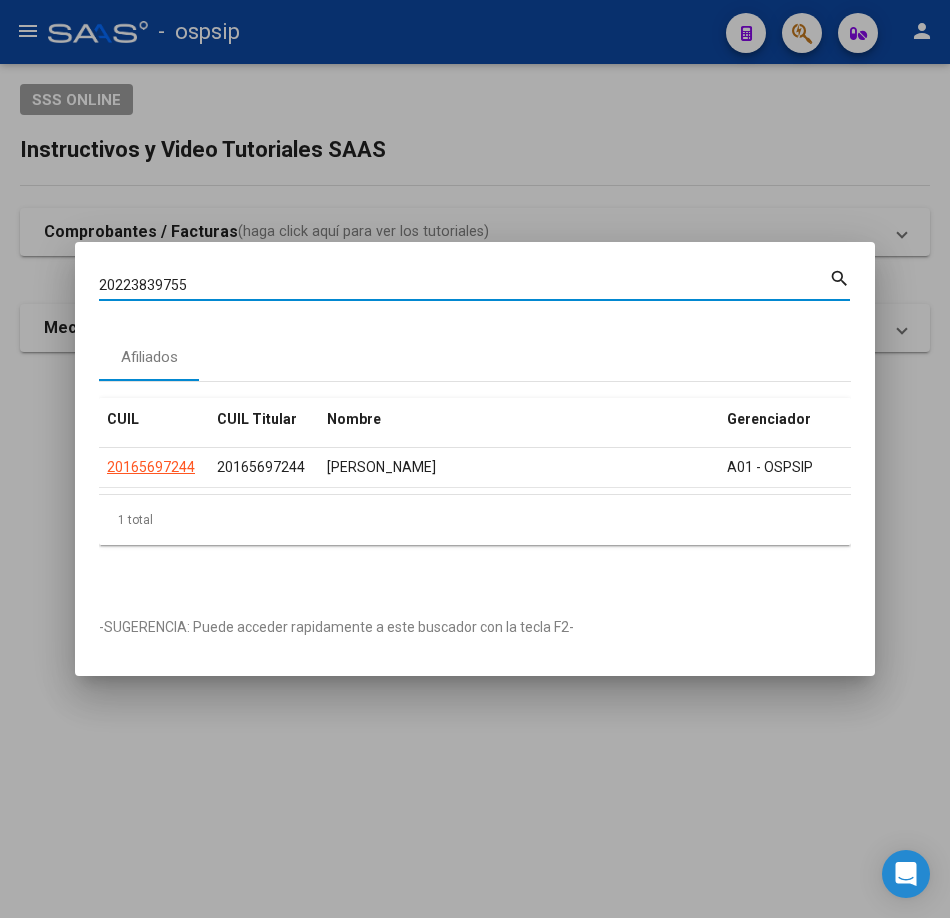 type on "20223839755" 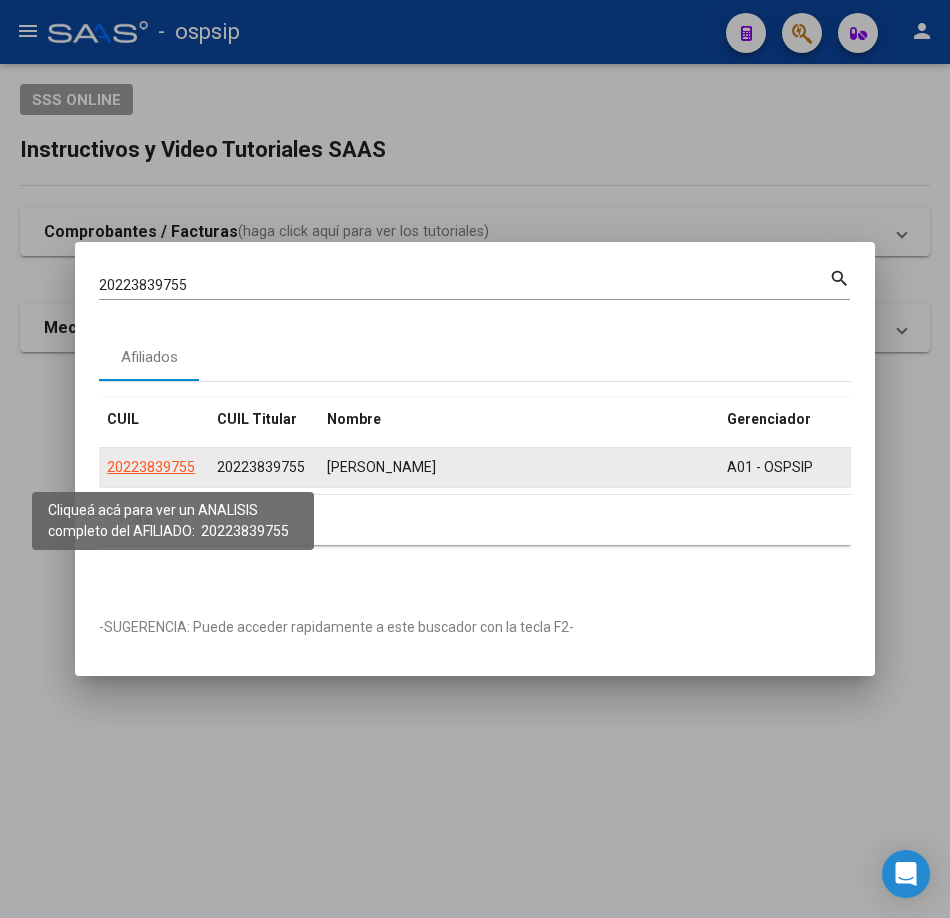 click on "20223839755" 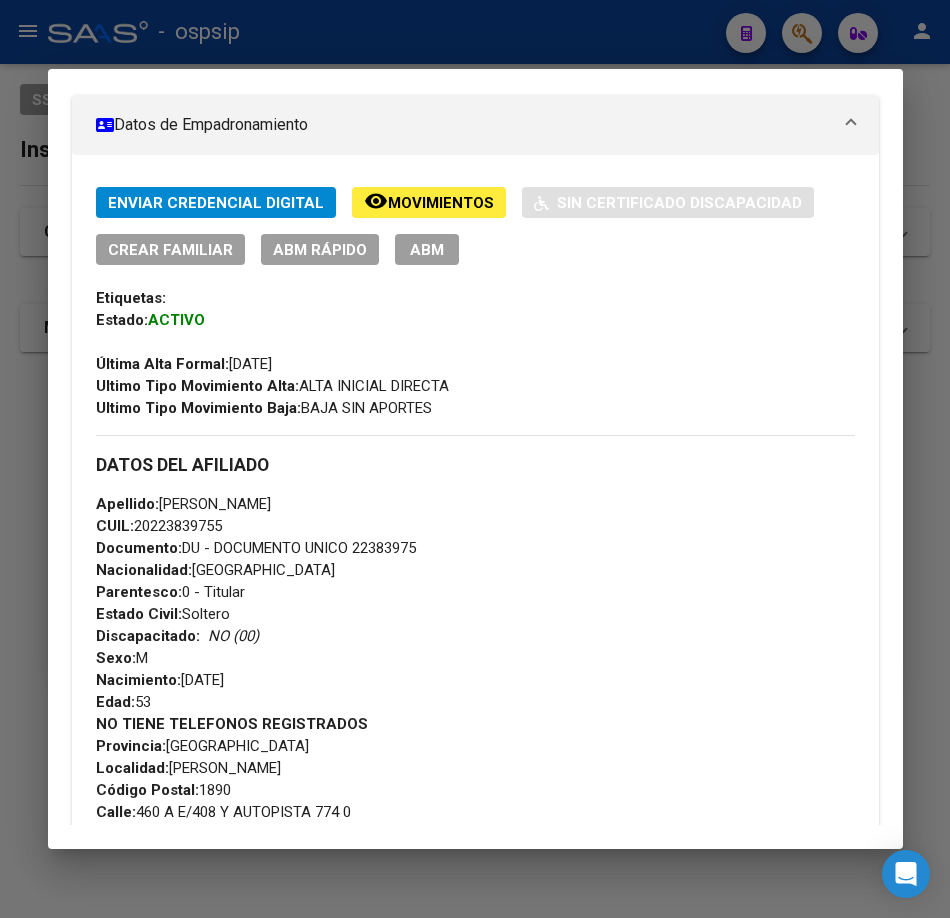 scroll, scrollTop: 700, scrollLeft: 0, axis: vertical 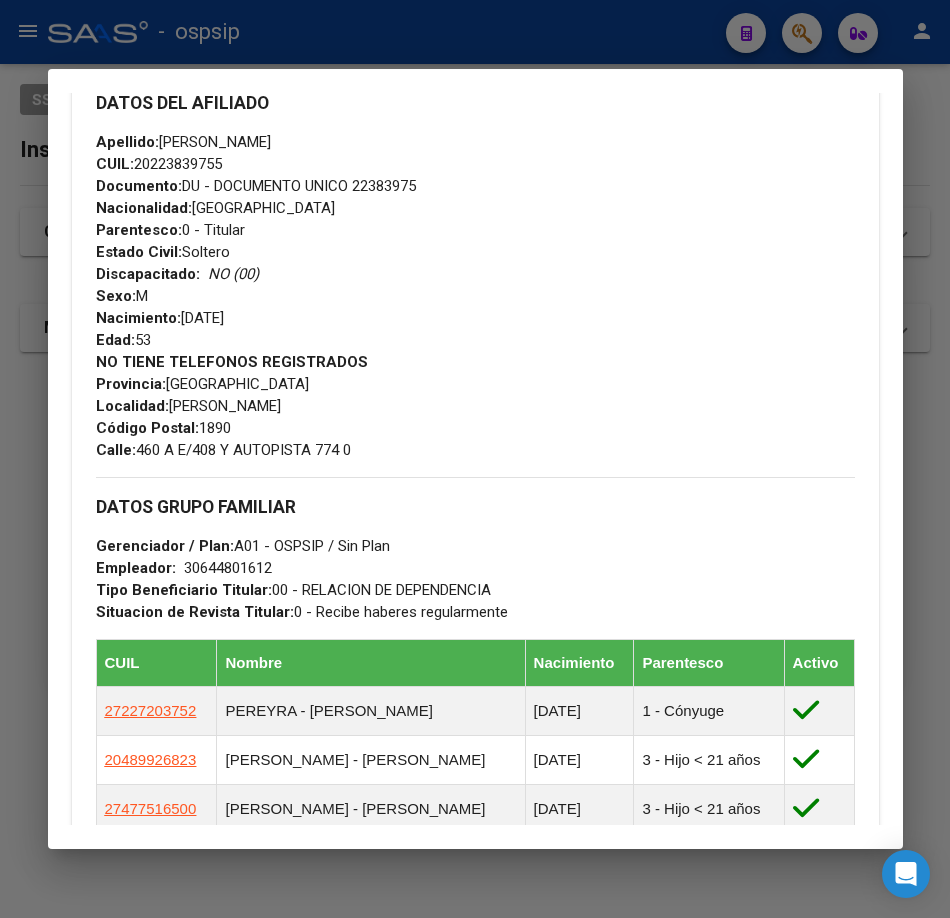 click at bounding box center (475, 459) 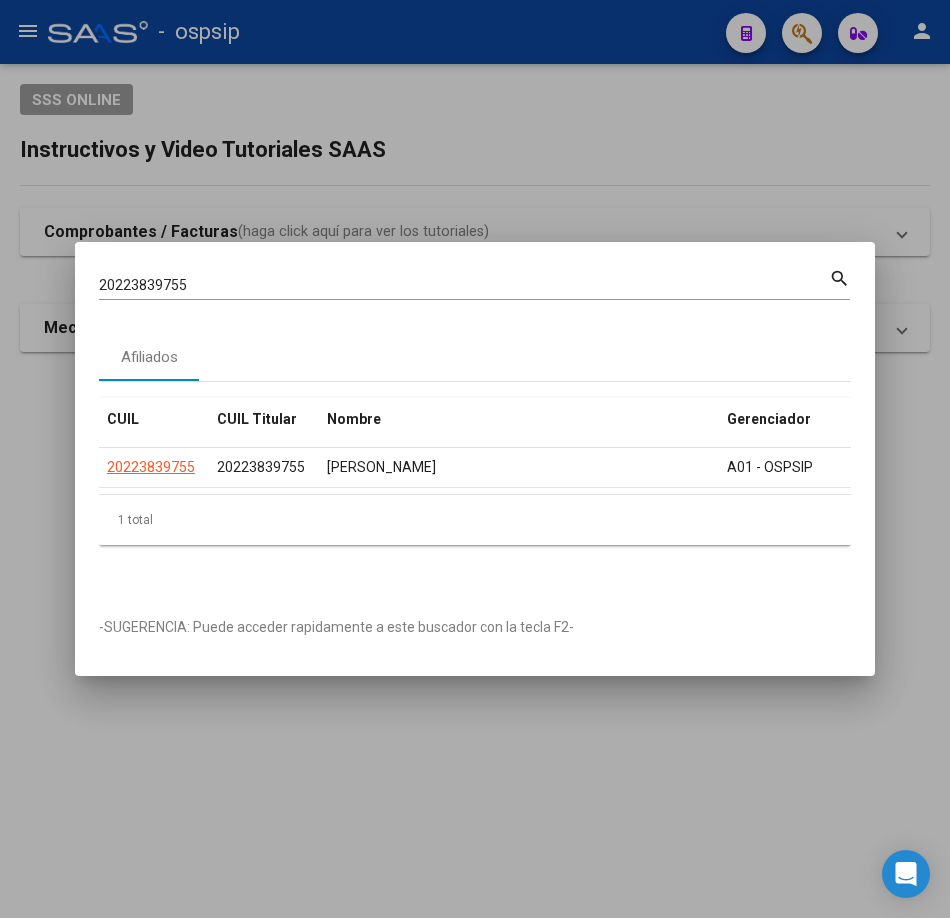 drag, startPoint x: 382, startPoint y: 261, endPoint x: 396, endPoint y: 285, distance: 27.784887 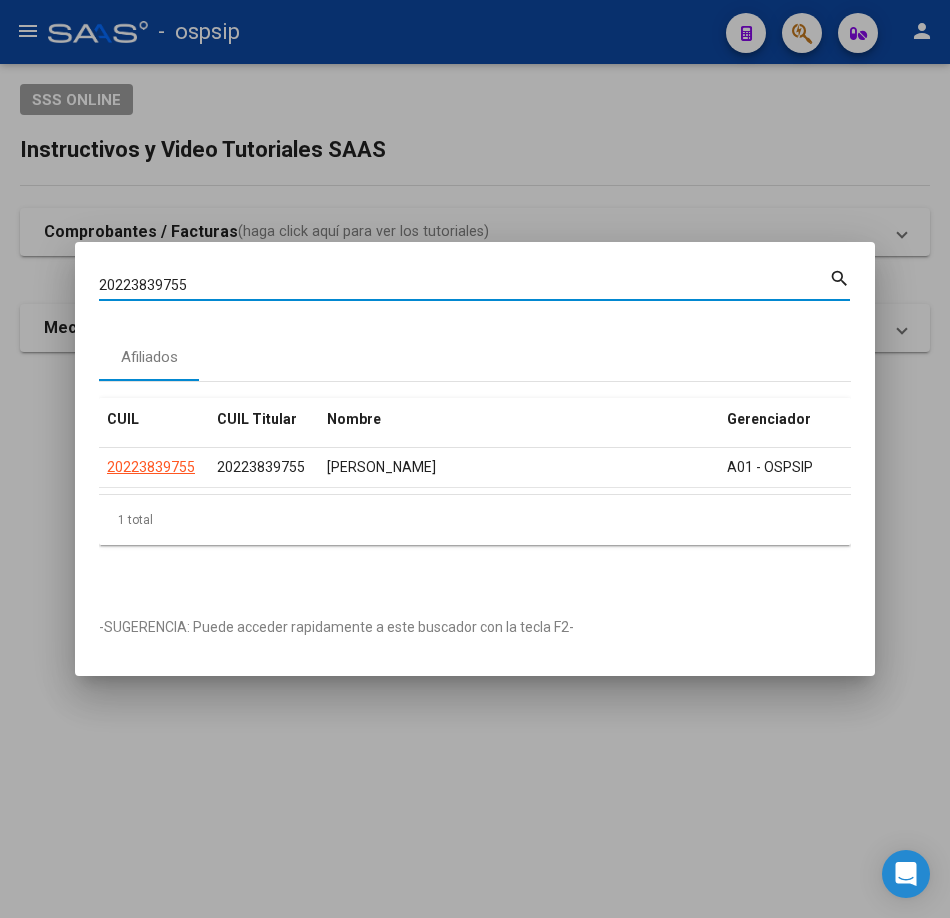 click on "20223839755" at bounding box center [464, 285] 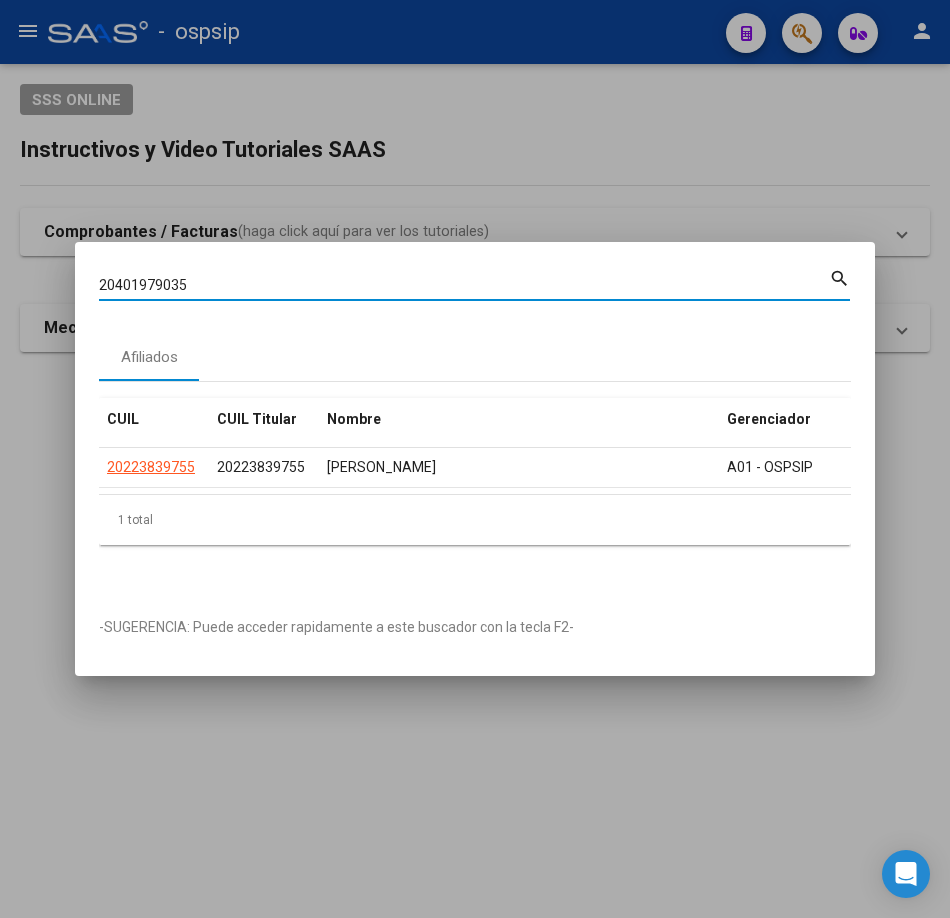 type on "20401979035" 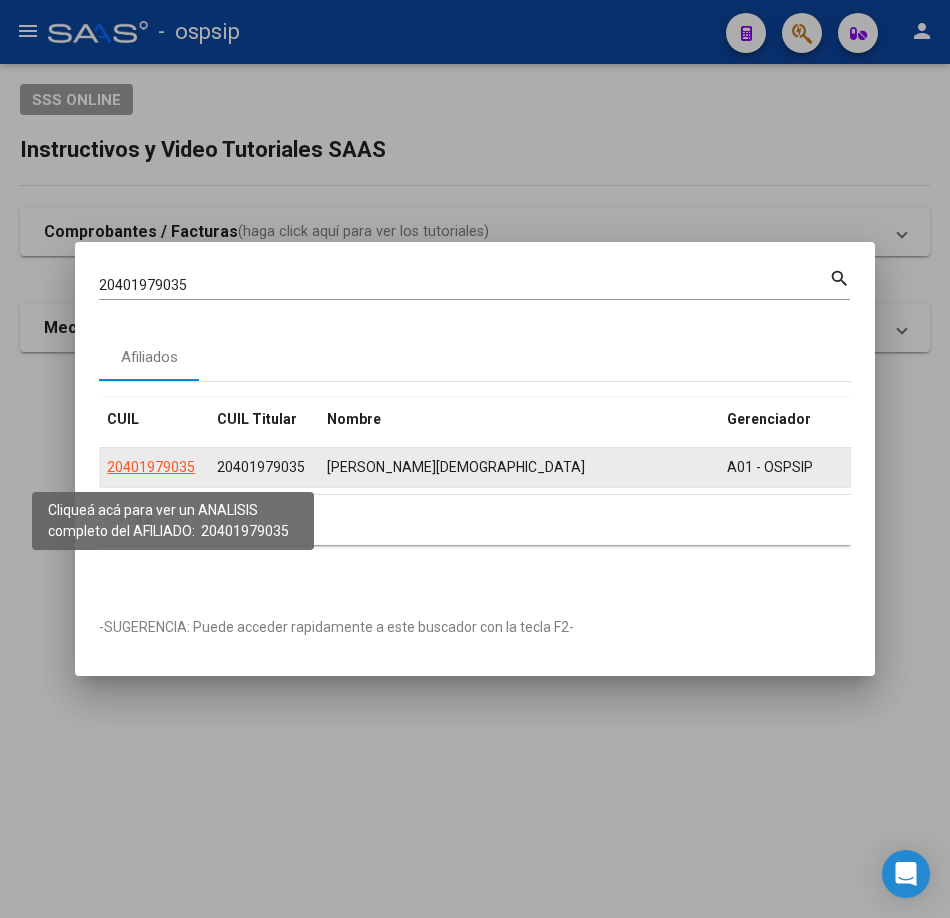 click on "20401979035" 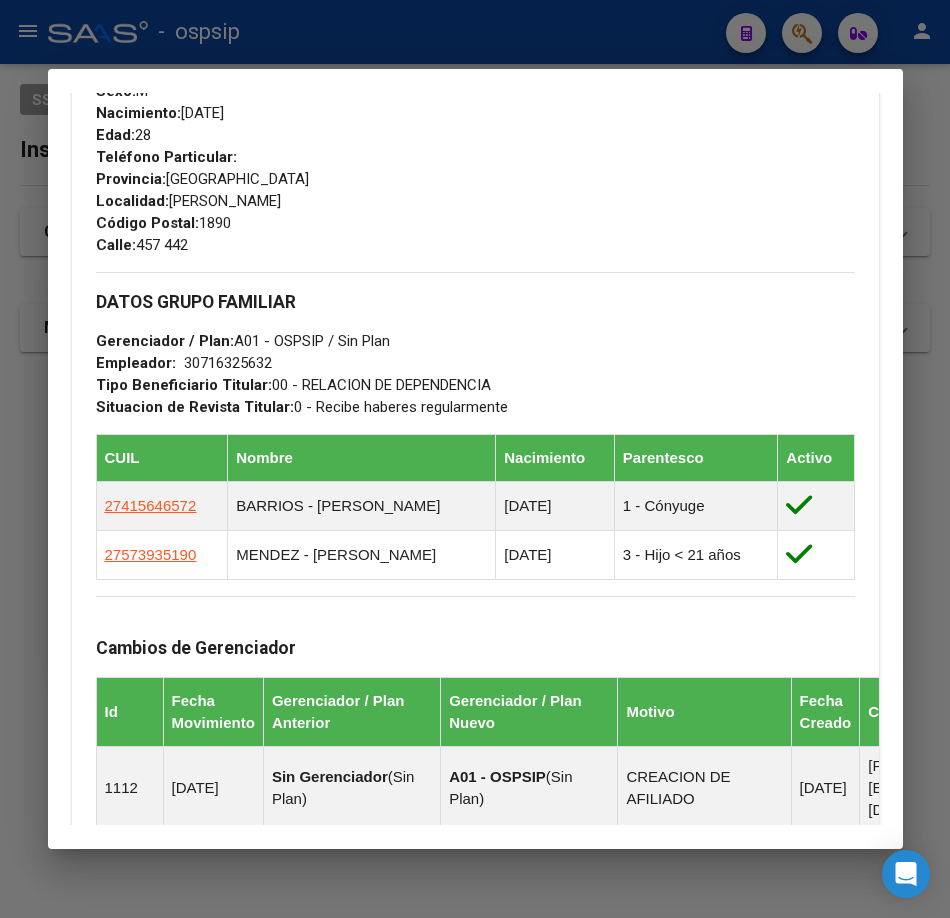 scroll, scrollTop: 1100, scrollLeft: 0, axis: vertical 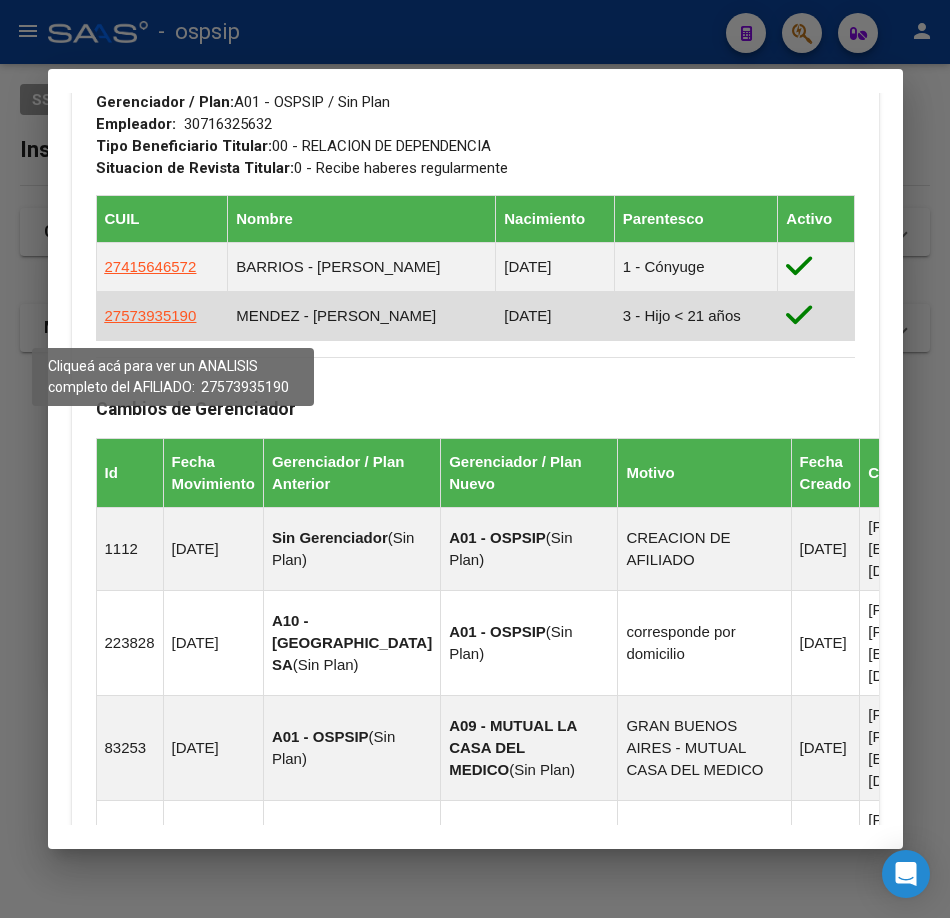 click on "27573935190" at bounding box center (151, 315) 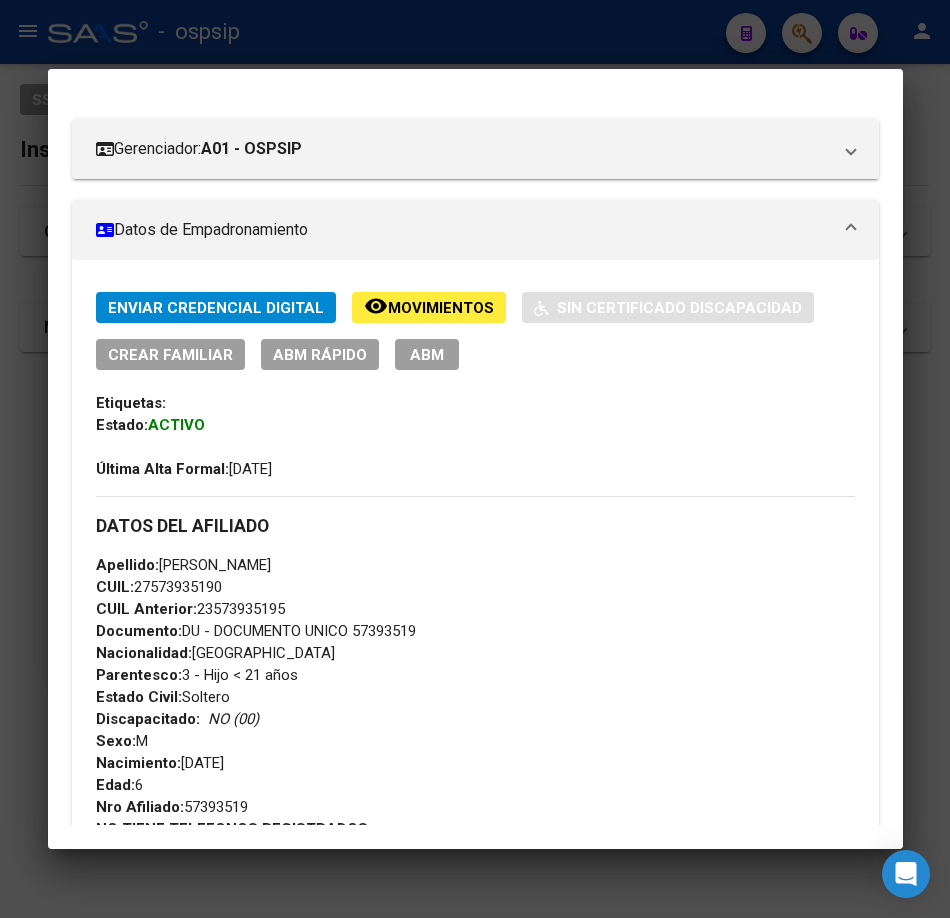 scroll, scrollTop: 600, scrollLeft: 0, axis: vertical 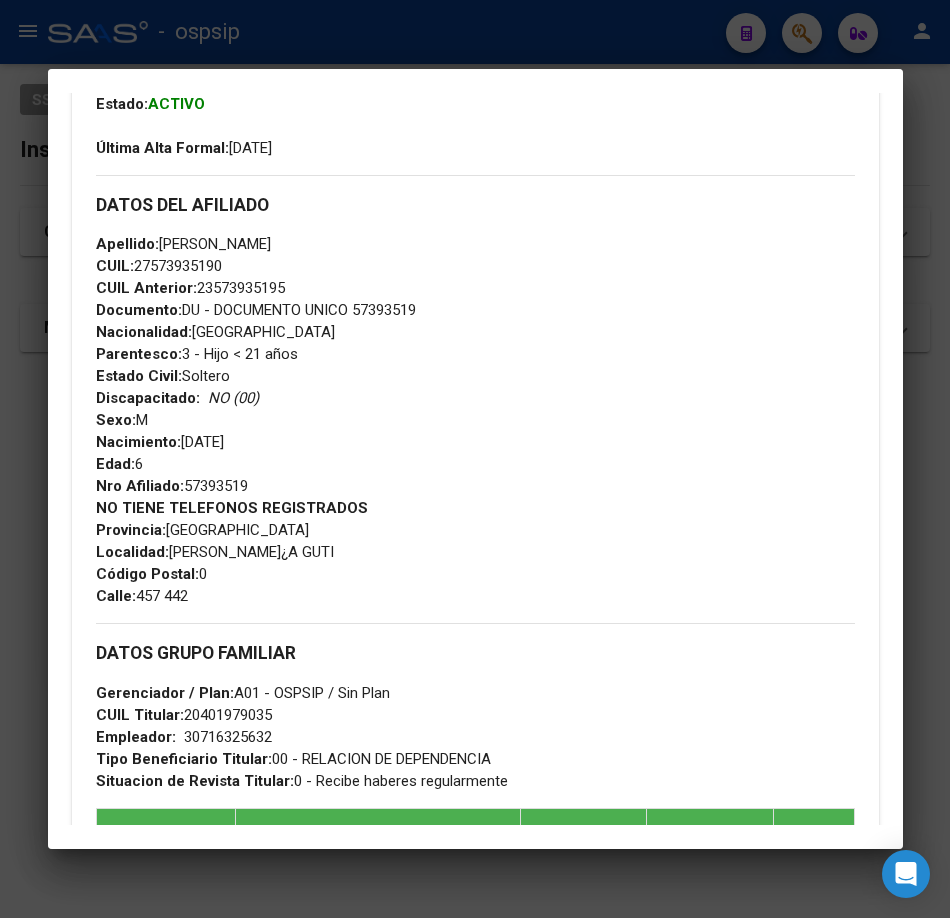 click at bounding box center (475, 459) 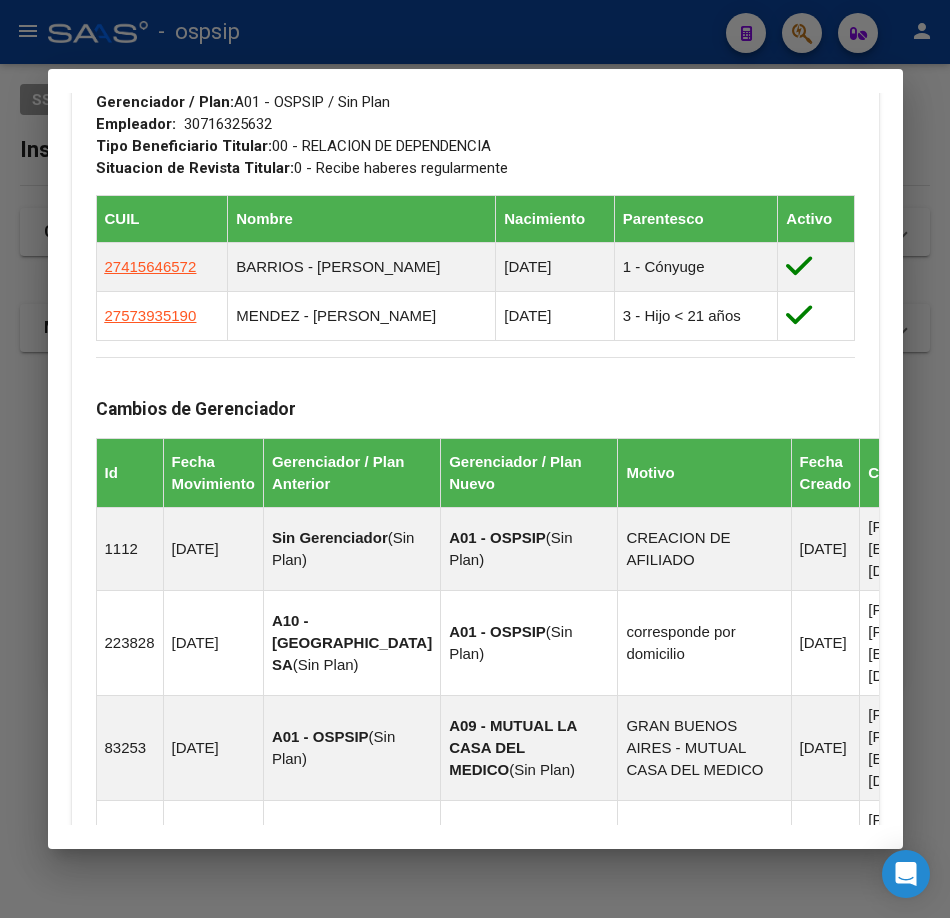 click at bounding box center (475, 459) 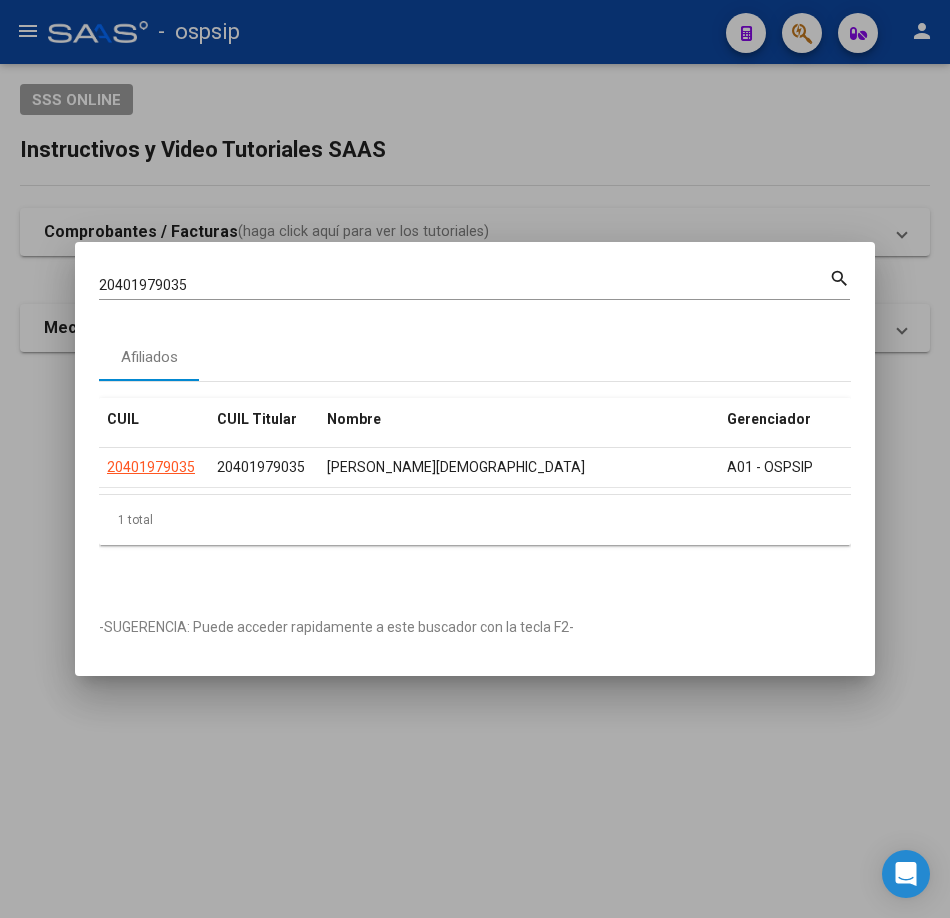 click on "20401979035" at bounding box center (464, 285) 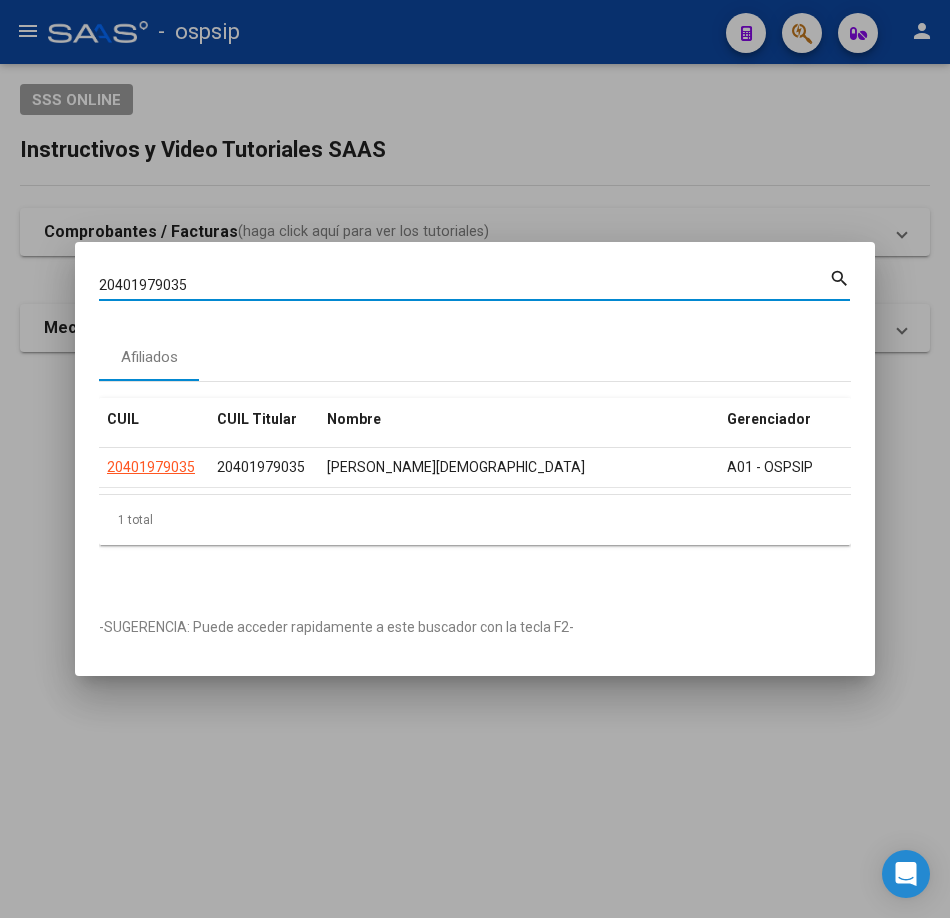 click on "20401979035" at bounding box center (464, 285) 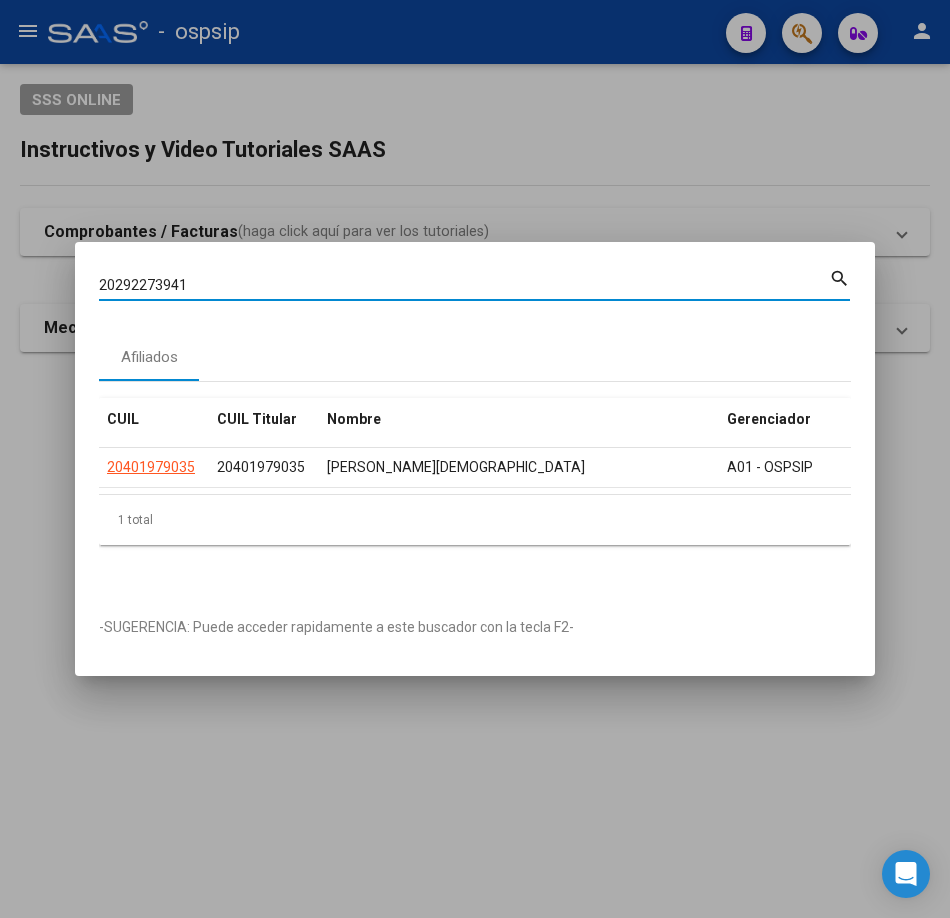 type on "20292273941" 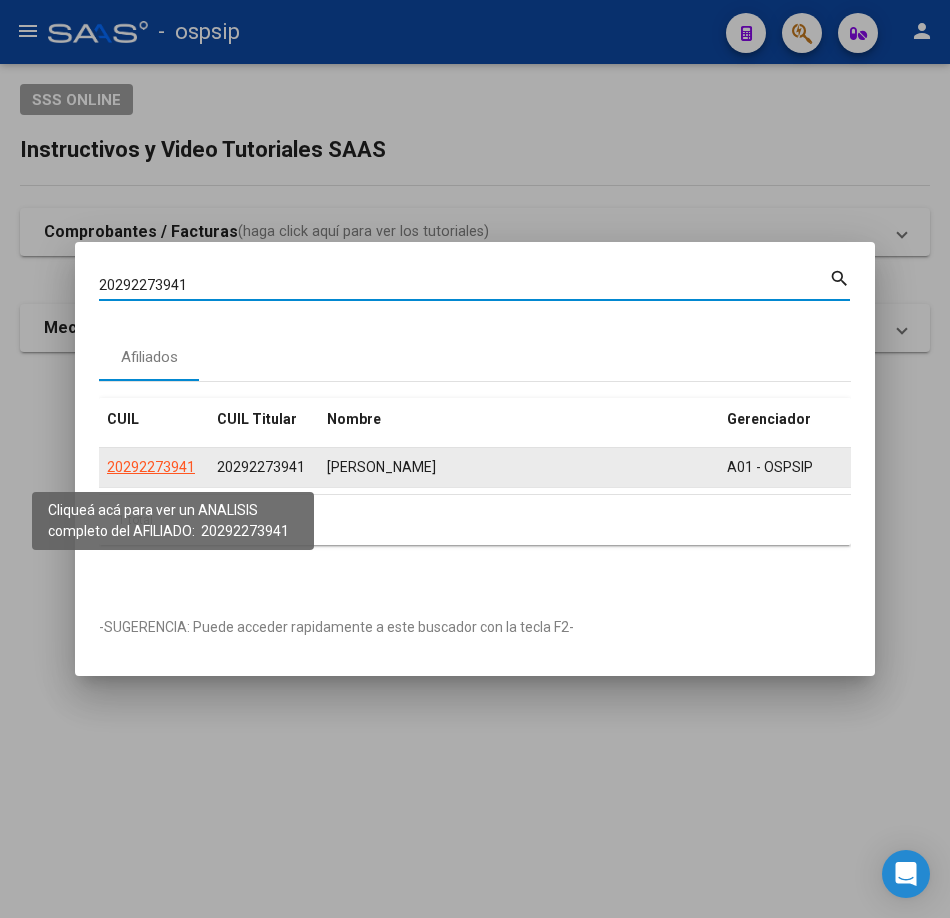 click on "20292273941" 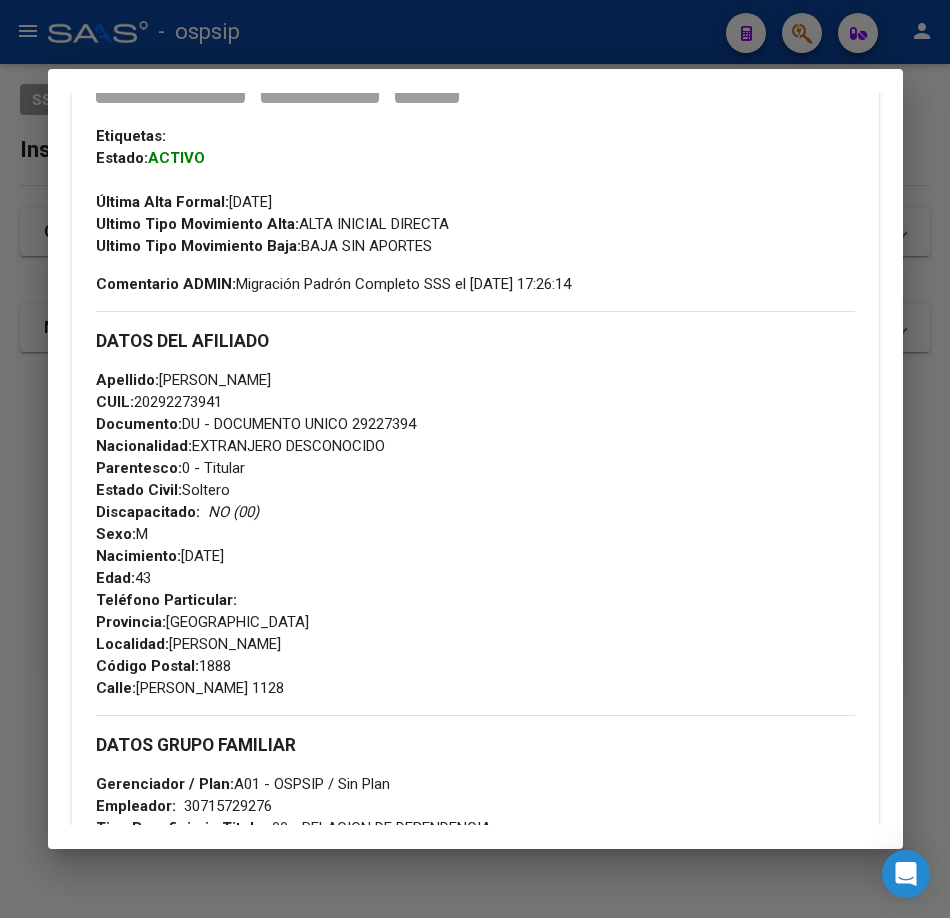 scroll, scrollTop: 1100, scrollLeft: 0, axis: vertical 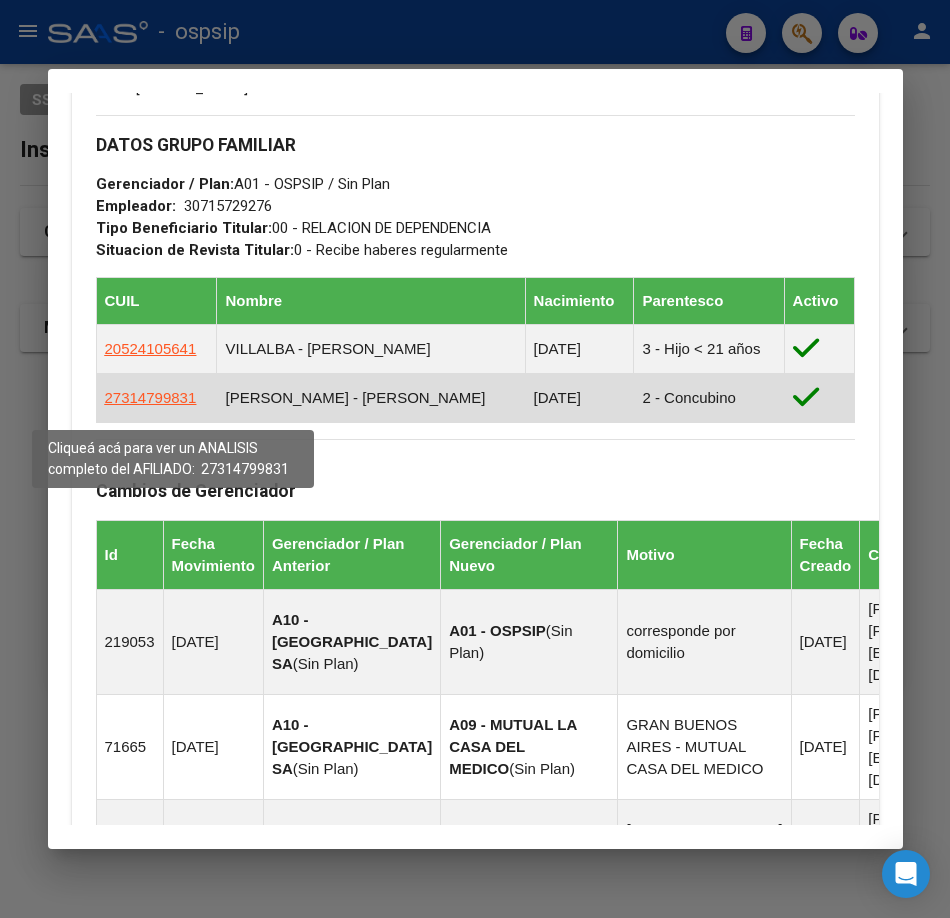 click on "27314799831" at bounding box center (151, 397) 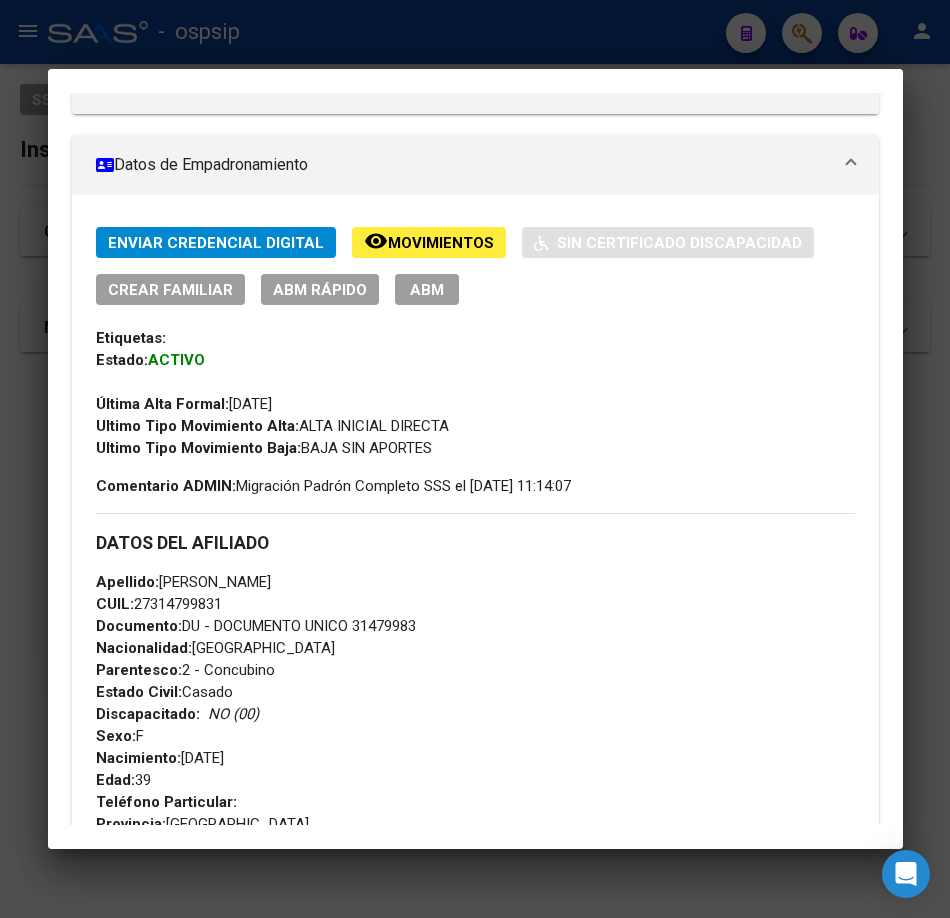 scroll, scrollTop: 600, scrollLeft: 0, axis: vertical 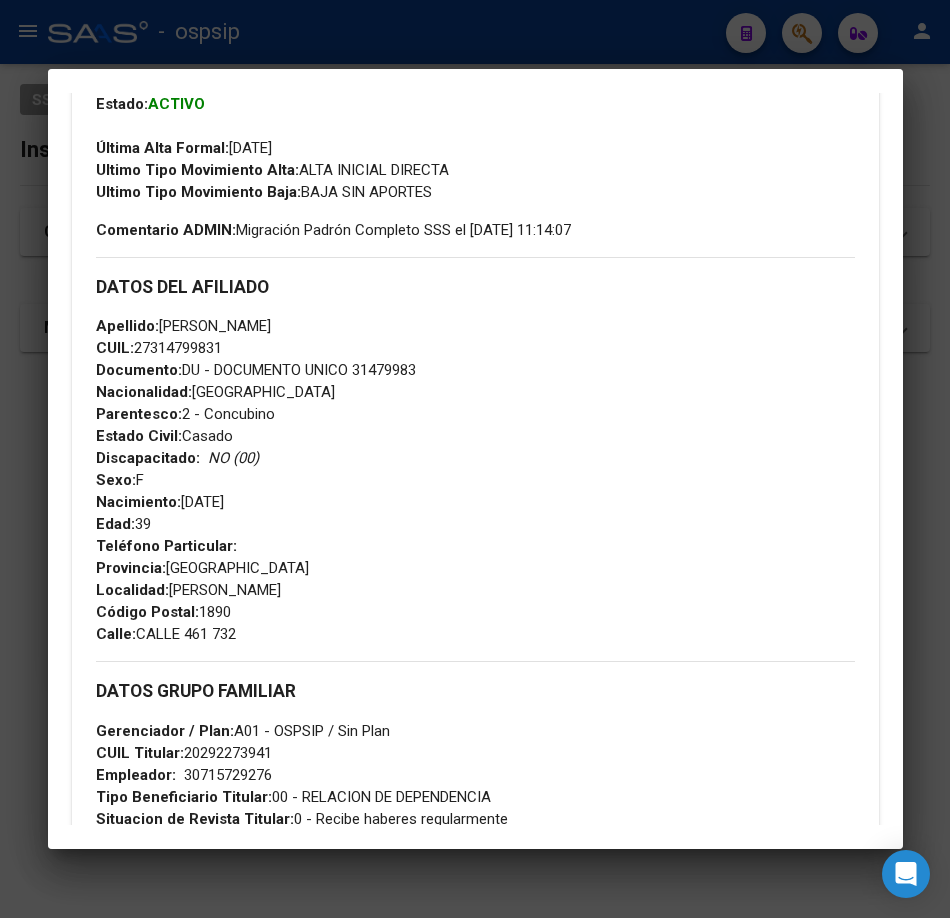 click on "Análisis Afiliado - CUIL:  27314799831 DATOS PADRÓN ÁGIL:  [PERSON_NAME]     |   ACTIVO   |     FAMILIAR DE:  20292273941 Datos Personales y Afiliatorios según Entes Externos: SSS FTP  FTP - Titular ARCA Padrón ARCA Impuestos Organismos Ext.    Gerenciador:      A01 - OSPSIP Atención telefónica: Atención emergencias: Otros Datos Útiles:    Datos de Empadronamiento  Enviar Credencial Digital remove_red_eye Movimientos    Sin Certificado Discapacidad Crear Familiar ABM Rápido ABM Etiquetas: Estado: ACTIVO Última Alta Formal:  [DATE] Ultimo Tipo Movimiento Alta:  ALTA INICIAL DIRECTA Ultimo Tipo Movimiento Baja:  BAJA SIN APORTES Comentario ADMIN:  Migración Padrón Completo SSS el [DATE] 11:14:07 DATOS DEL AFILIADO Apellido:  [PERSON_NAME] CUIL:  27314799831 Documento:  DU - DOCUMENTO UNICO 31479983  Nacionalidad:  ARGENTINA Parentesco:  2 - Concubino Estado Civil:  [DEMOGRAPHIC_DATA] Discapacitado:    NO (00) Sexo:  F Nacimiento:  [DEMOGRAPHIC_DATA] Edad:  39  Provincia:  1890" at bounding box center (475, 459) 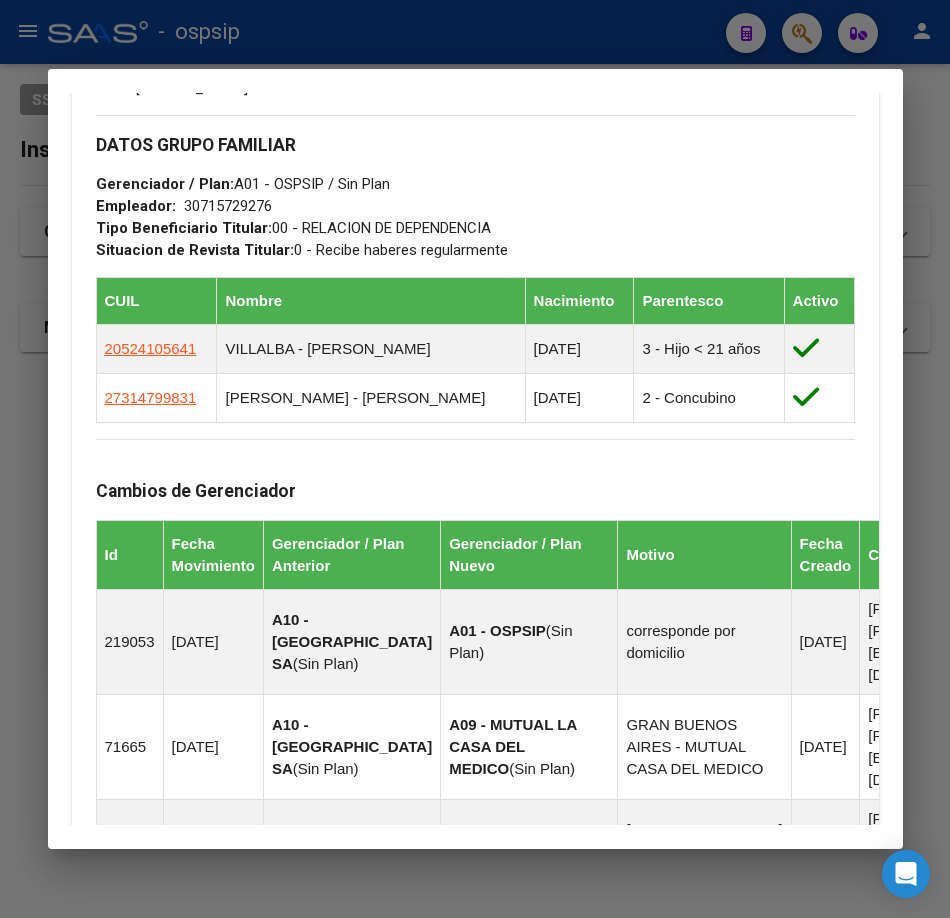 click on "Análisis Afiliado - CUIL:  20292273941 DATOS PADRÓN ÁGIL:  [PERSON_NAME]     |   ACTIVO   |     AFILIADO TITULAR  Datos Personales y Afiliatorios según Entes Externos: SSS FTP ARCA Padrón ARCA Impuestos Organismos Ext.    Gerenciador:      A01 - OSPSIP Atención telefónica: Atención emergencias: Otros Datos Útiles:    Datos de Empadronamiento  Enviar Credencial Digital remove_red_eye Movimientos    Sin Certificado Discapacidad Crear Familiar ABM Rápido ABM Etiquetas: Estado: ACTIVO Última Alta Formal:  [DATE] Ultimo Tipo Movimiento Alta:  ALTA INICIAL DIRECTA Ultimo Tipo Movimiento Baja:  BAJA SIN APORTES Comentario ADMIN:  Migración Padrón Completo SSS el [DATE] 17:26:14 DATOS DEL AFILIADO Apellido:  [PERSON_NAME] CUIL:  20292273941 Documento:  DU - DOCUMENTO UNICO 29227394  Nacionalidad:  EXTRANJERO DESCONOCIDO Parentesco:  0 - Titular Estado Civil:  [DEMOGRAPHIC_DATA] Discapacitado:    NO (00) Sexo:  M Nacimiento:  [DEMOGRAPHIC_DATA] Edad:  43  Teléfono Particular:  1888" at bounding box center [475, 459] 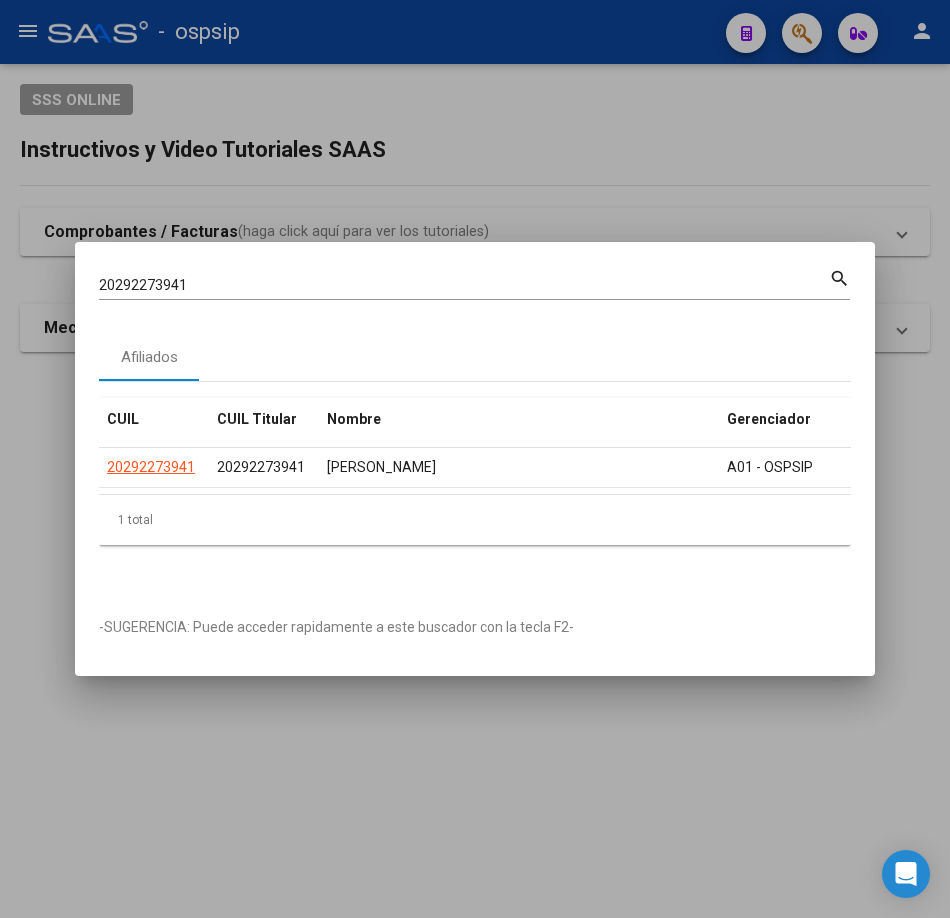 click on "20292273941 Buscar (apellido, dni, [PERSON_NAME], [PERSON_NAME], cuit, obra social)" at bounding box center [464, 286] 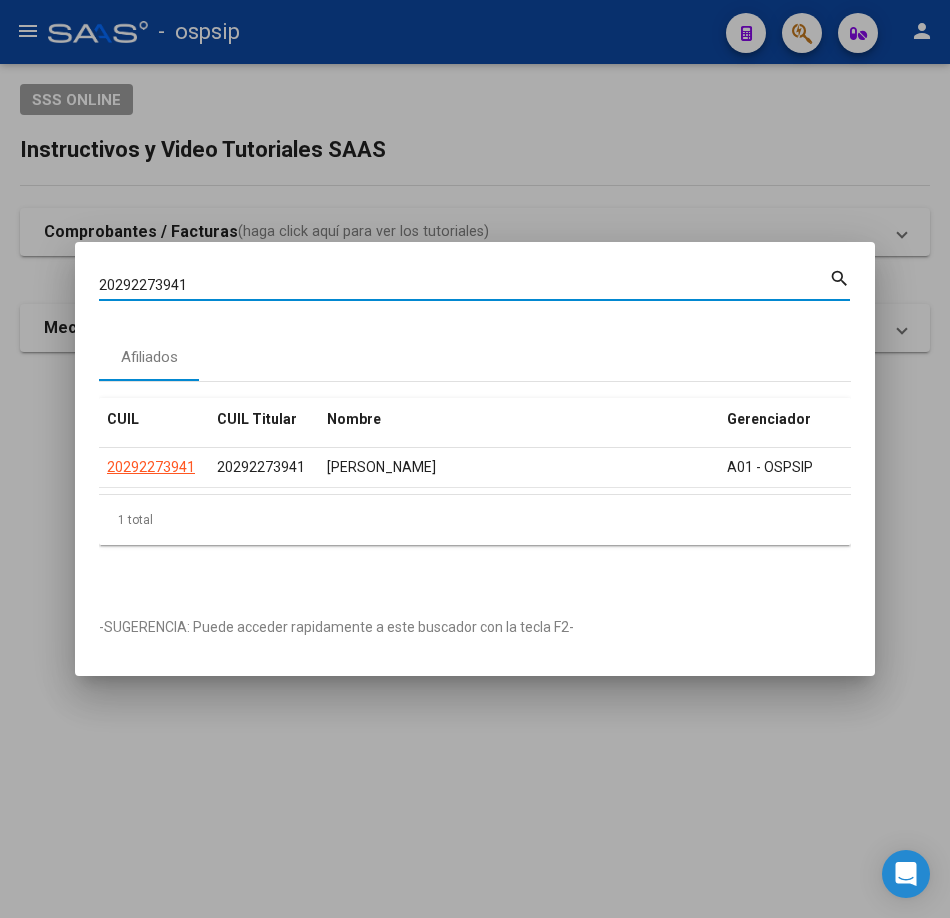 click on "20292273941" at bounding box center (464, 285) 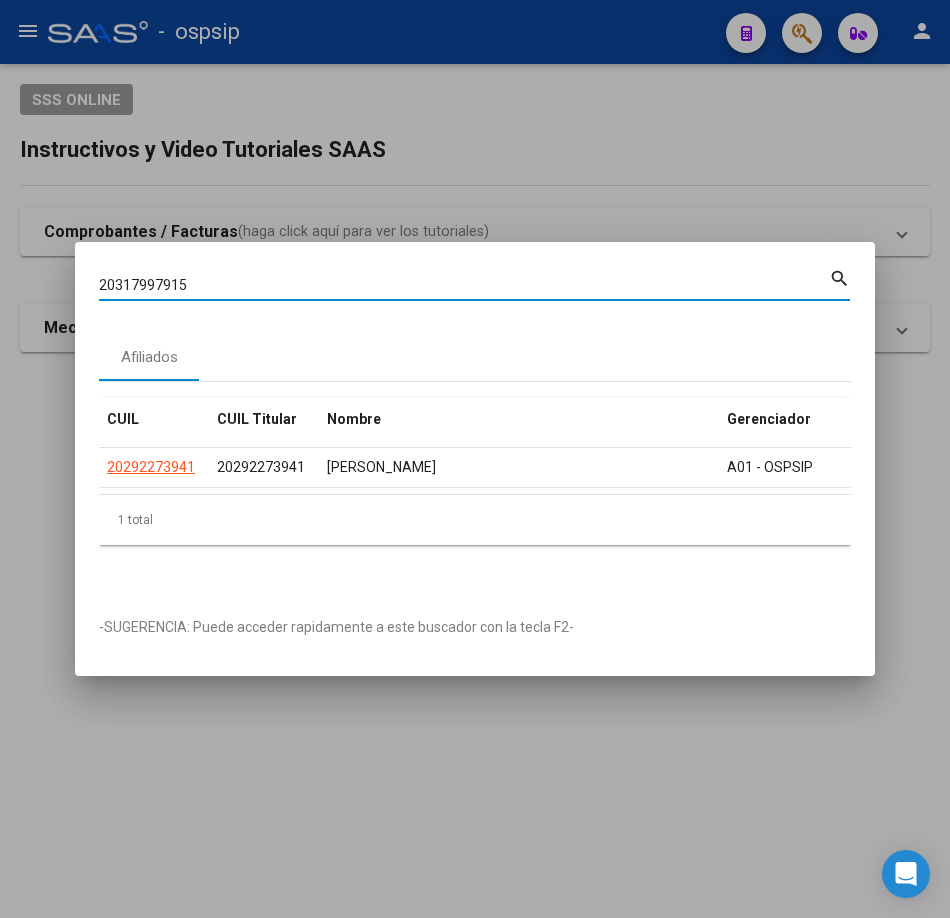 type on "20317997915" 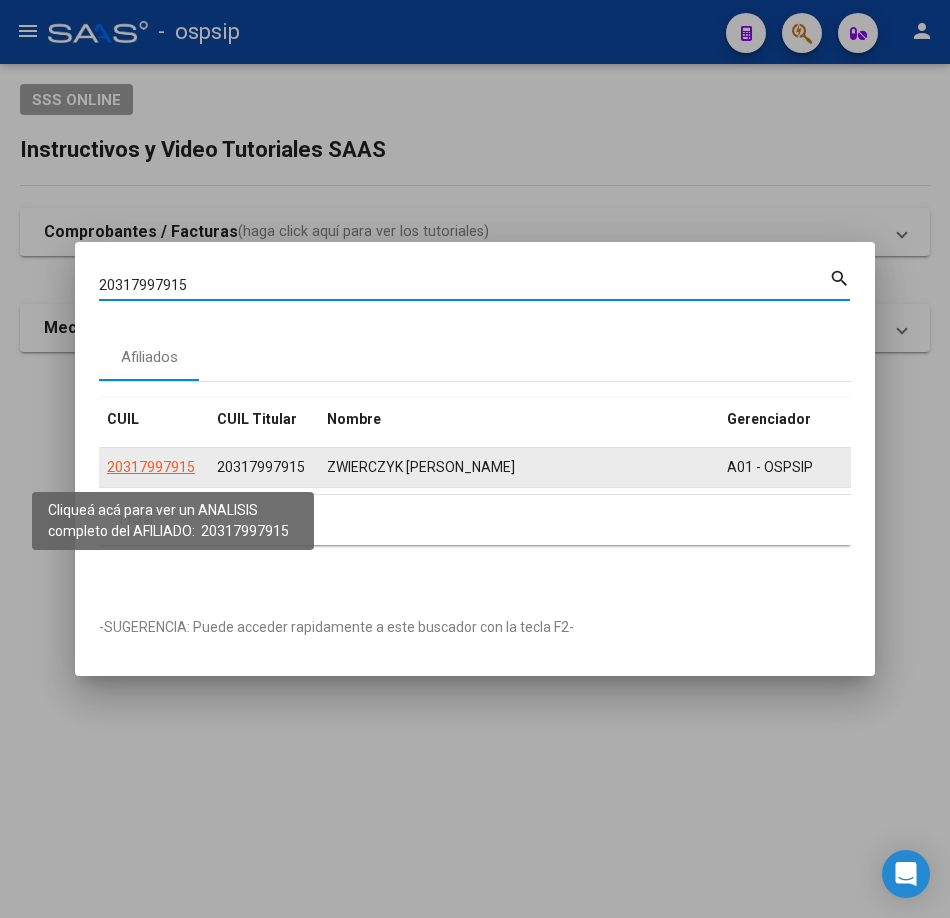 click on "20317997915" 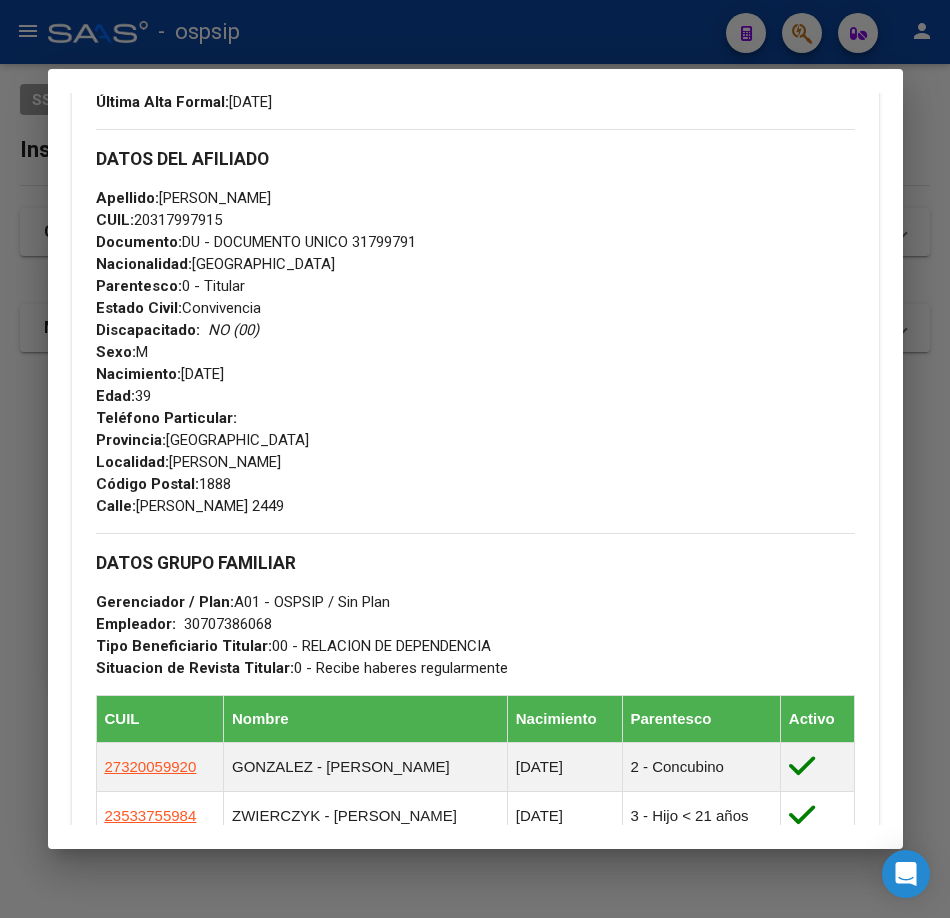 scroll, scrollTop: 1000, scrollLeft: 0, axis: vertical 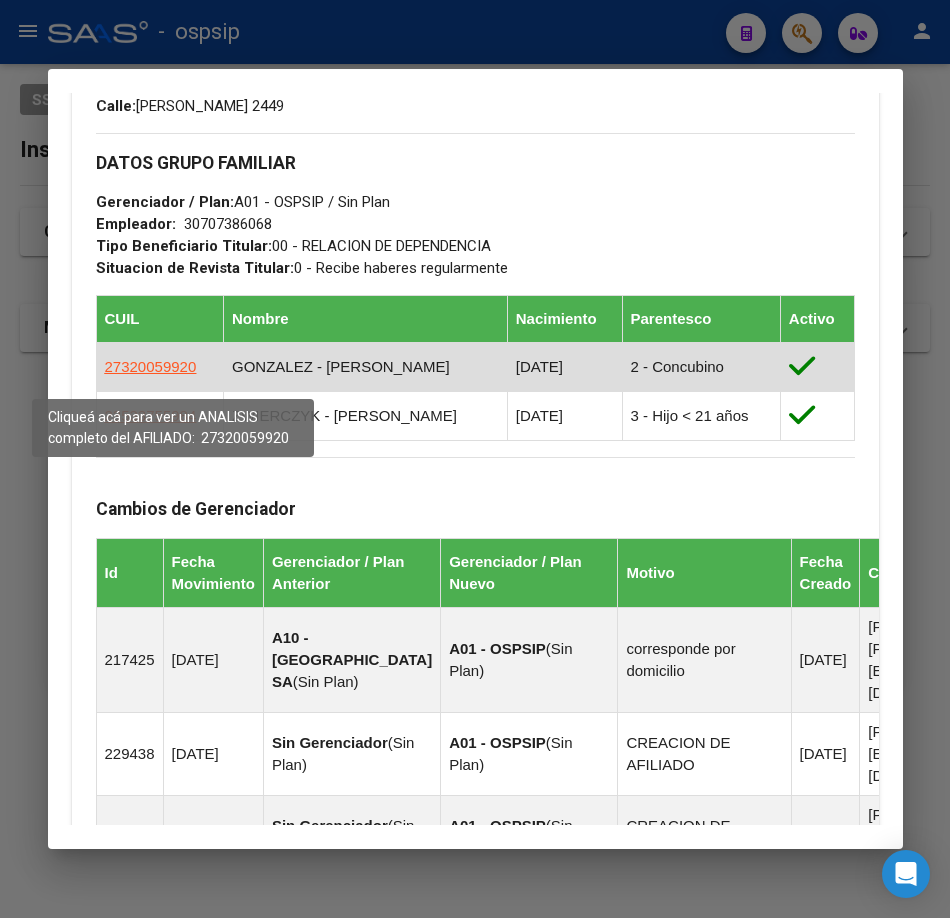 click on "27320059920" at bounding box center [151, 366] 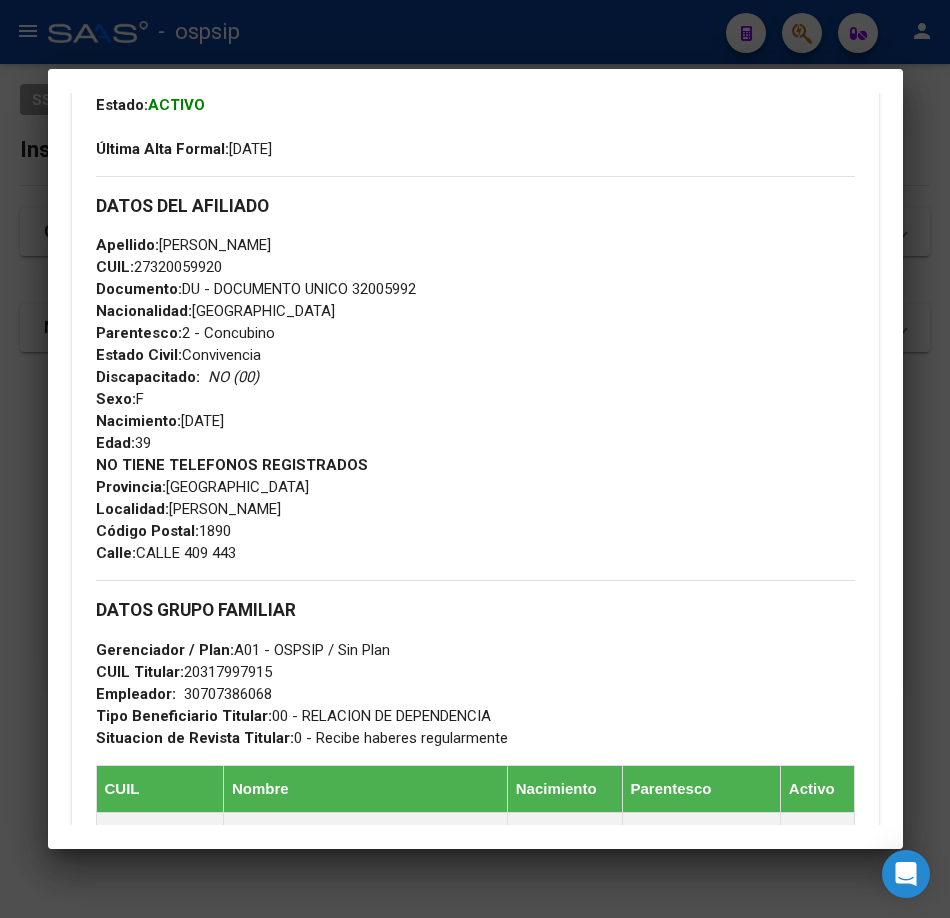 scroll, scrollTop: 600, scrollLeft: 0, axis: vertical 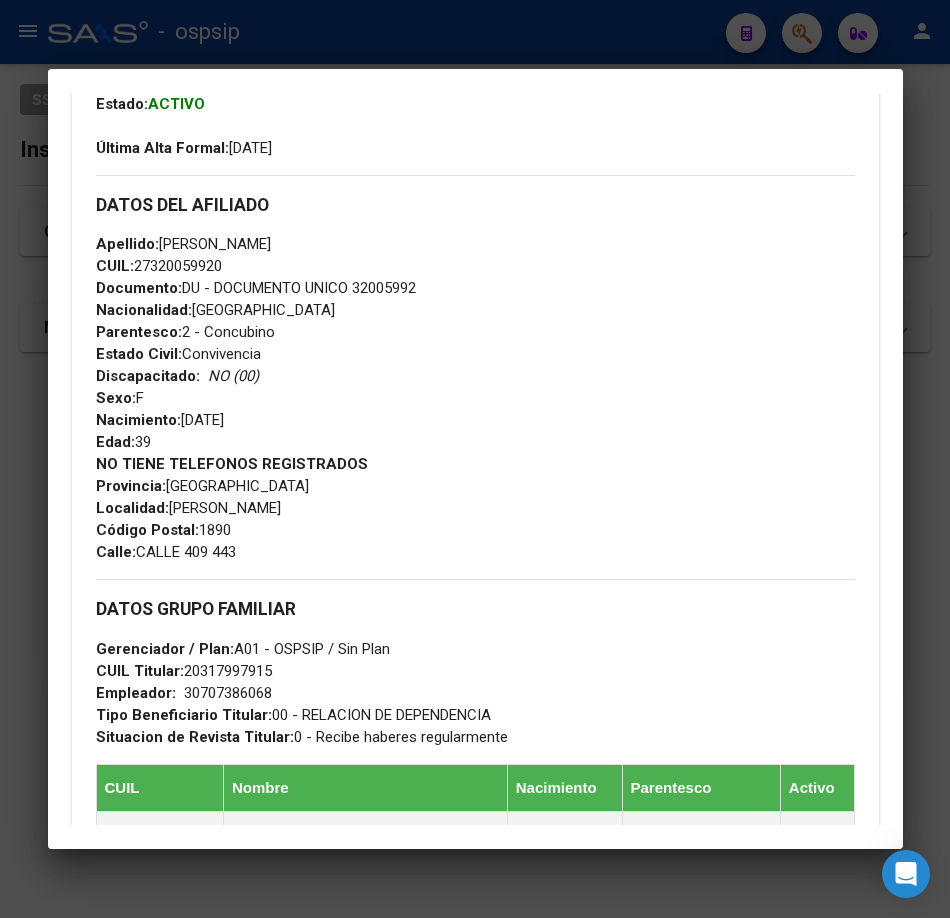 click at bounding box center (475, 459) 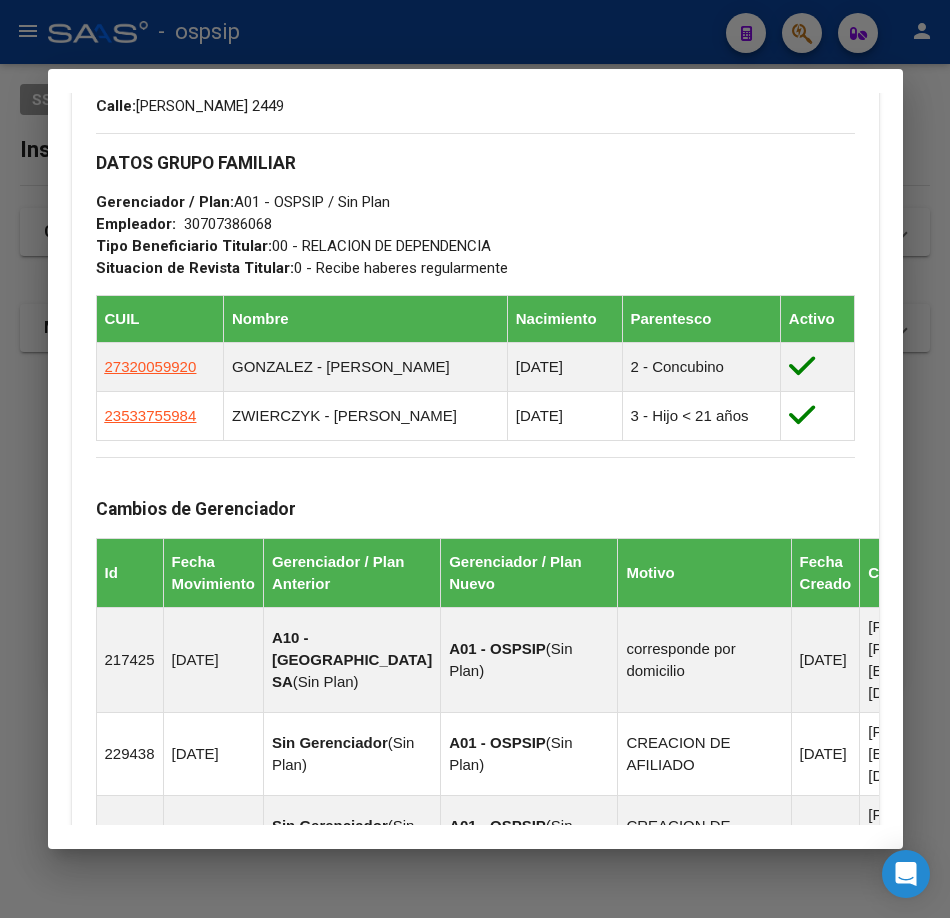 click at bounding box center (475, 459) 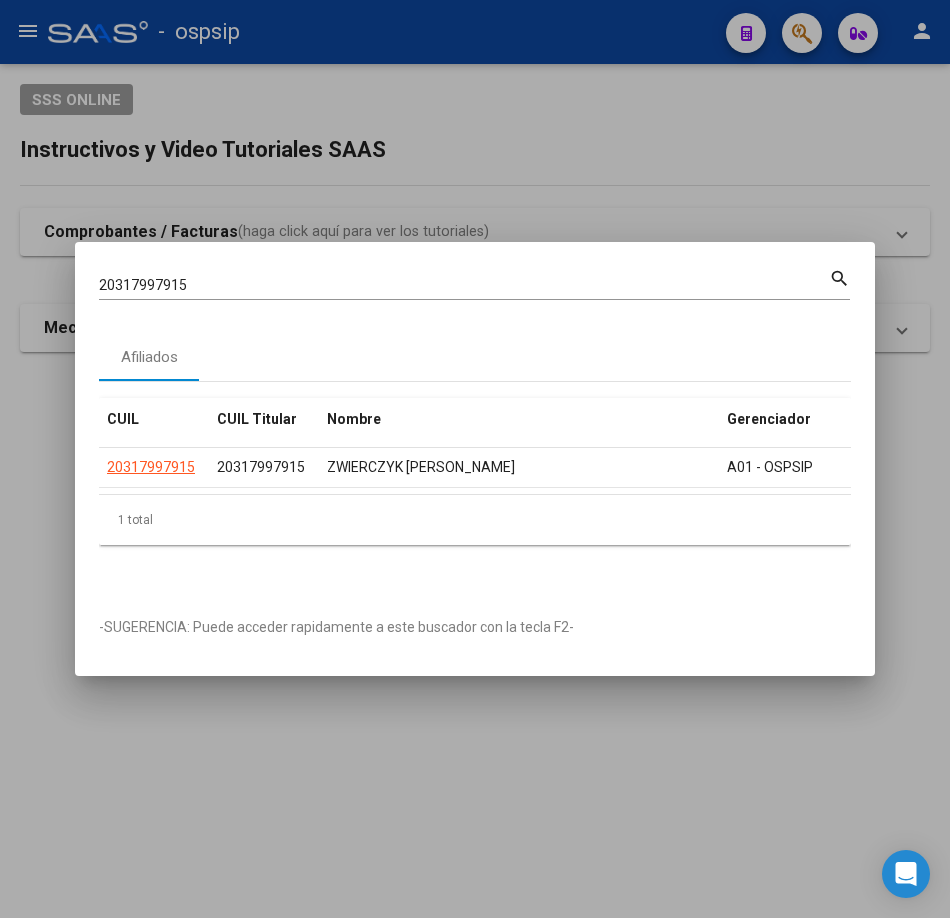 click on "20317997915" at bounding box center (464, 285) 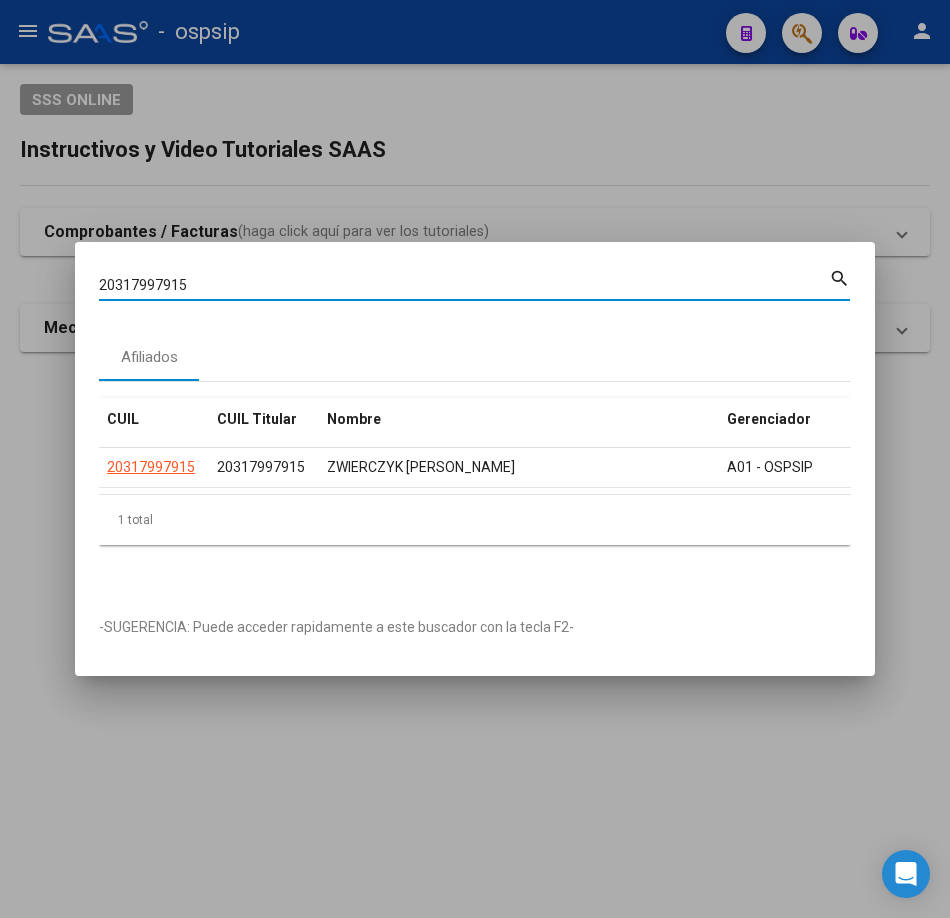 paste on "99597464" 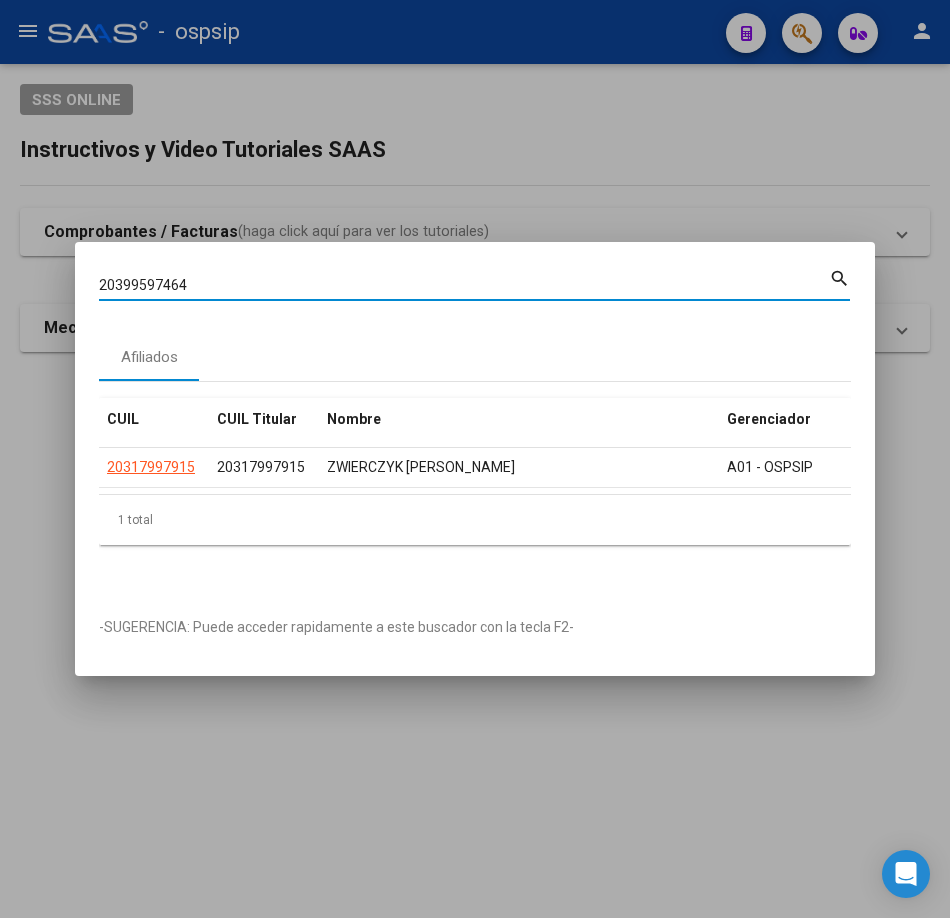 type on "20399597464" 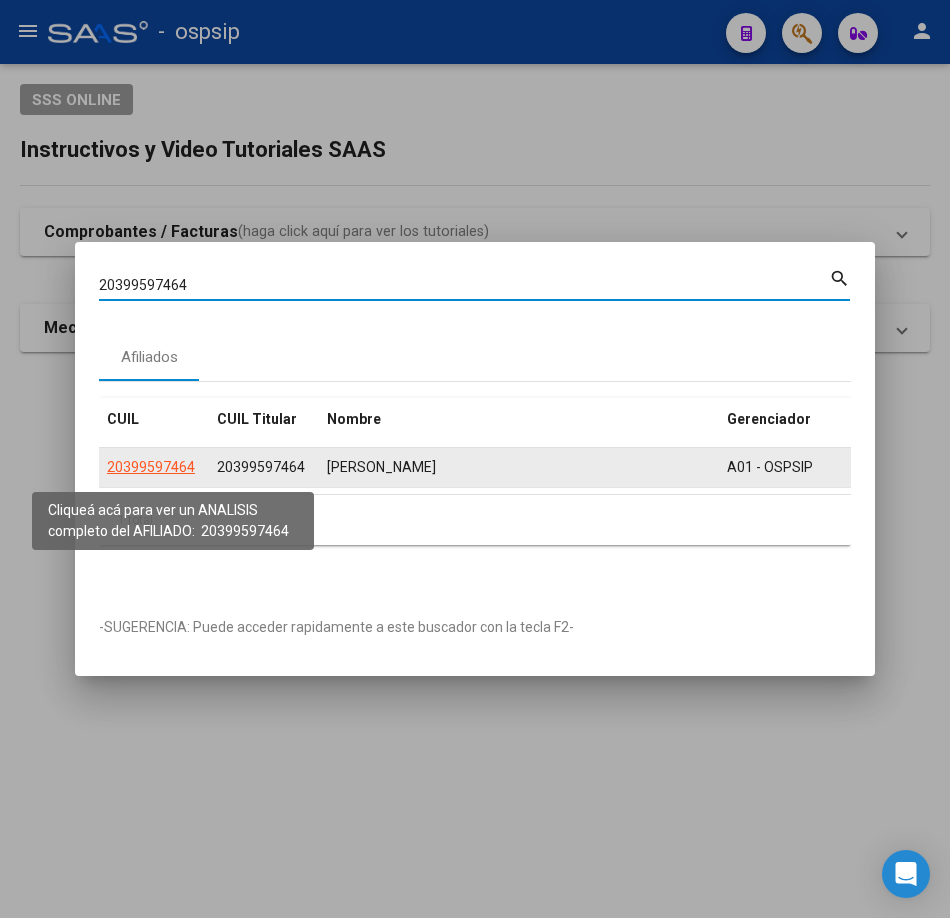 click on "20399597464" 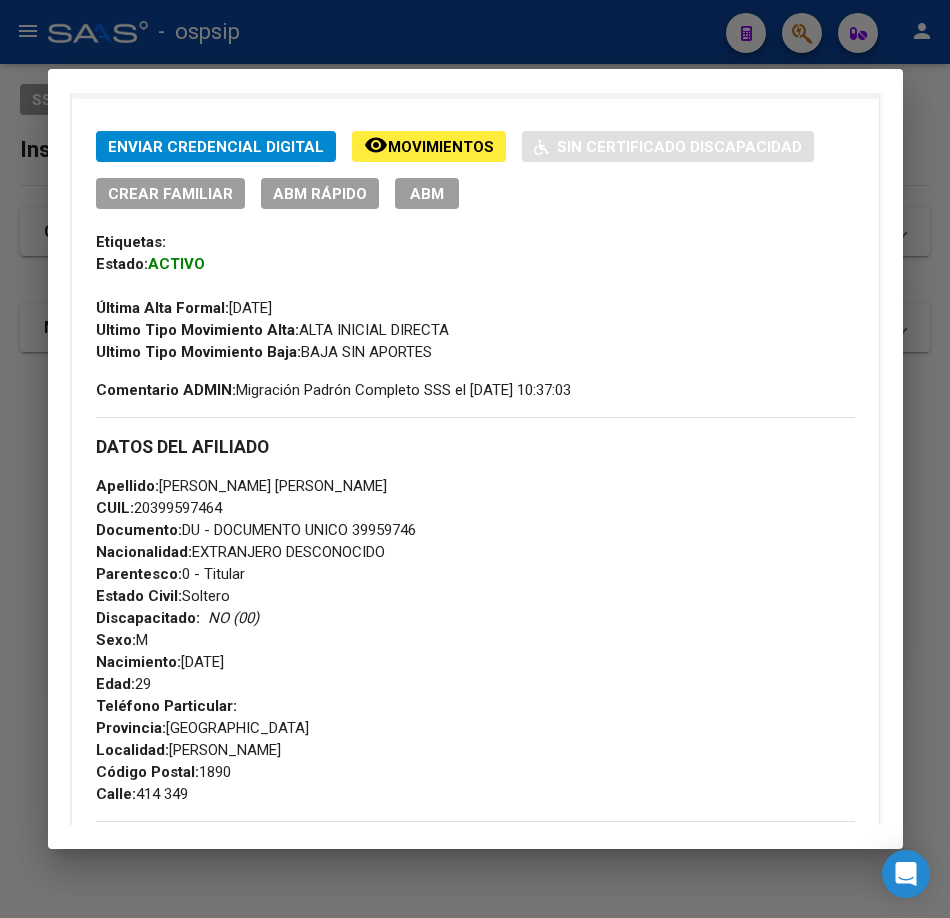 scroll, scrollTop: 600, scrollLeft: 0, axis: vertical 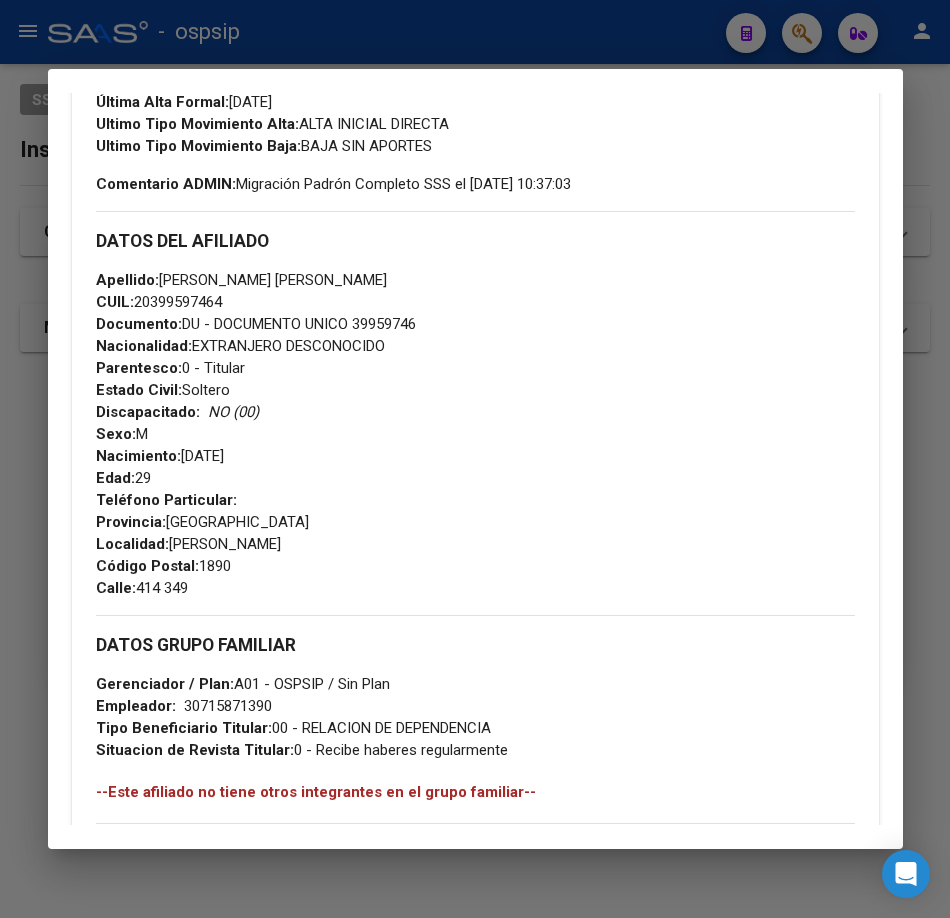 click at bounding box center [475, 459] 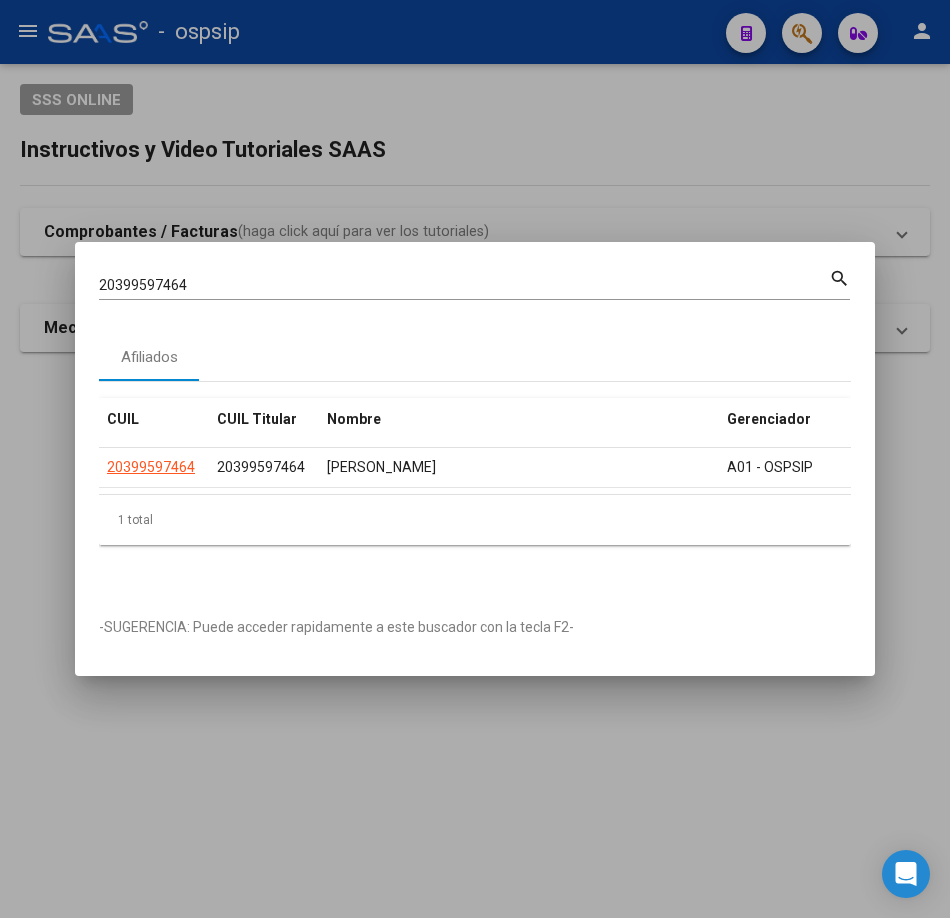 click on "20399597464" at bounding box center (464, 285) 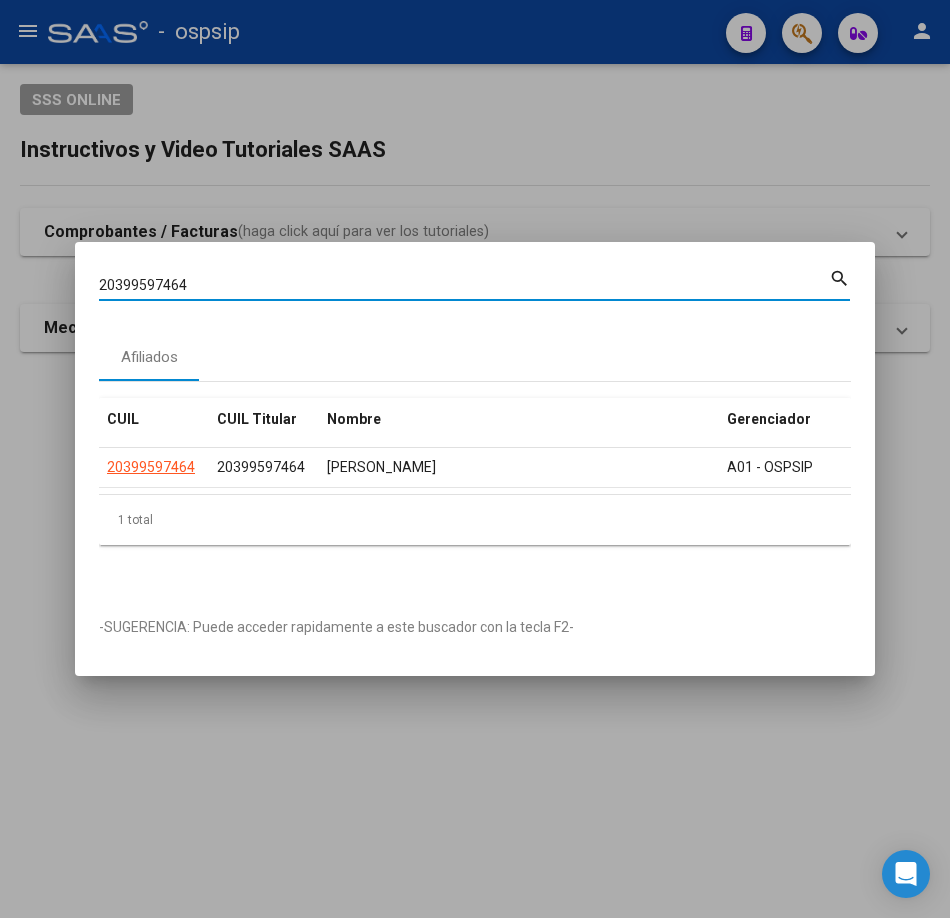 click on "20399597464" at bounding box center (464, 285) 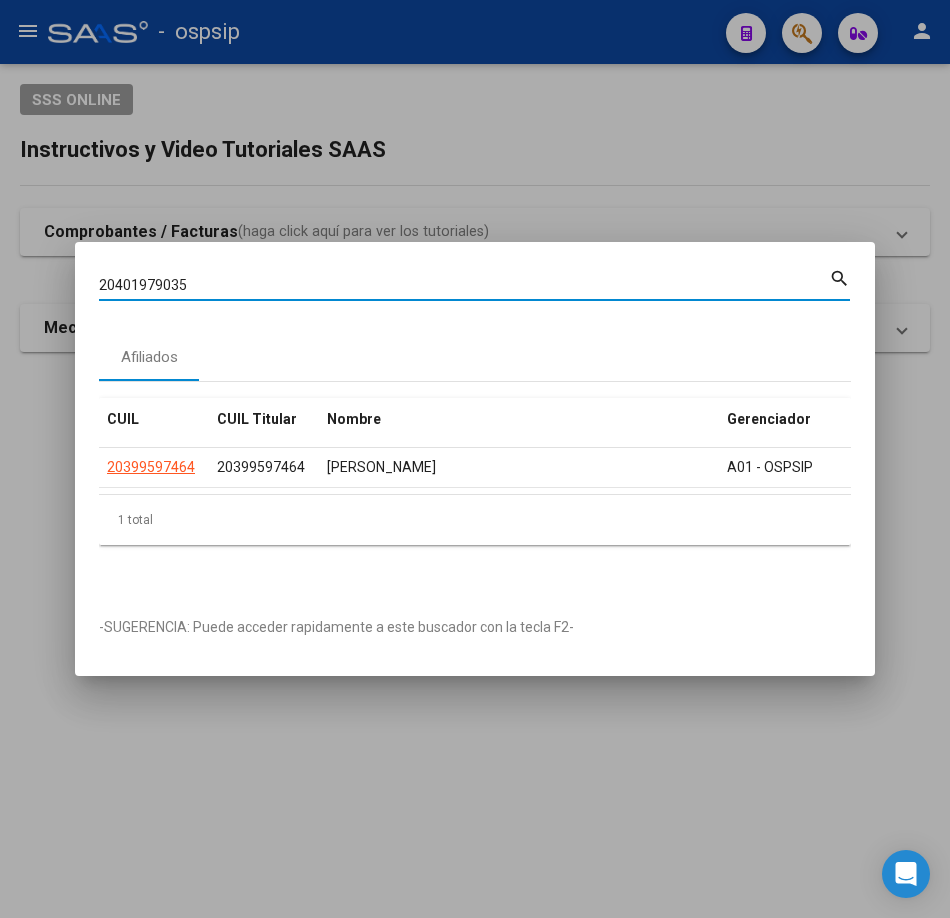 type on "20401979035" 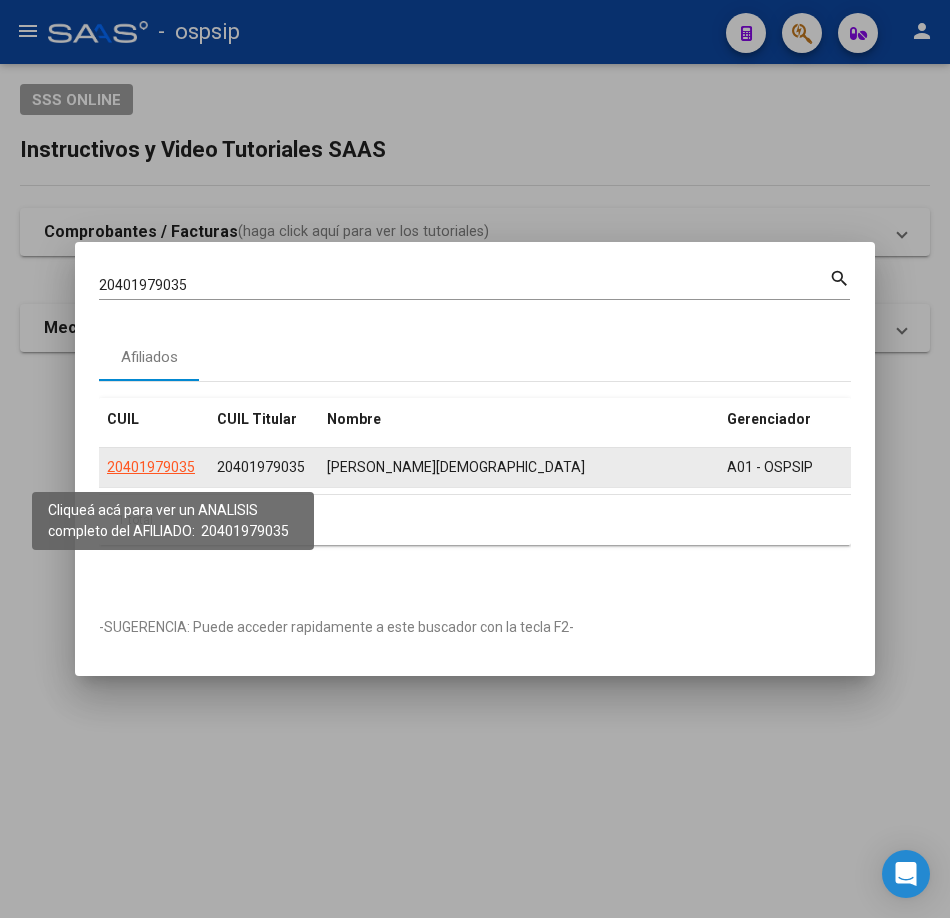 click on "20401979035" 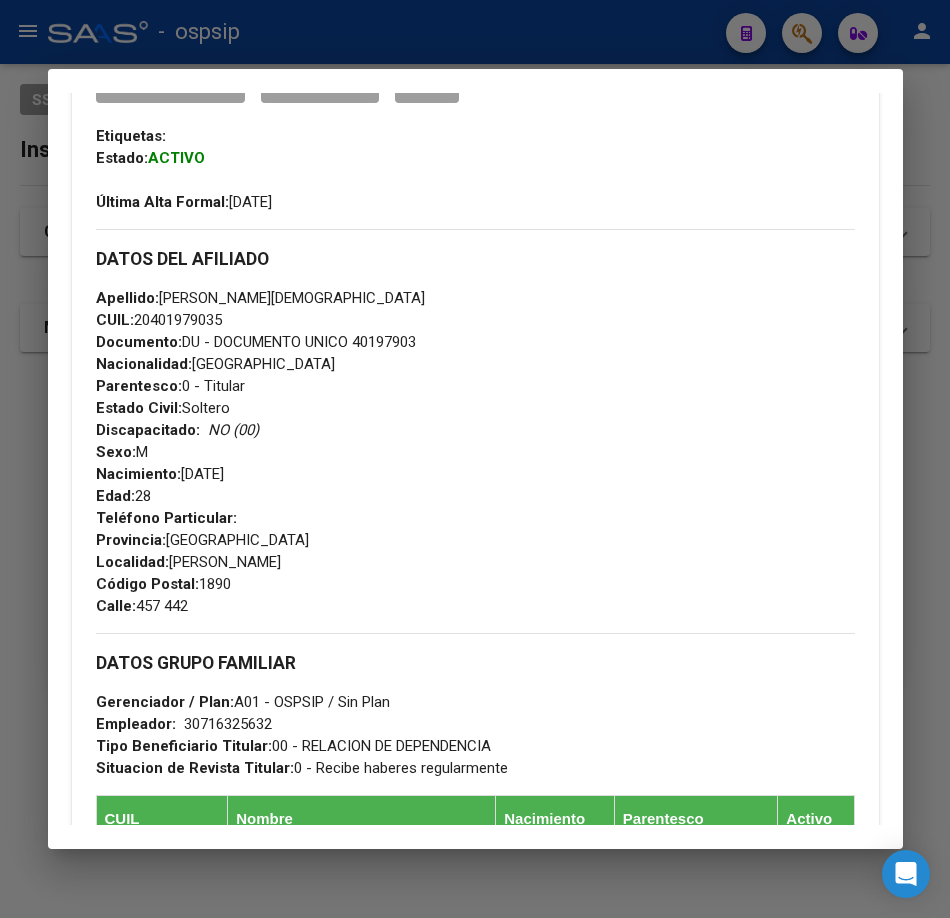 scroll, scrollTop: 800, scrollLeft: 0, axis: vertical 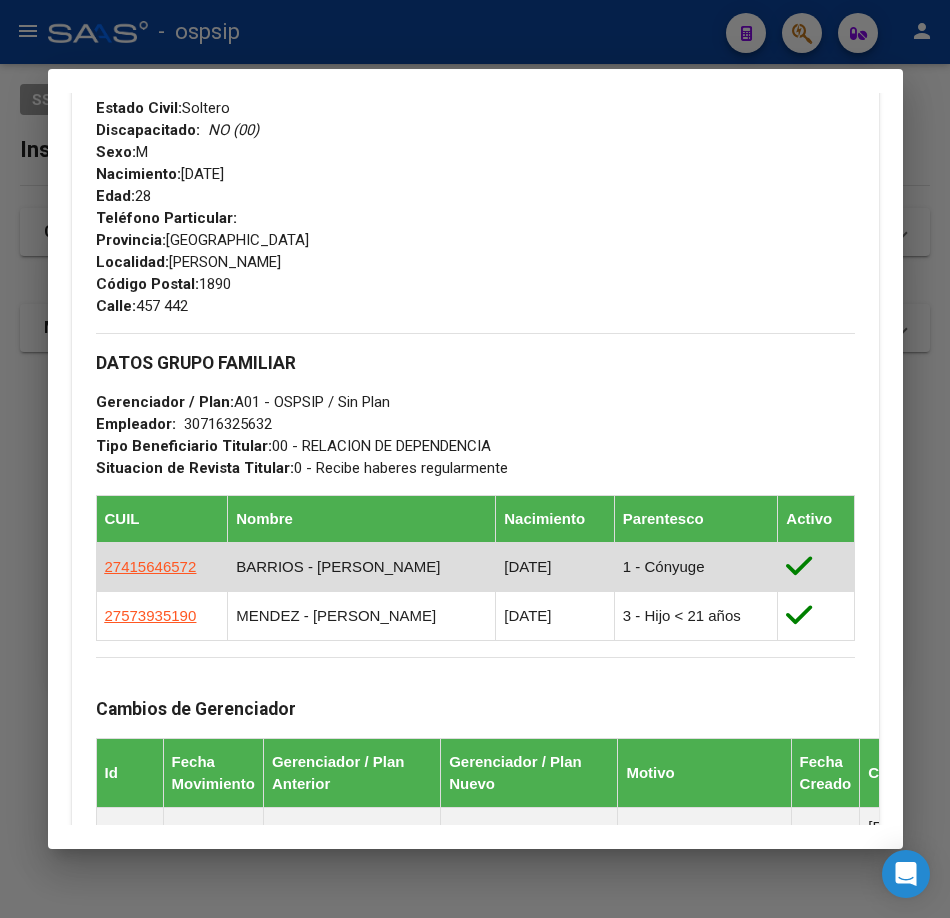 click on "27415646572" at bounding box center (151, 566) 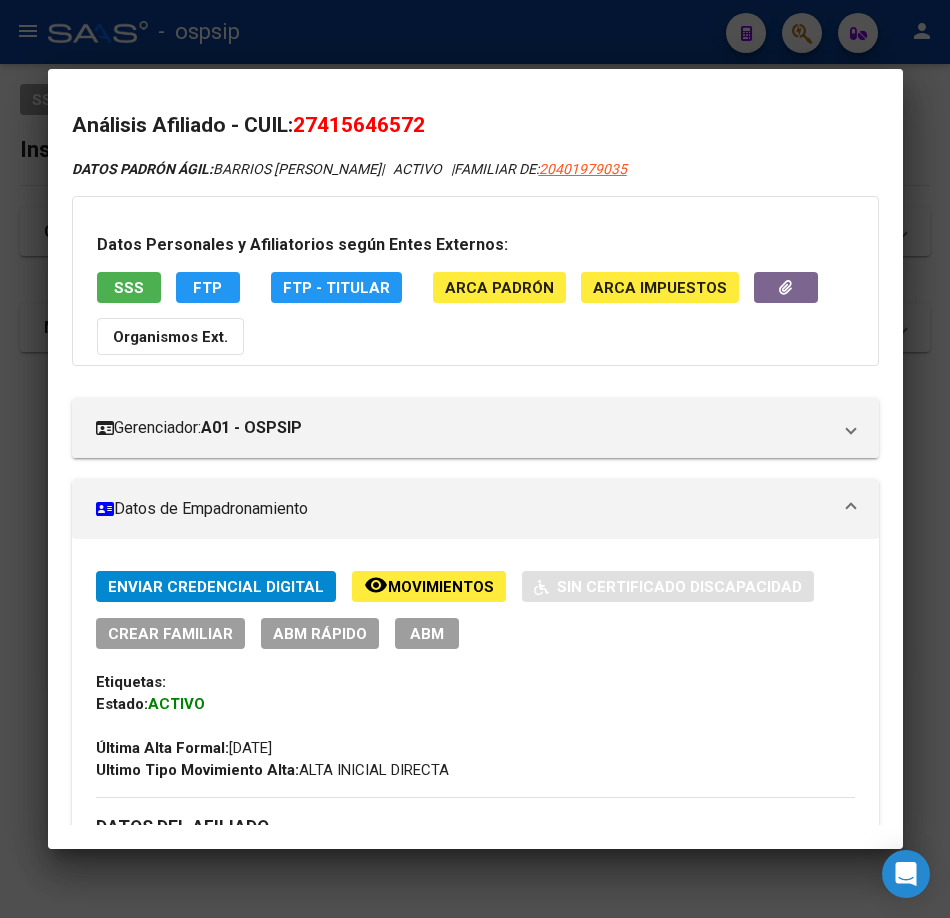 scroll, scrollTop: 600, scrollLeft: 0, axis: vertical 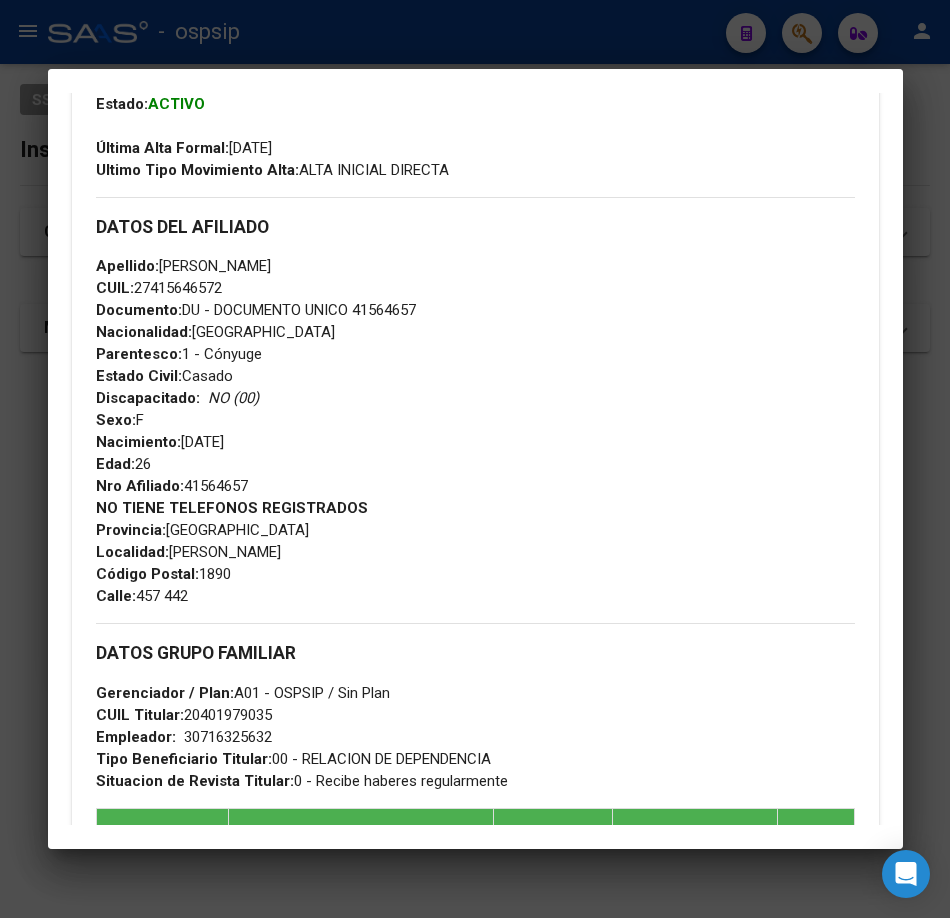 click at bounding box center [475, 459] 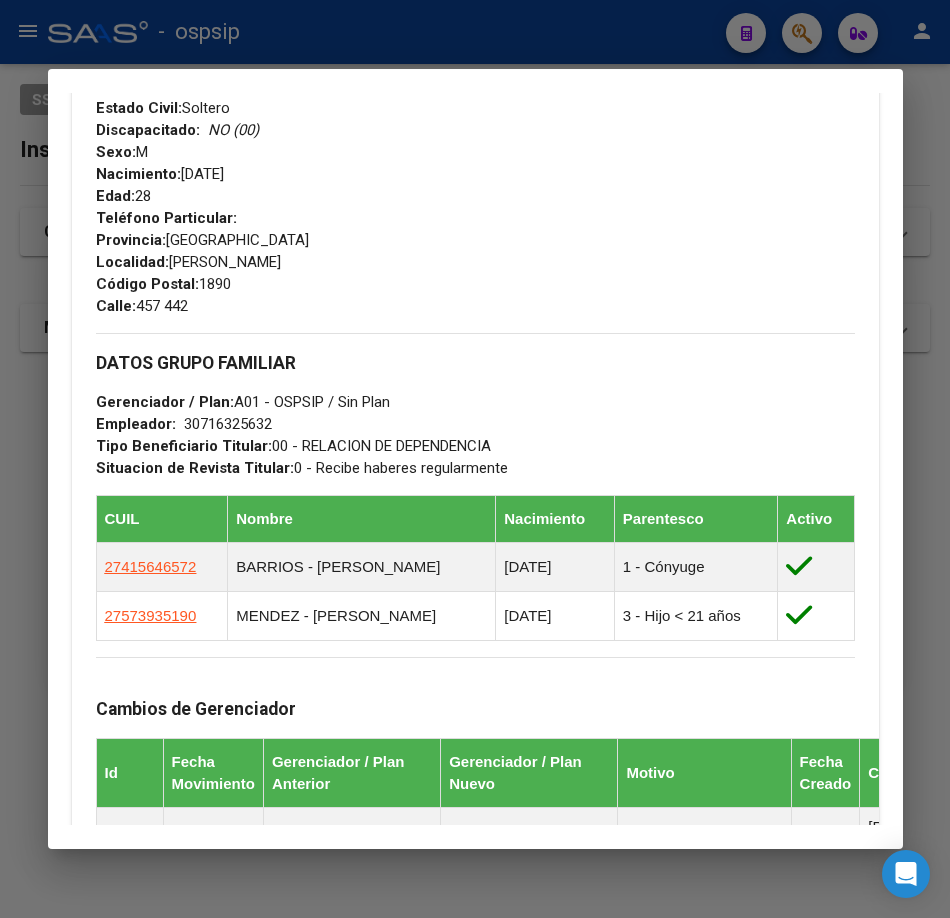 click at bounding box center (475, 459) 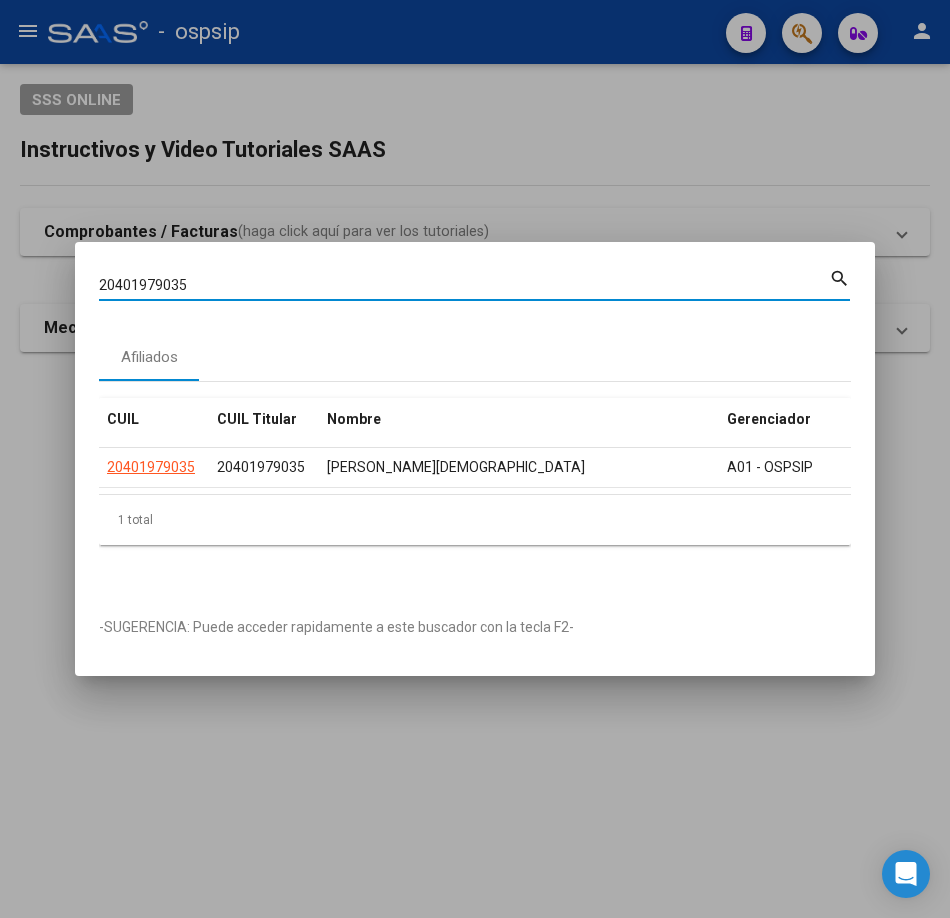 click on "20401979035" at bounding box center (464, 285) 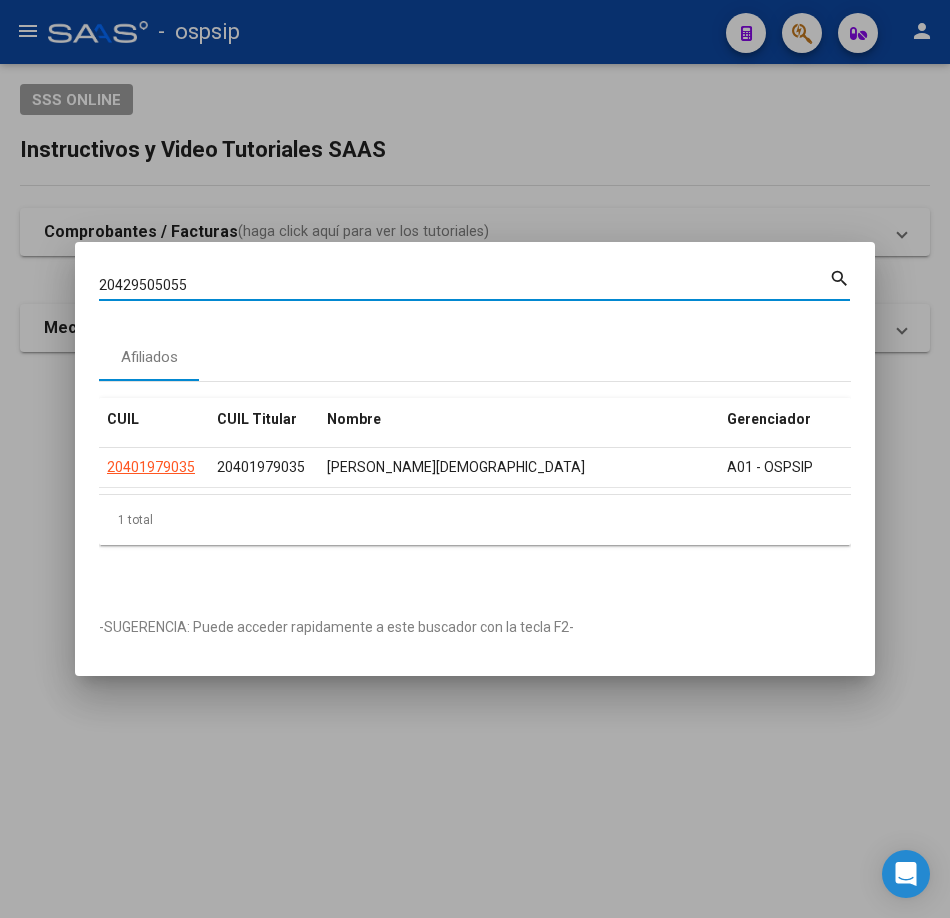 type on "20429505055" 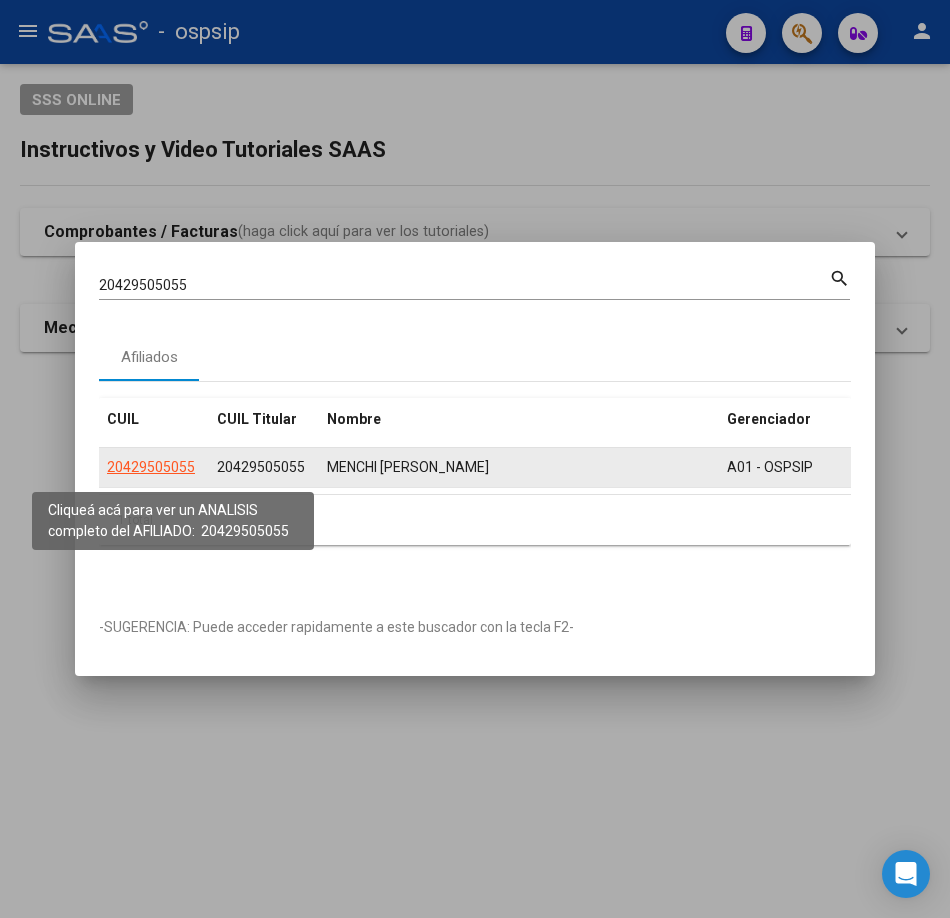 click on "20429505055" 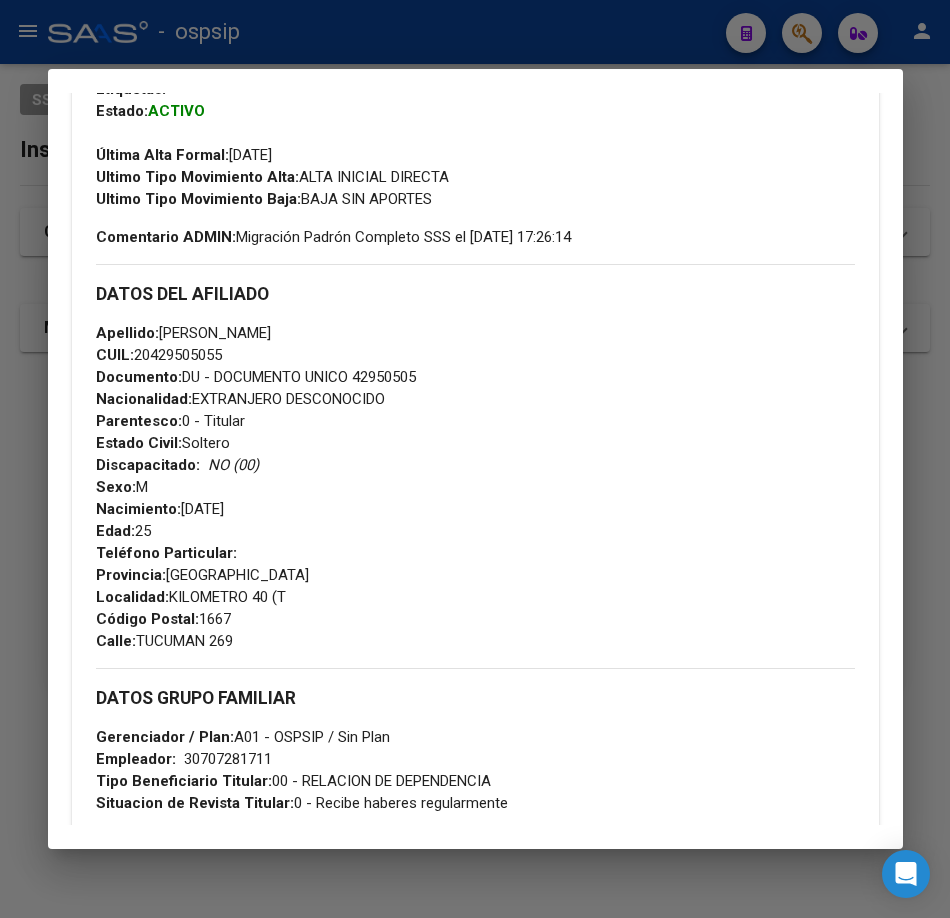 scroll, scrollTop: 568, scrollLeft: 0, axis: vertical 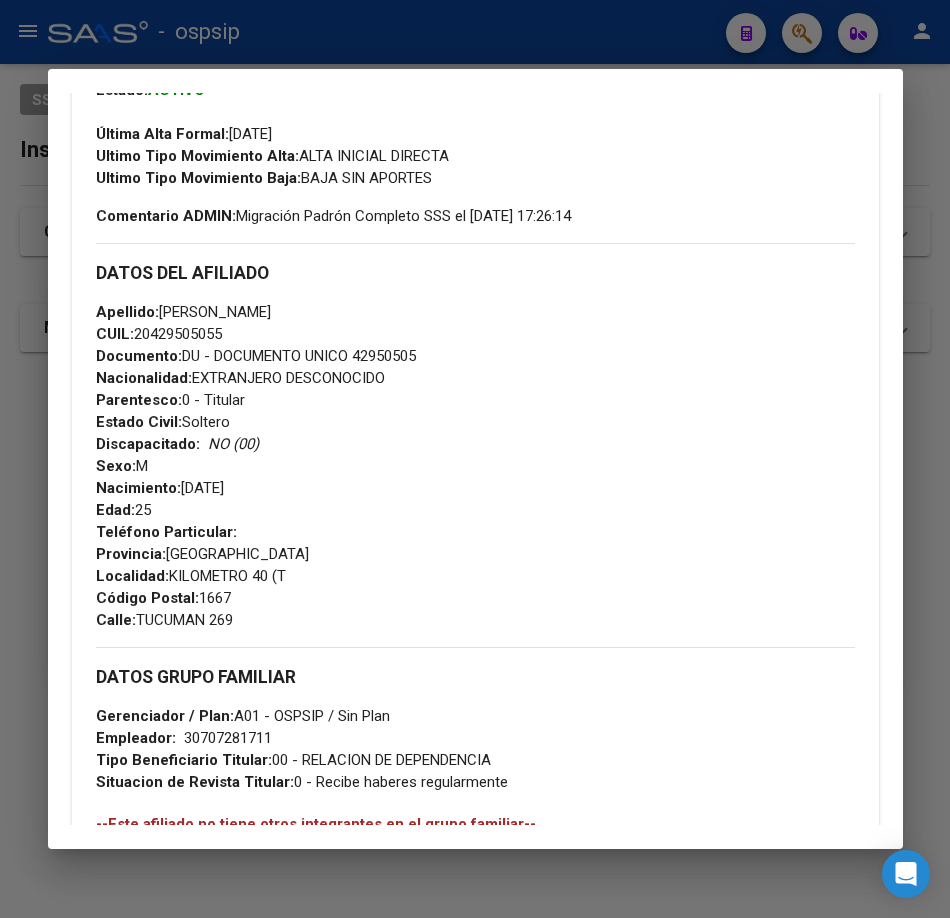 click at bounding box center [475, 459] 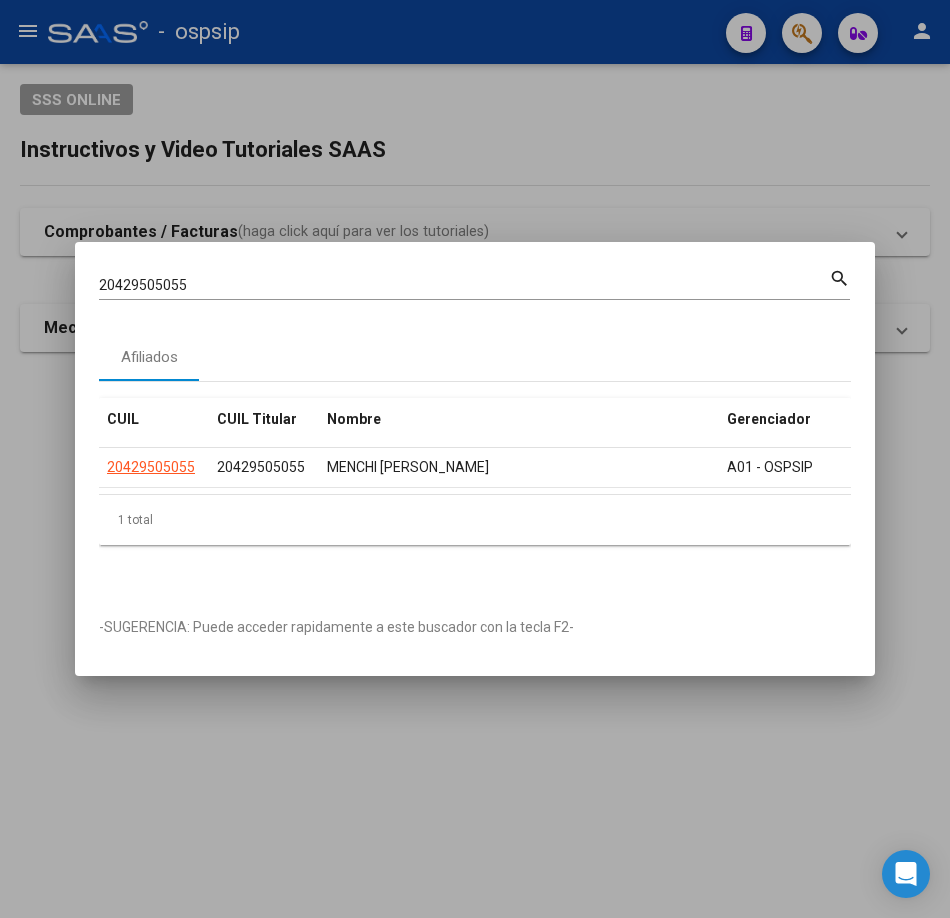 click on "20429505055" at bounding box center (464, 285) 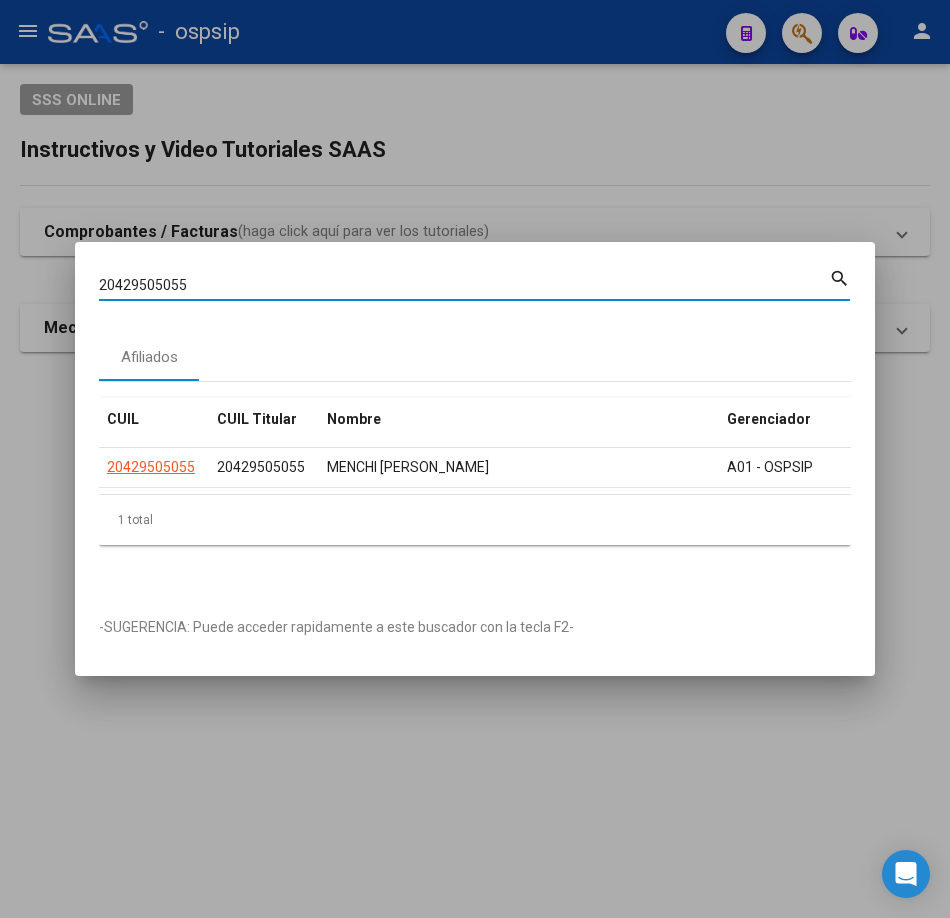 click on "20429505055" at bounding box center [464, 285] 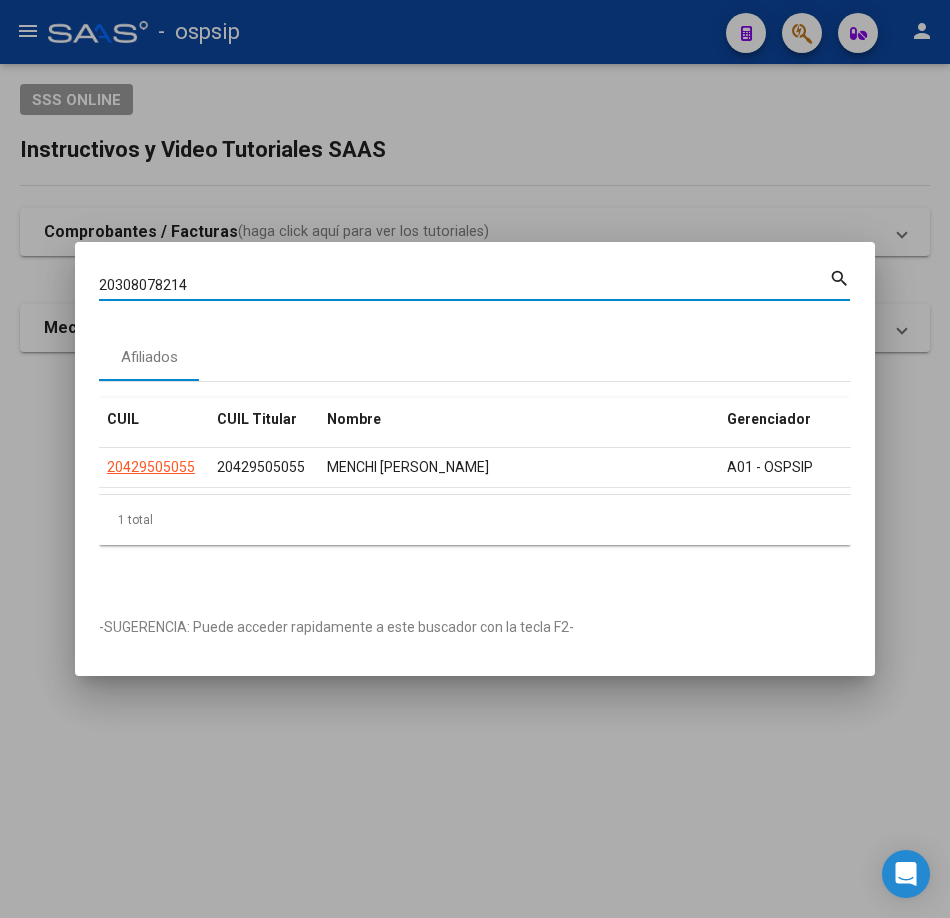 type on "20308078214" 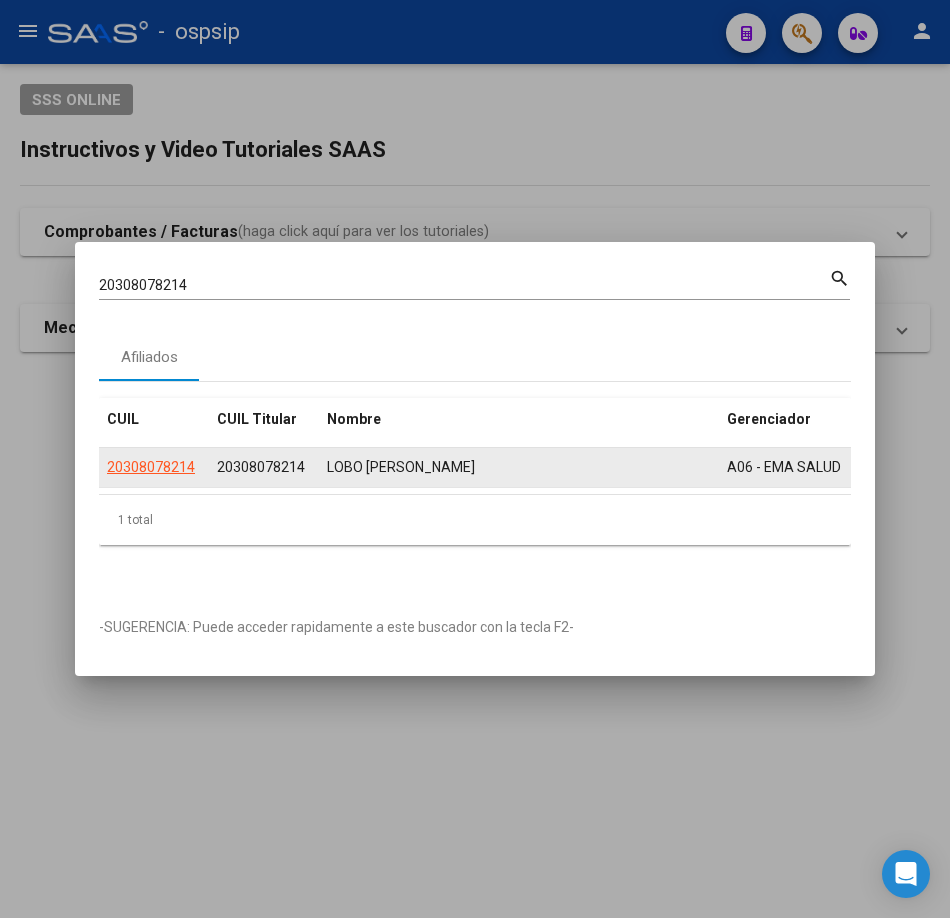 click on "20308078214" 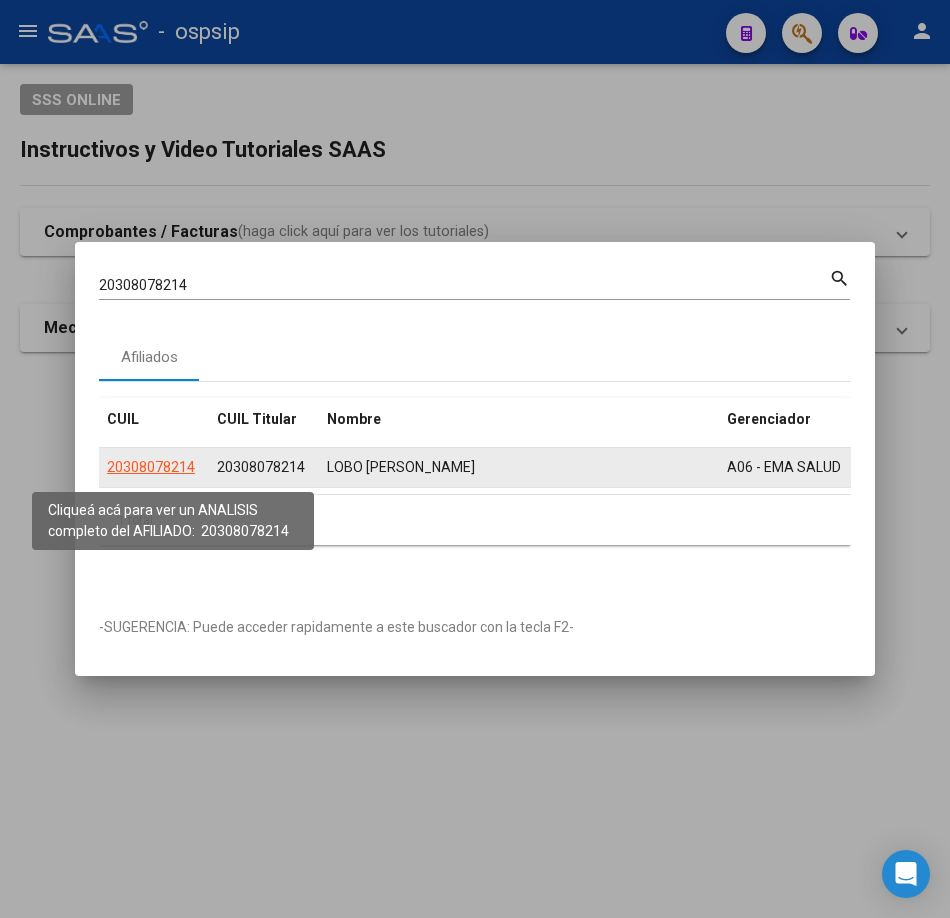 click on "20308078214" 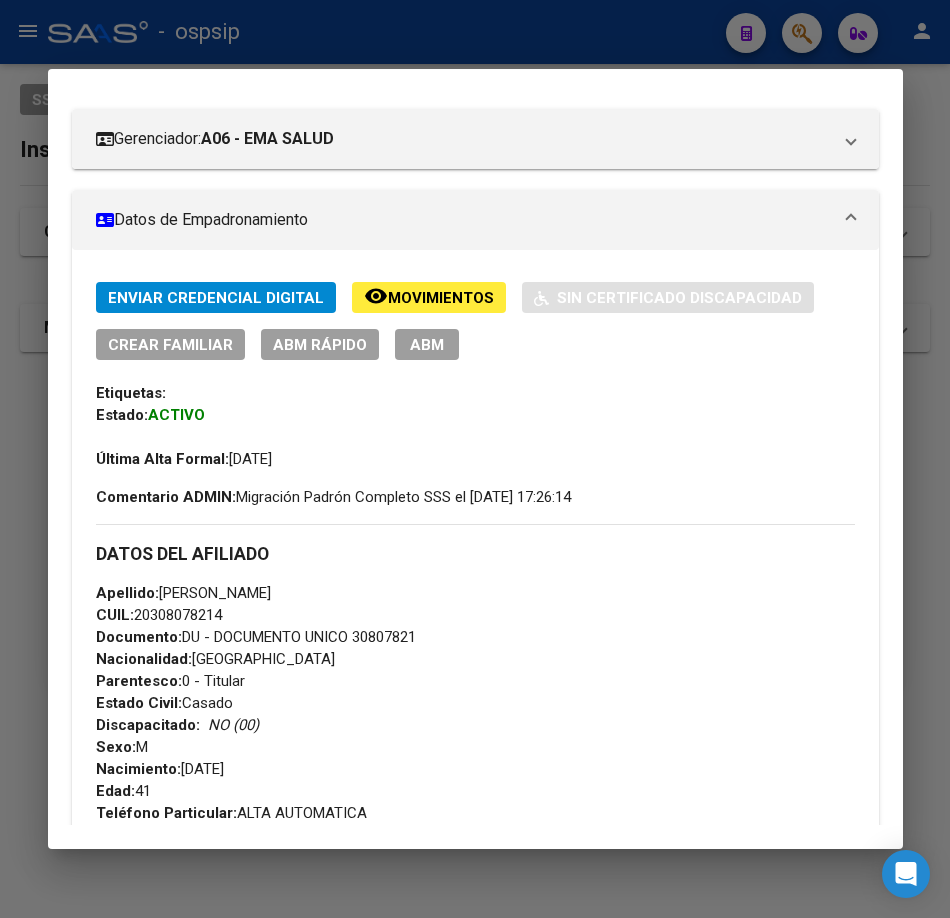 scroll, scrollTop: 468, scrollLeft: 0, axis: vertical 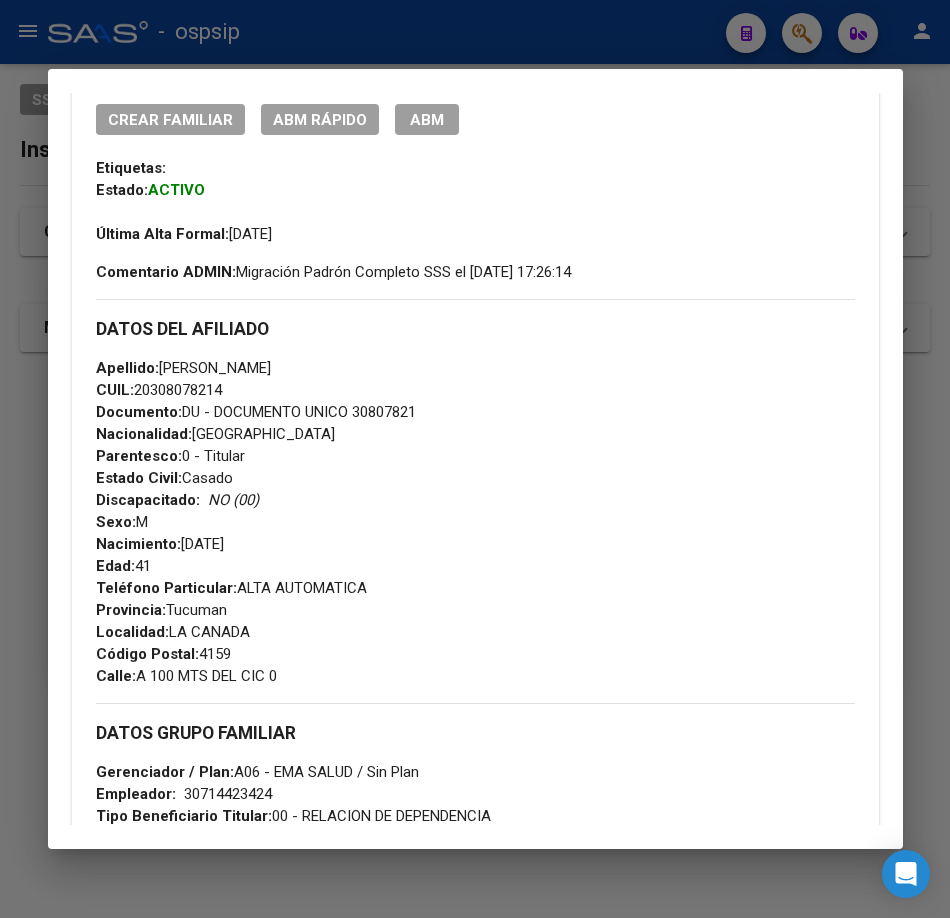 click at bounding box center [475, 459] 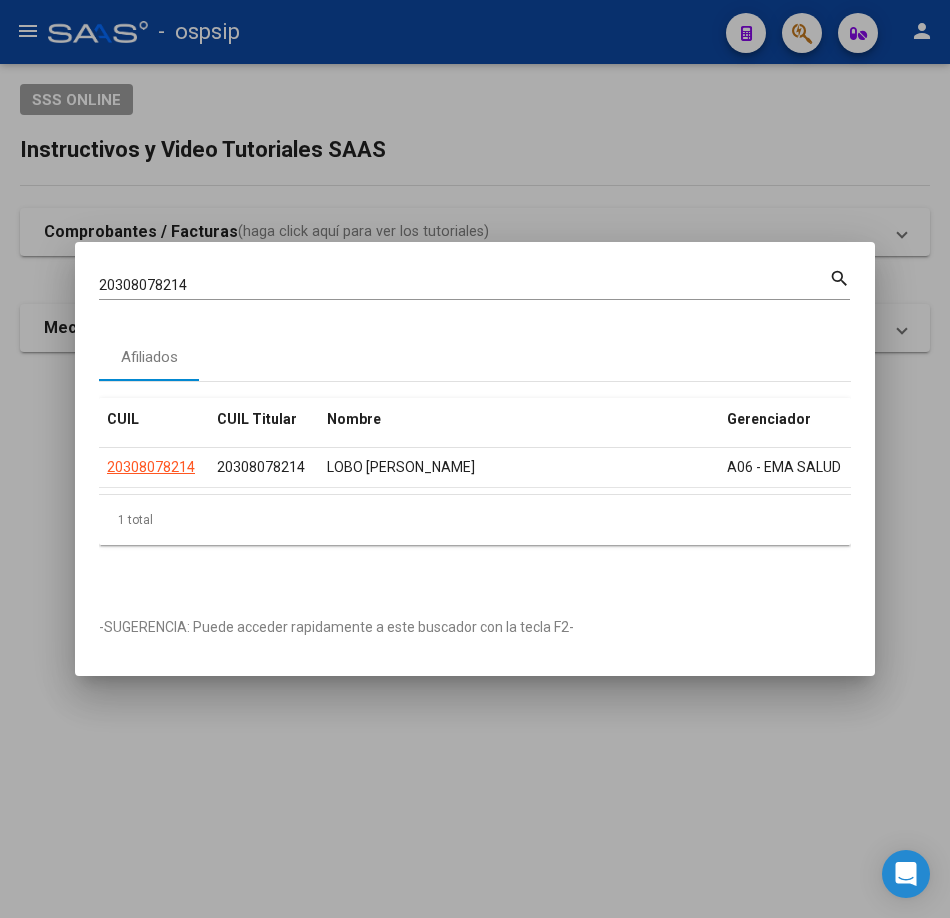 click on "20308078214 Buscar (apellido, dni, [PERSON_NAME], [PERSON_NAME], cuit, obra social)" at bounding box center (464, 286) 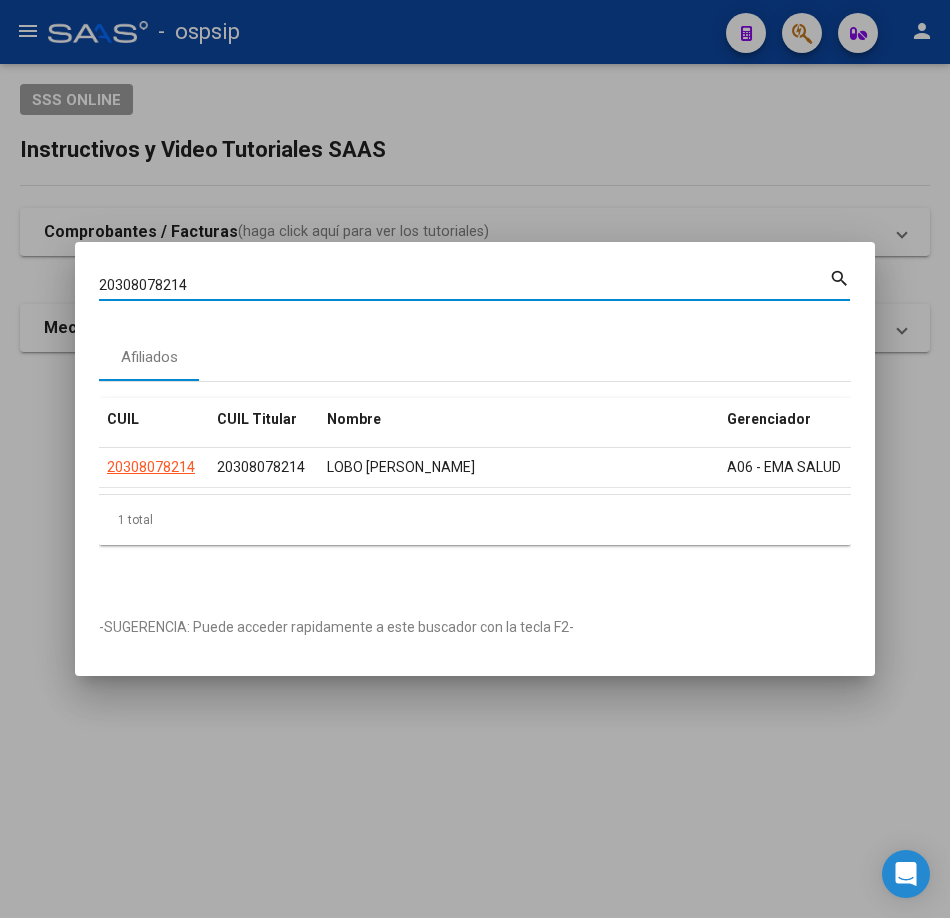 click on "20308078214 Buscar (apellido, dni, [PERSON_NAME], [PERSON_NAME], cuit, obra social)" at bounding box center [464, 286] 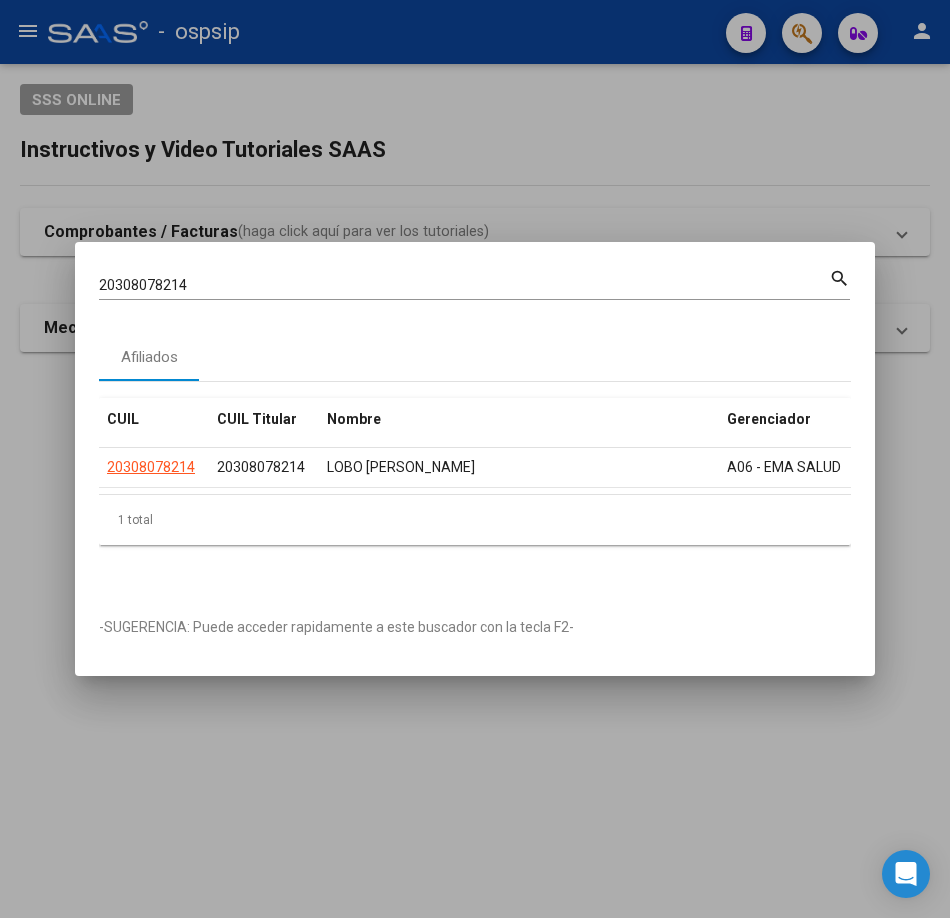 click on "20308078214 Buscar (apellido, dni, [PERSON_NAME], [PERSON_NAME], cuit, obra social)" at bounding box center (464, 286) 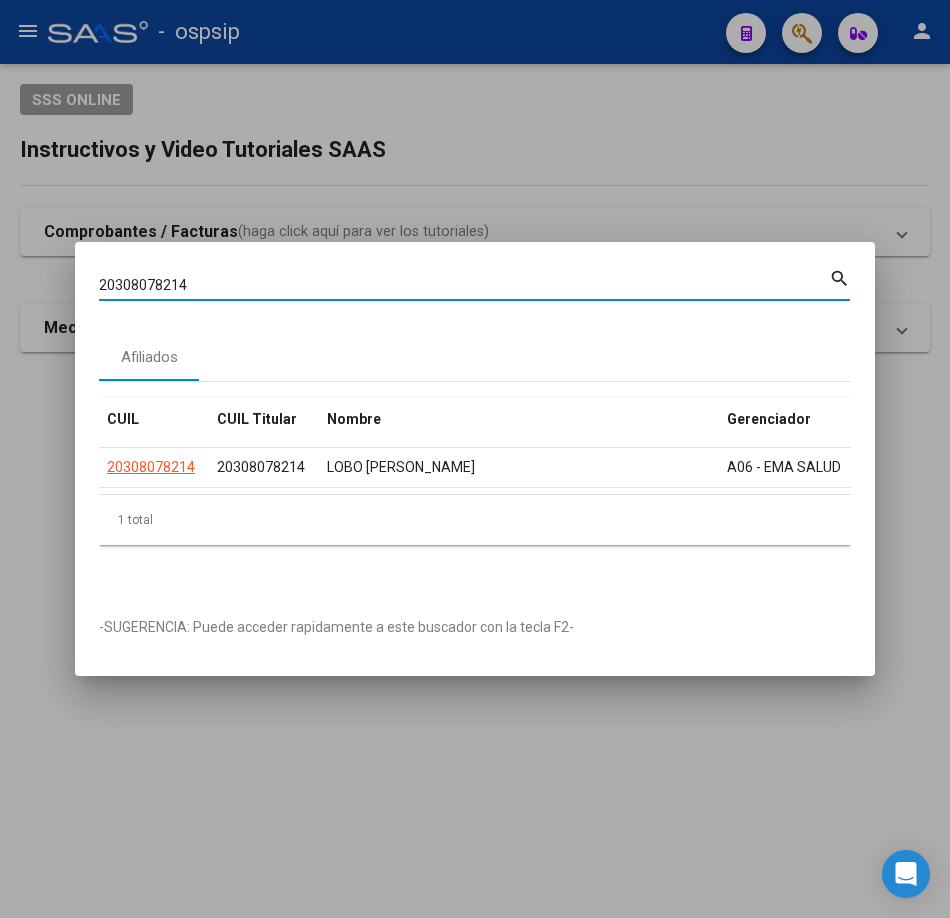 click on "20308078214" at bounding box center (464, 285) 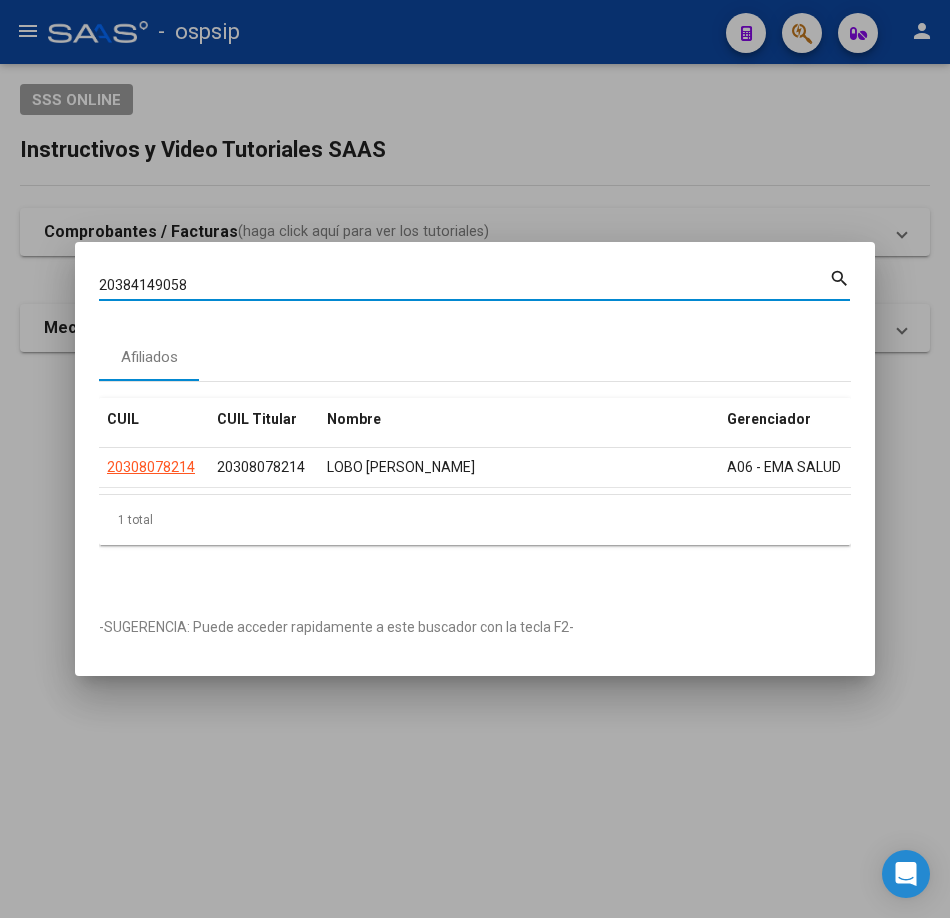 type on "20384149058" 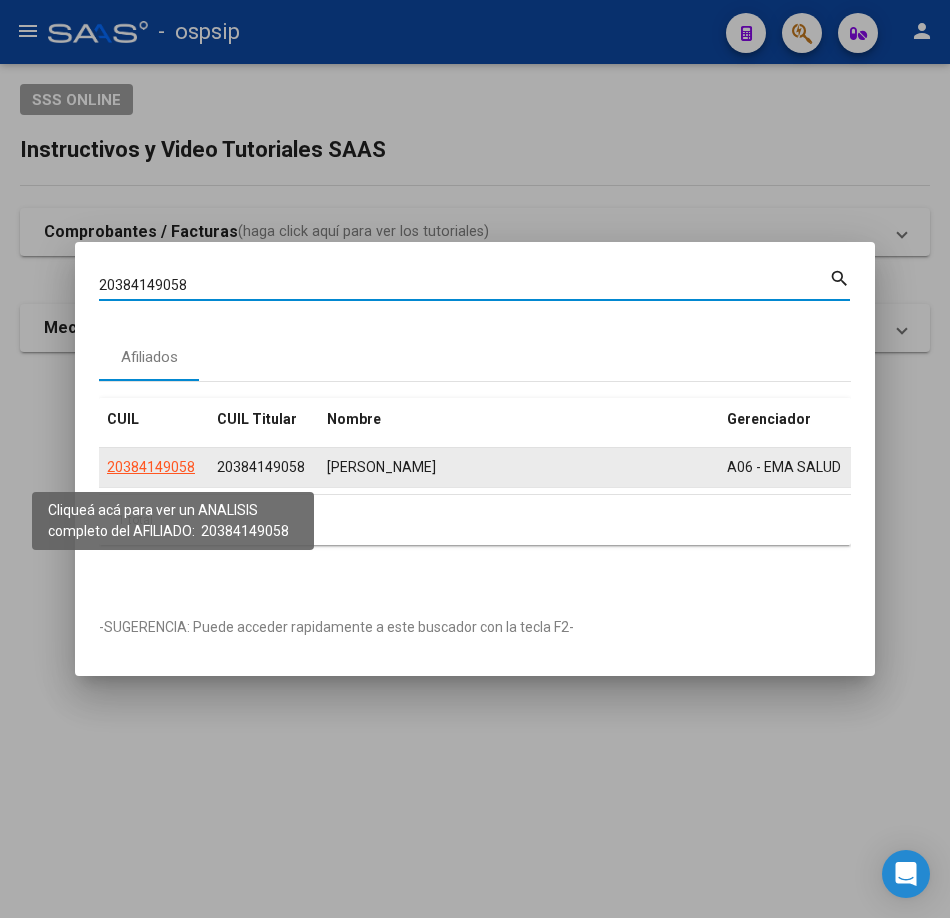 click on "20384149058" 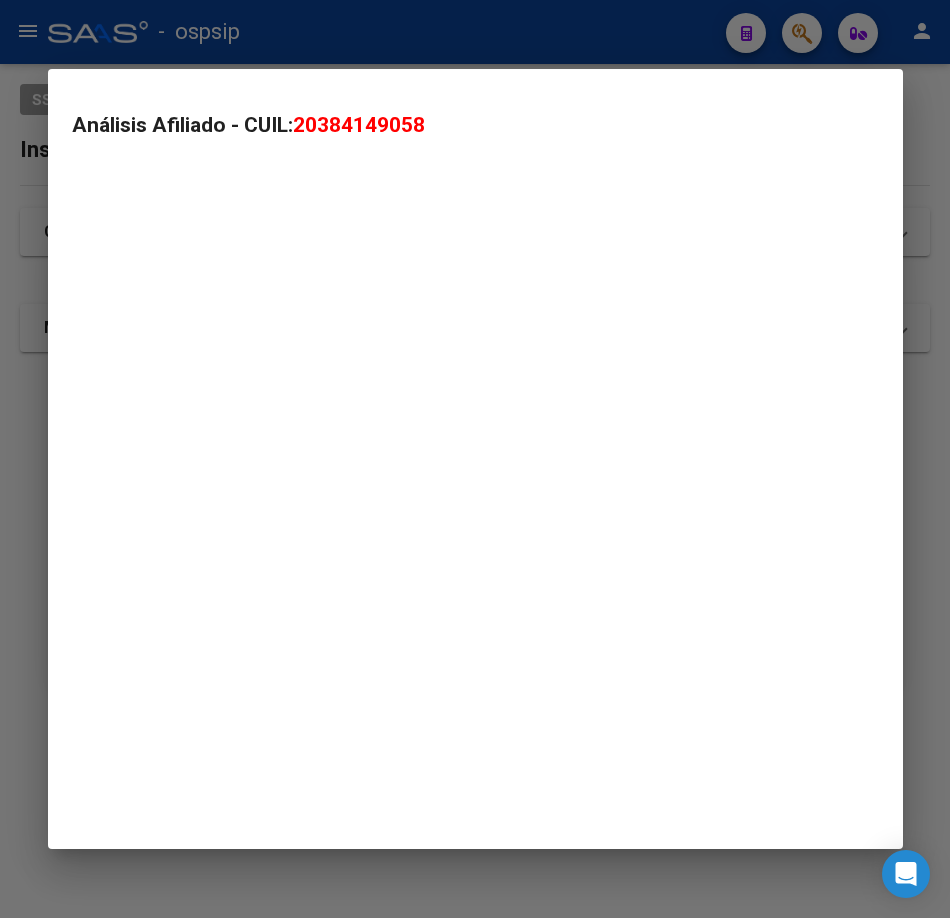 click on "Análisis Afiliado - CUIL:  20384149058" at bounding box center [475, 459] 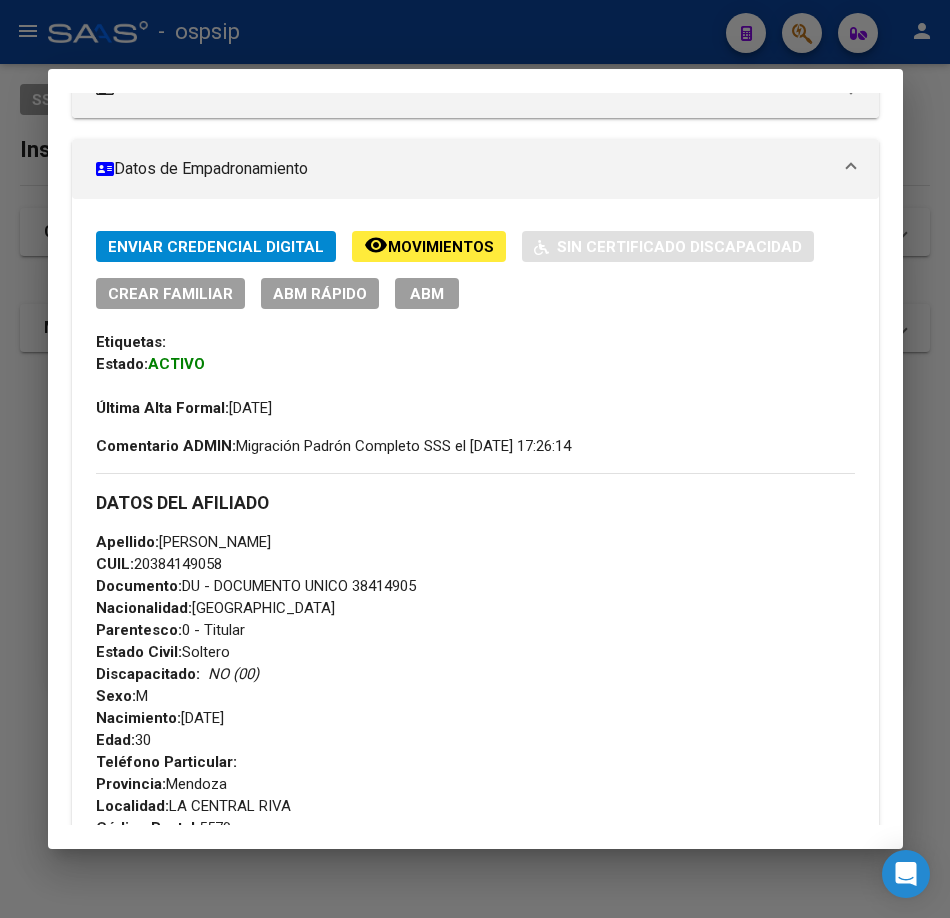 scroll, scrollTop: 500, scrollLeft: 0, axis: vertical 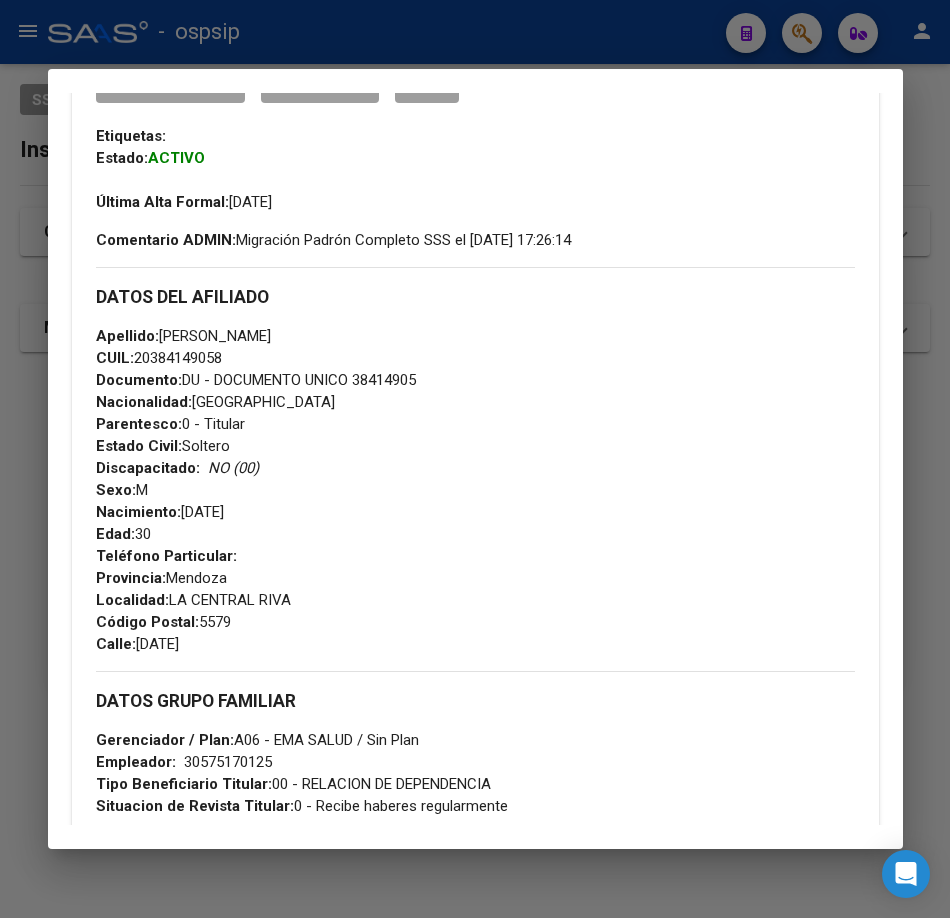 click at bounding box center (475, 459) 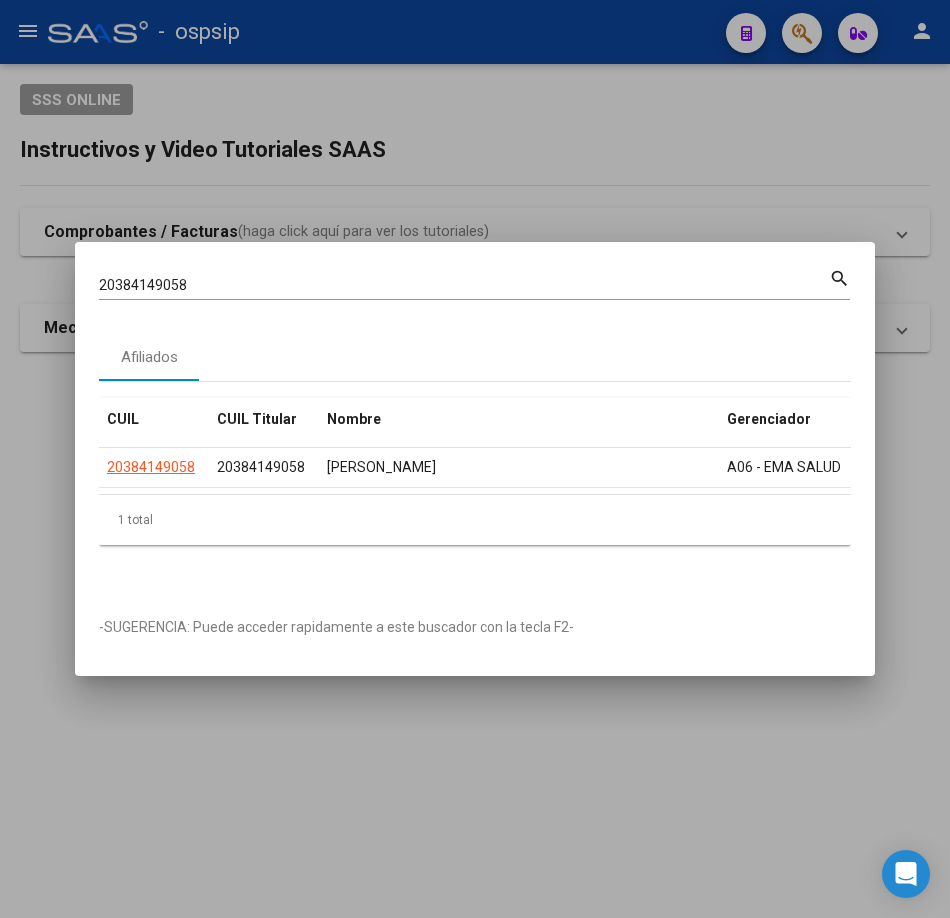 click on "20384149058" at bounding box center [464, 285] 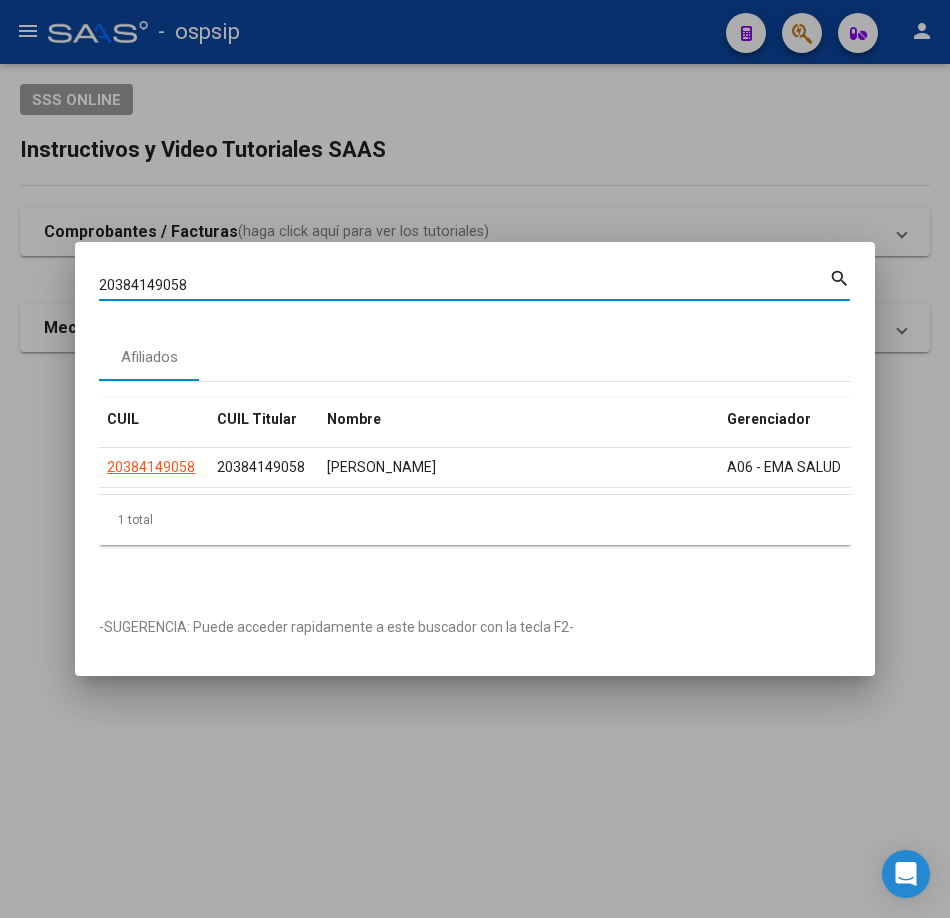 click on "20384149058" at bounding box center (464, 285) 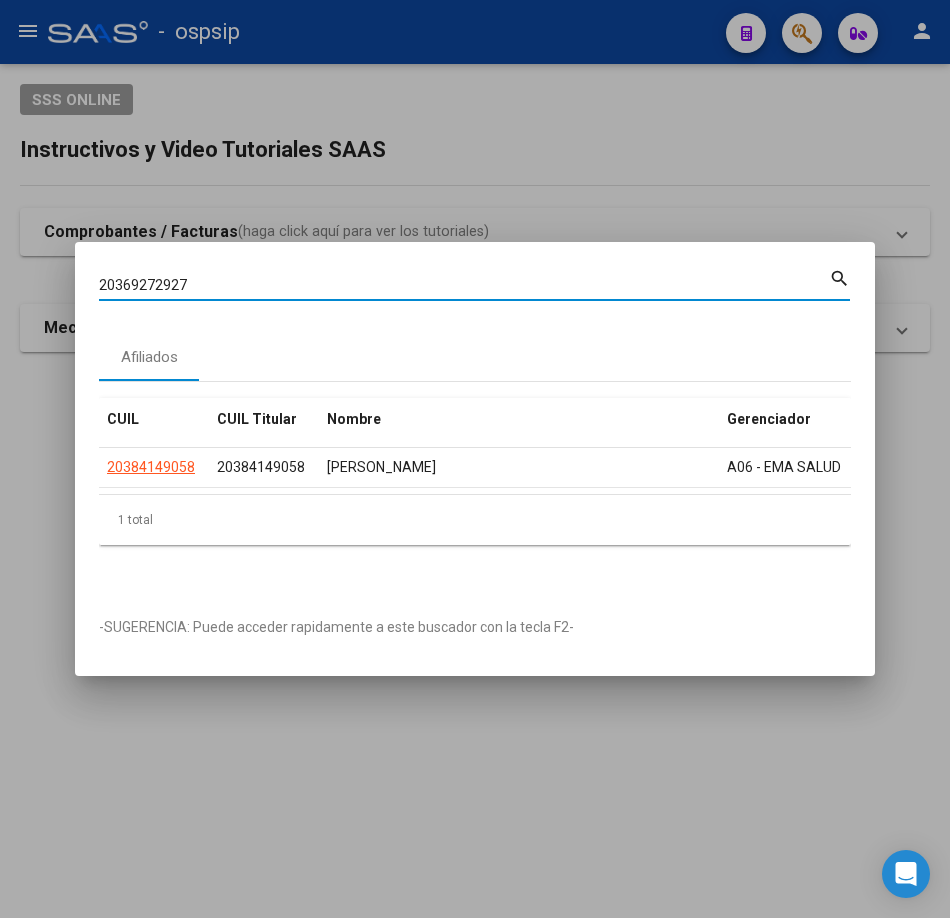type on "20369272927" 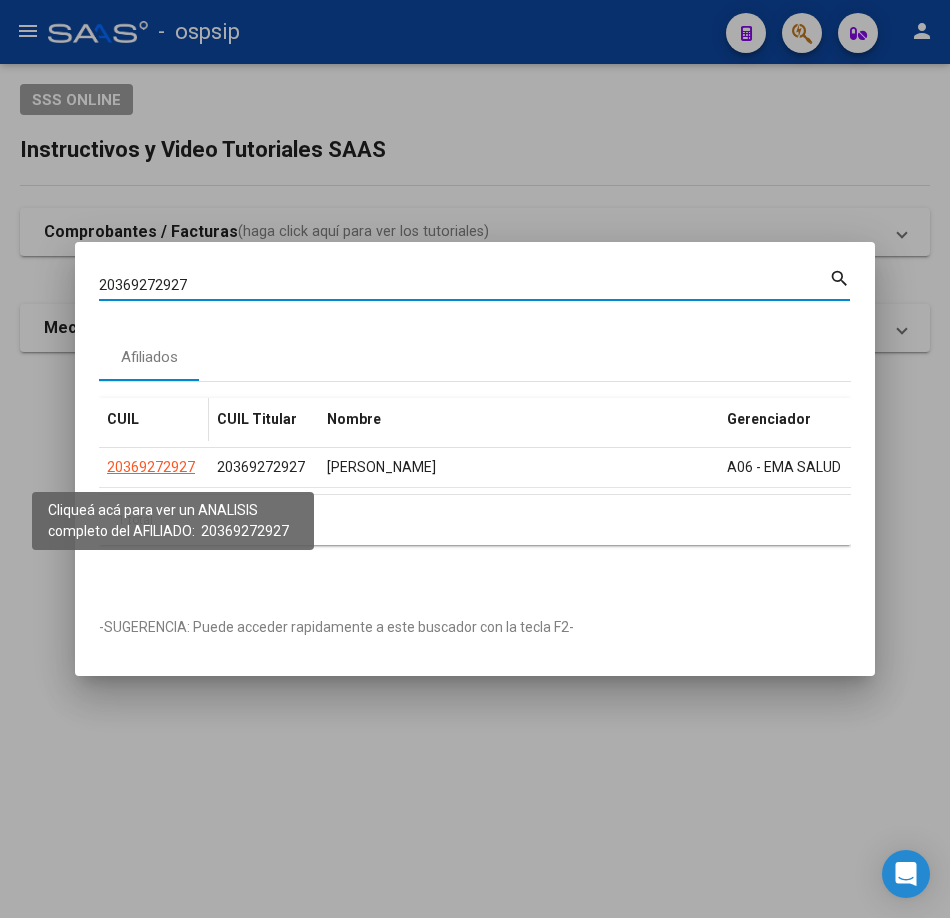 click on "20369272927" 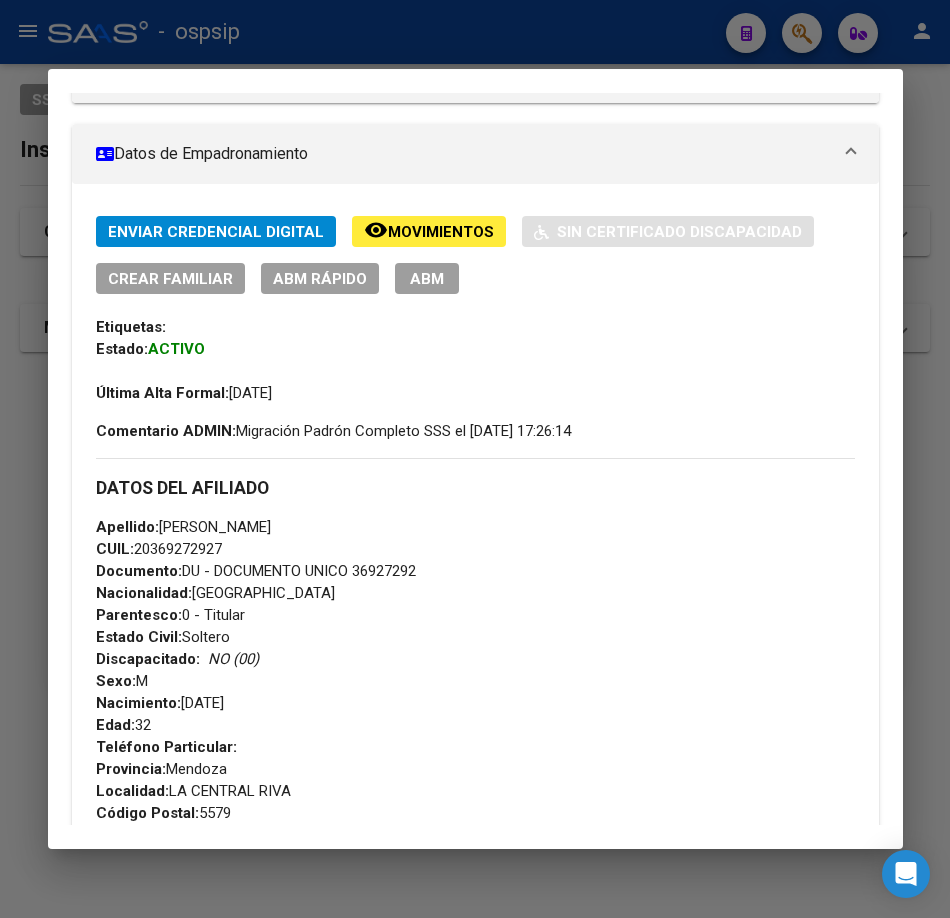 scroll, scrollTop: 500, scrollLeft: 0, axis: vertical 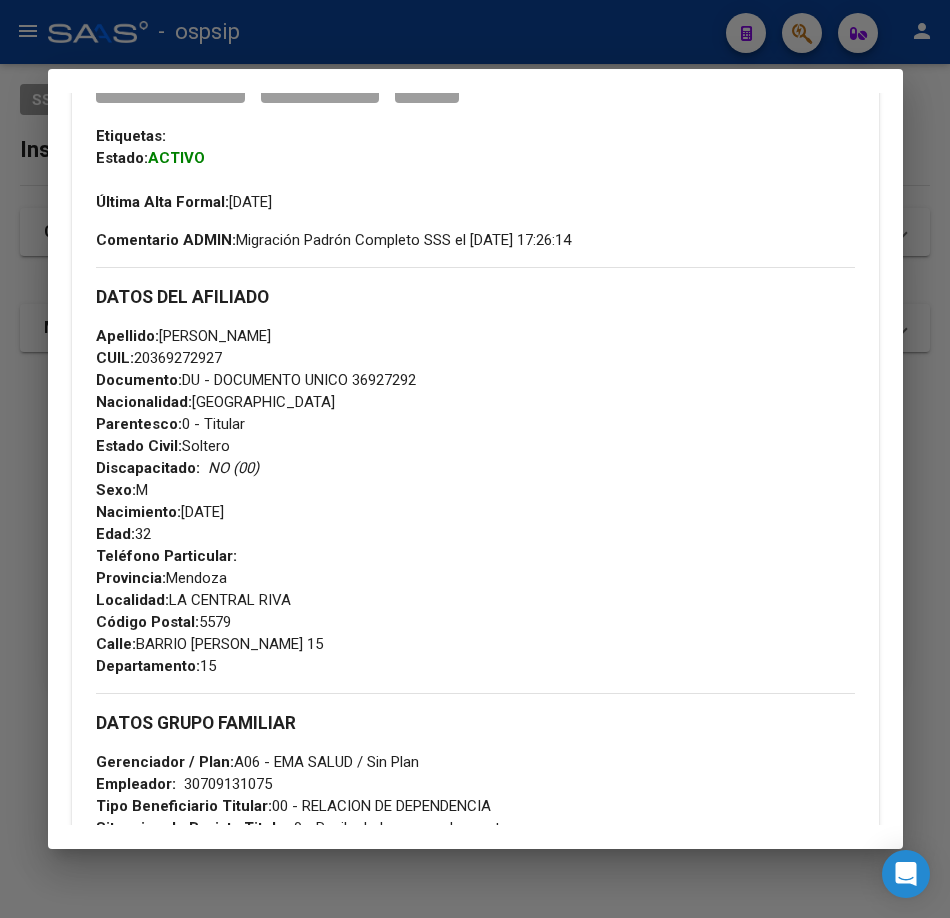 click at bounding box center (475, 459) 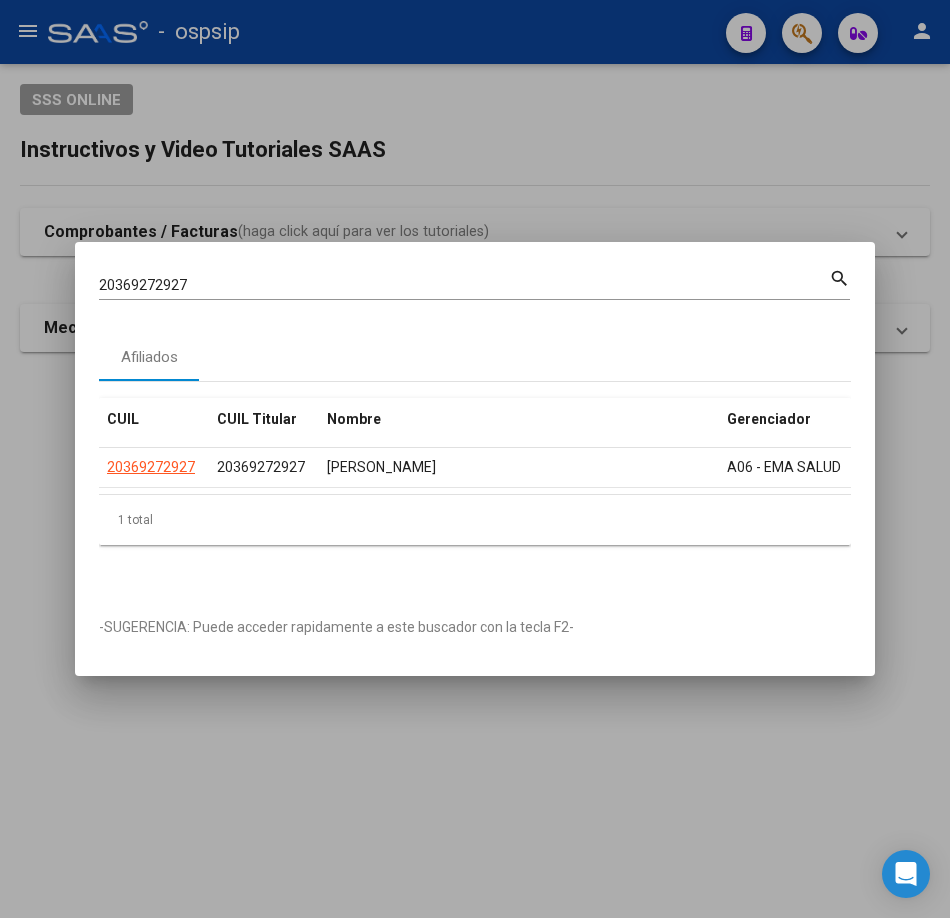 click on "20369272927" at bounding box center [464, 285] 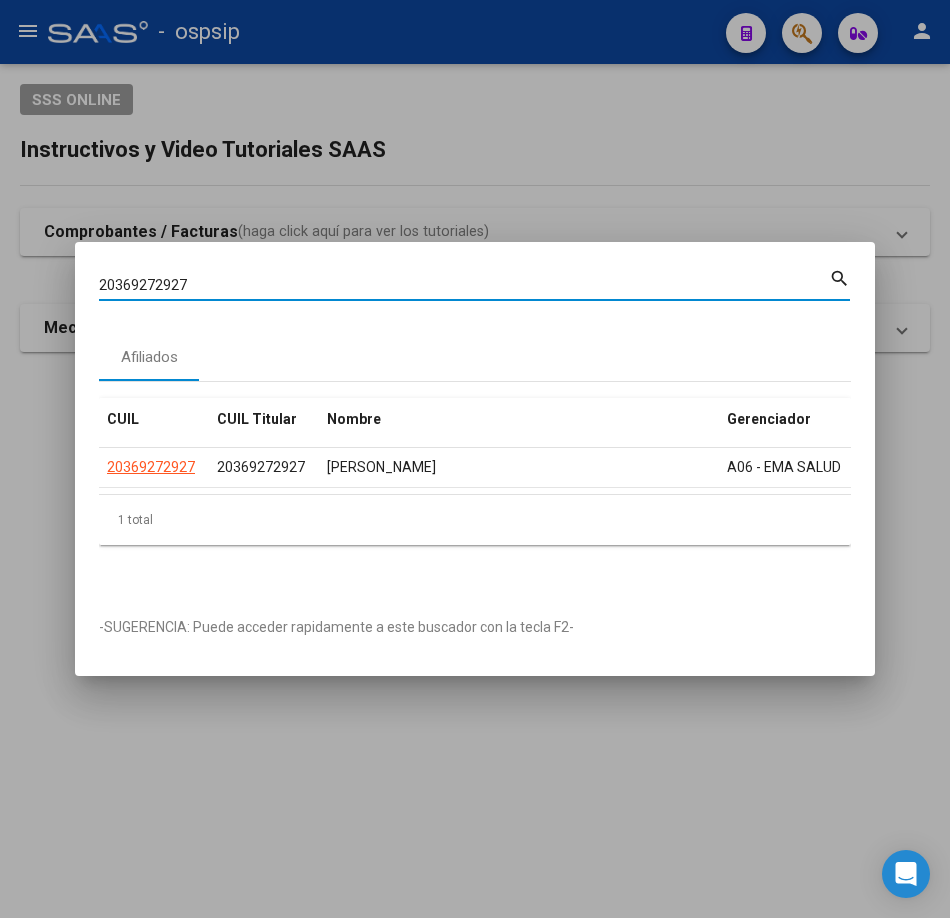 paste on "4143584" 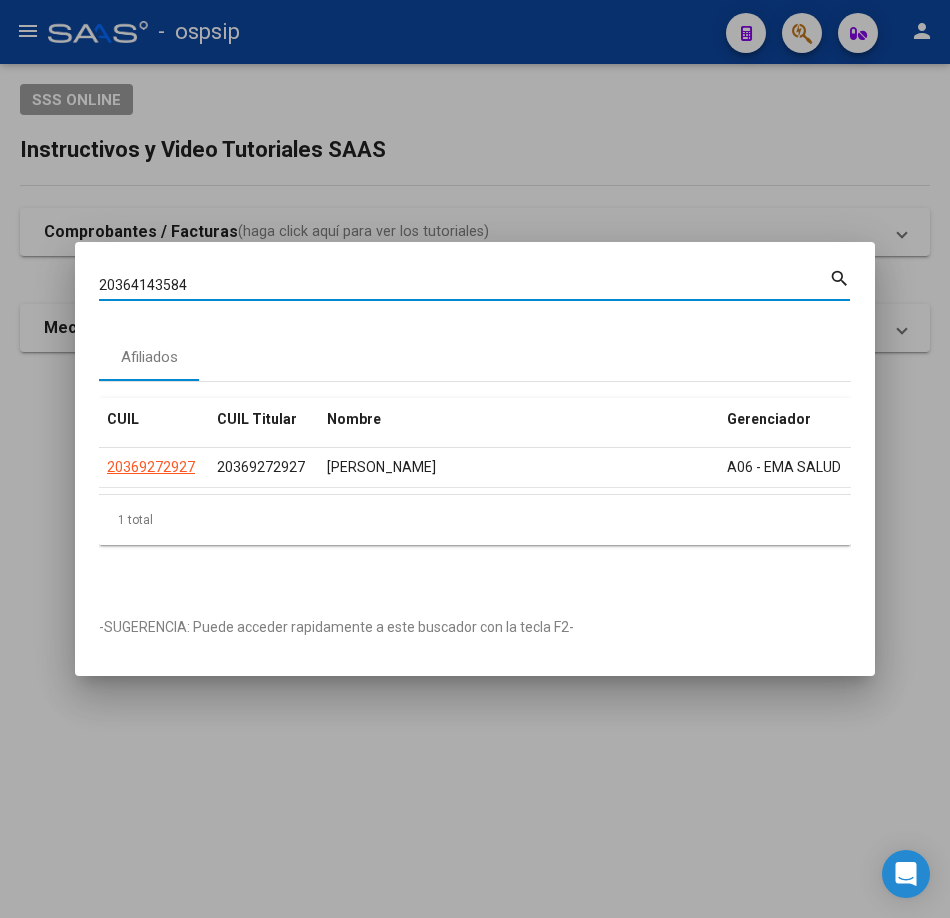 type on "20364143584" 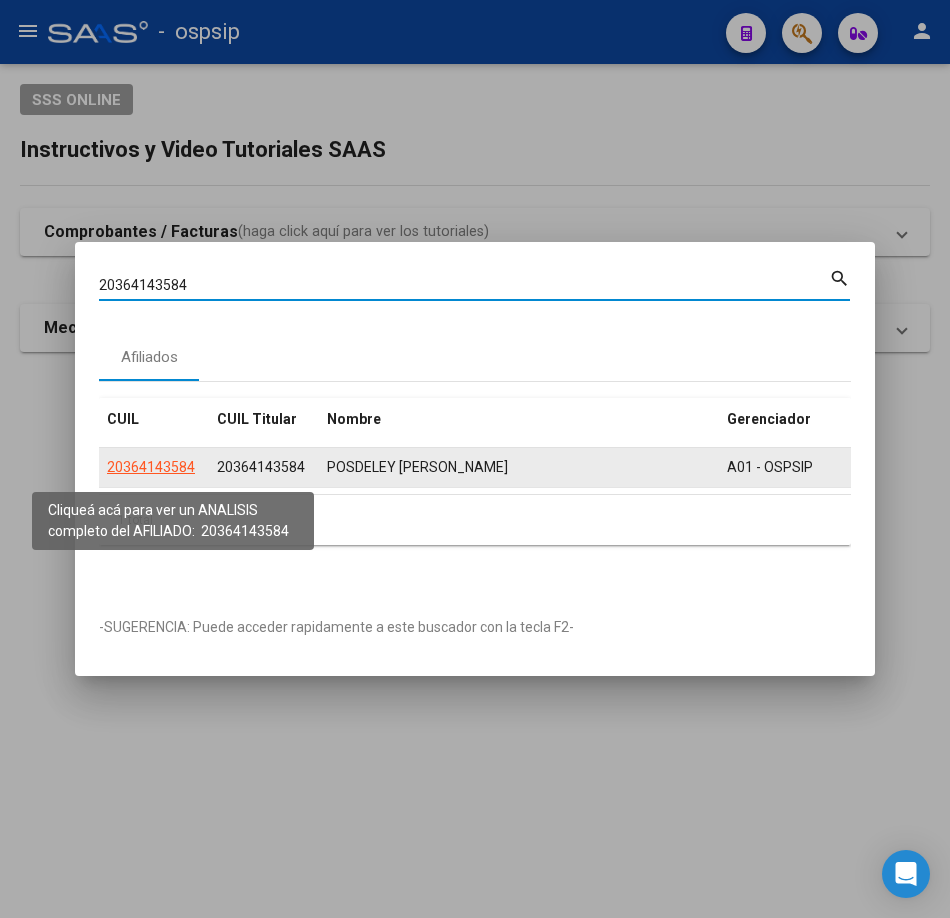 click on "20364143584" 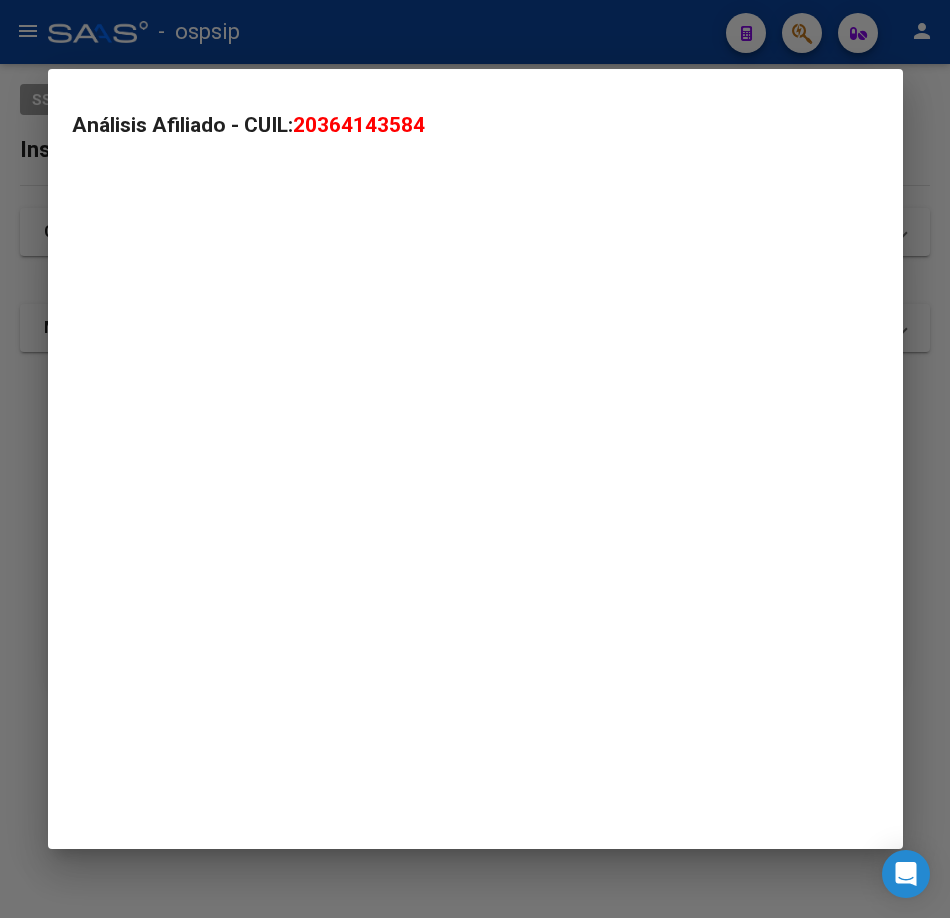 click on "Análisis Afiliado - CUIL:  20364143584" at bounding box center [475, 459] 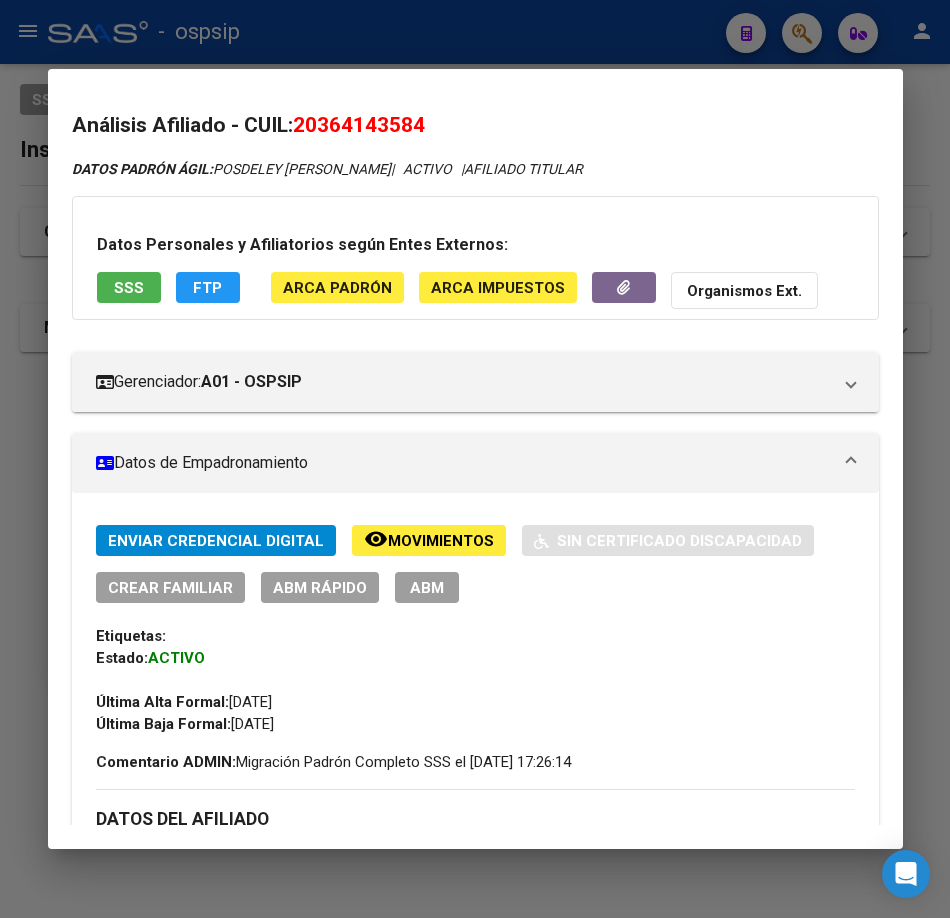 scroll, scrollTop: 800, scrollLeft: 0, axis: vertical 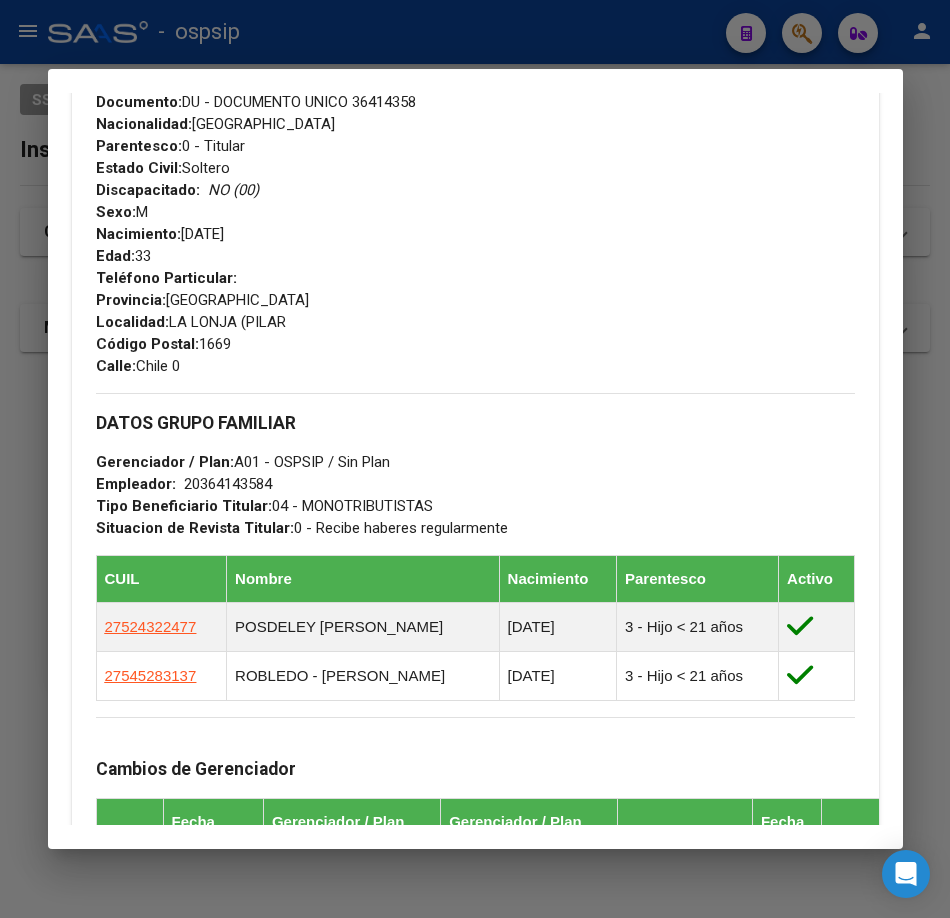 click at bounding box center [475, 459] 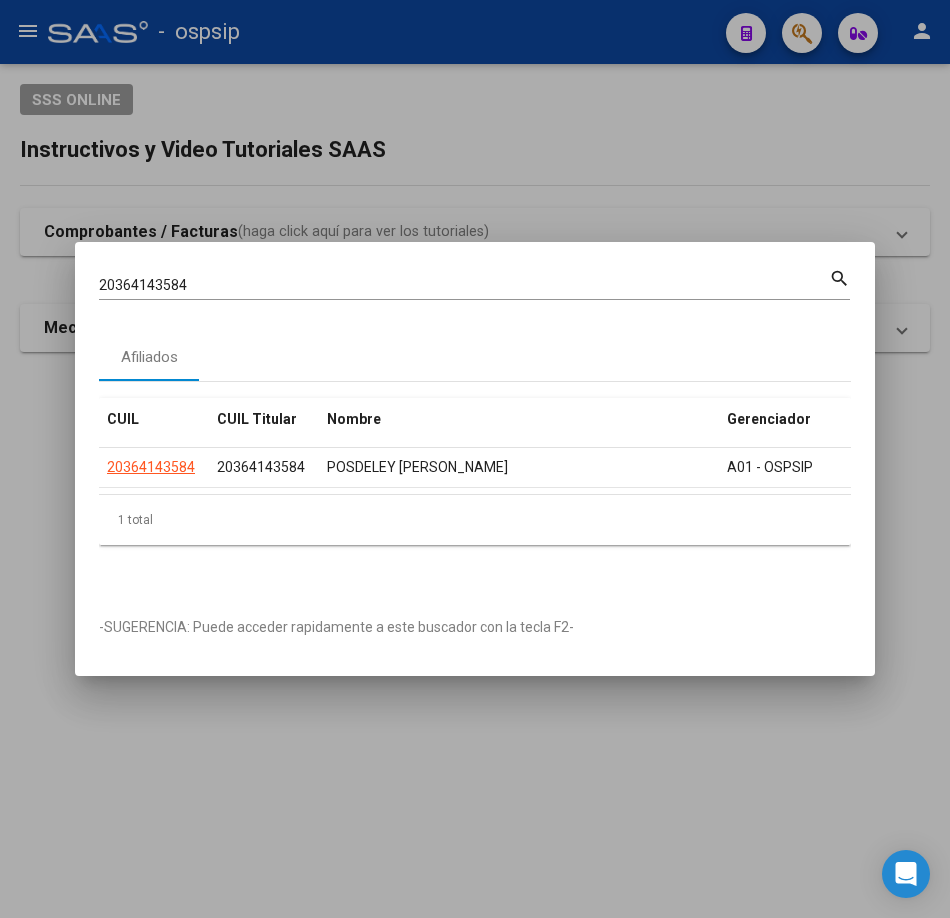 click on "20364143584" at bounding box center [464, 285] 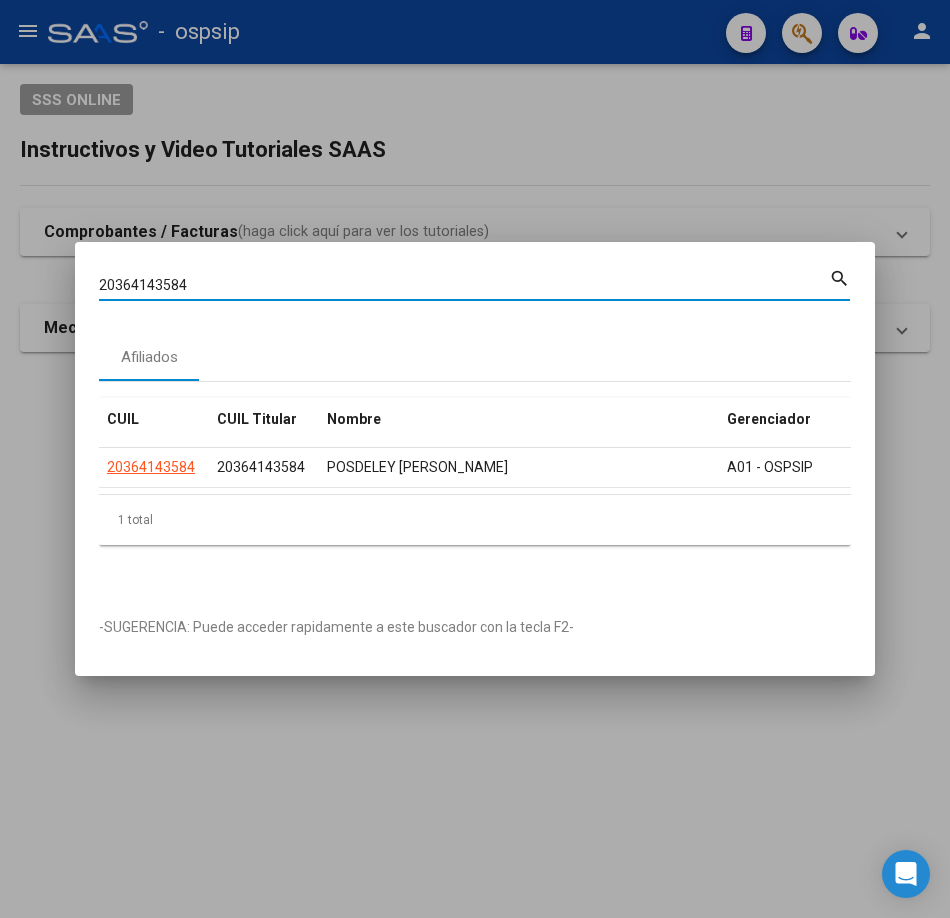 paste on "3201561809" 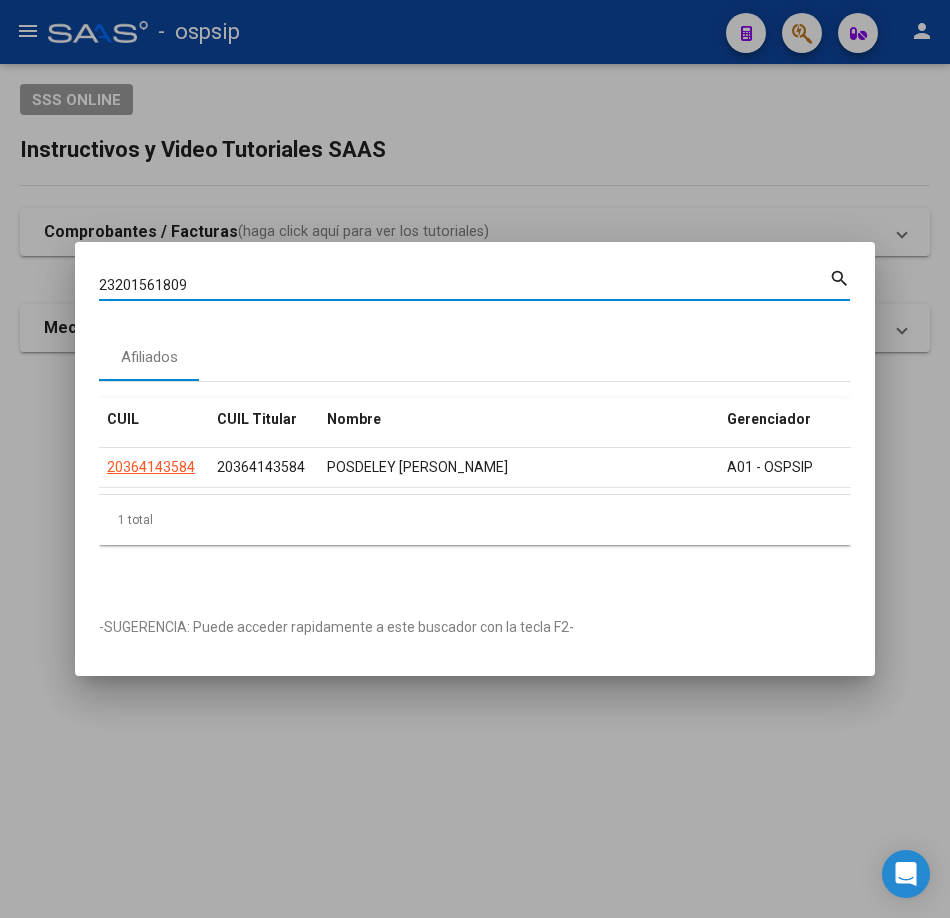 type on "23201561809" 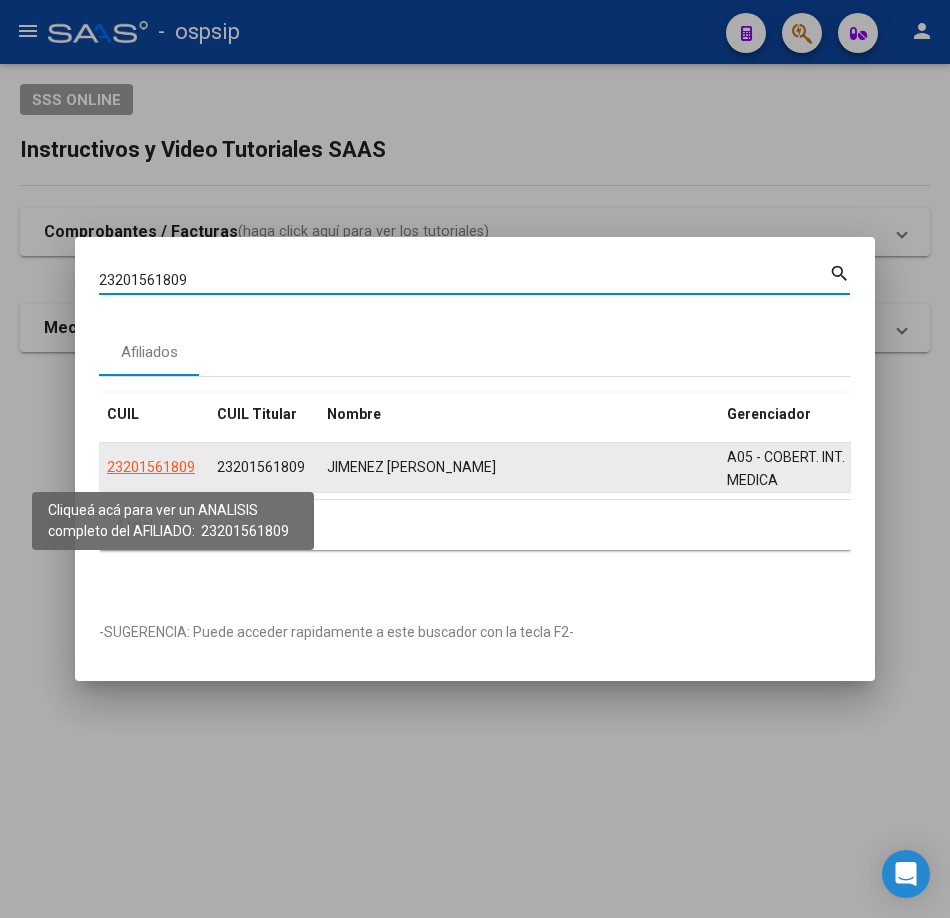 click on "23201561809" 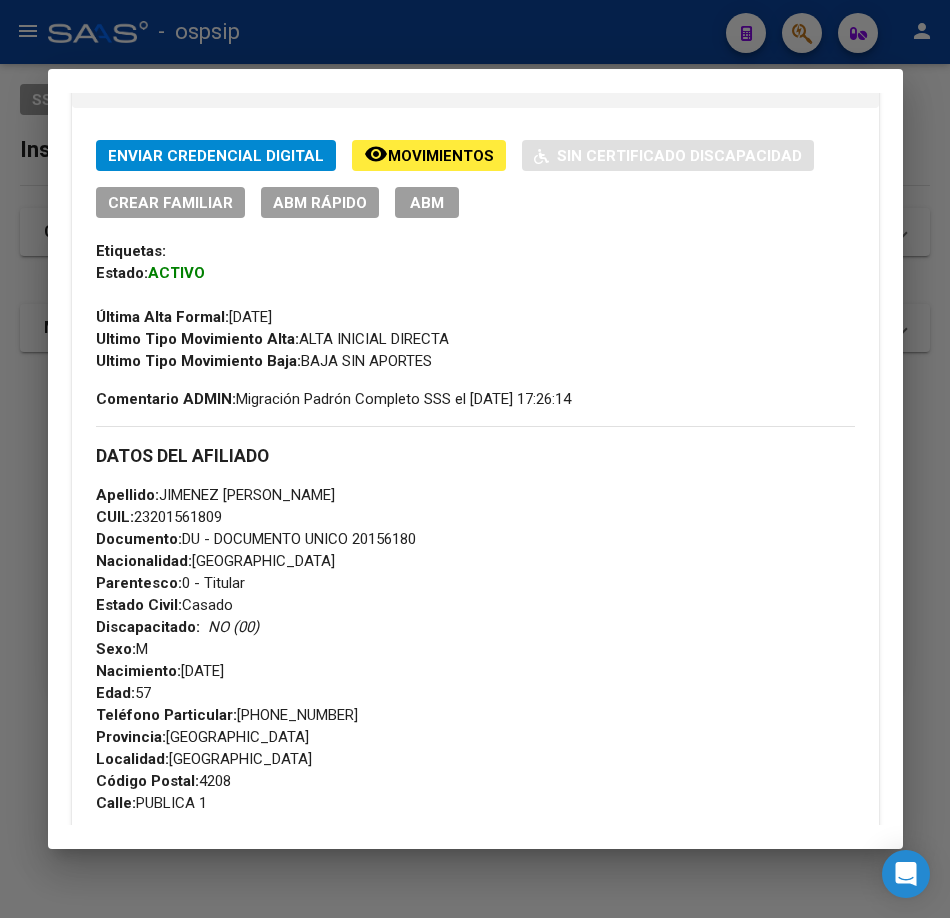 scroll, scrollTop: 768, scrollLeft: 0, axis: vertical 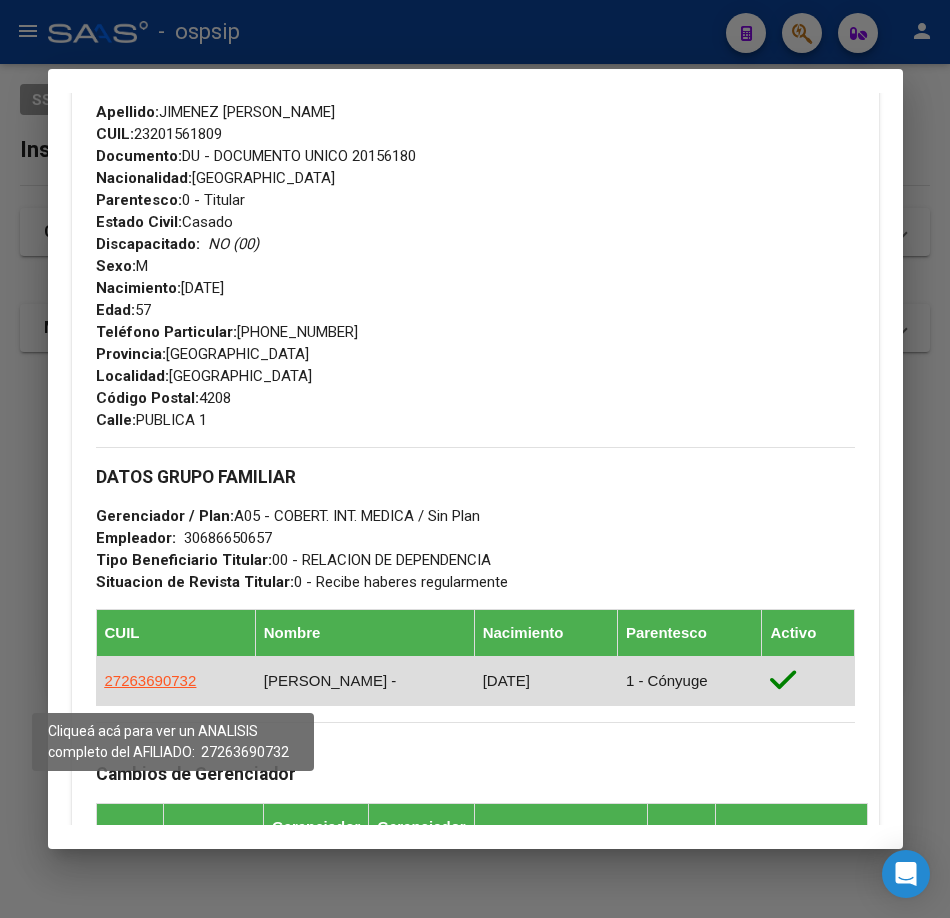 click on "27263690732" at bounding box center [151, 680] 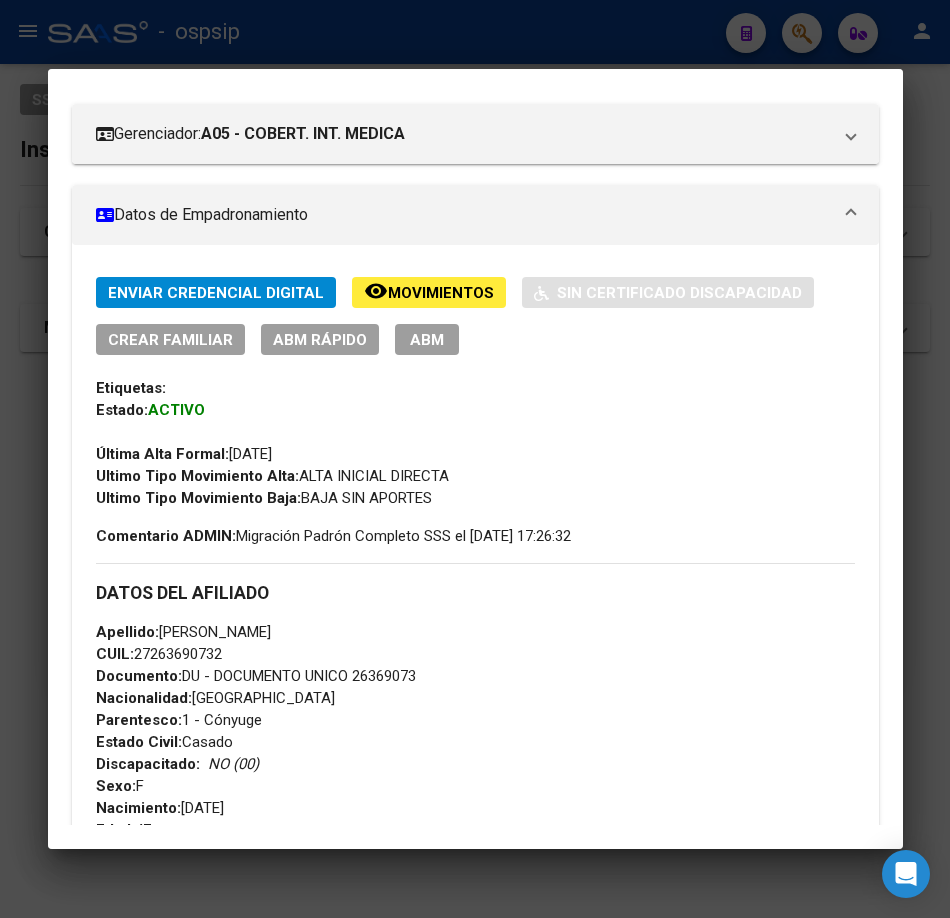 scroll, scrollTop: 500, scrollLeft: 0, axis: vertical 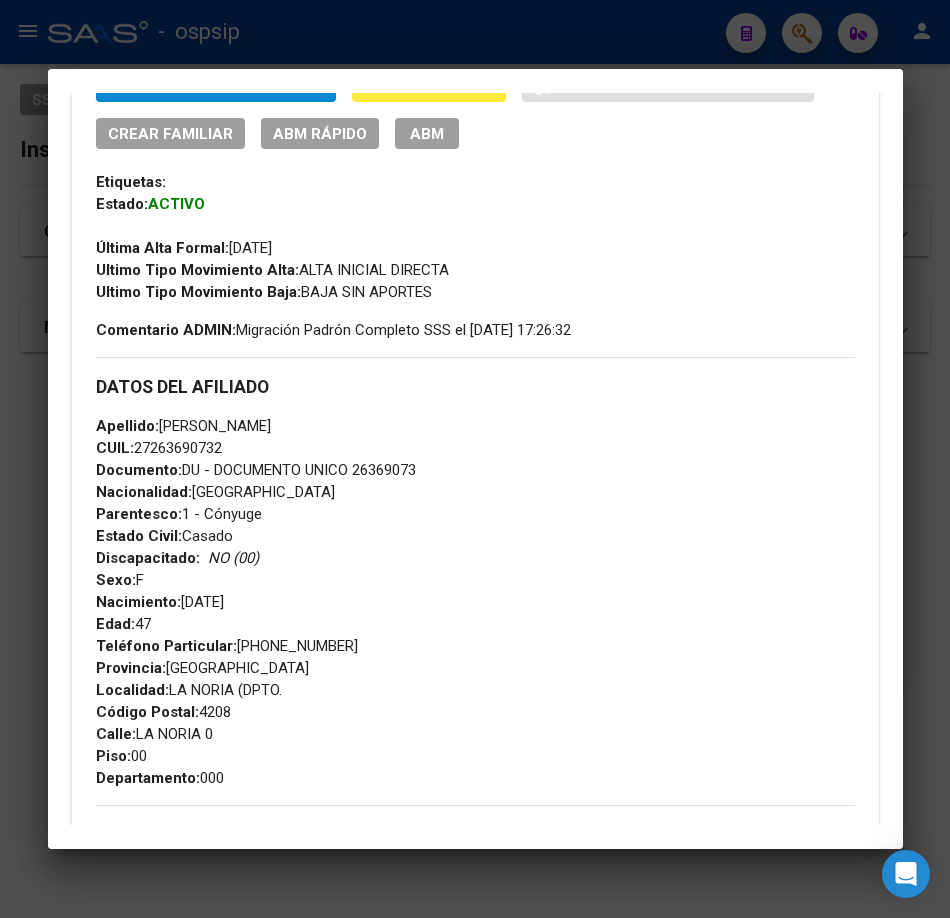 click at bounding box center [475, 459] 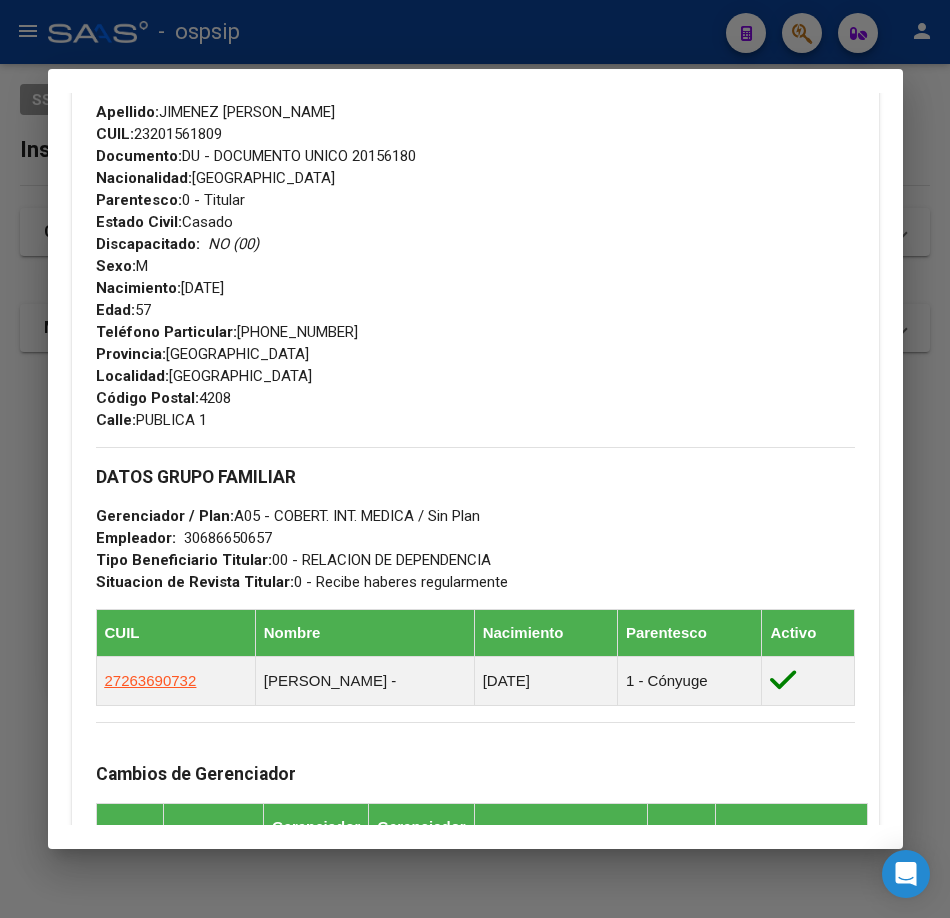 click at bounding box center (475, 459) 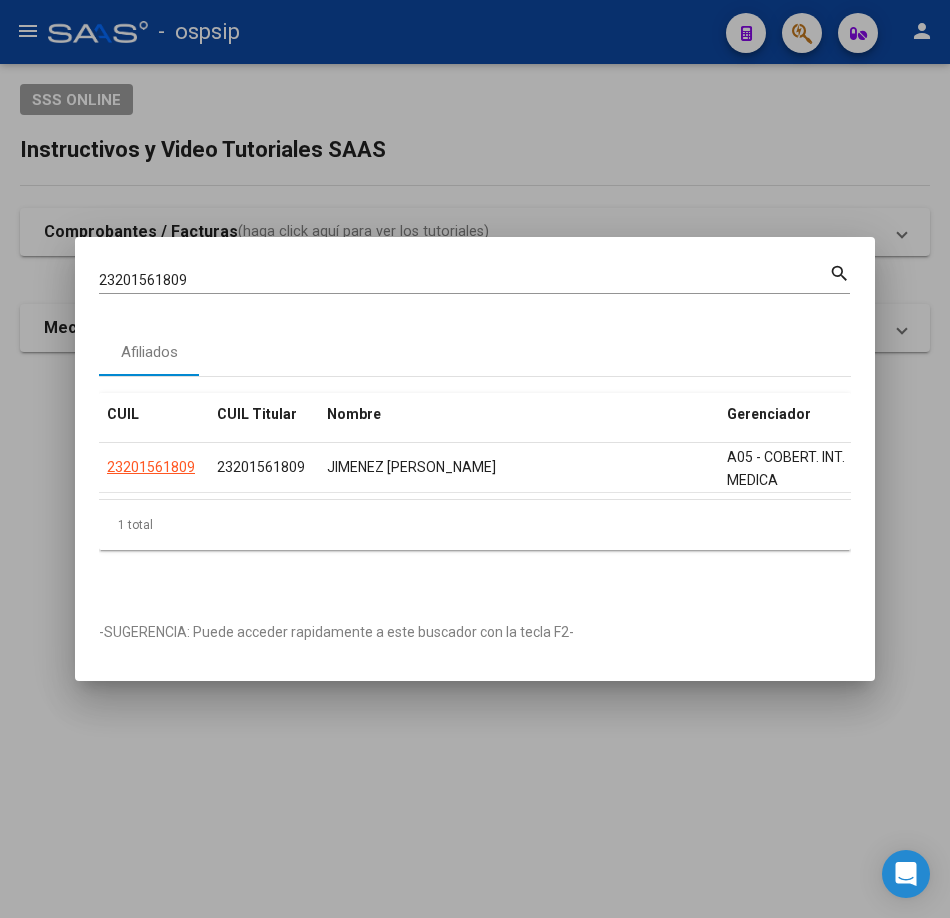 click on "23201561809" at bounding box center (464, 280) 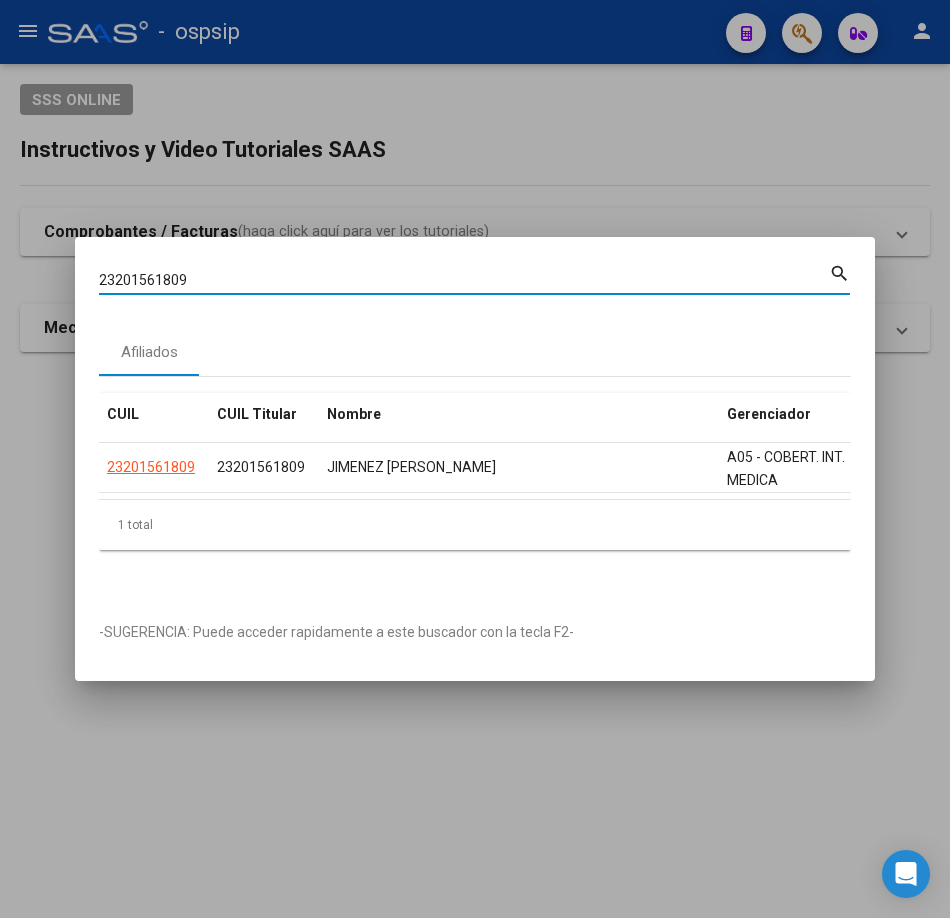 click on "23201561809" at bounding box center [464, 280] 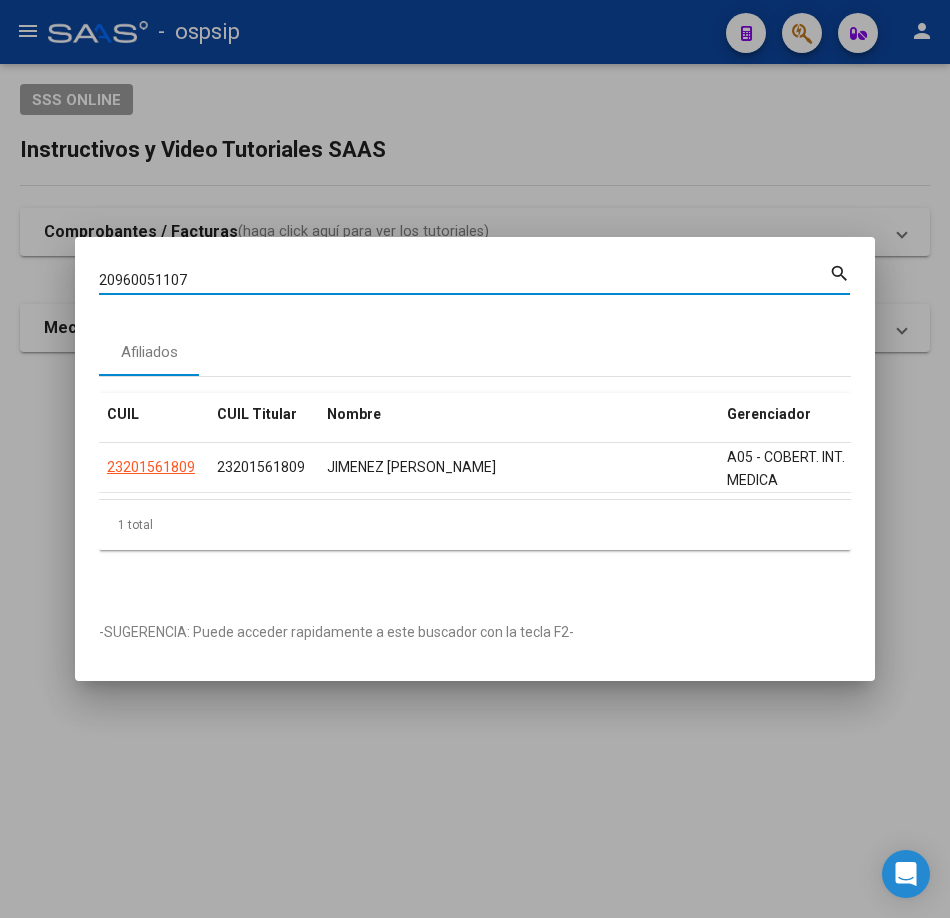 type on "20960051107" 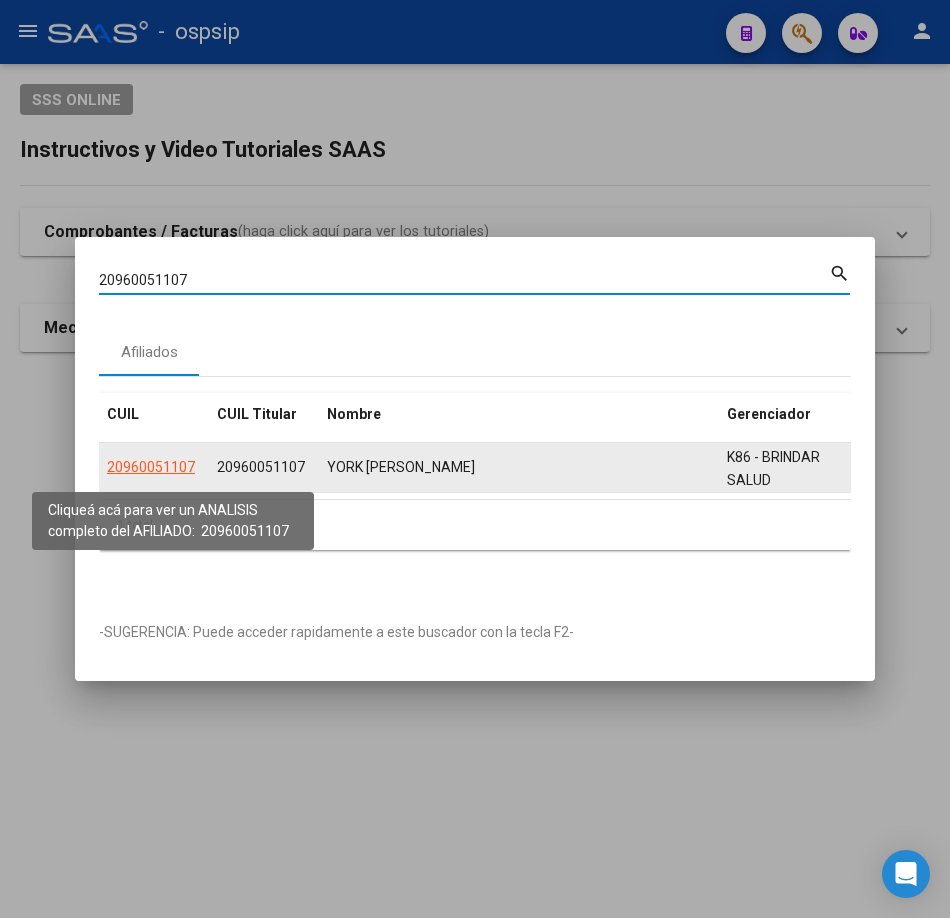 click on "20960051107" 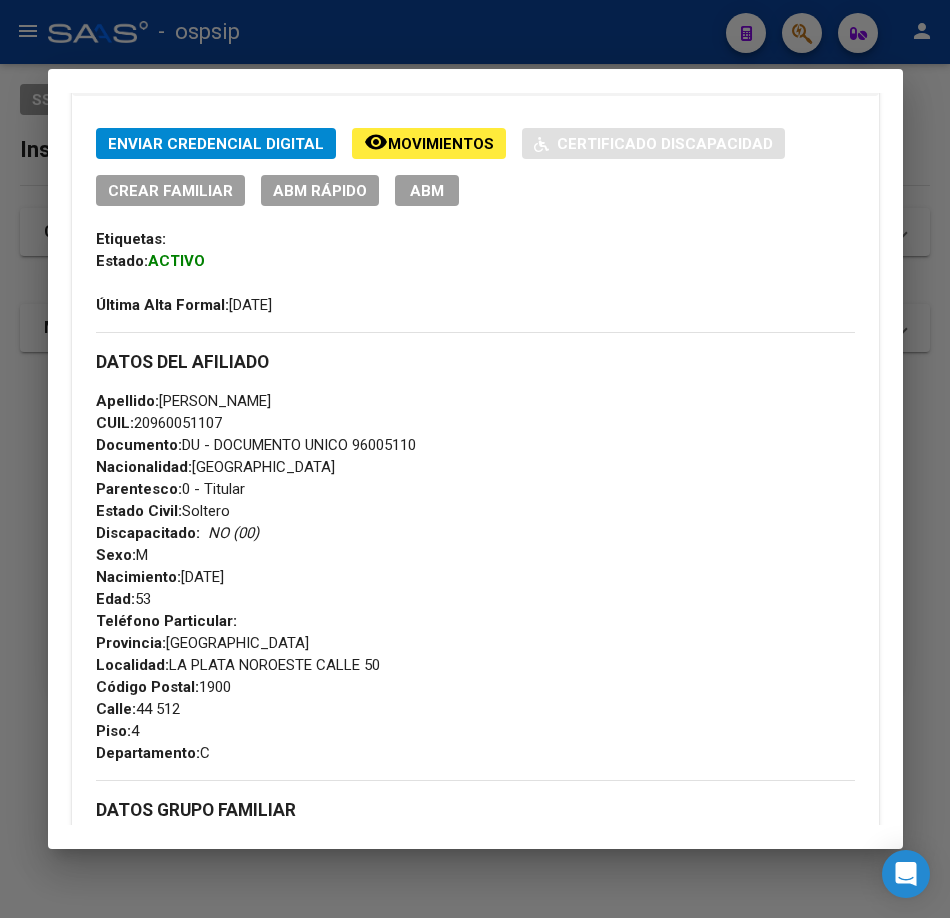 scroll, scrollTop: 400, scrollLeft: 0, axis: vertical 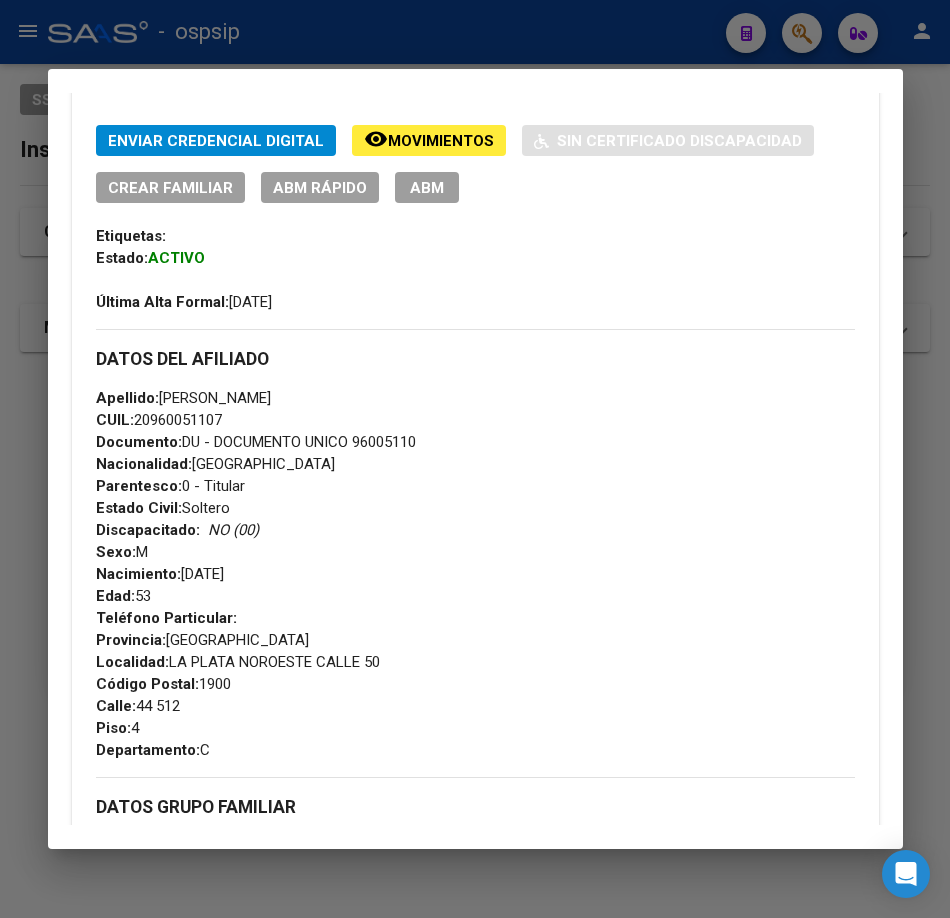 click at bounding box center [475, 459] 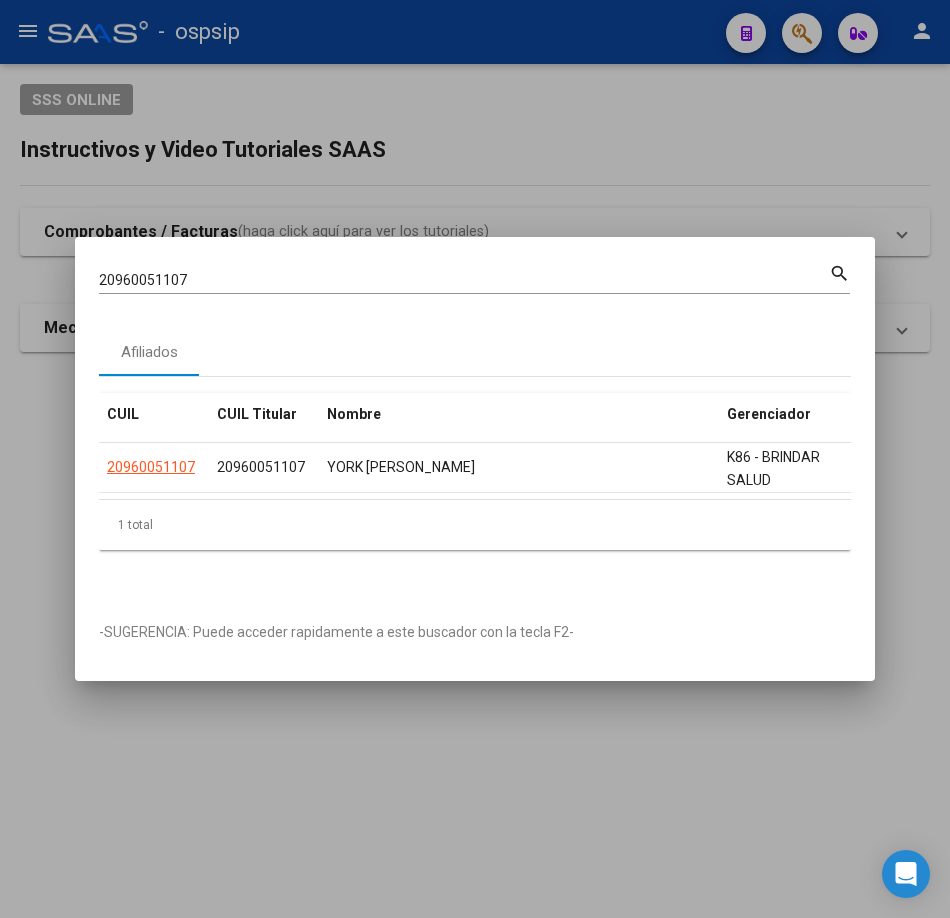 click on "20960051107 Buscar (apellido, dni, cuil, [PERSON_NAME], cuit, obra social)" at bounding box center (464, 280) 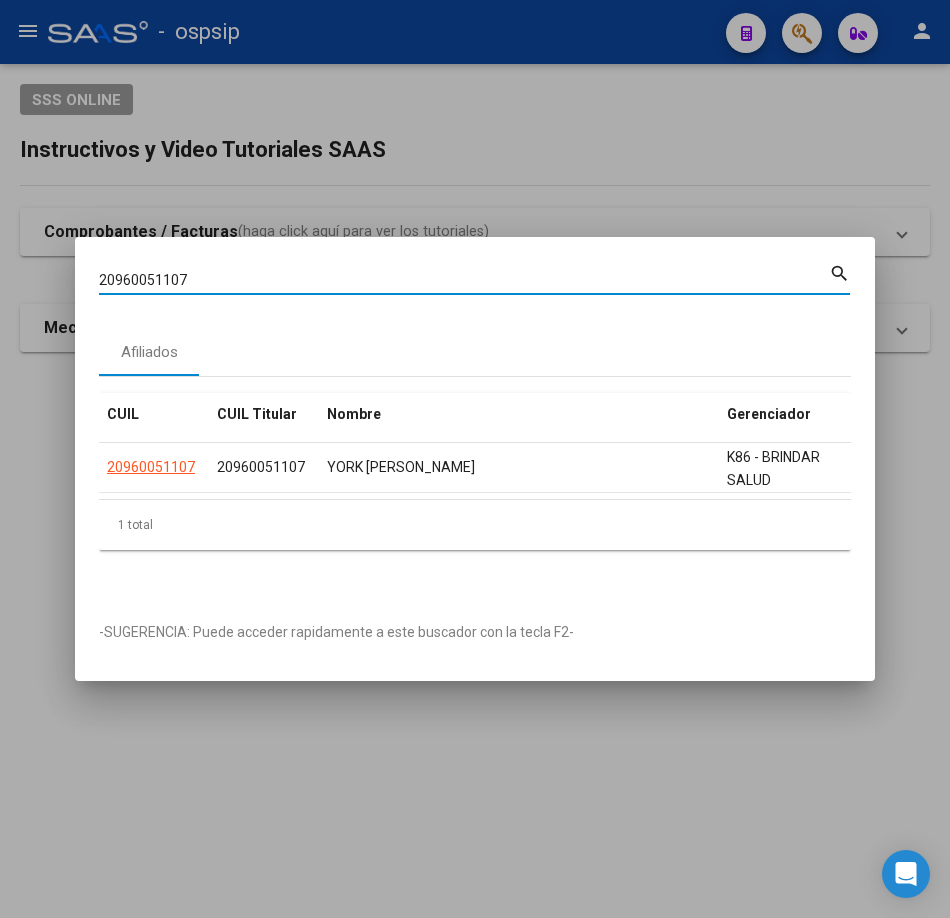 click on "20960051107 Buscar (apellido, dni, cuil, [PERSON_NAME], cuit, obra social)" at bounding box center (464, 280) 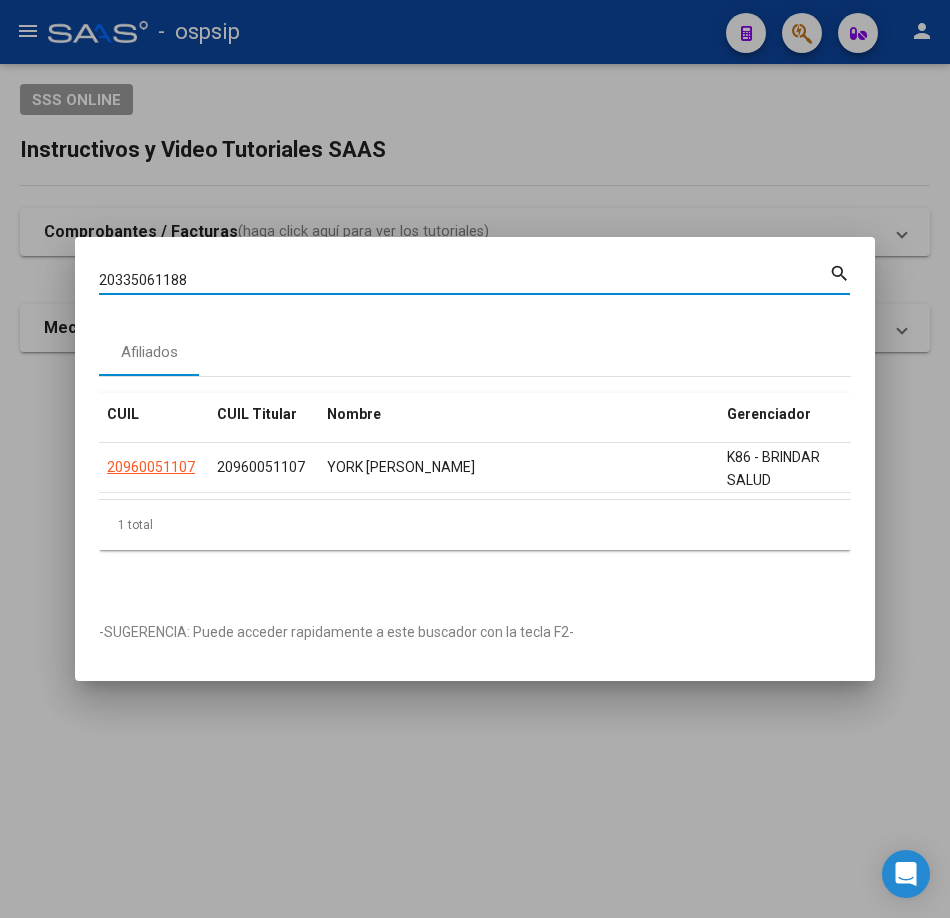 type on "20335061188" 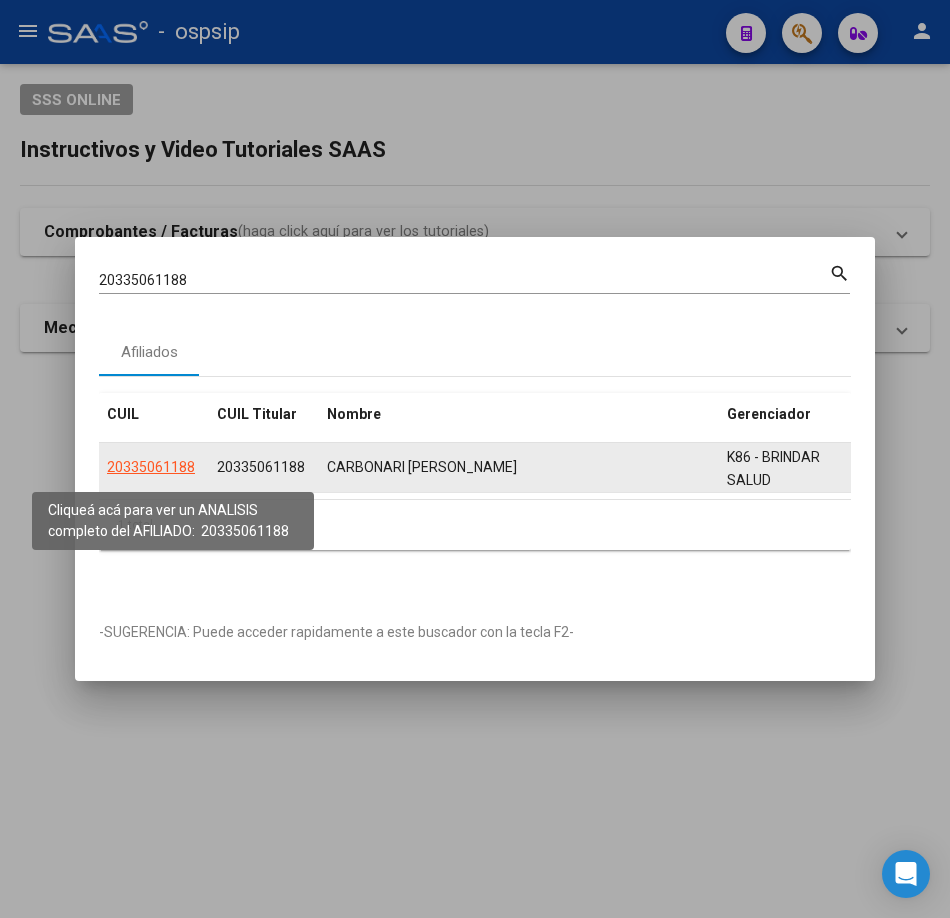 click on "20335061188" 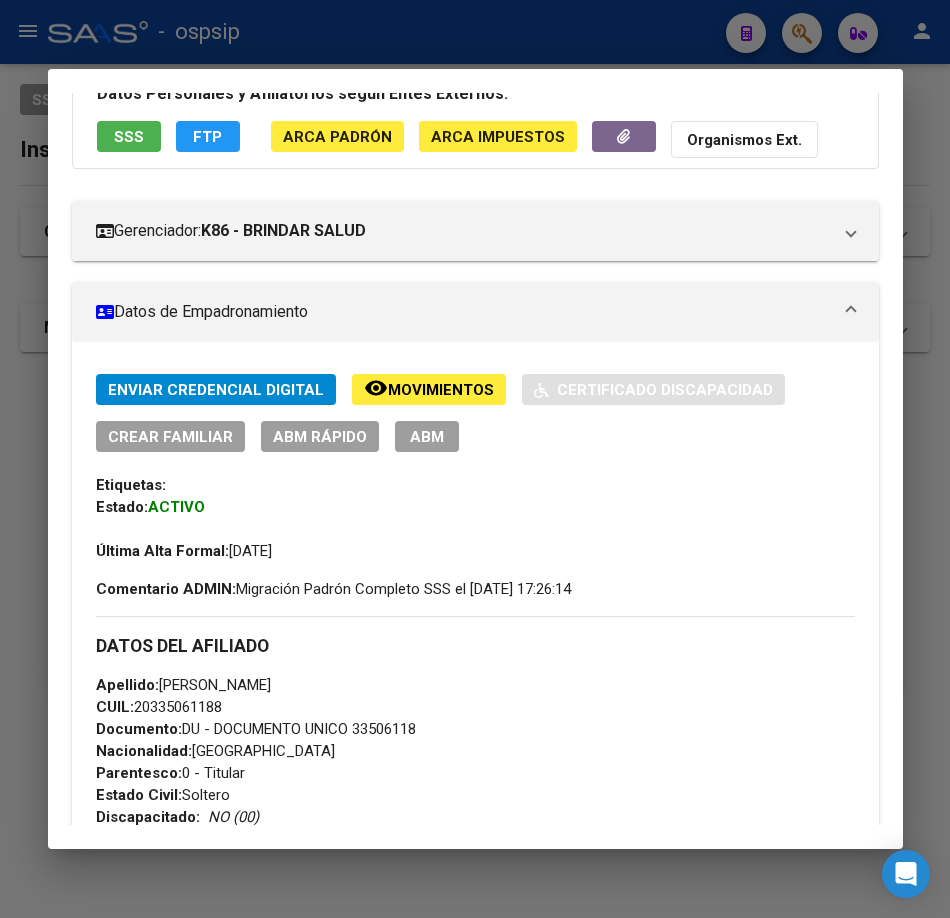 scroll, scrollTop: 600, scrollLeft: 0, axis: vertical 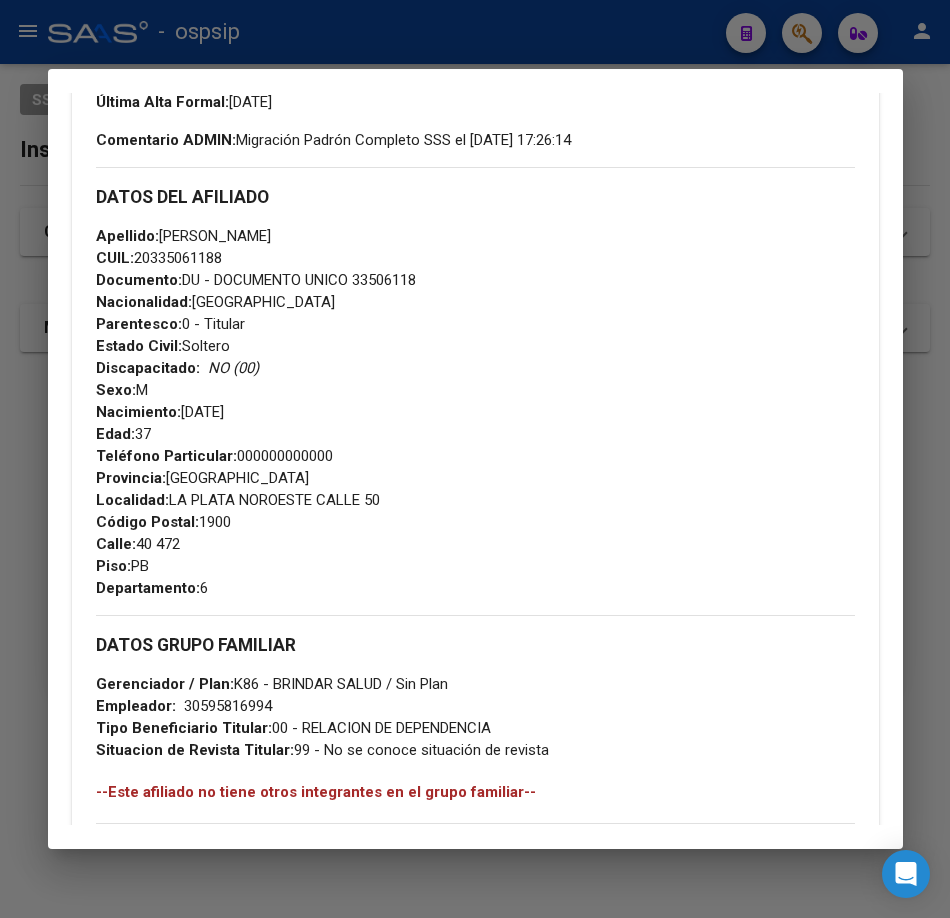click at bounding box center (475, 459) 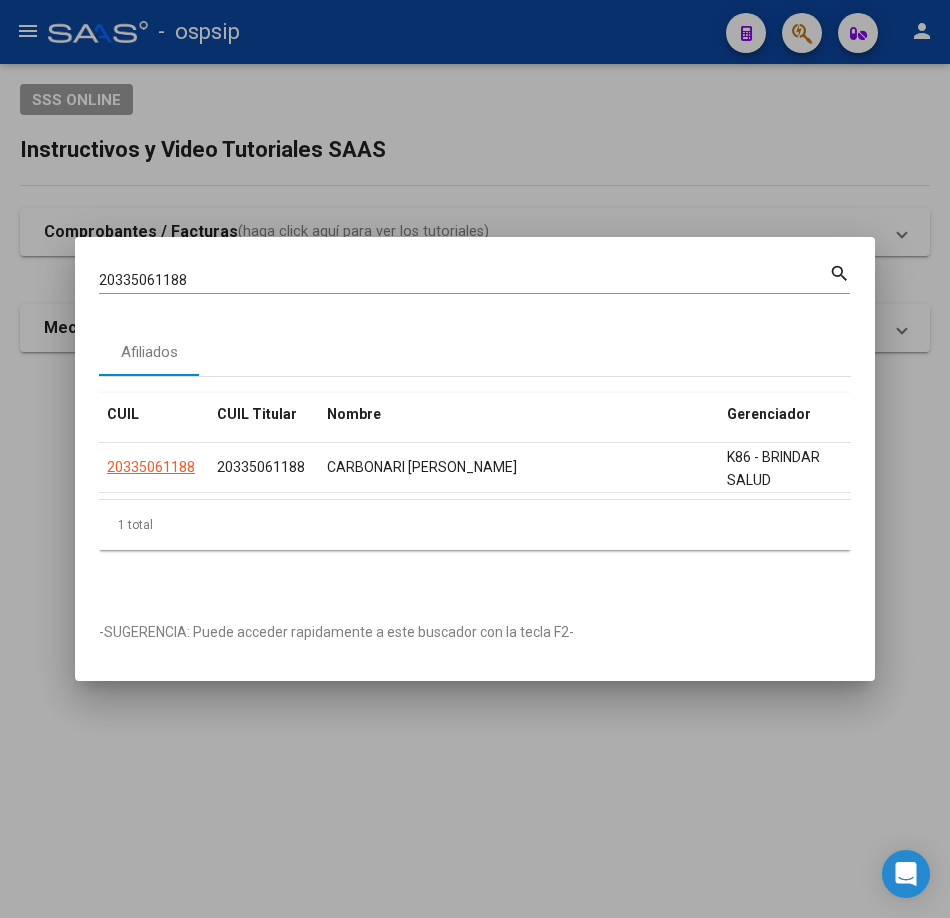 click on "20335061188" at bounding box center [464, 280] 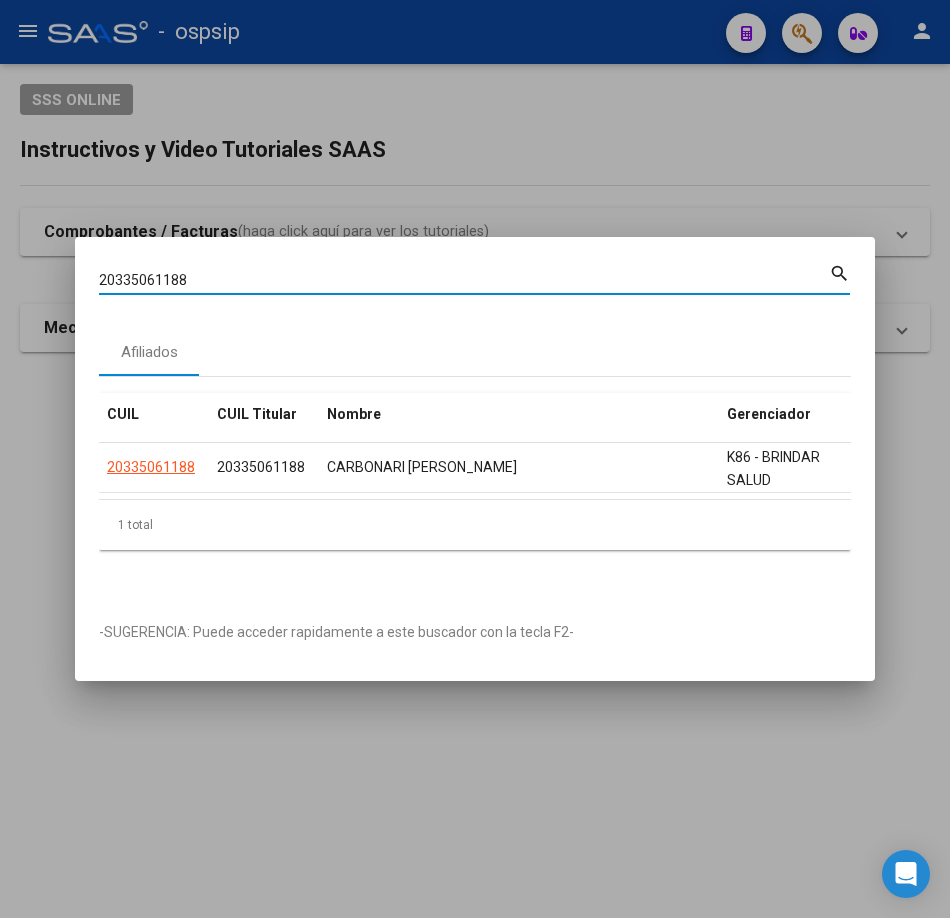 paste on "7316164426" 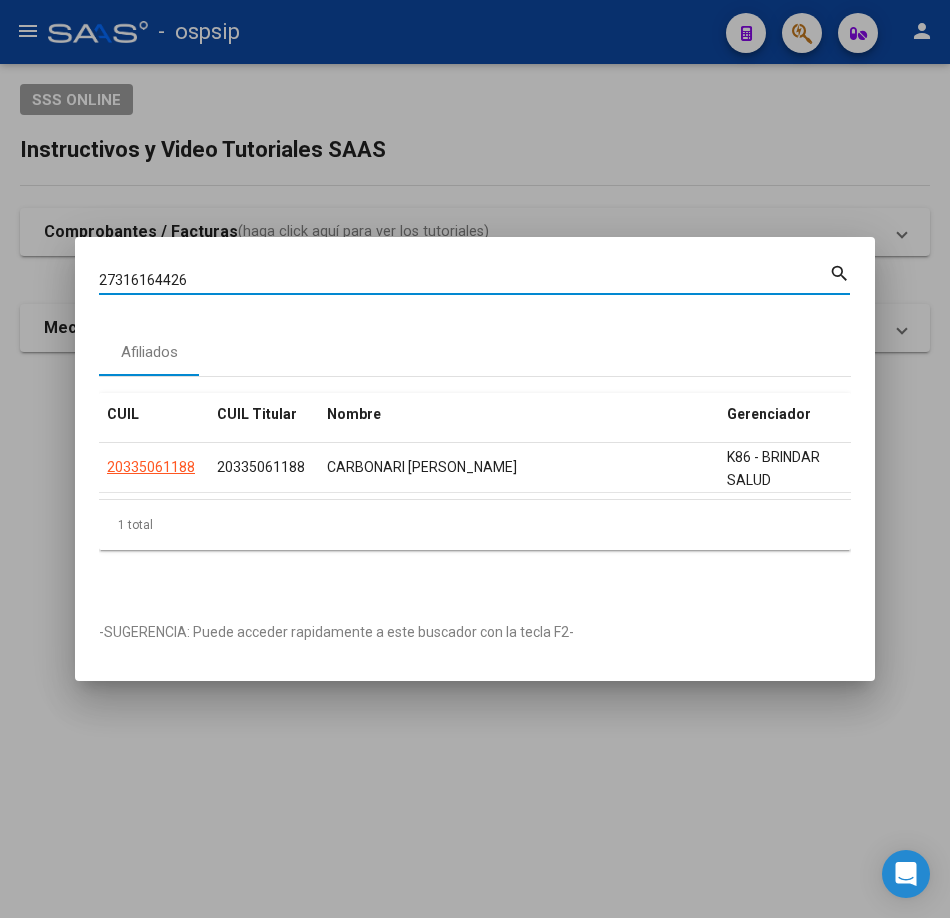 type on "27316164426" 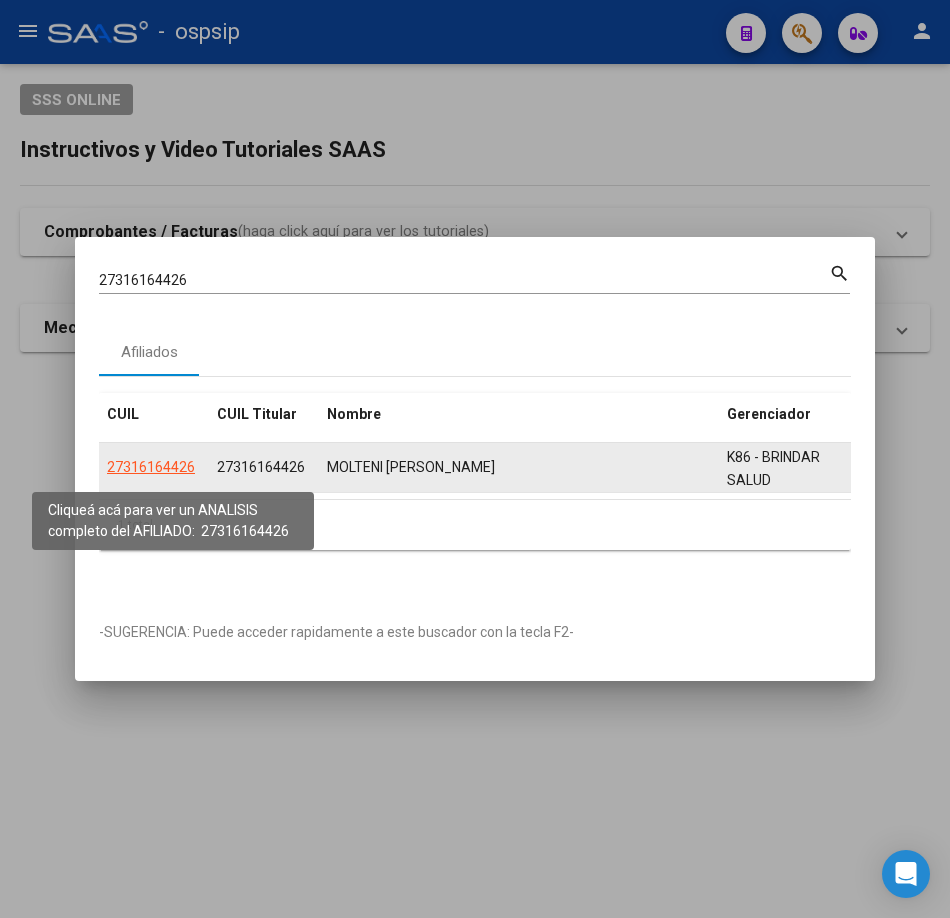 click on "27316164426" 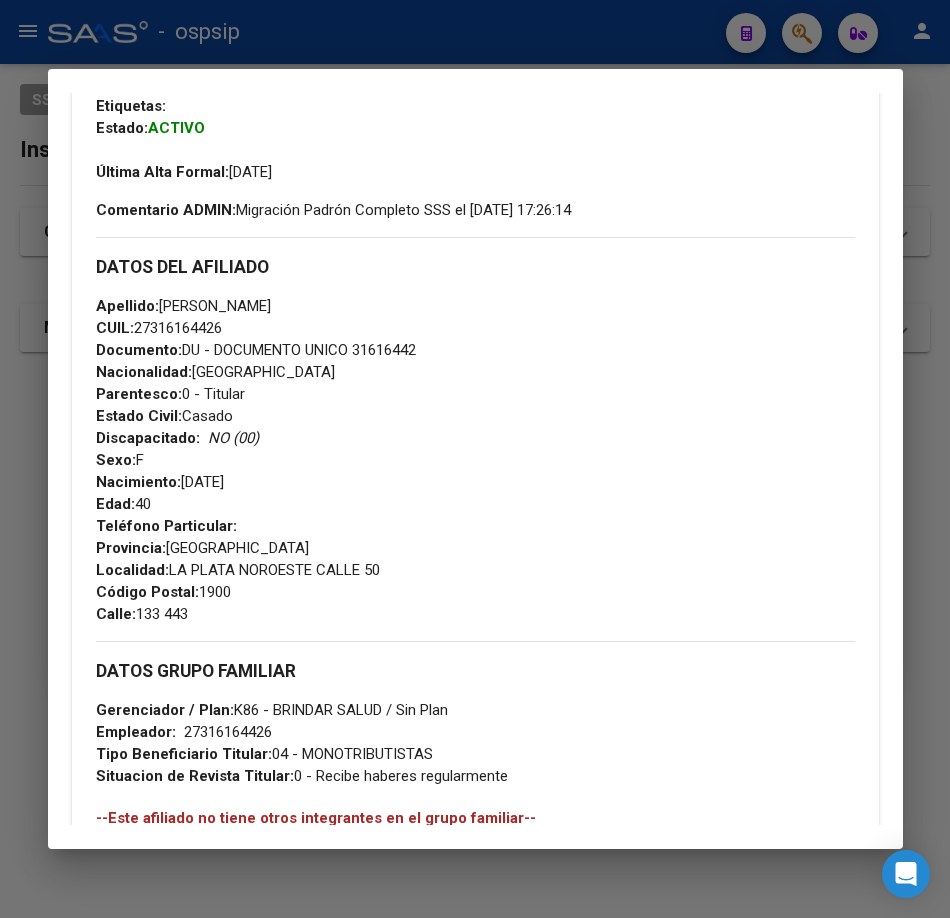 scroll, scrollTop: 800, scrollLeft: 0, axis: vertical 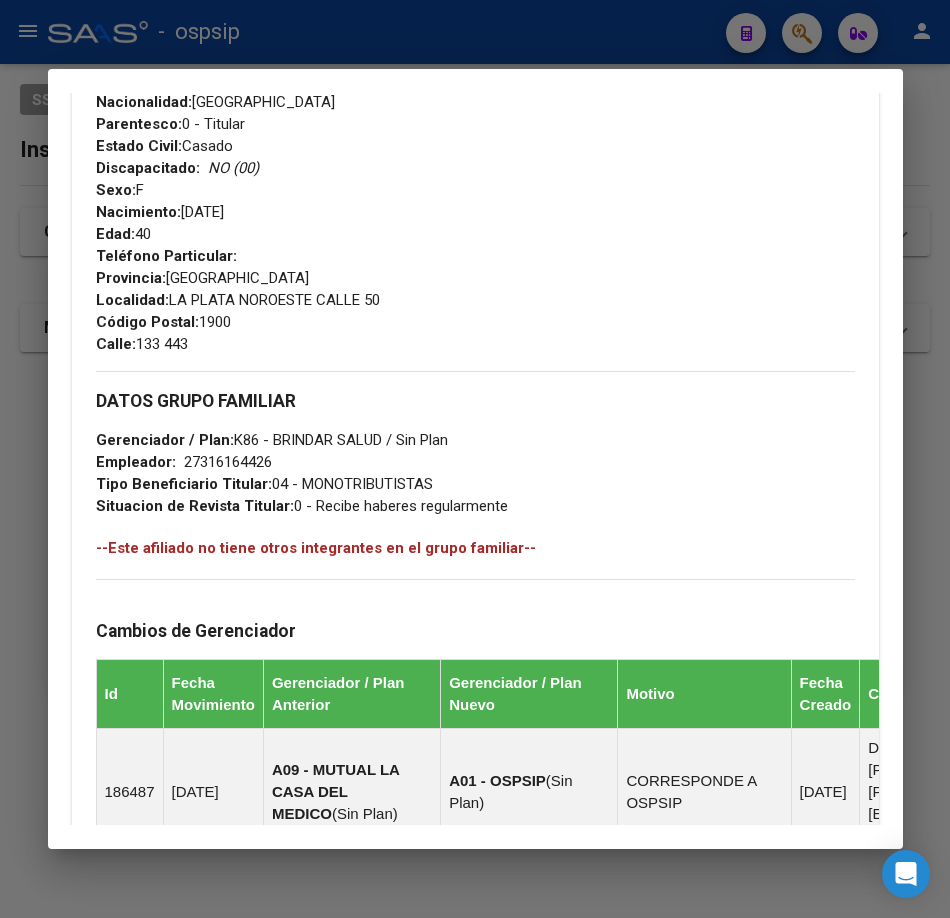 click at bounding box center [475, 459] 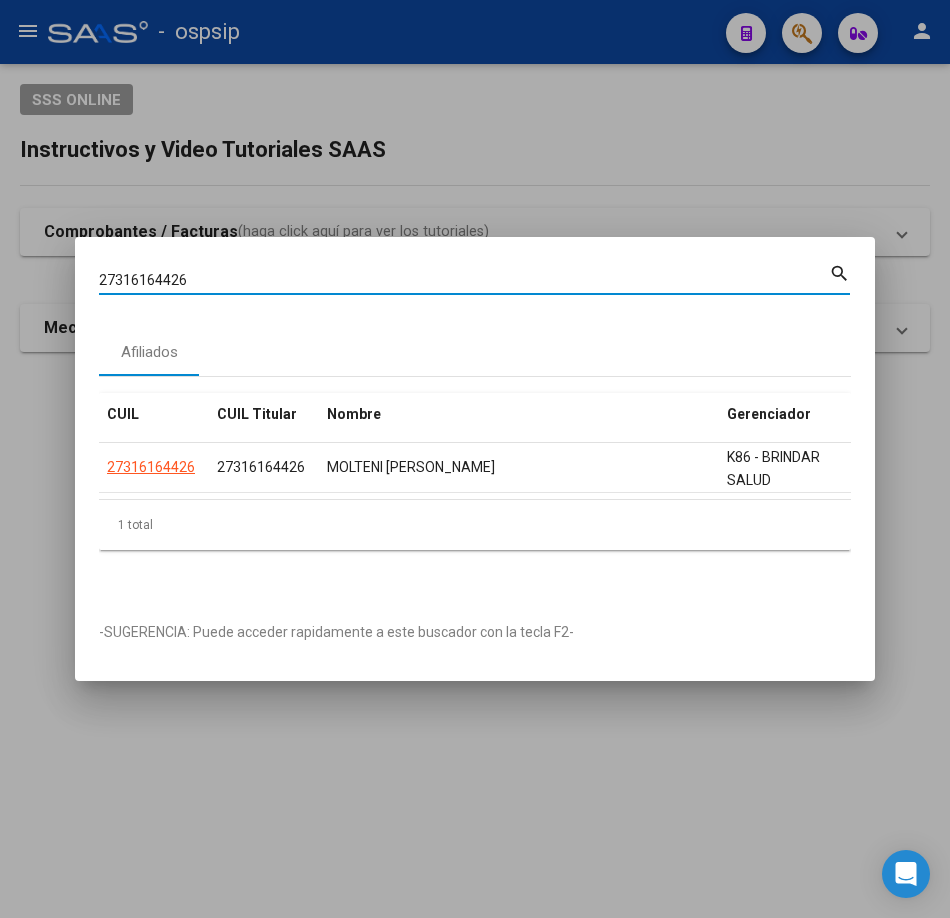 click on "27316164426" at bounding box center (464, 280) 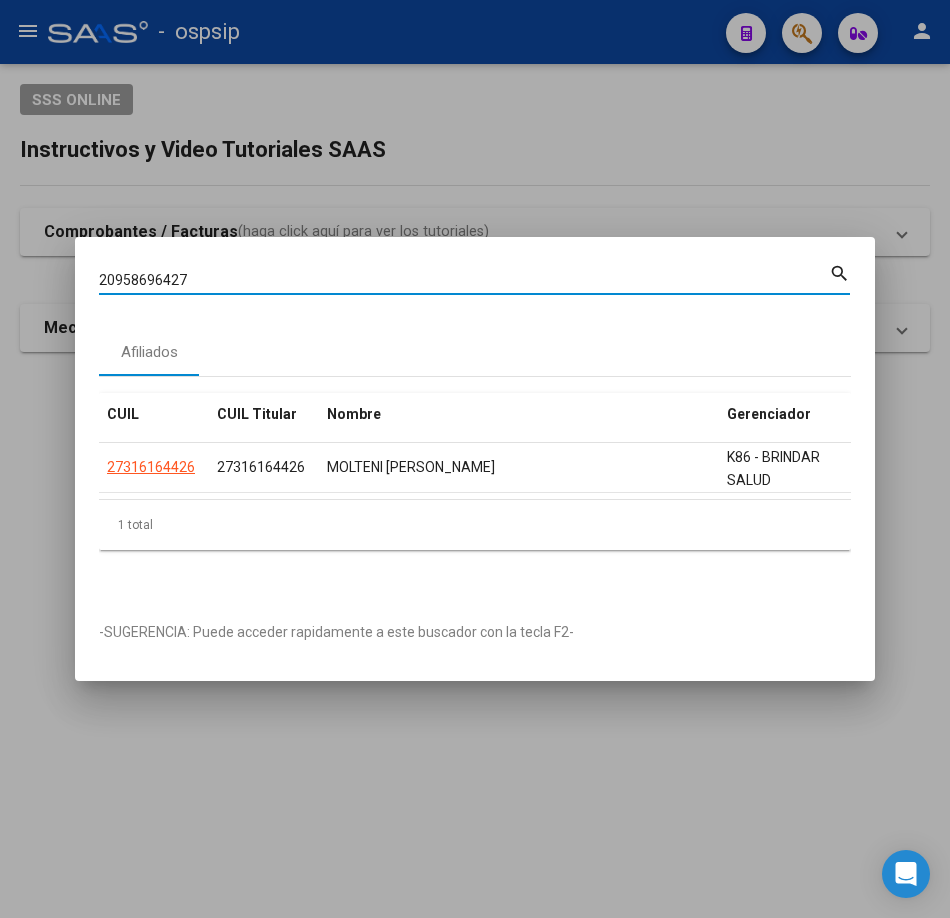 type on "20958696427" 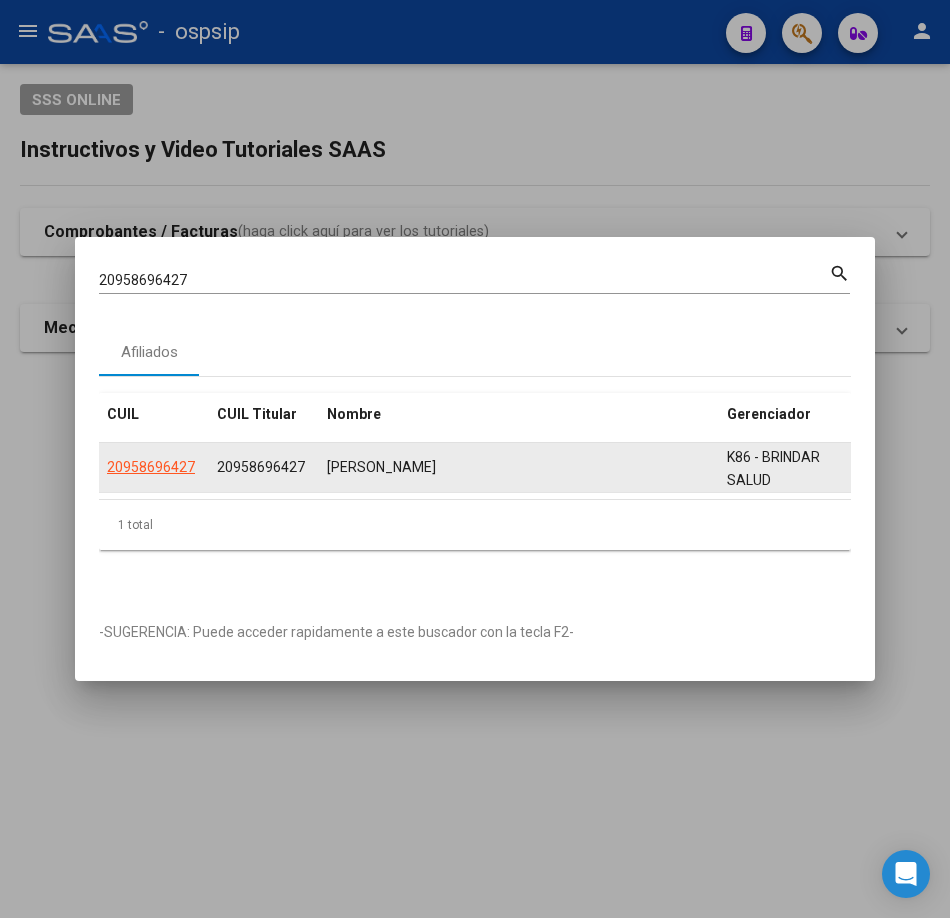 click on "20958696427" 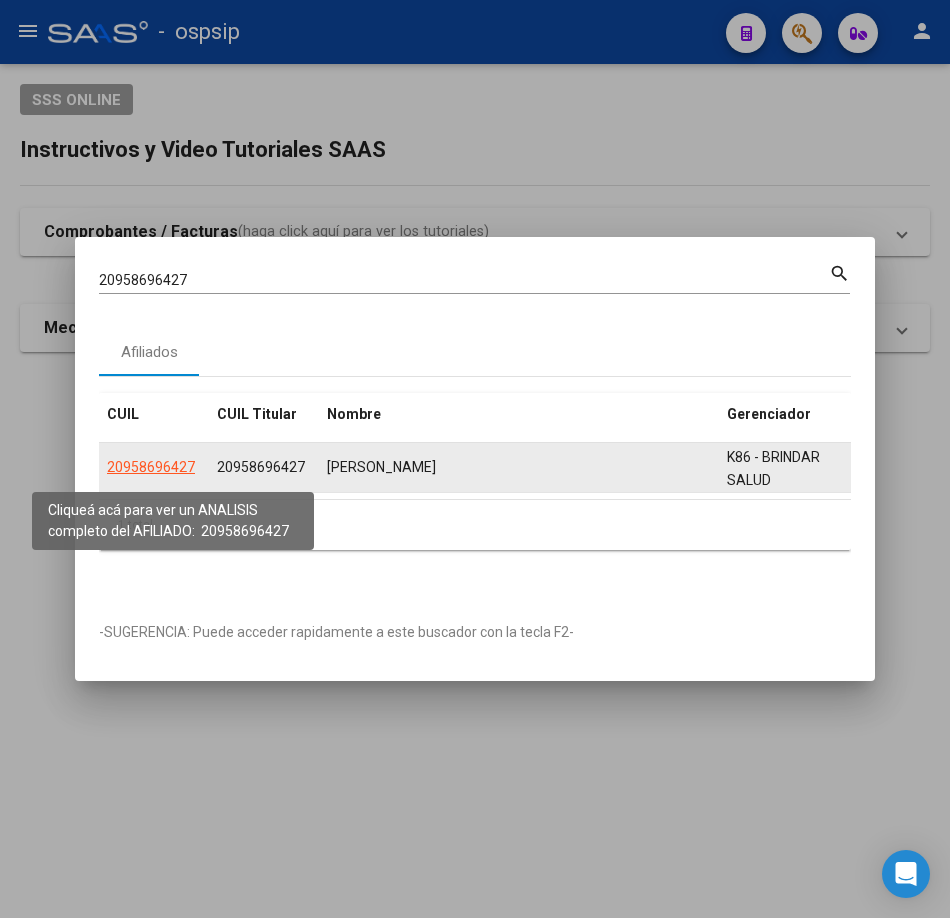 click on "20958696427" 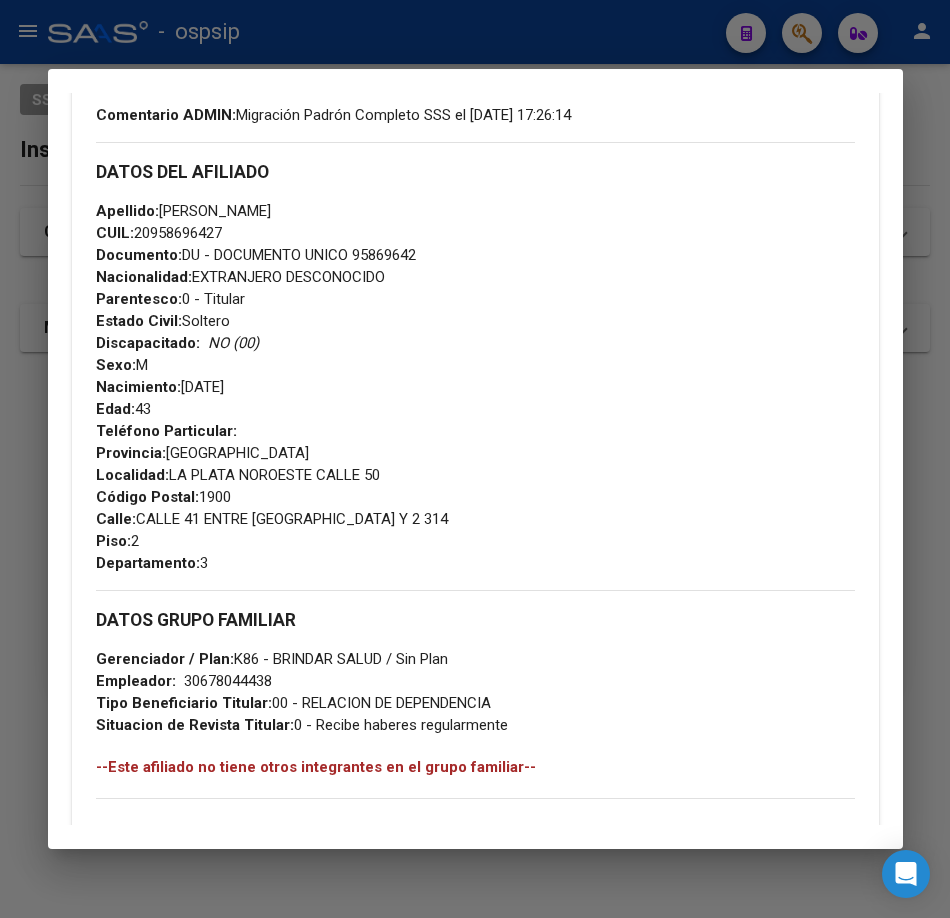 scroll, scrollTop: 700, scrollLeft: 0, axis: vertical 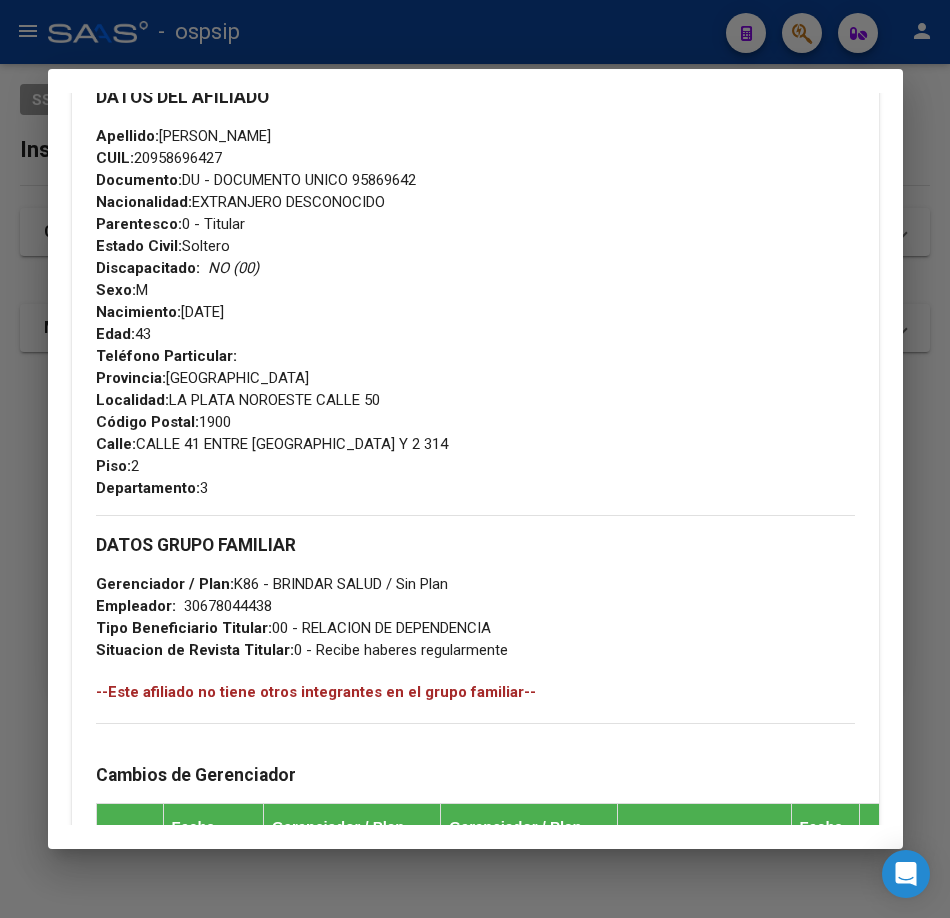click at bounding box center (475, 459) 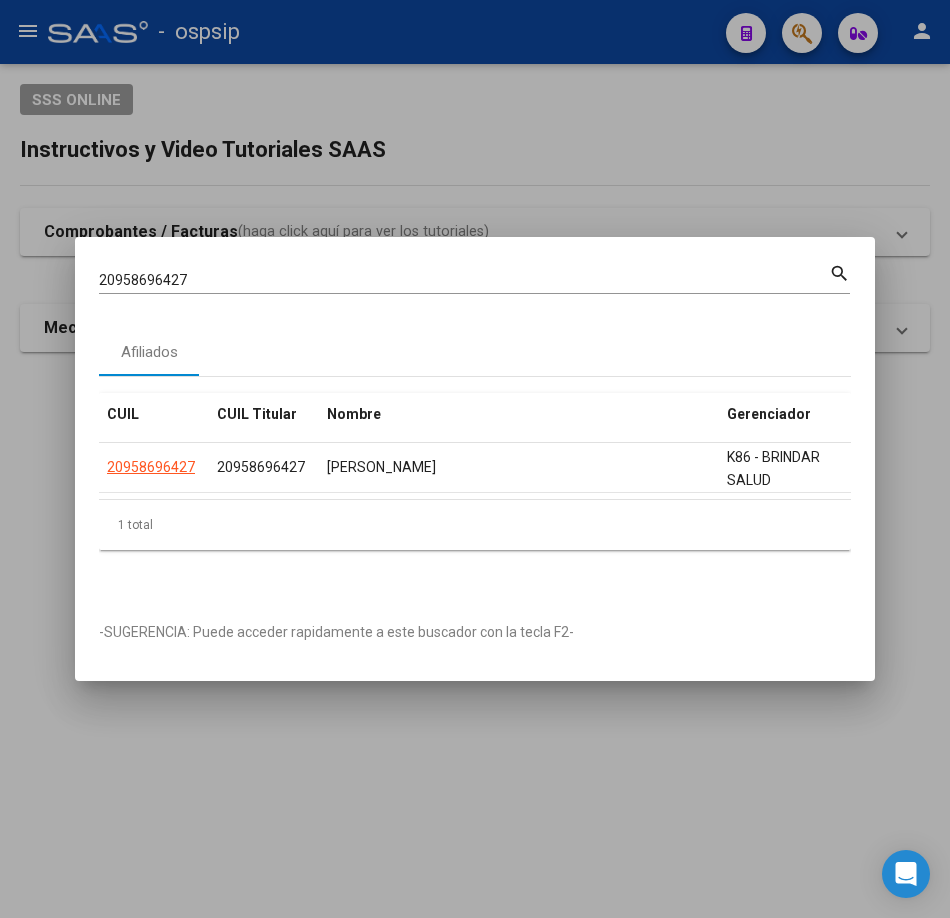 click on "20958696427" at bounding box center [464, 280] 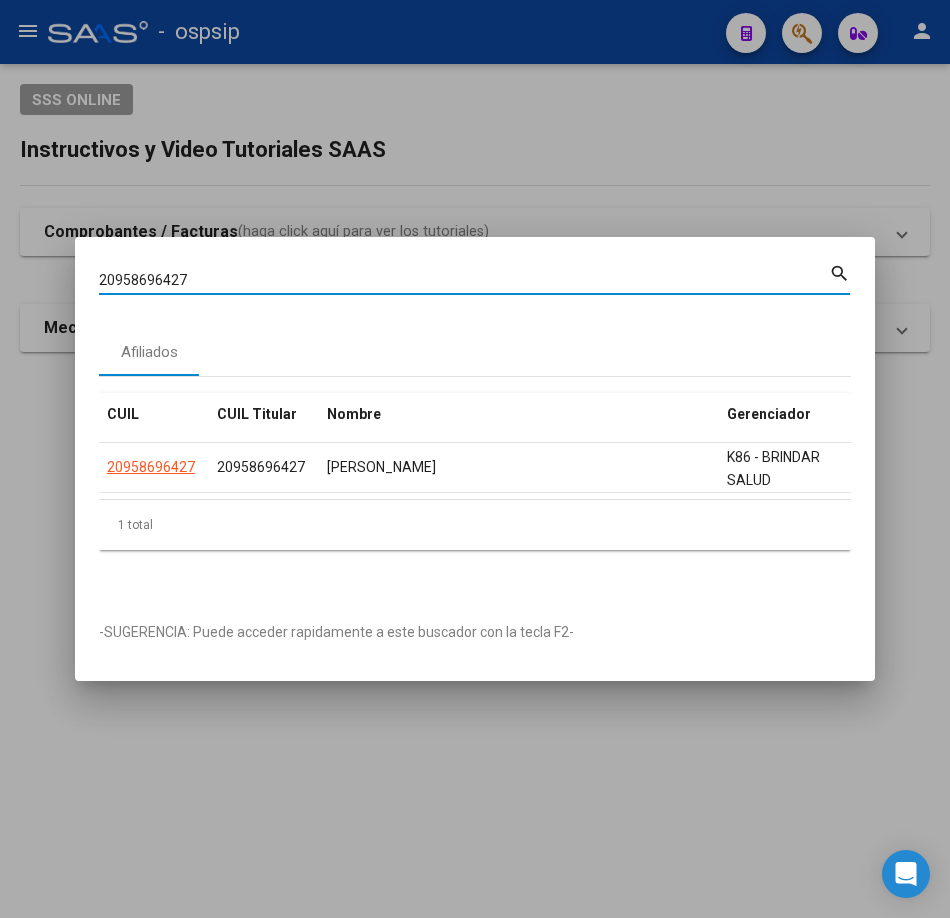 paste on "244219439" 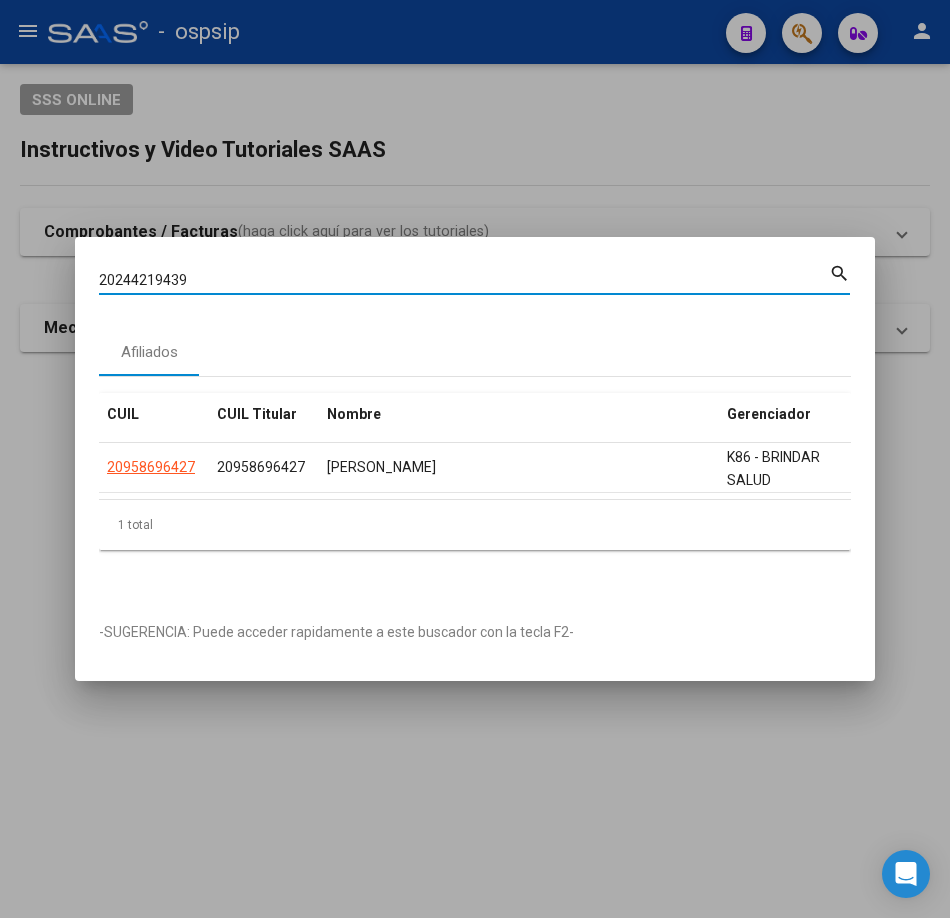 type on "20244219439" 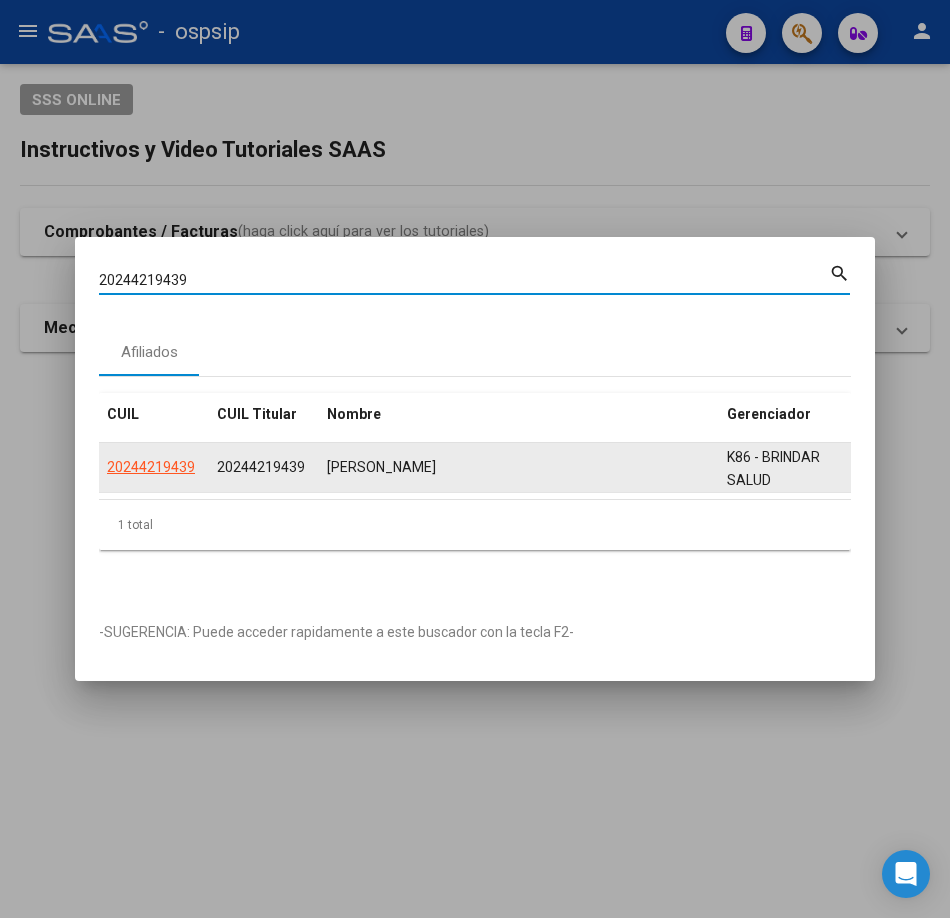 click on "20244219439" 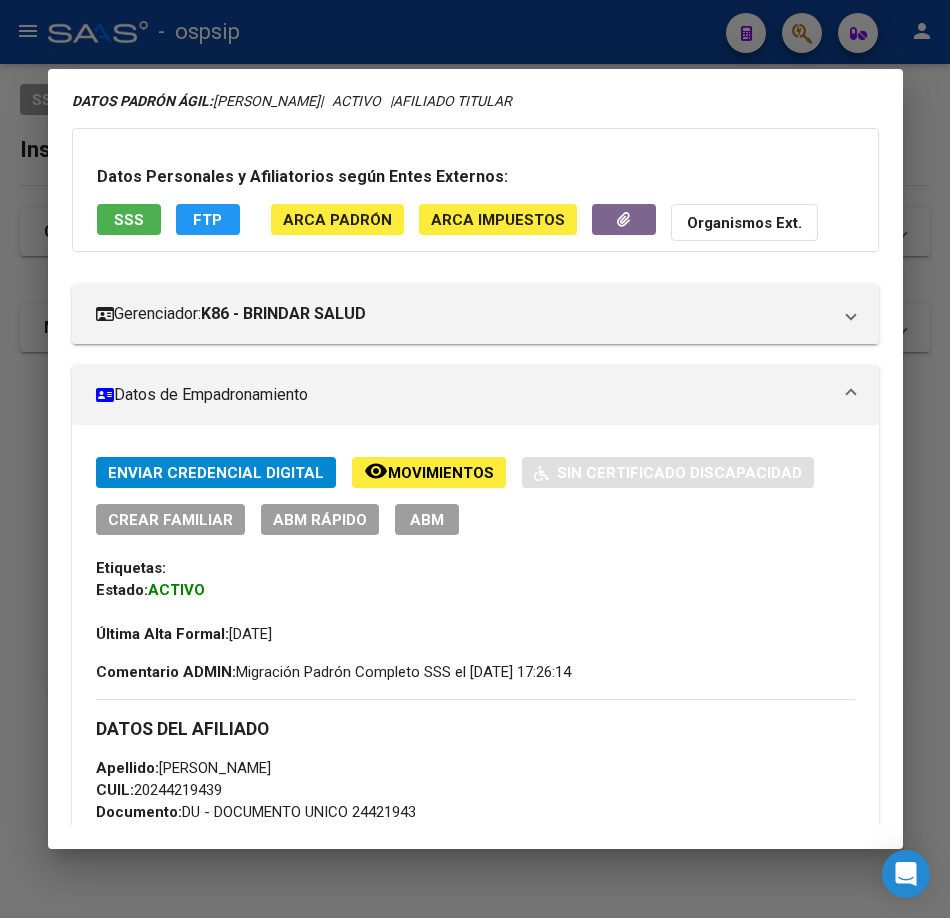 scroll, scrollTop: 468, scrollLeft: 0, axis: vertical 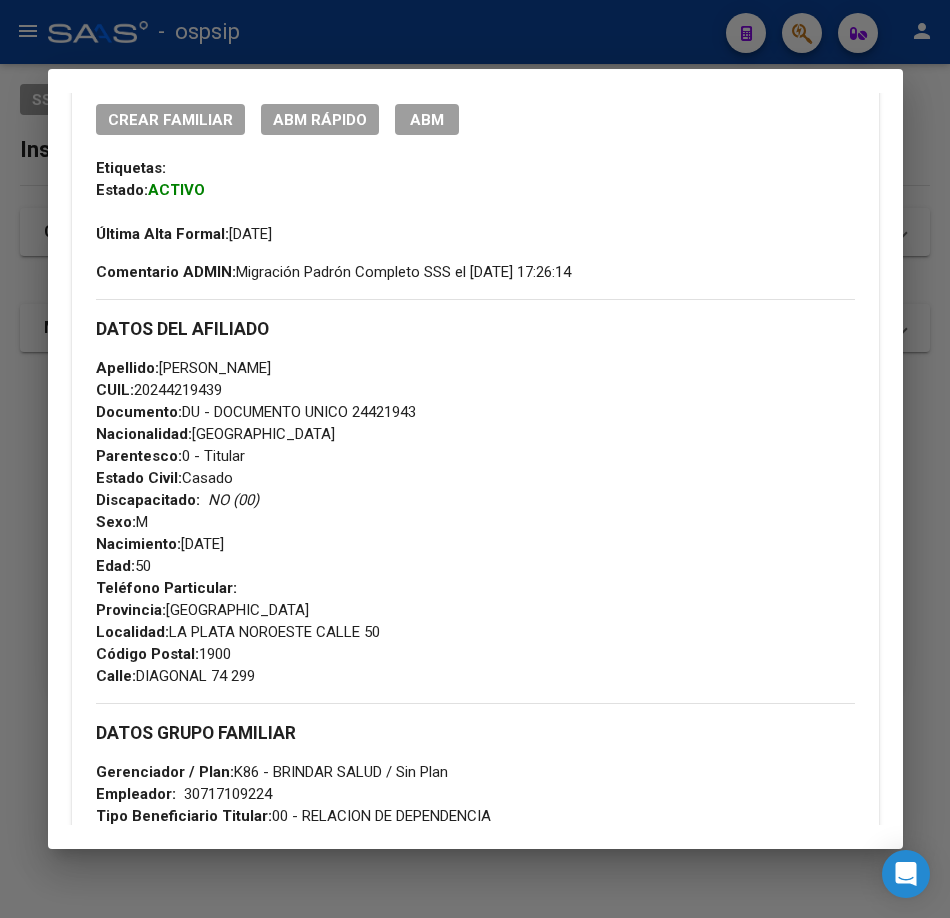 click at bounding box center (475, 459) 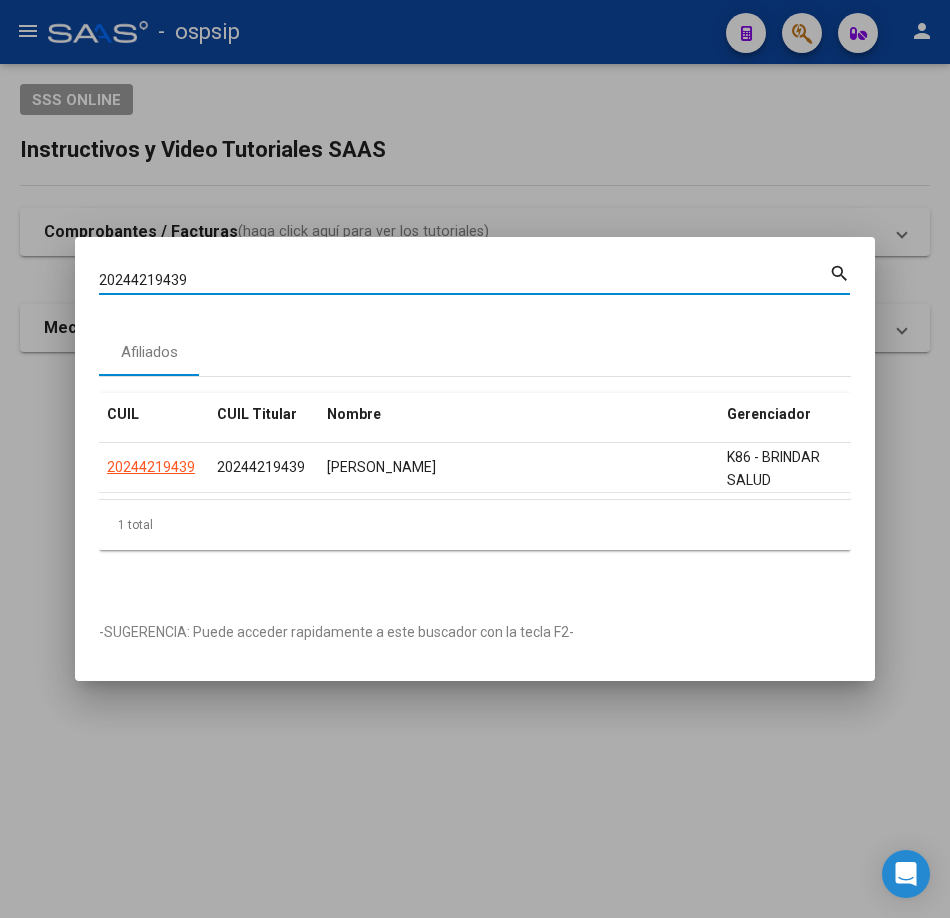 click on "20244219439" at bounding box center [464, 280] 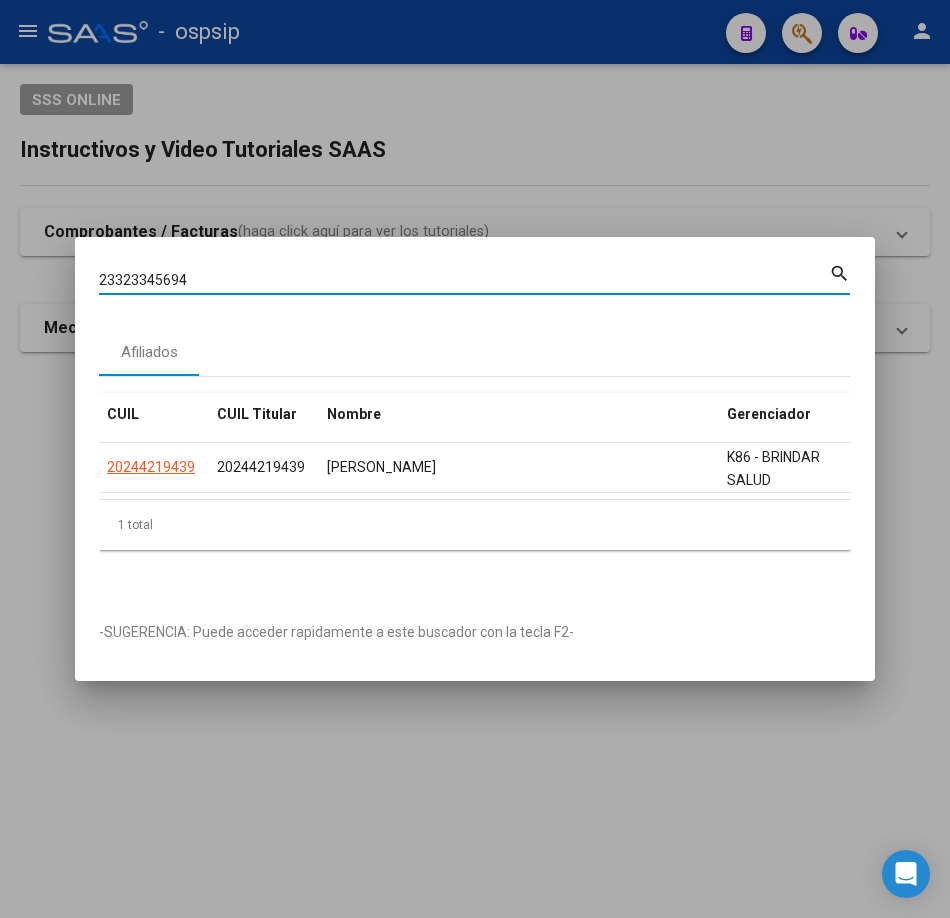 type on "23323345694" 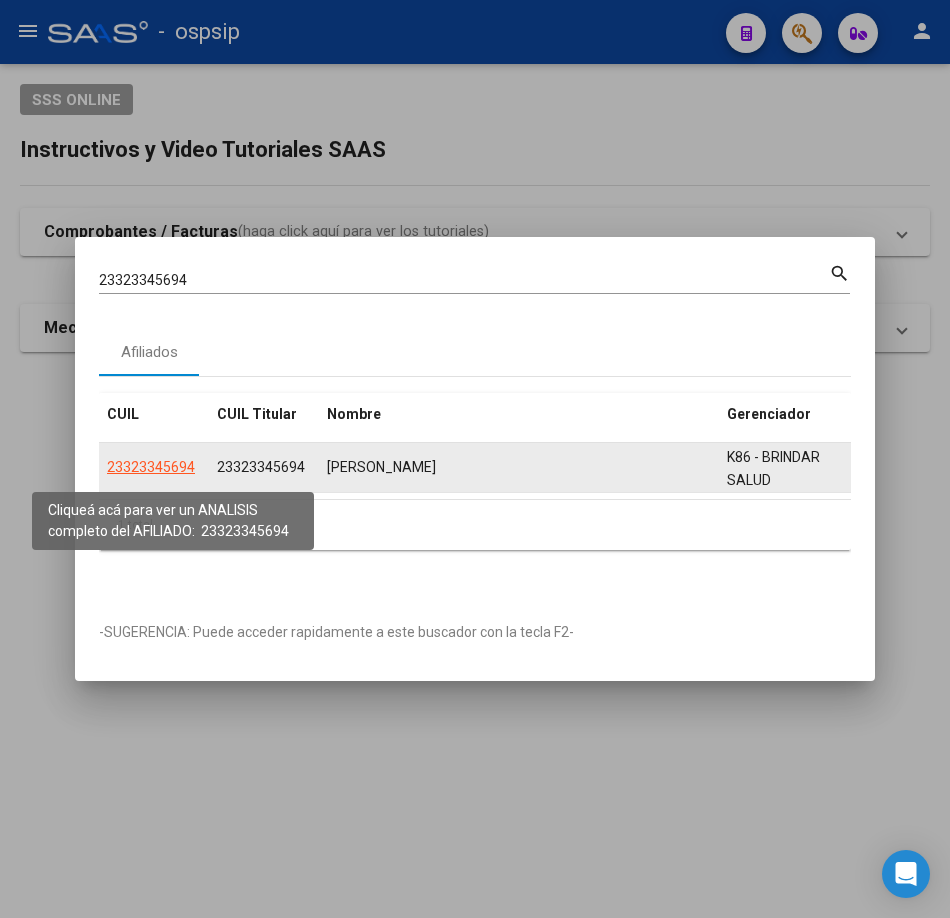 click on "23323345694" 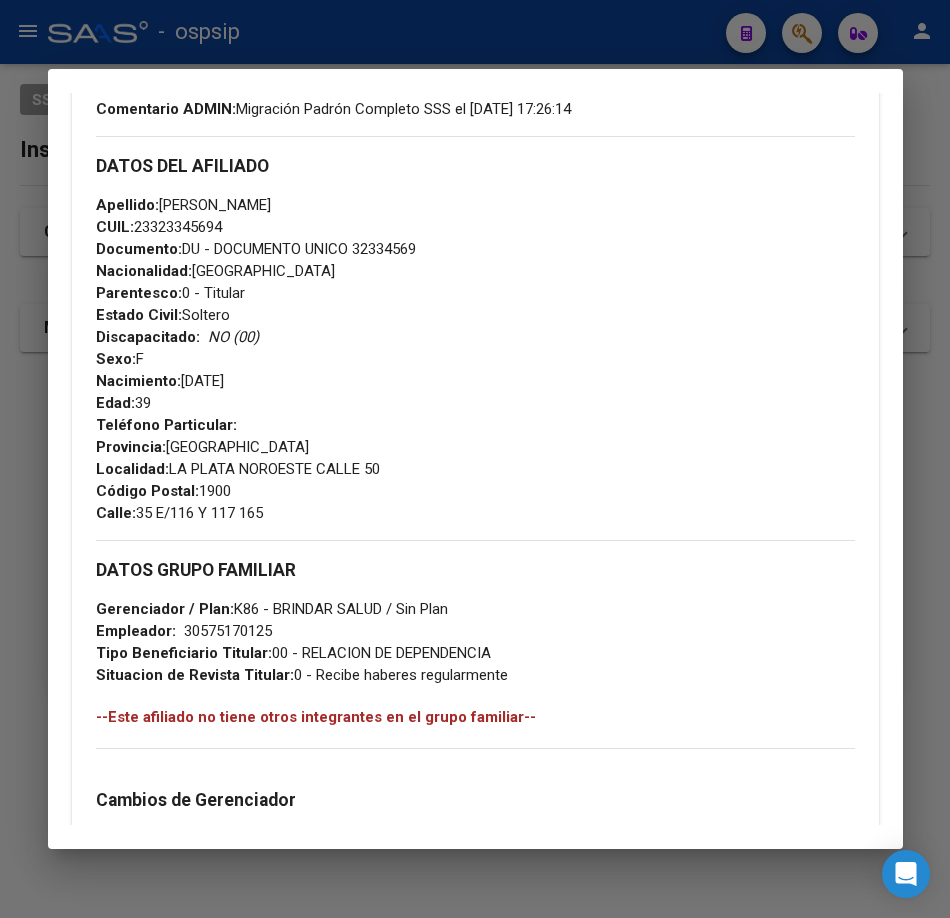 scroll, scrollTop: 600, scrollLeft: 0, axis: vertical 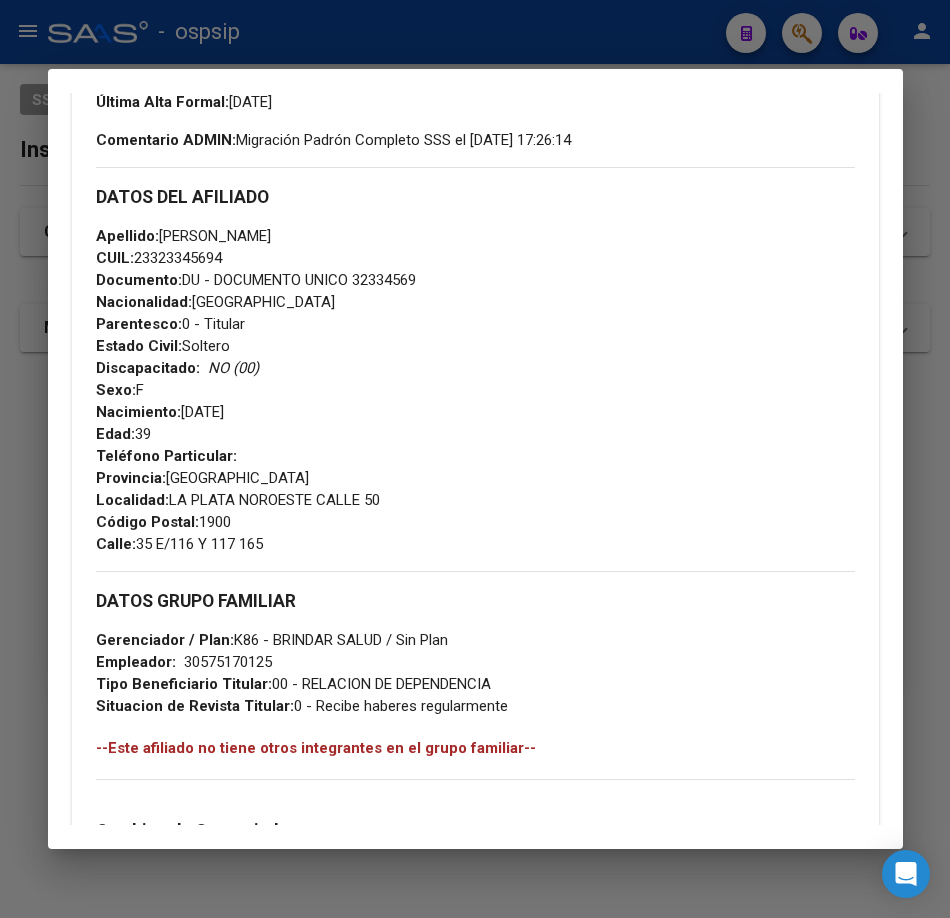 click at bounding box center (475, 459) 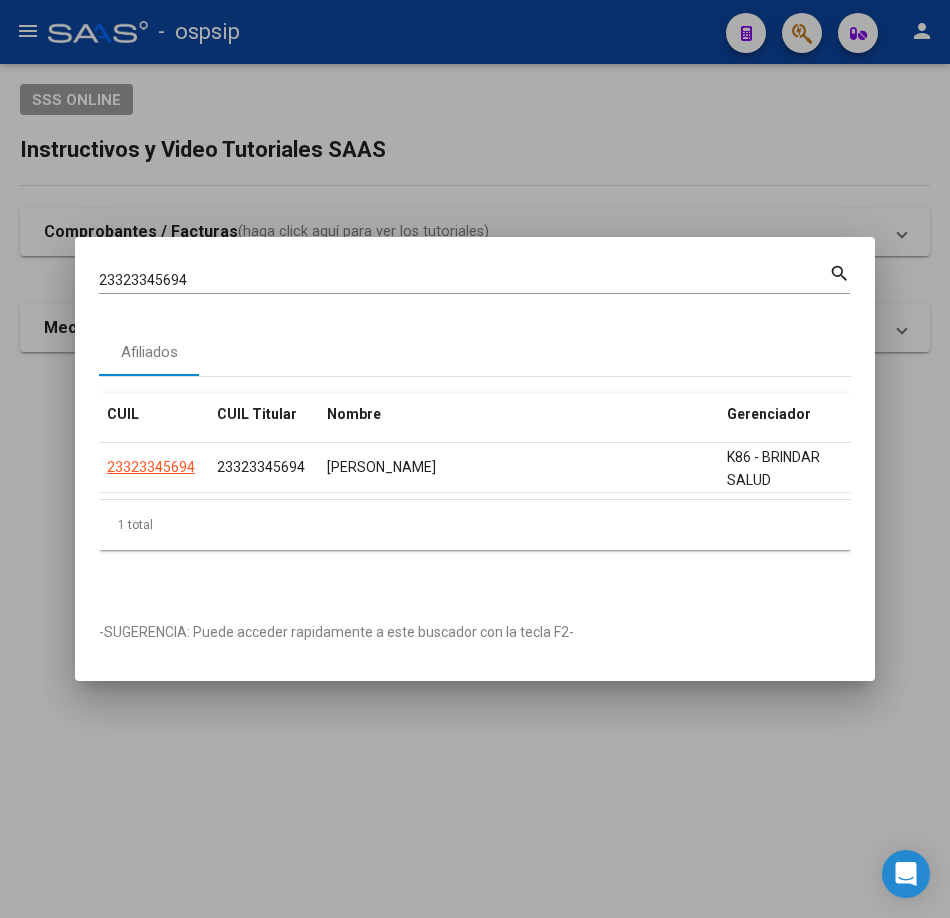 click on "23323345694 Buscar (apellido, dni, cuil, [PERSON_NAME], cuit, obra social) search" at bounding box center [474, 286] 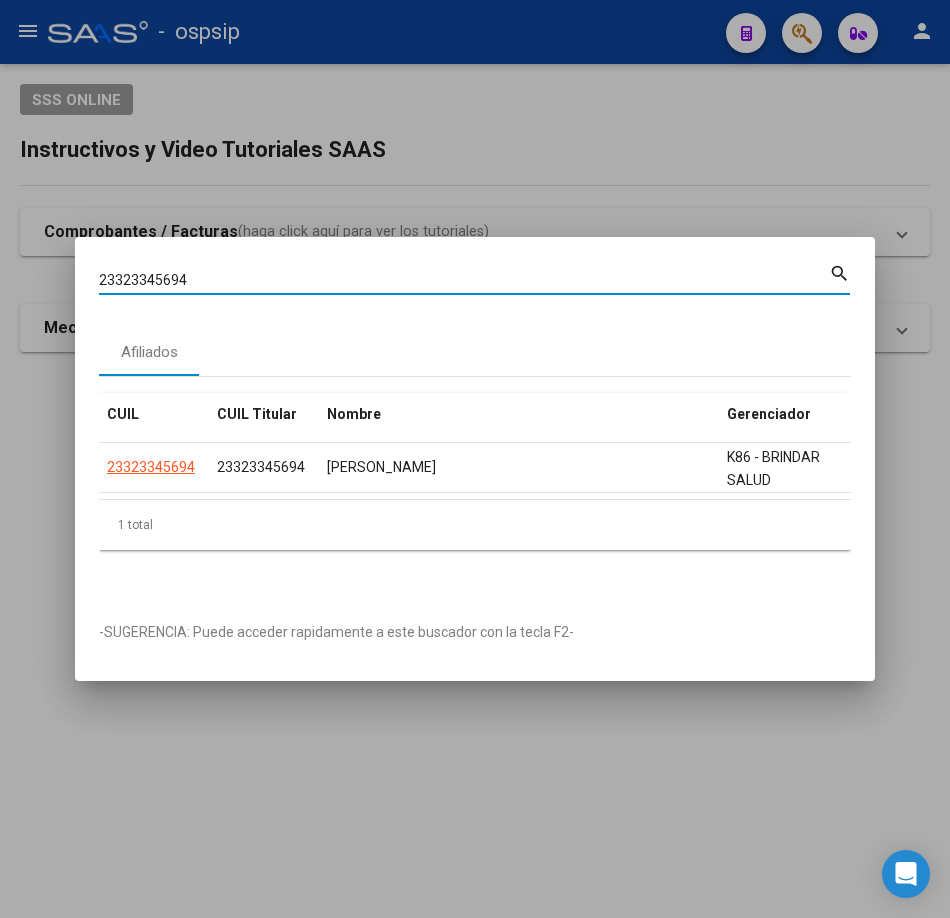 click on "23323345694" at bounding box center [464, 280] 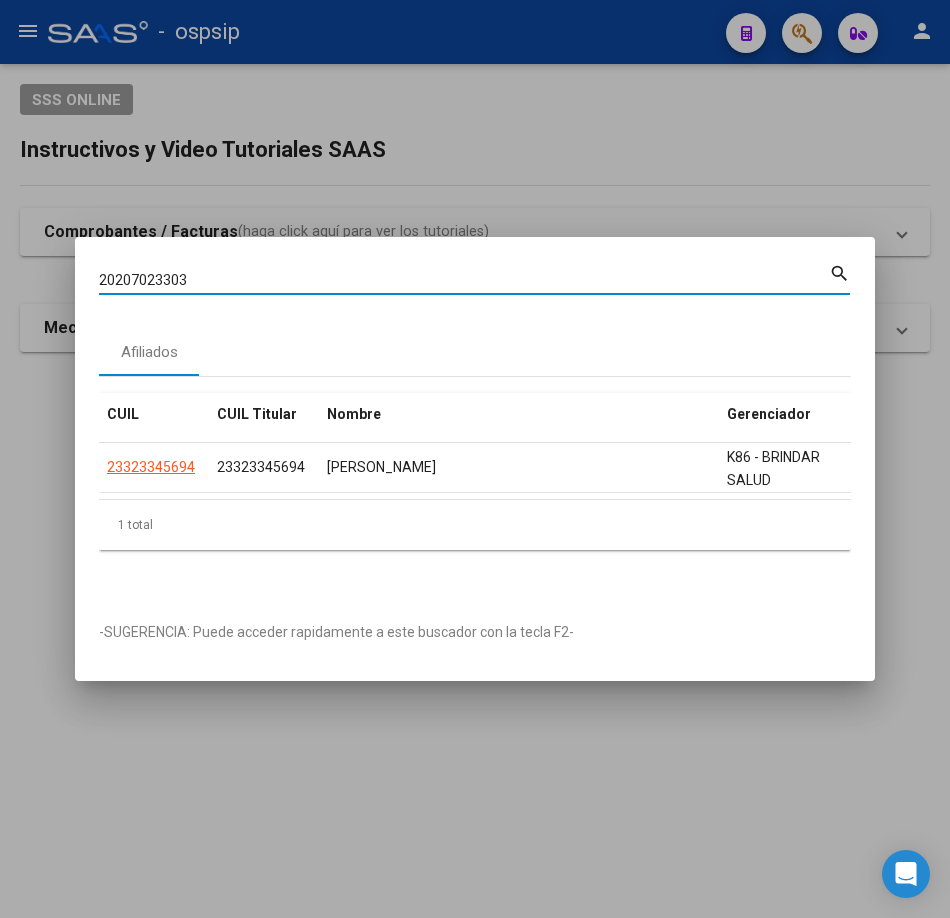 type on "20207023303" 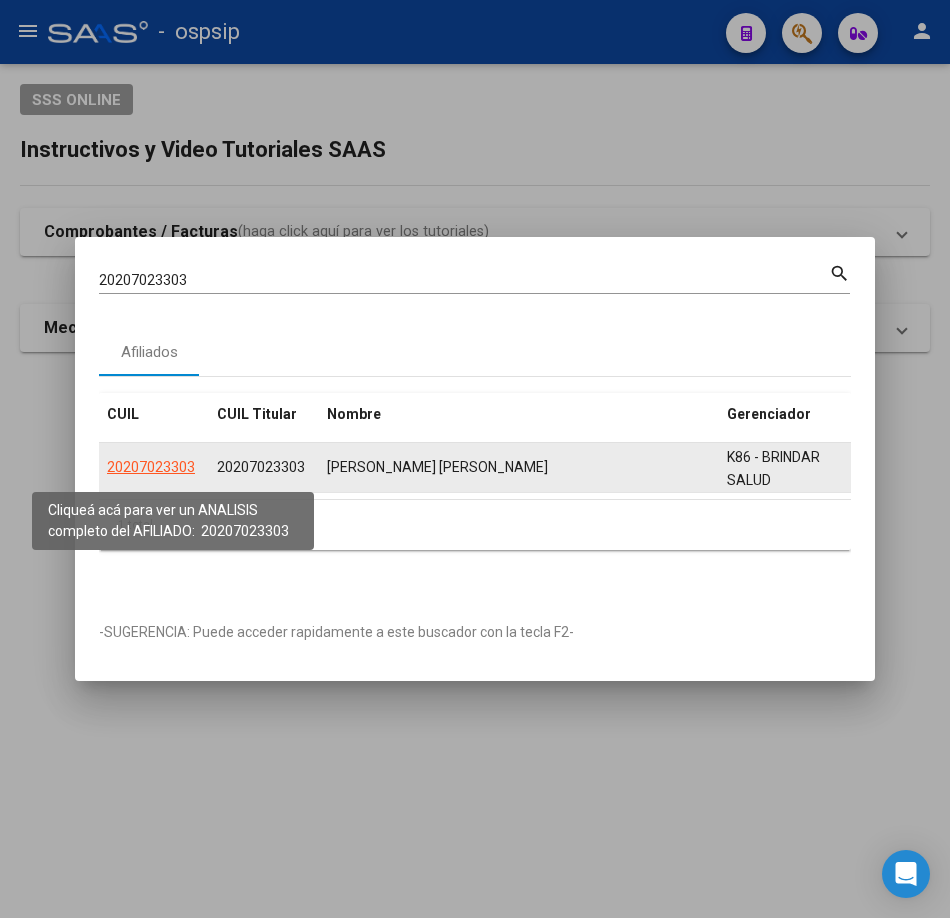 click on "20207023303" 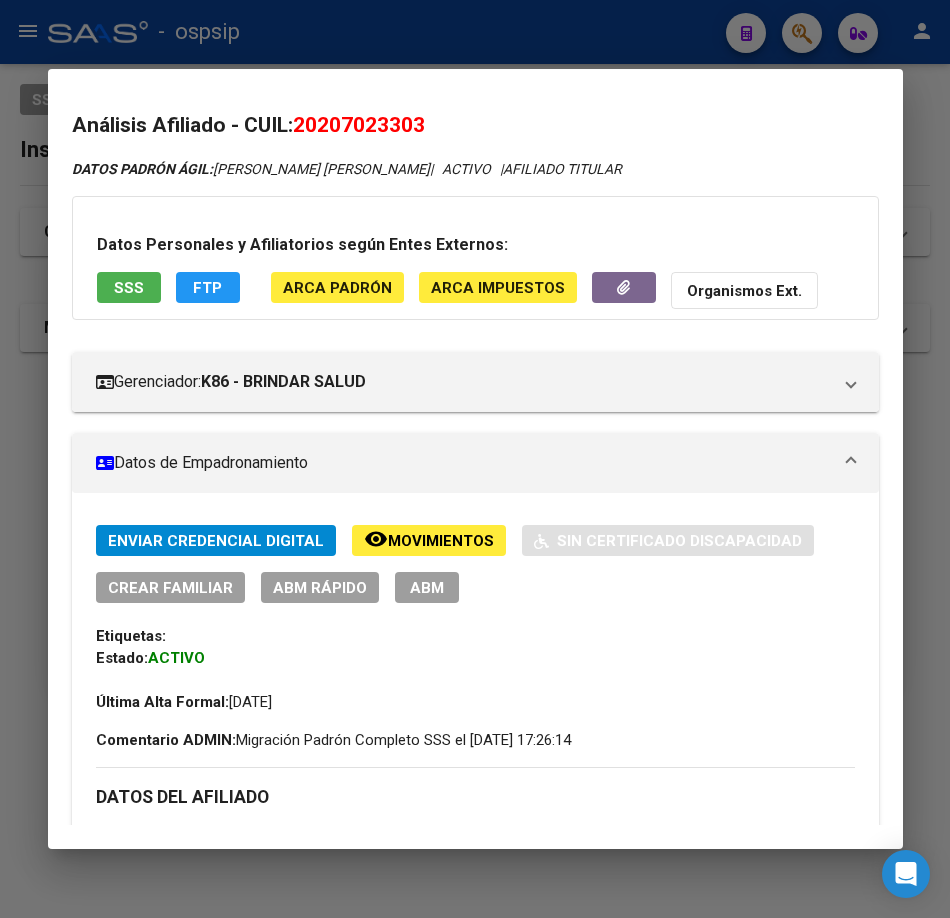 scroll, scrollTop: 600, scrollLeft: 0, axis: vertical 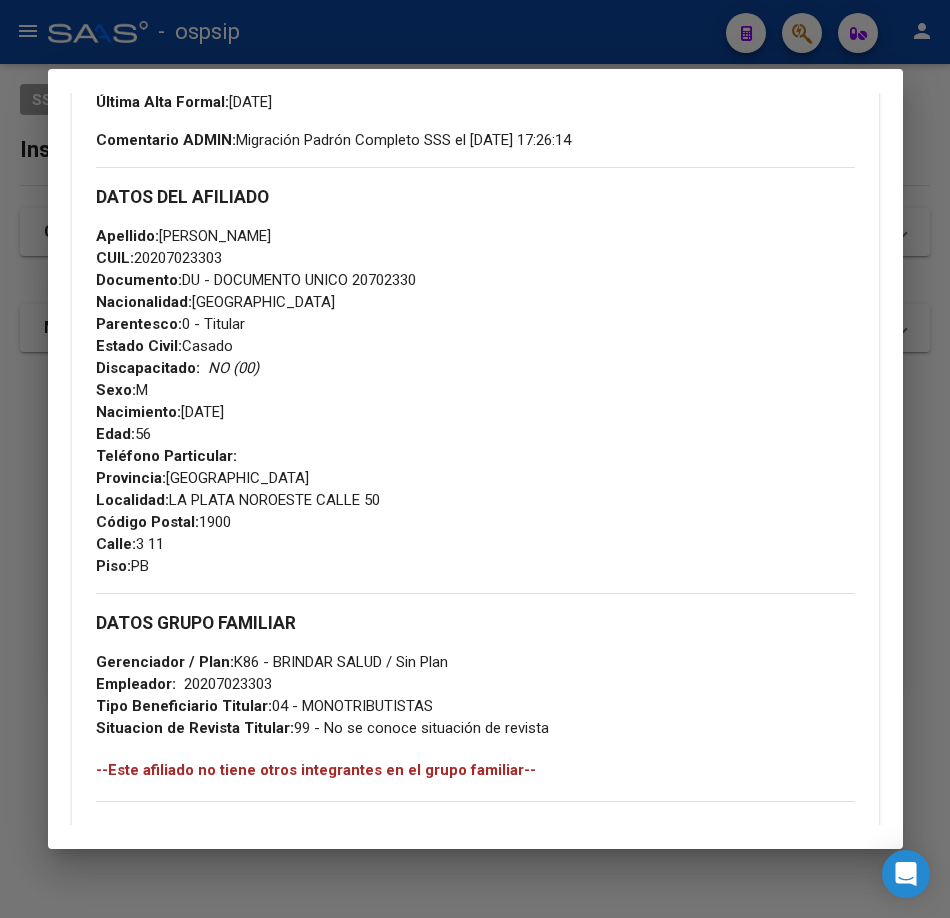 click at bounding box center (475, 459) 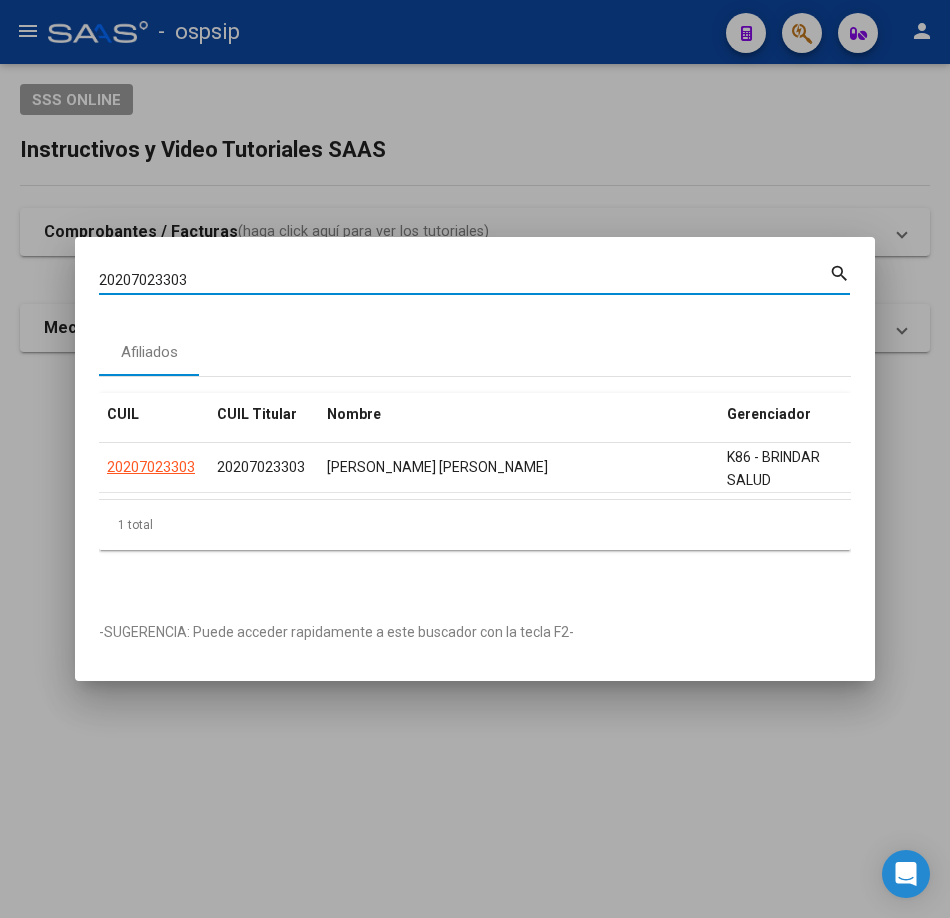 click on "20207023303" at bounding box center [464, 280] 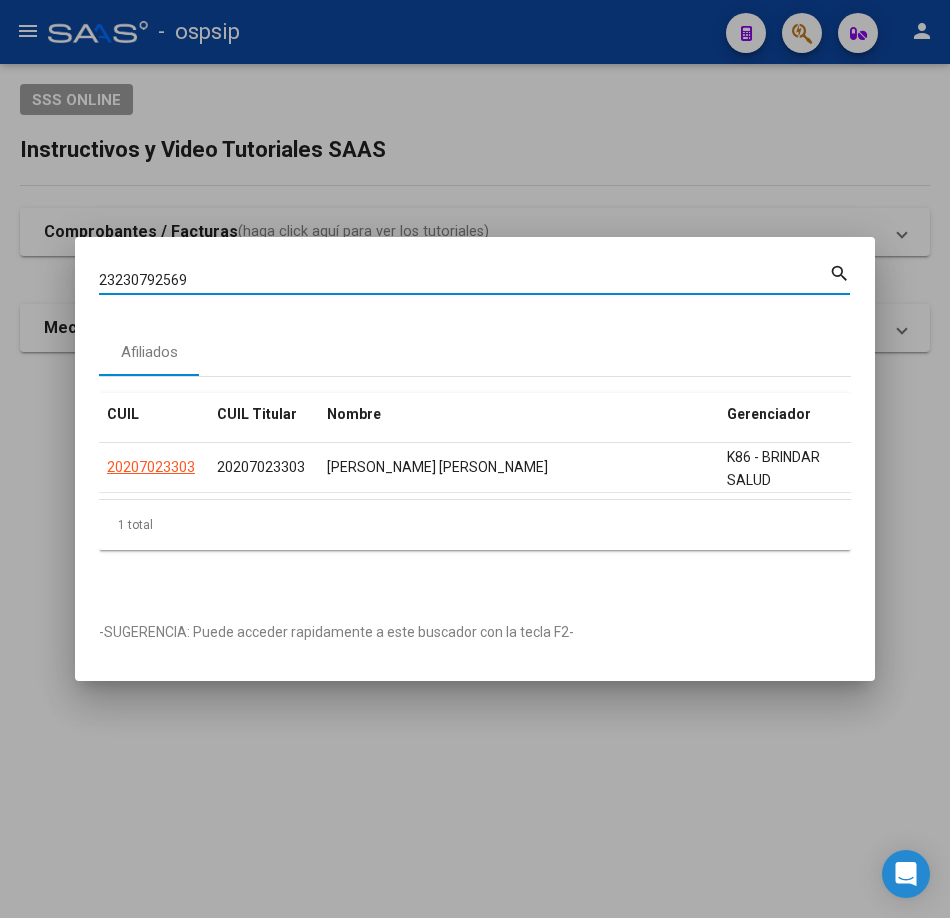 type on "23230792569" 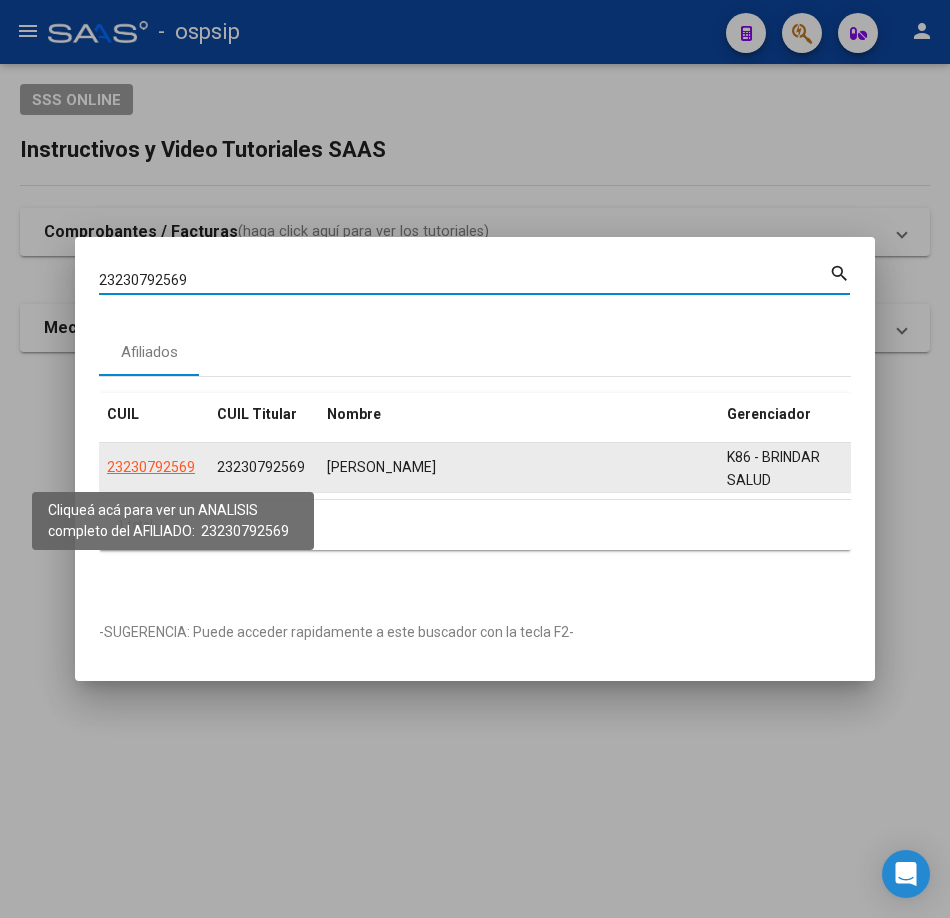 click on "23230792569" 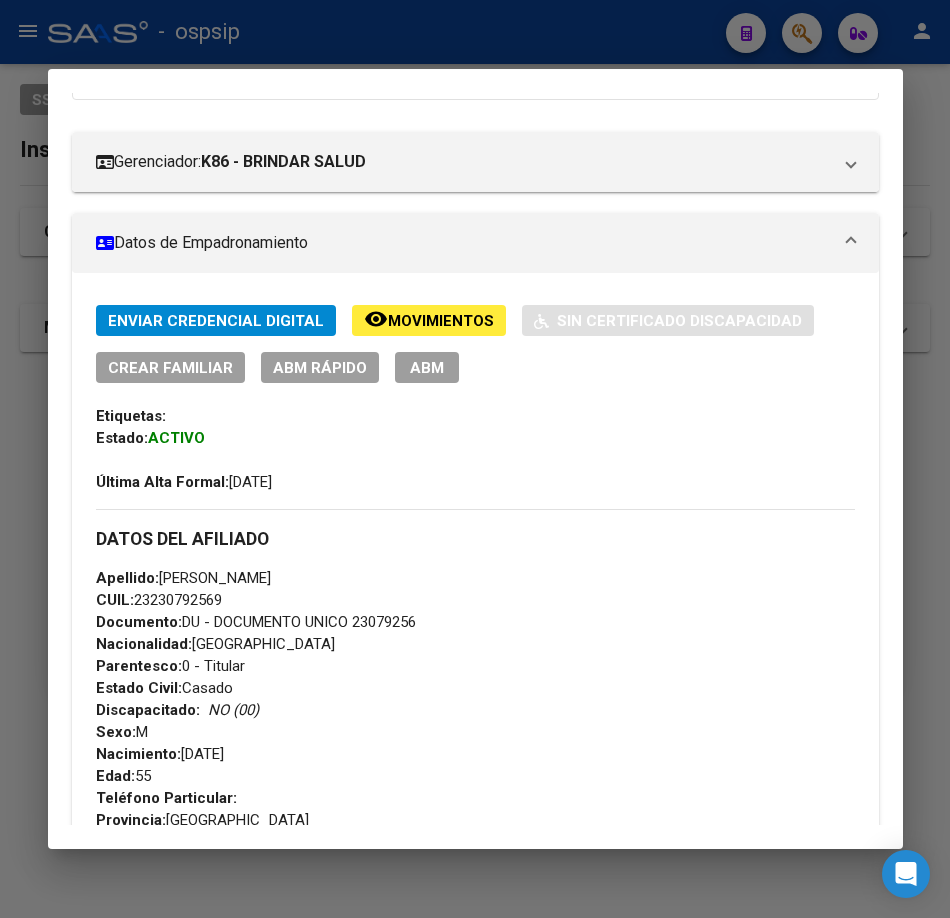 scroll, scrollTop: 500, scrollLeft: 0, axis: vertical 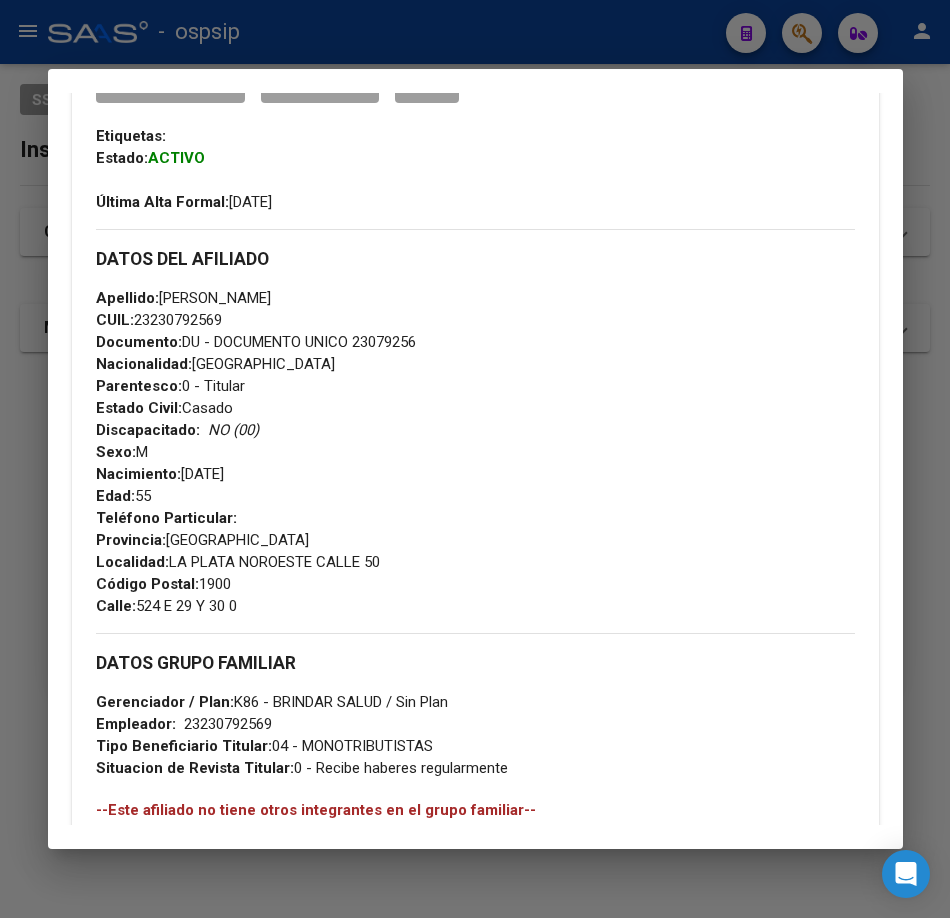 click at bounding box center [475, 459] 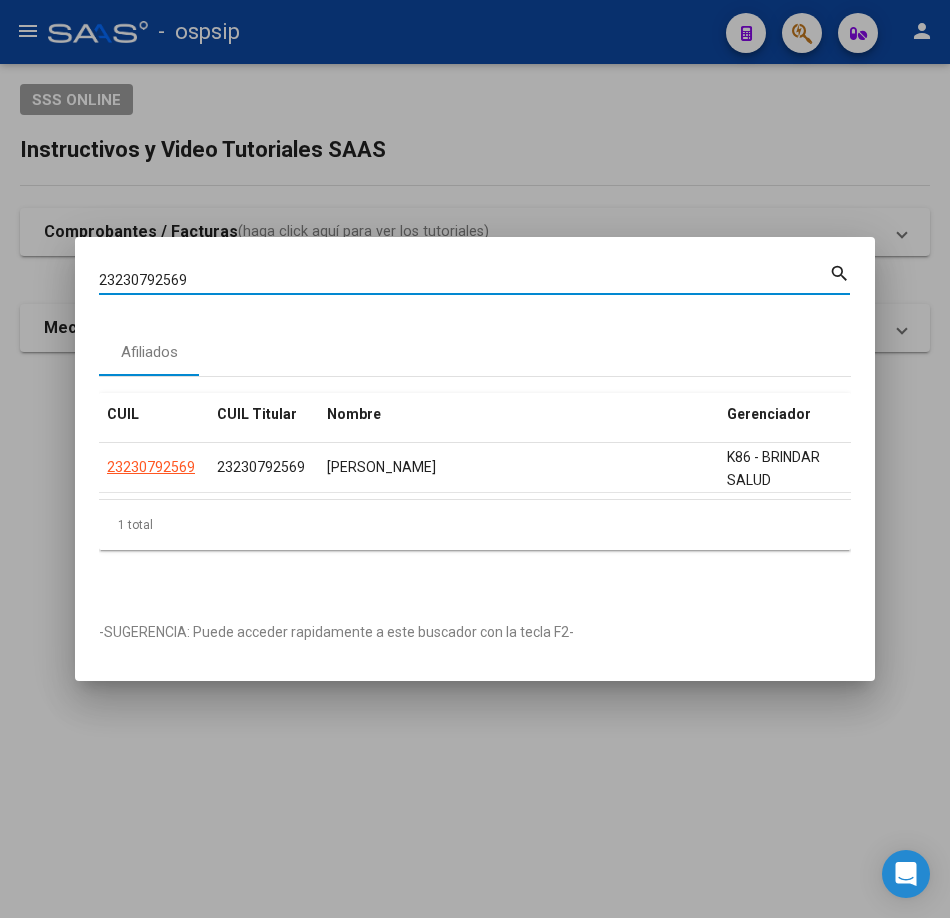 click on "23230792569" at bounding box center (464, 280) 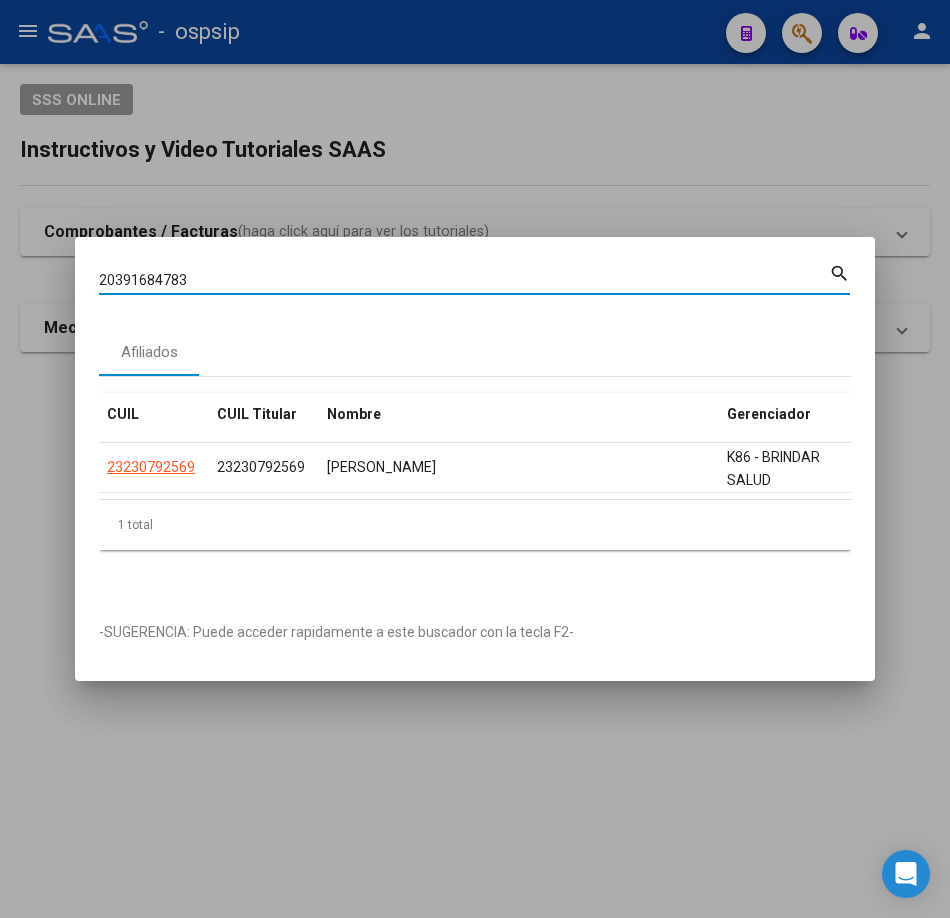 type on "20391684783" 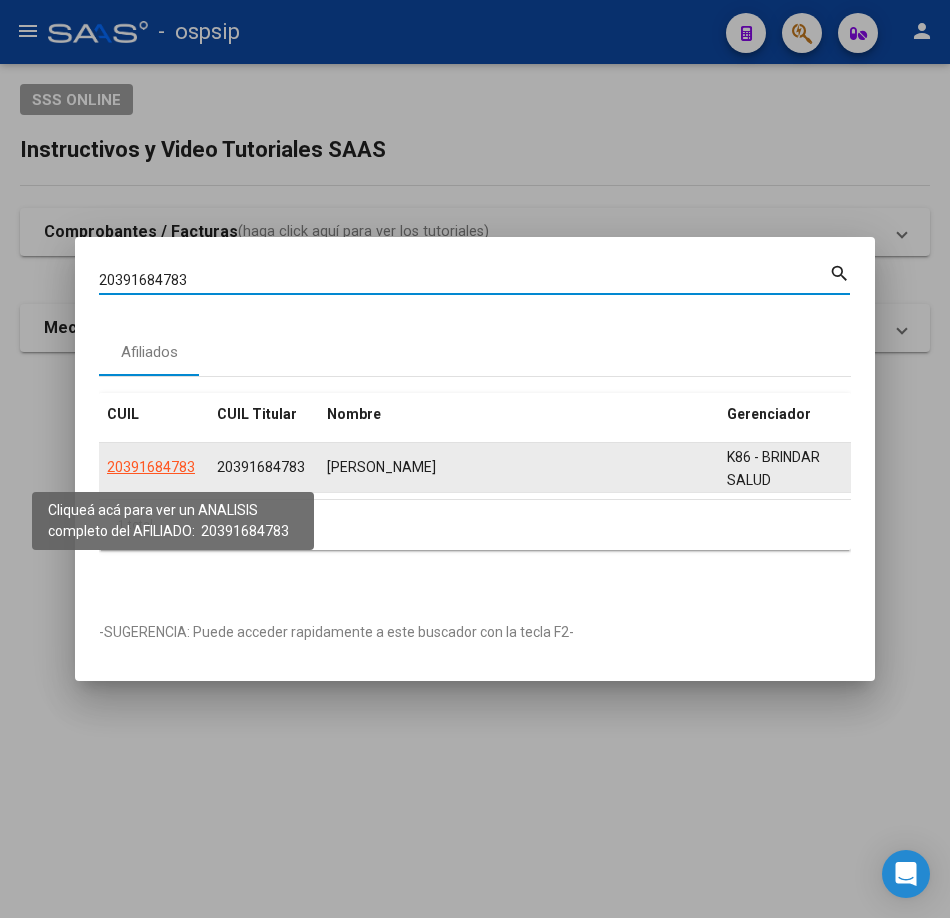 click on "20391684783" 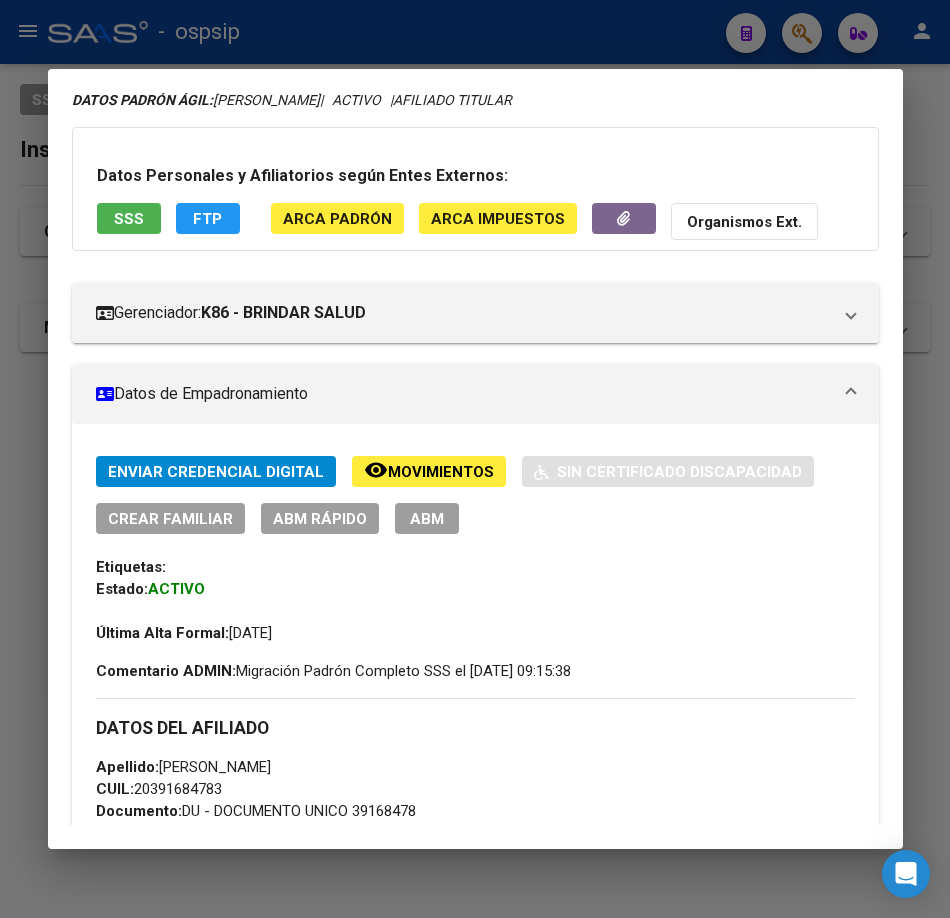 scroll, scrollTop: 500, scrollLeft: 0, axis: vertical 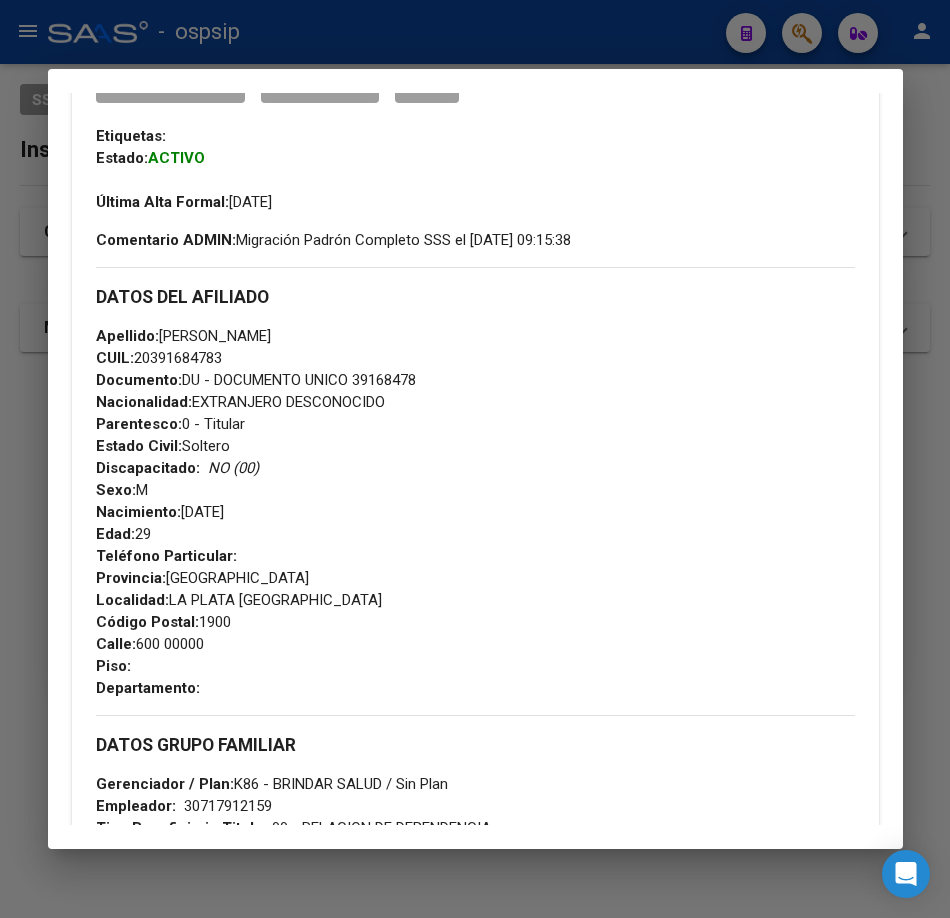 click at bounding box center [475, 459] 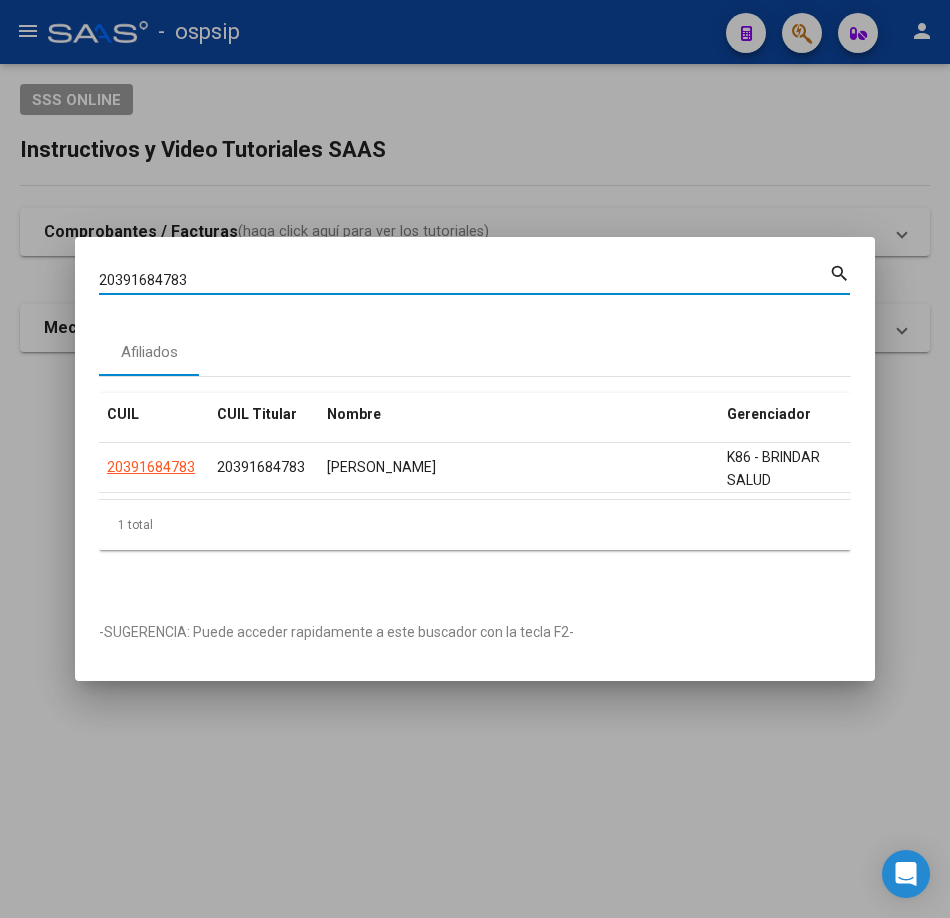 click on "20391684783" at bounding box center (464, 280) 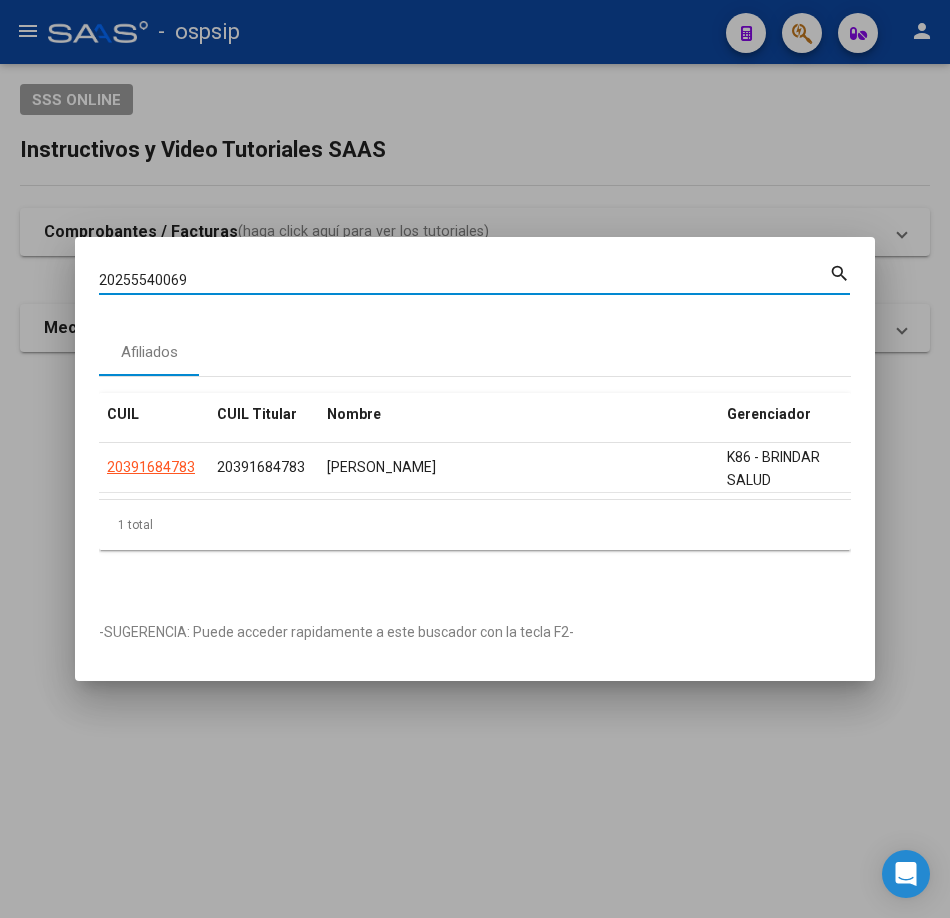 type on "20255540069" 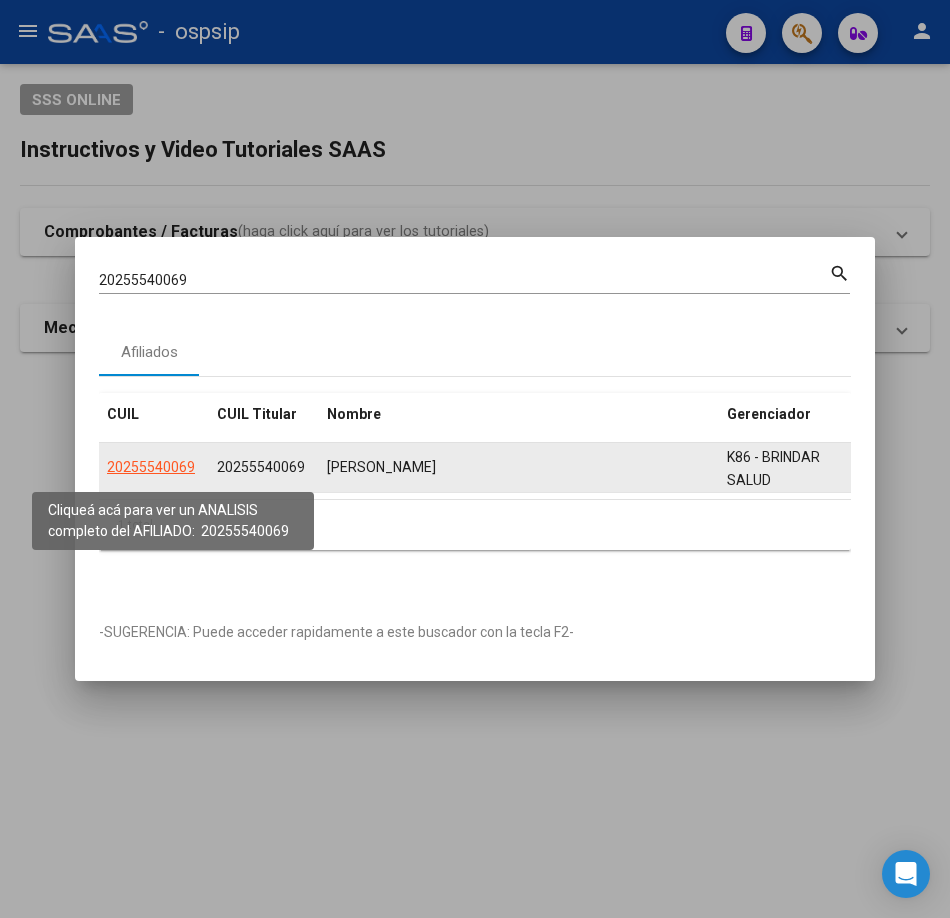 click on "20255540069" 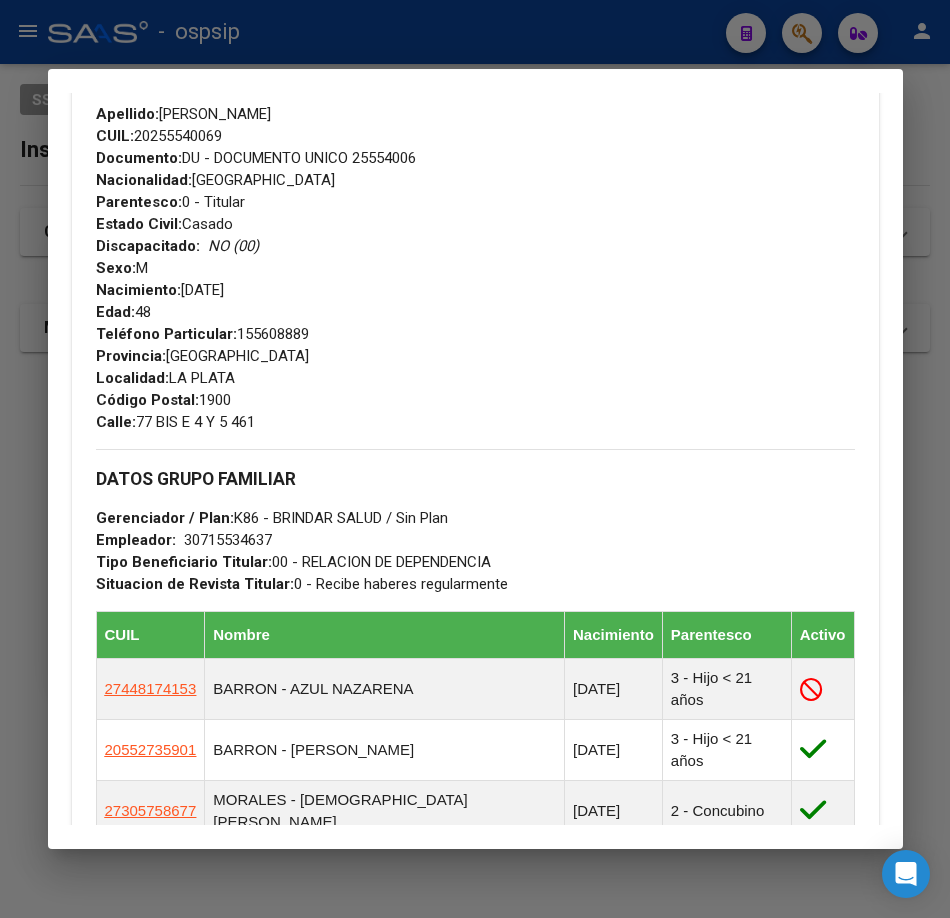 scroll, scrollTop: 868, scrollLeft: 0, axis: vertical 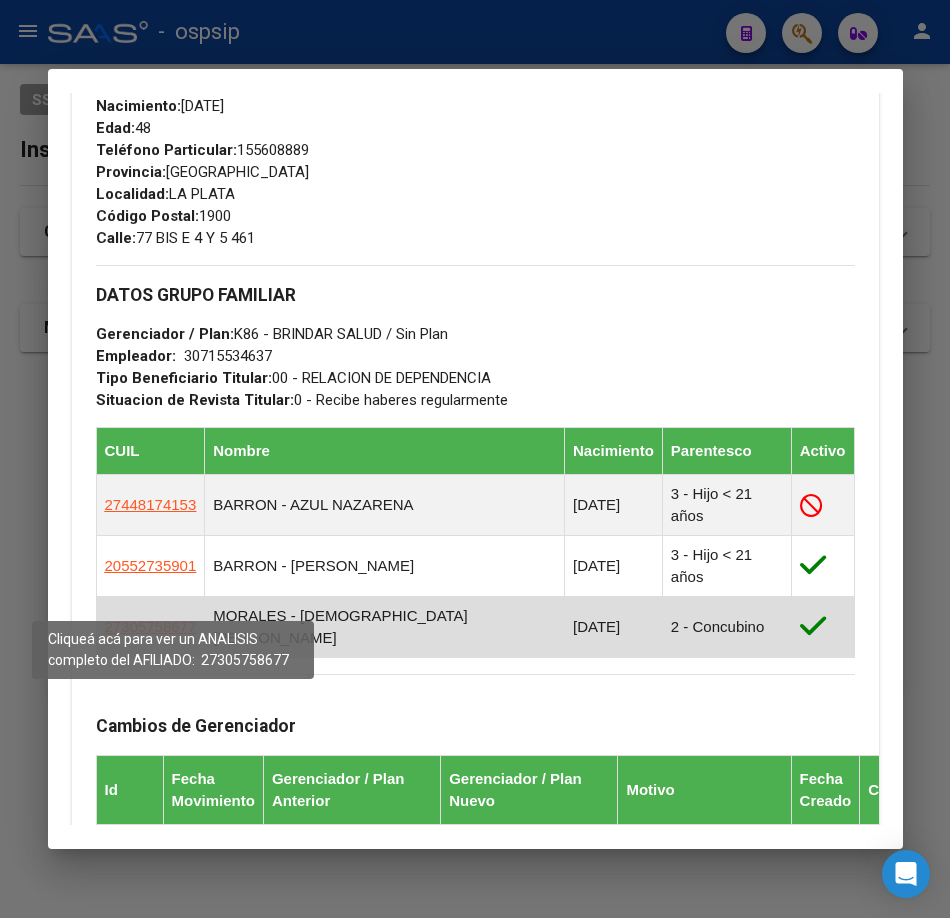click on "27305758677" at bounding box center [151, 626] 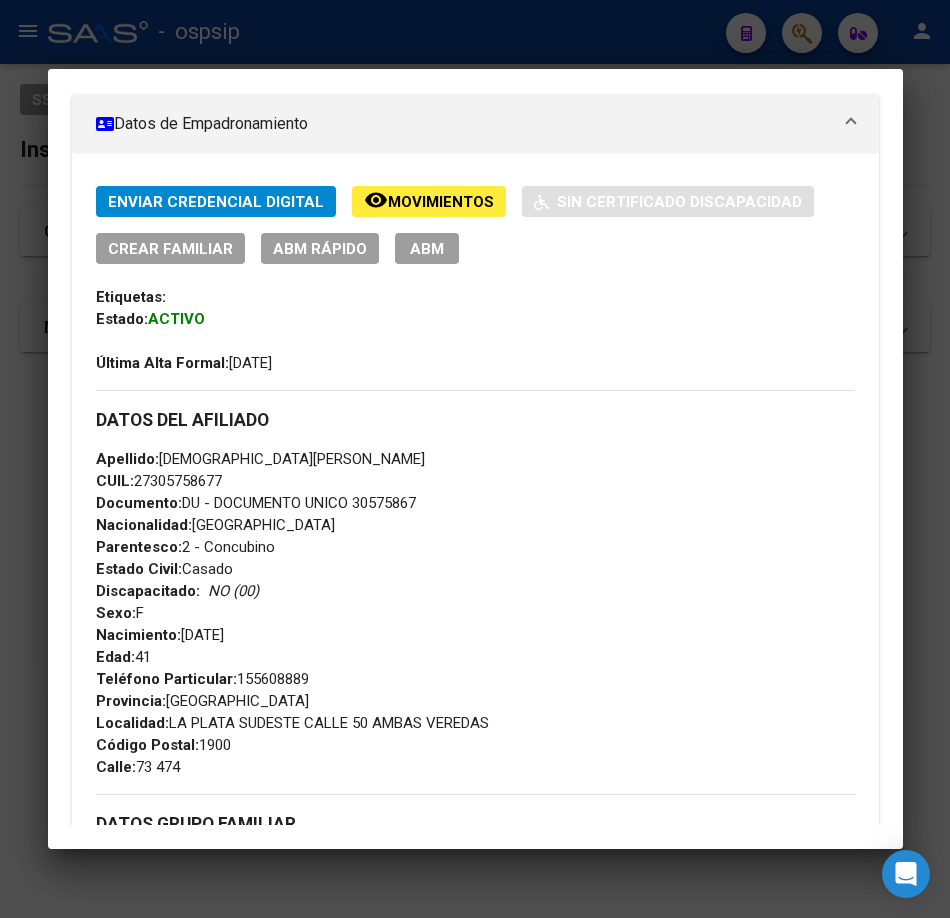 scroll, scrollTop: 700, scrollLeft: 0, axis: vertical 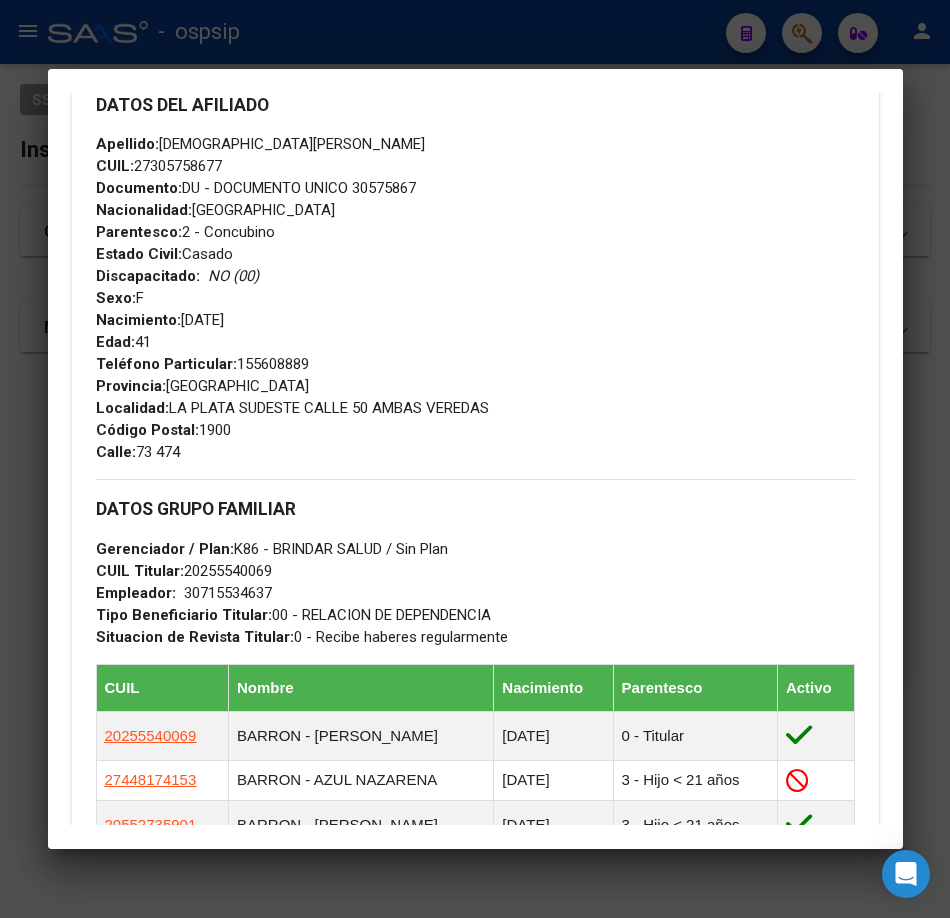 click at bounding box center (475, 459) 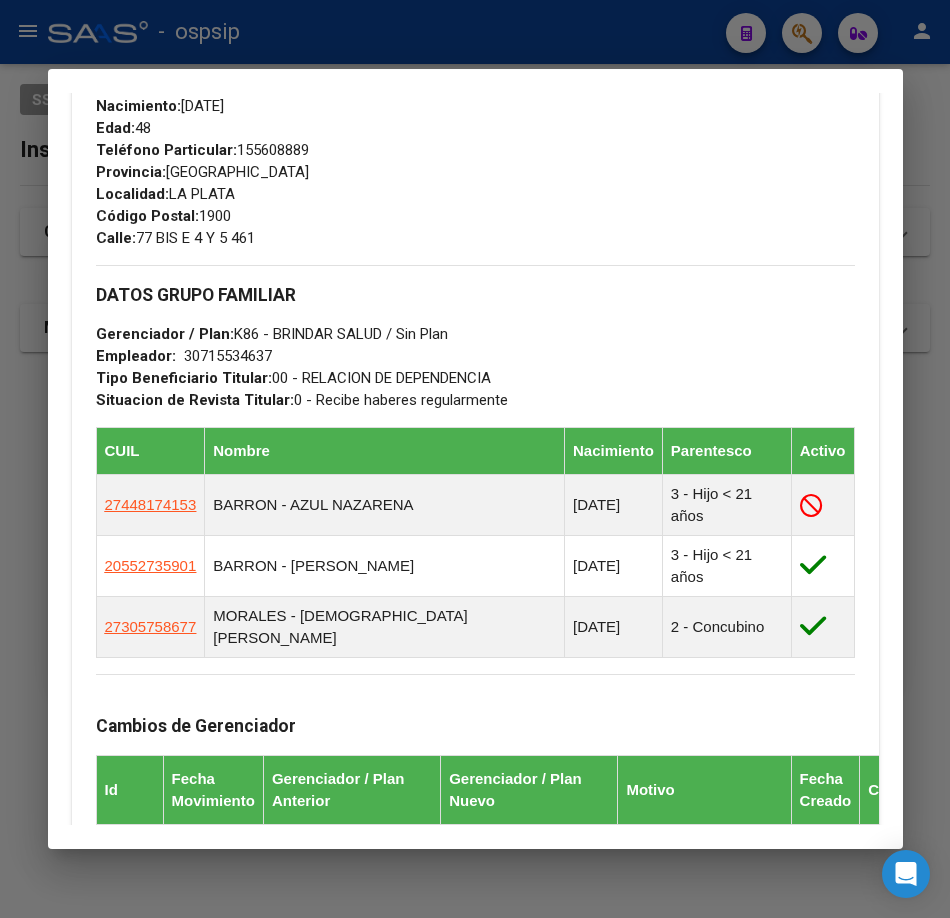 click at bounding box center (475, 459) 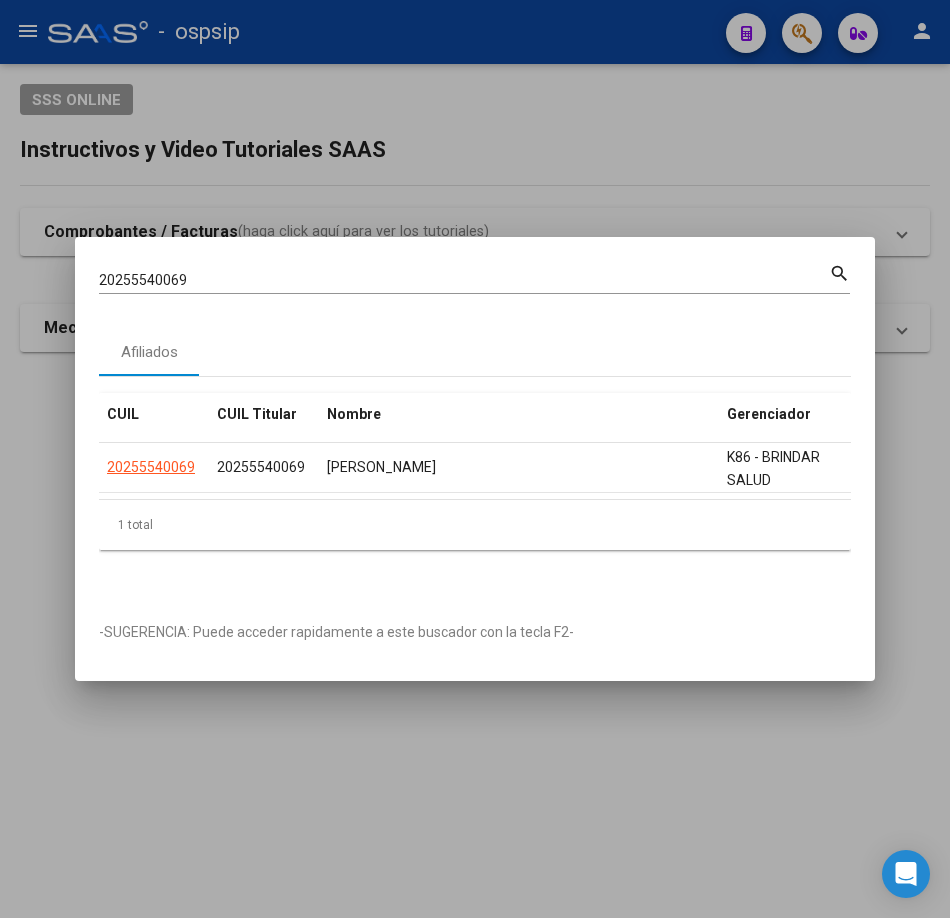 click on "20255540069" at bounding box center [464, 280] 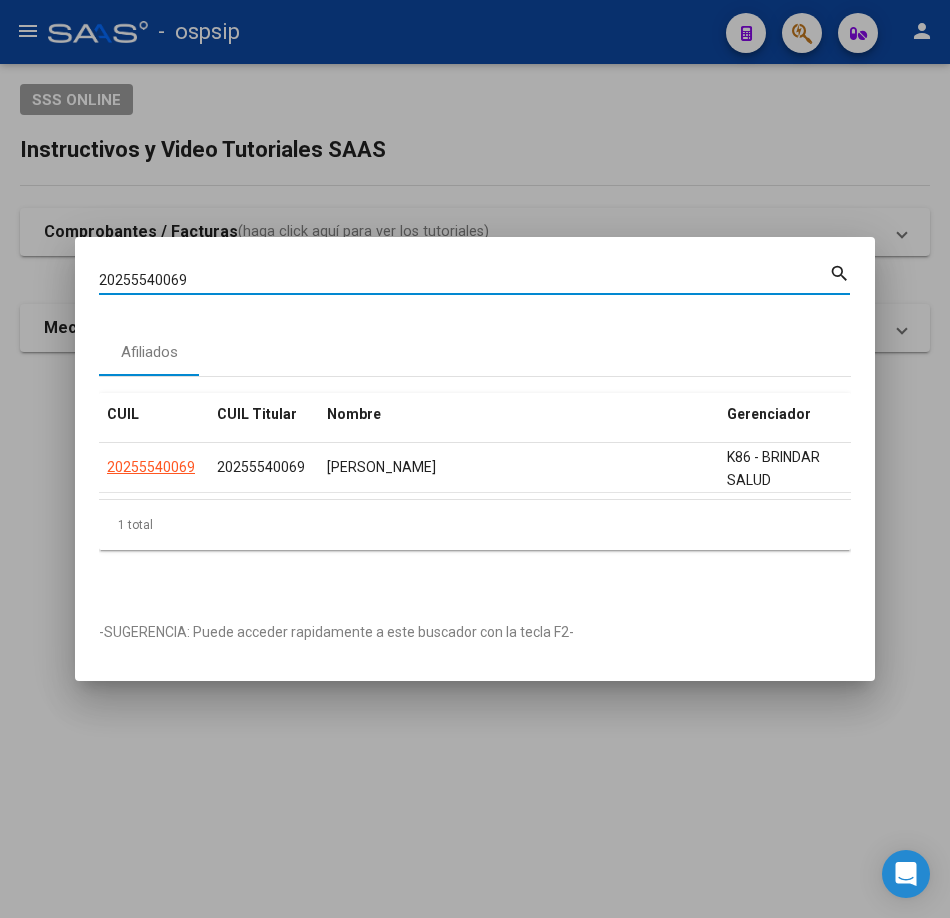 click on "20255540069" at bounding box center [464, 280] 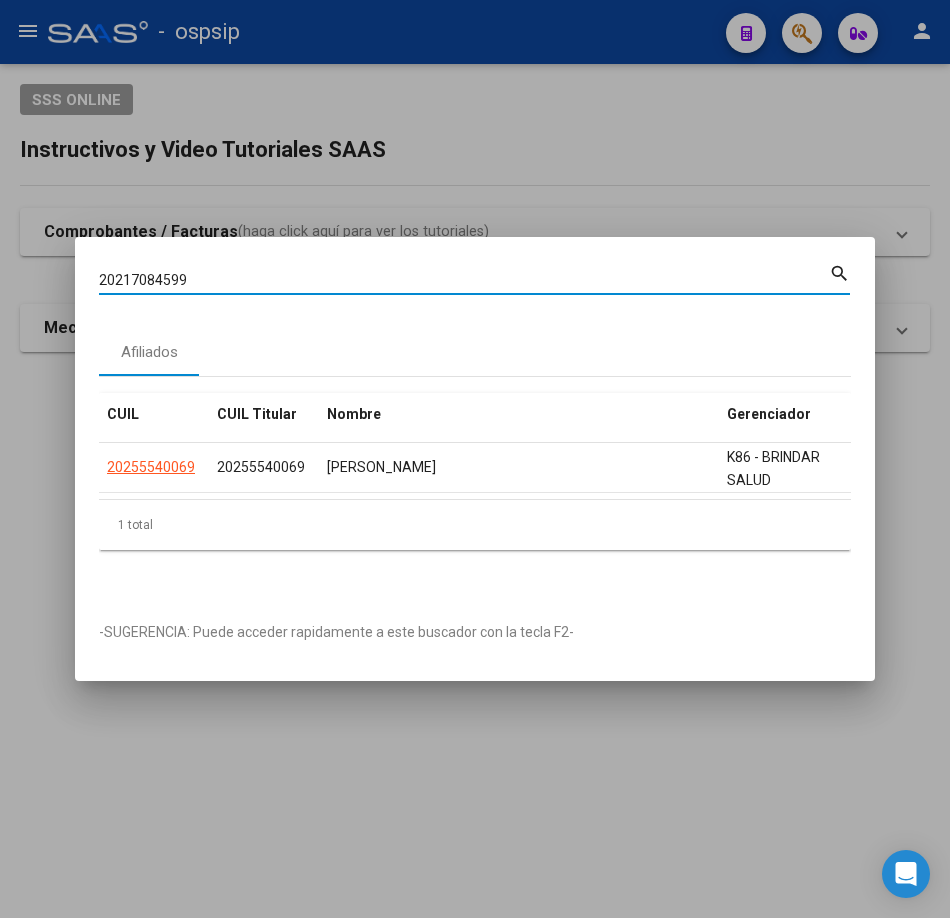 type on "20217084599" 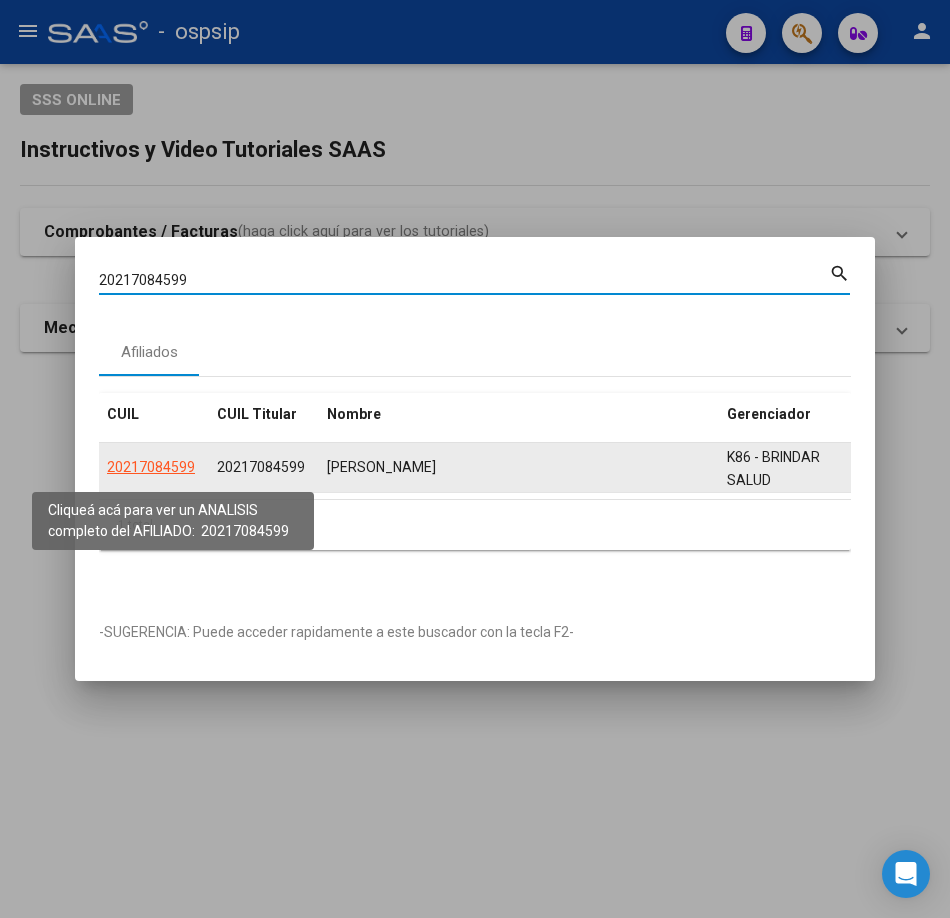 click on "20217084599" 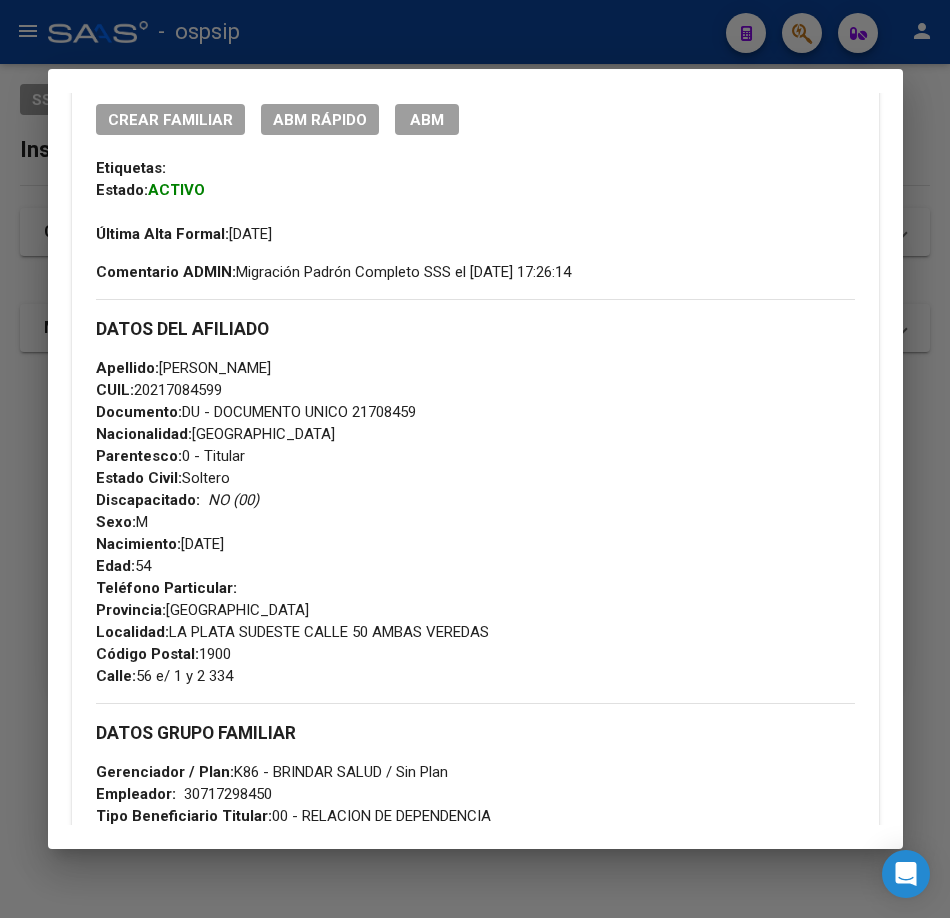 scroll, scrollTop: 500, scrollLeft: 0, axis: vertical 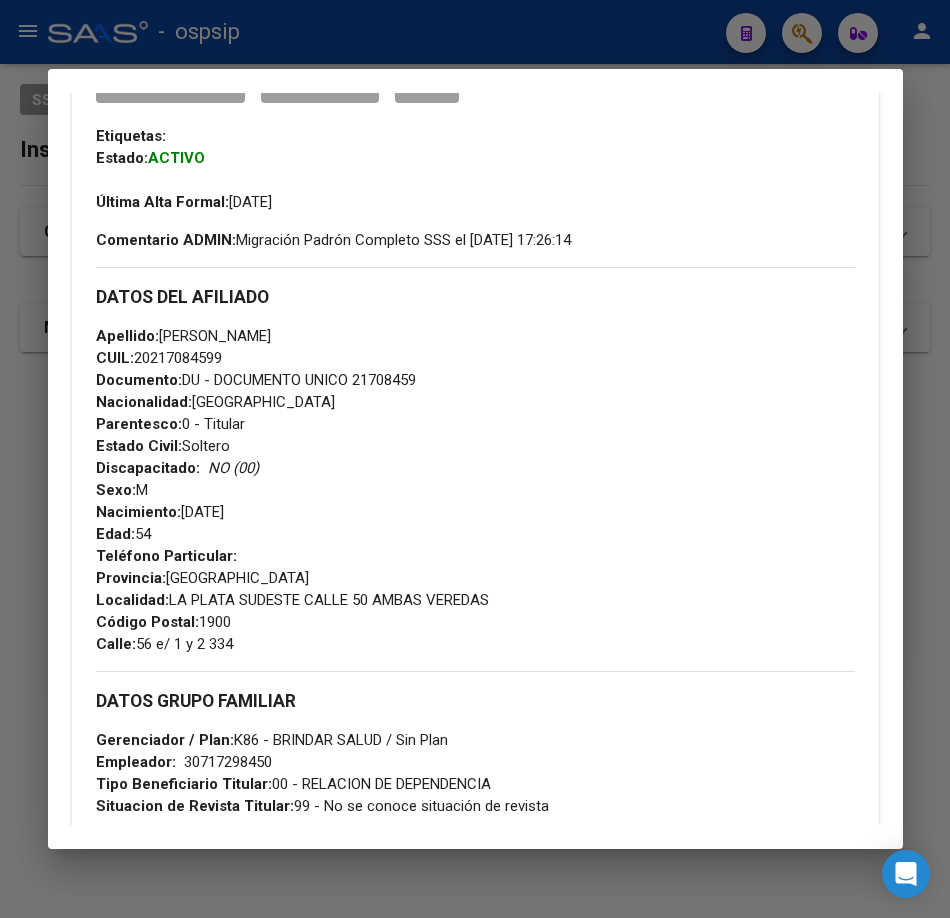 click at bounding box center [475, 459] 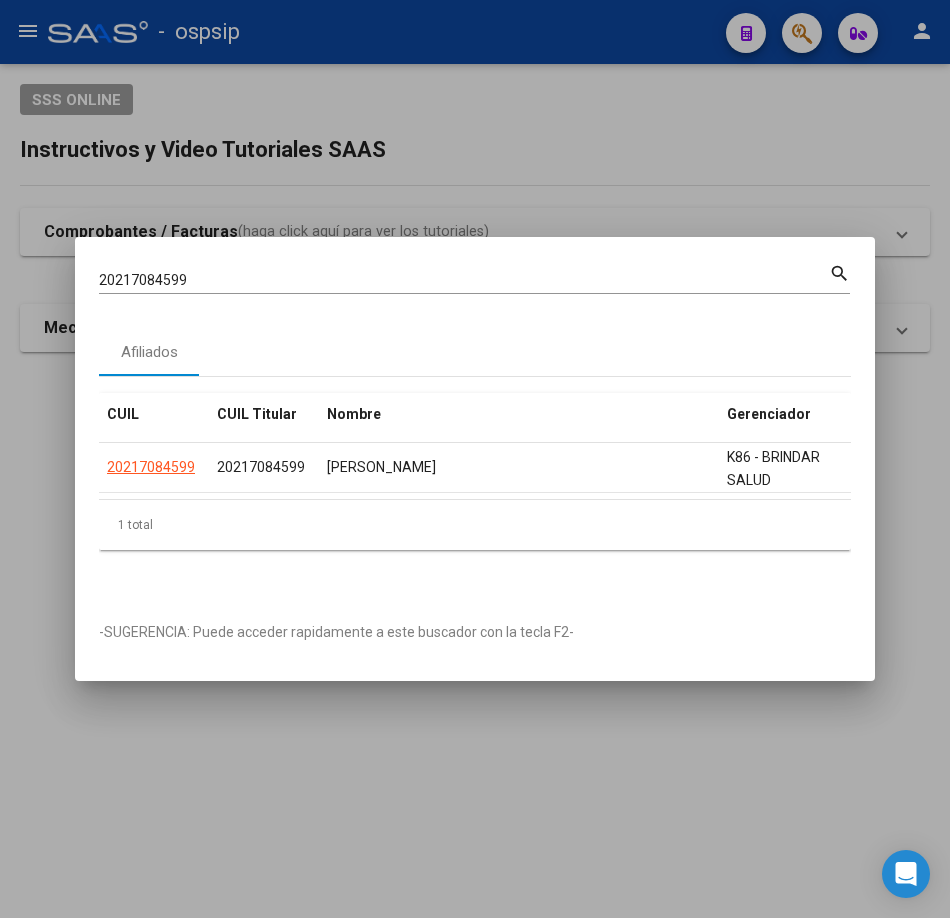 click on "20217084599" at bounding box center (464, 280) 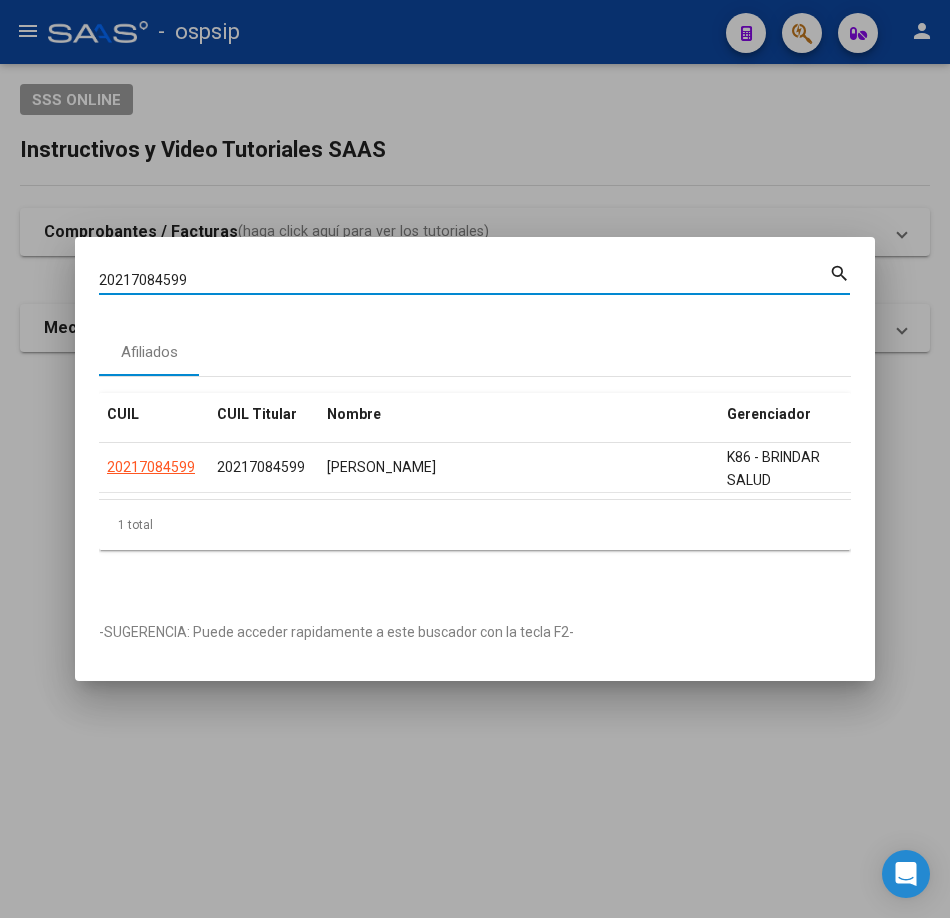 click on "20217084599" at bounding box center [464, 280] 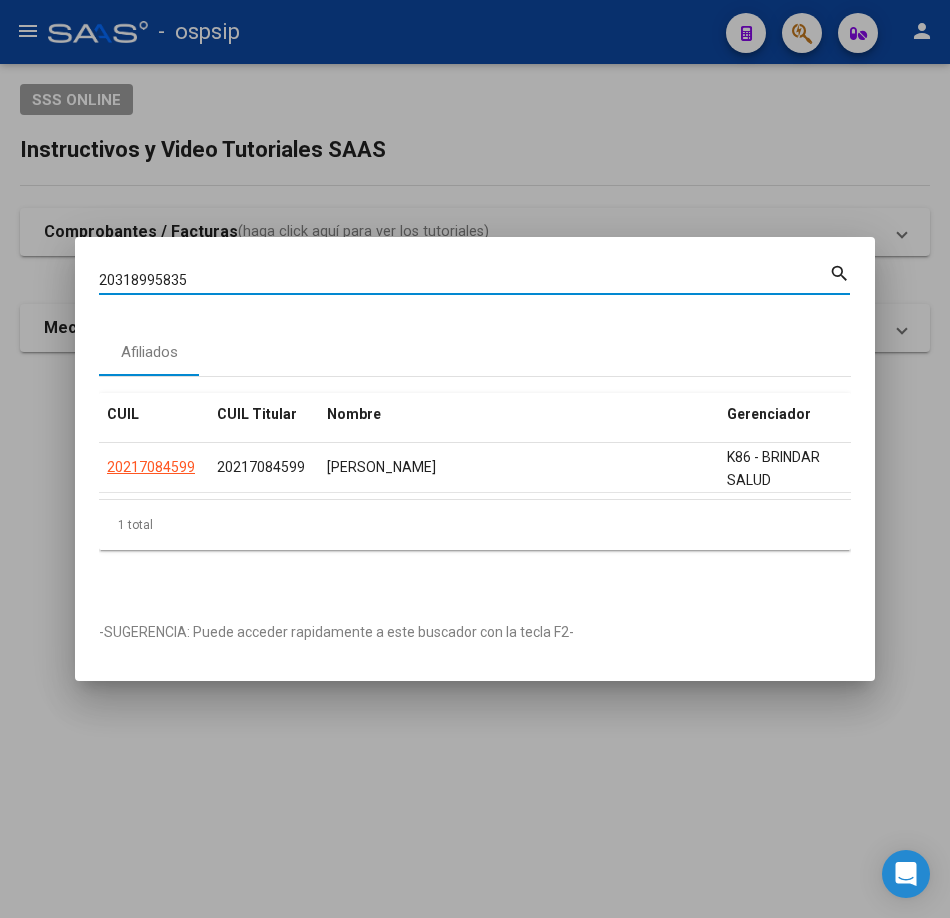 type on "20318995835" 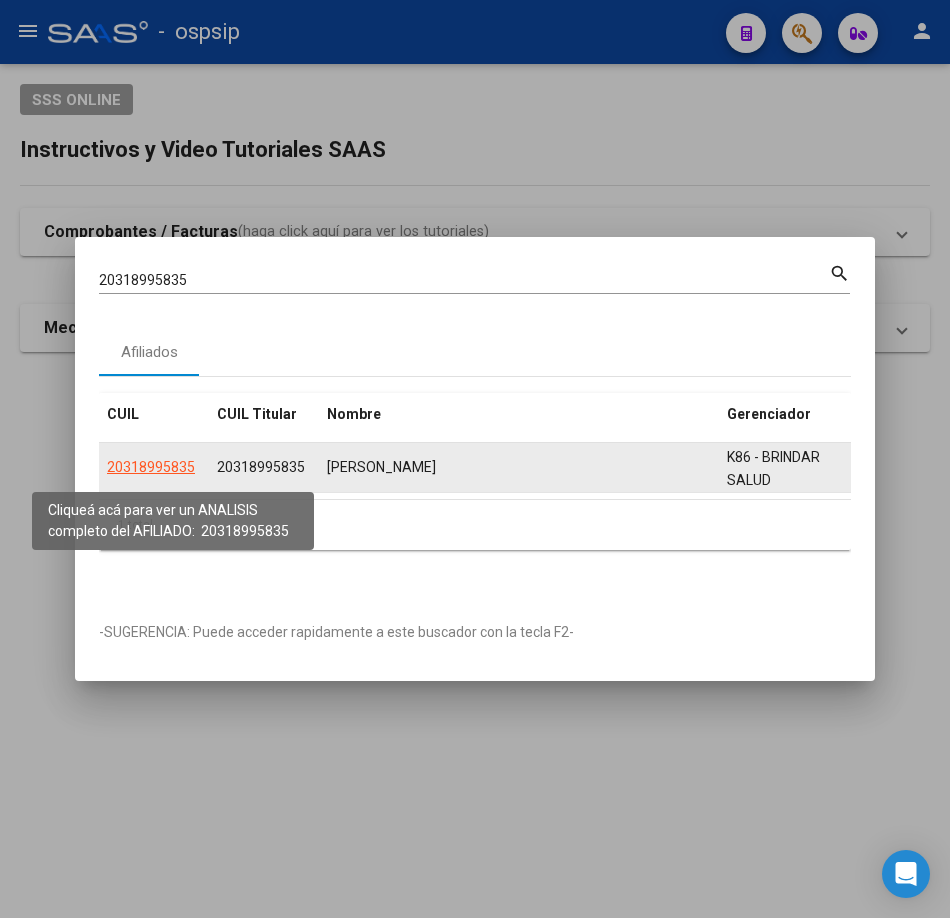 click on "20318995835" 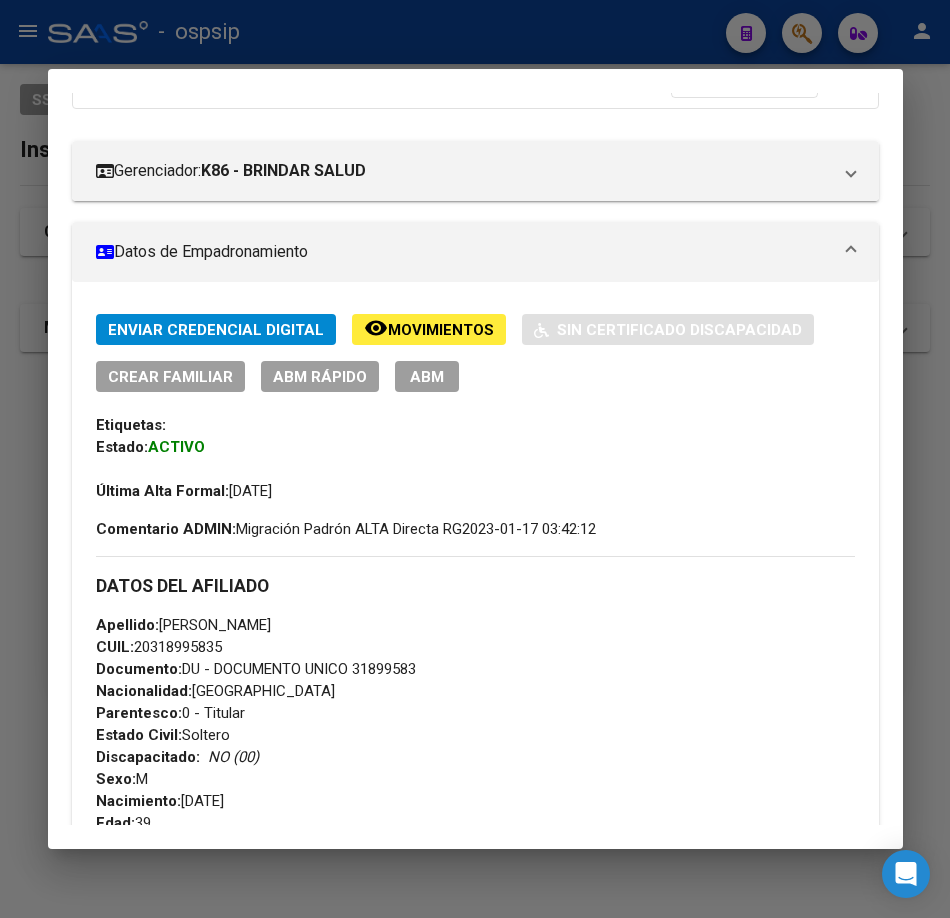 scroll, scrollTop: 600, scrollLeft: 0, axis: vertical 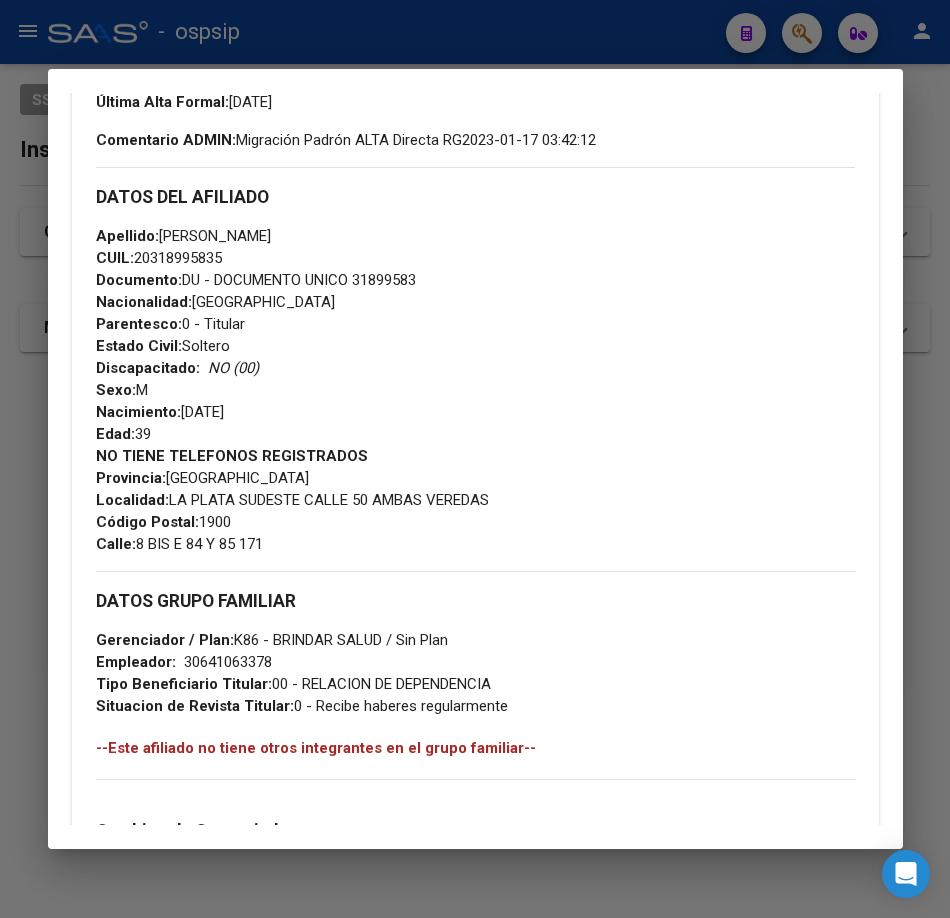 click at bounding box center (475, 459) 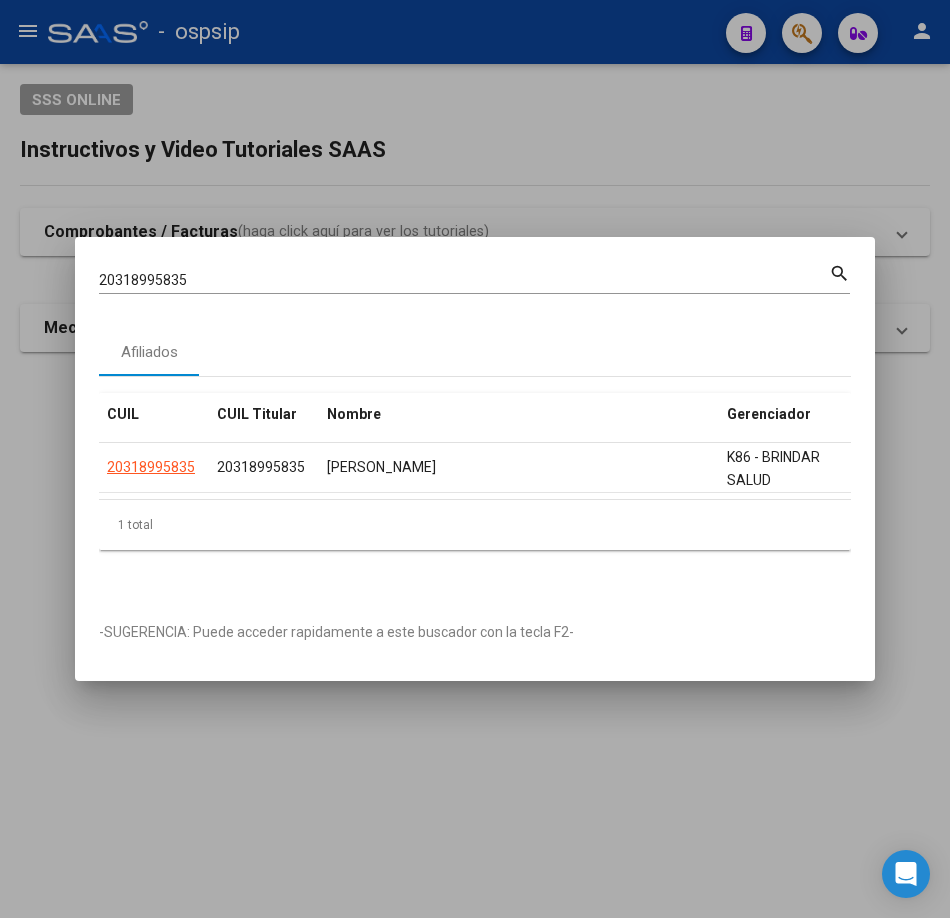 click on "20318995835" at bounding box center (464, 280) 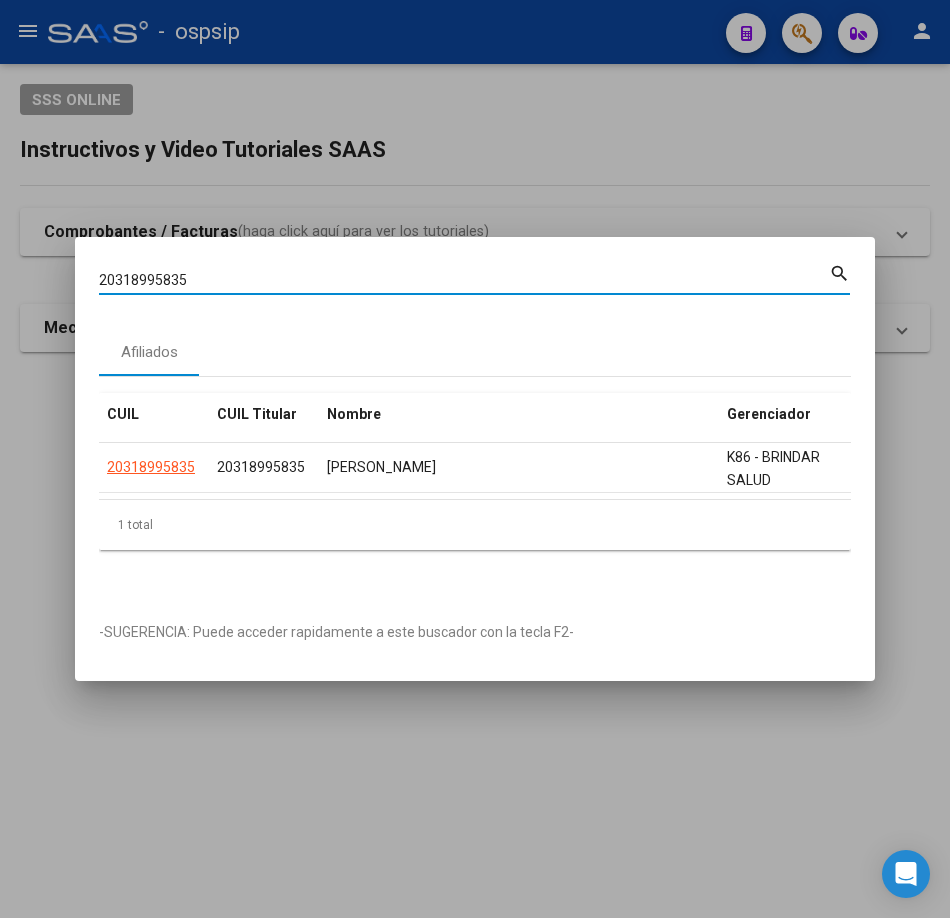 click on "20318995835" at bounding box center (464, 280) 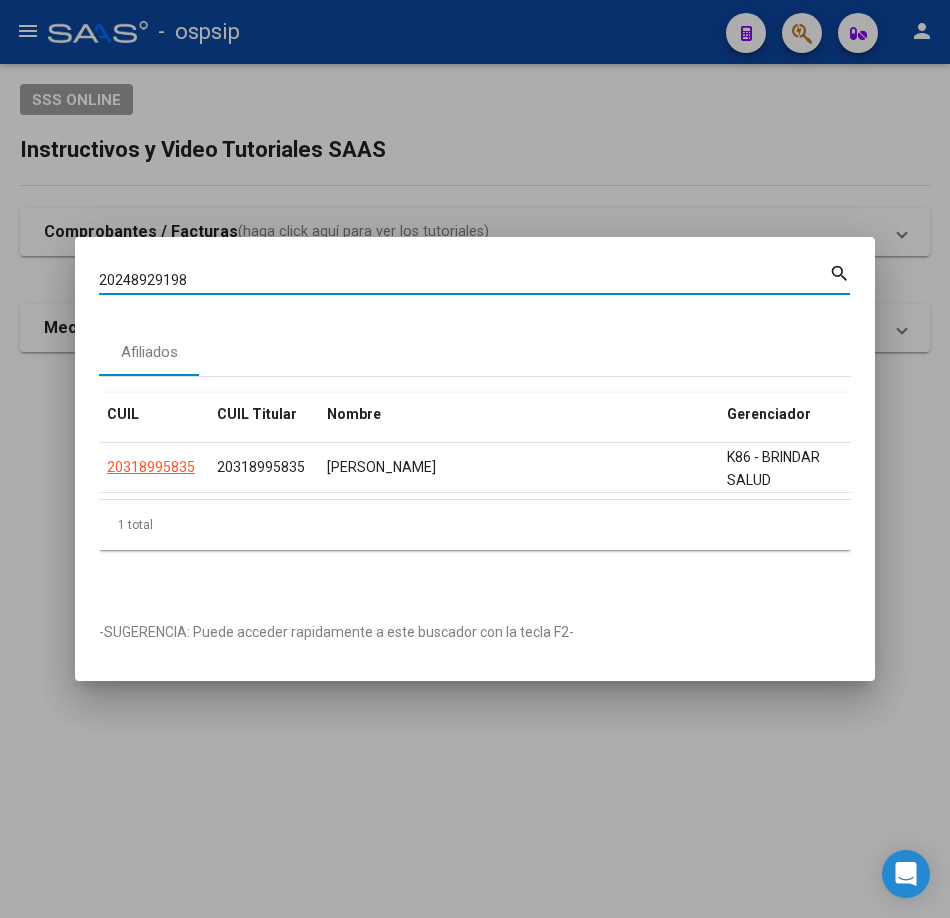 type on "20248929198" 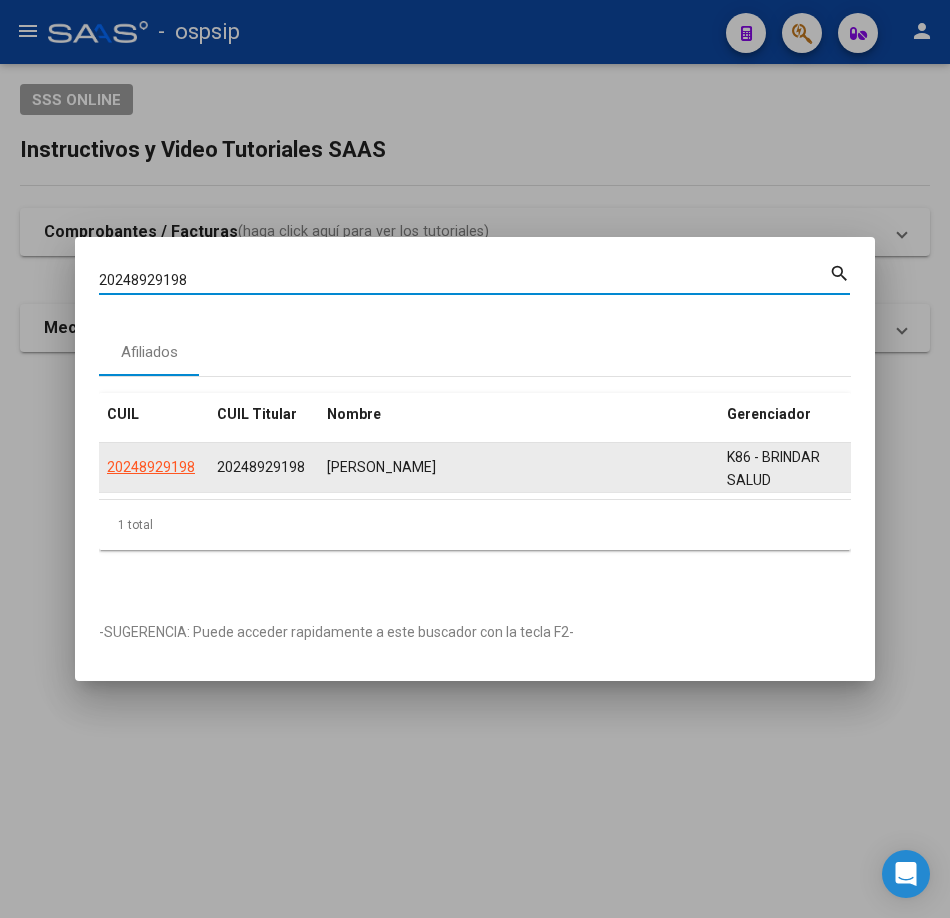 click on "20248929198" 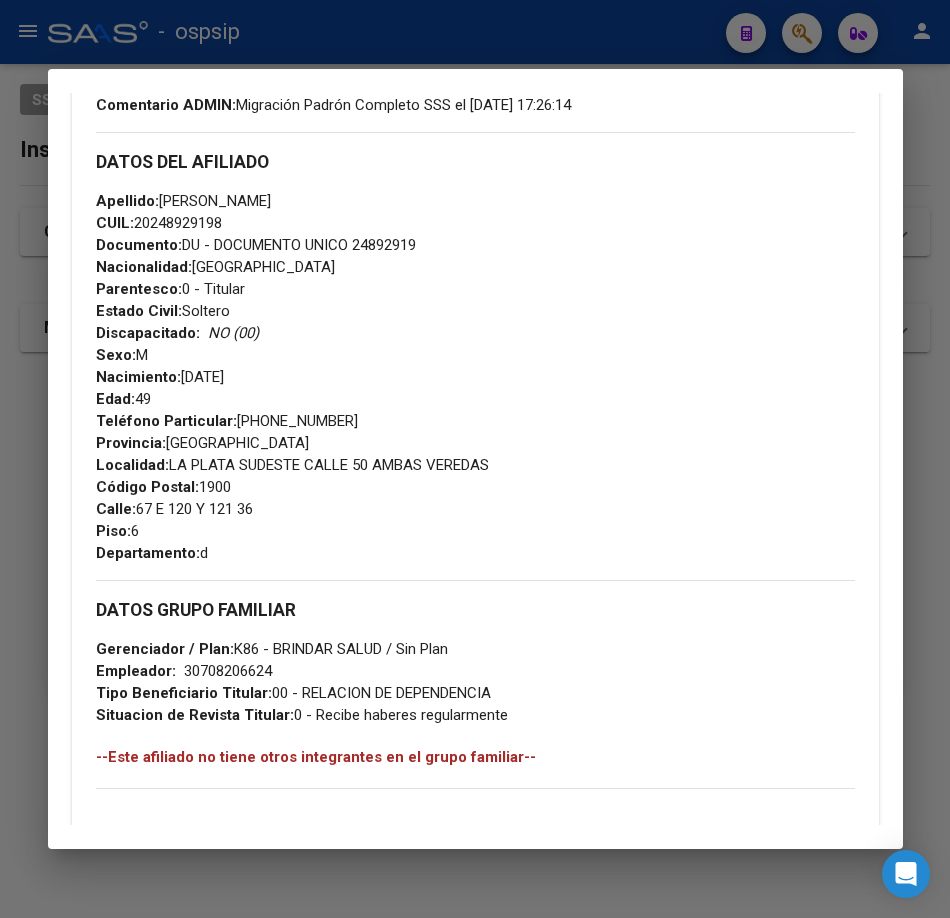 scroll, scrollTop: 600, scrollLeft: 0, axis: vertical 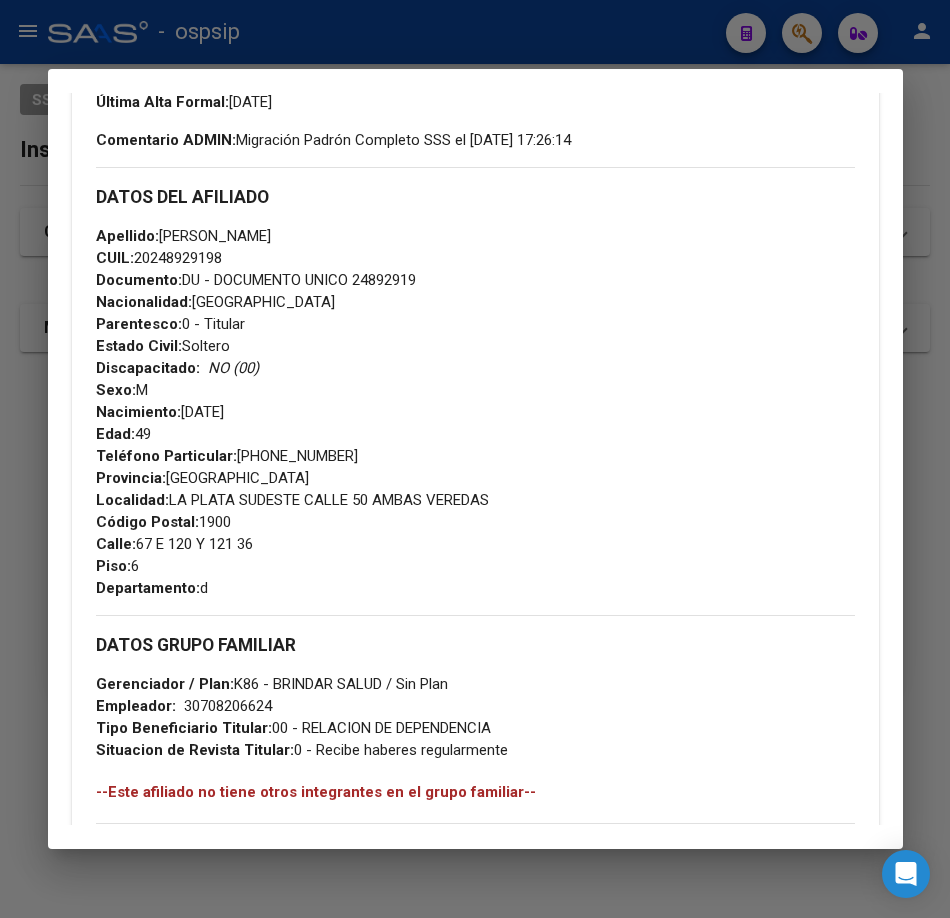 click at bounding box center [475, 459] 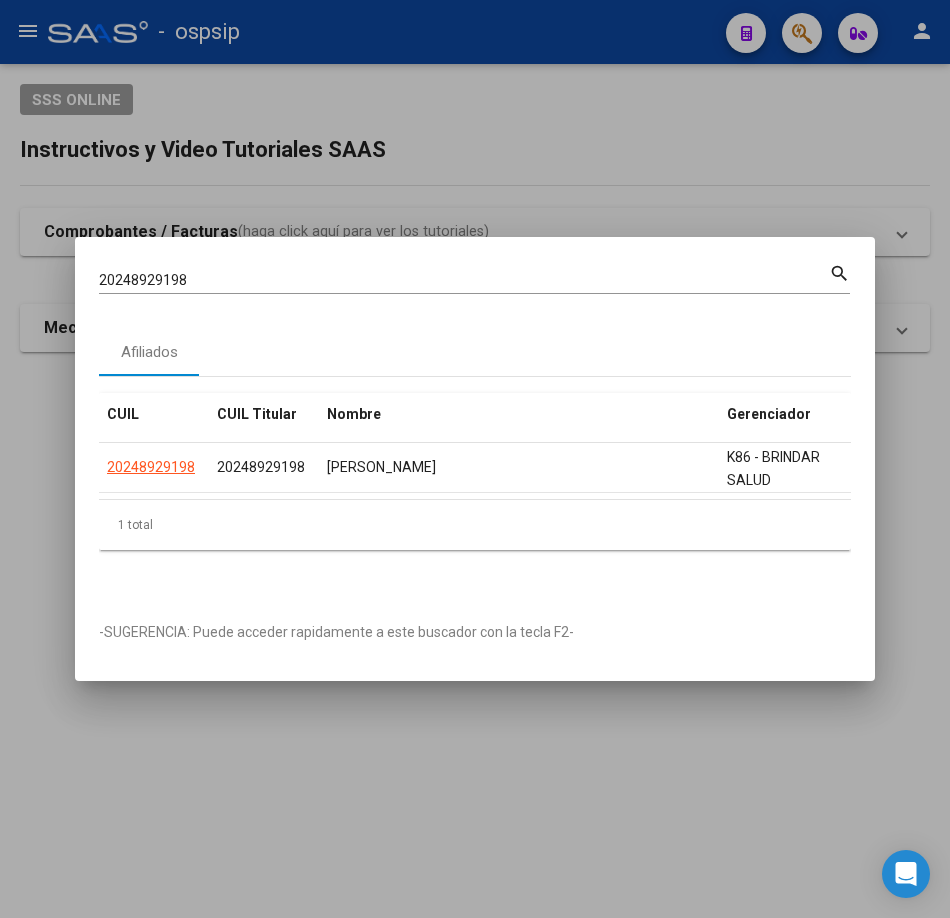 click on "20248929198" at bounding box center [464, 280] 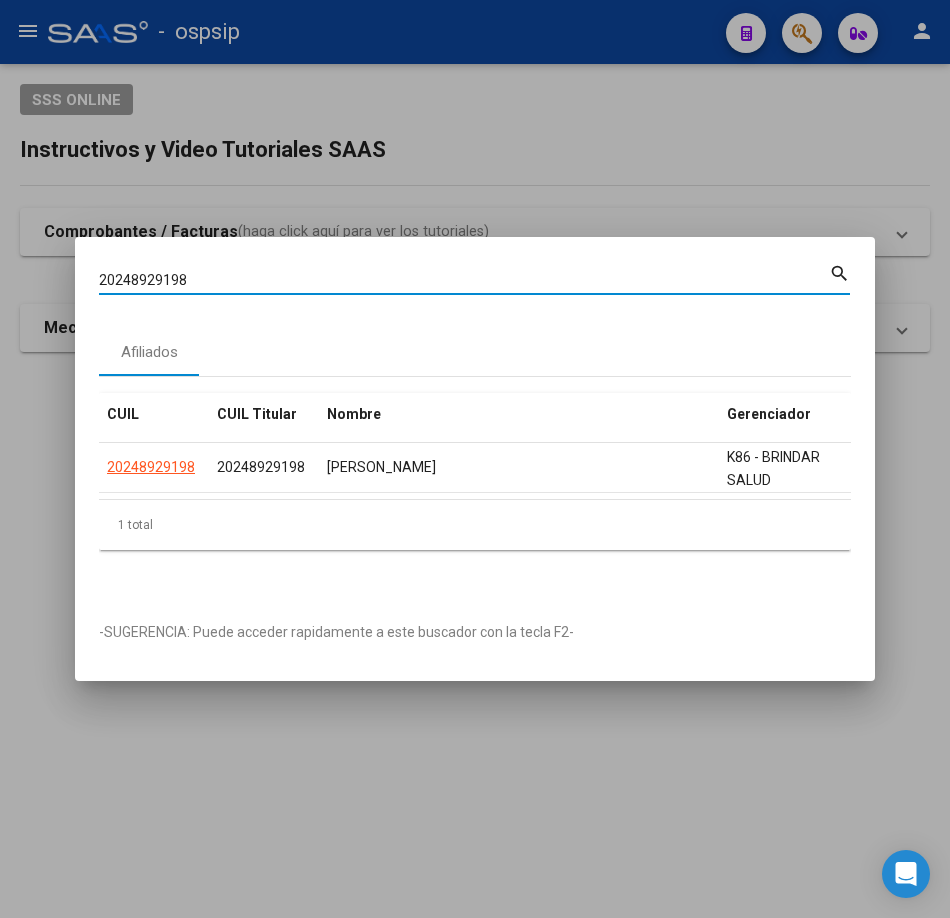 click on "20248929198" at bounding box center (464, 280) 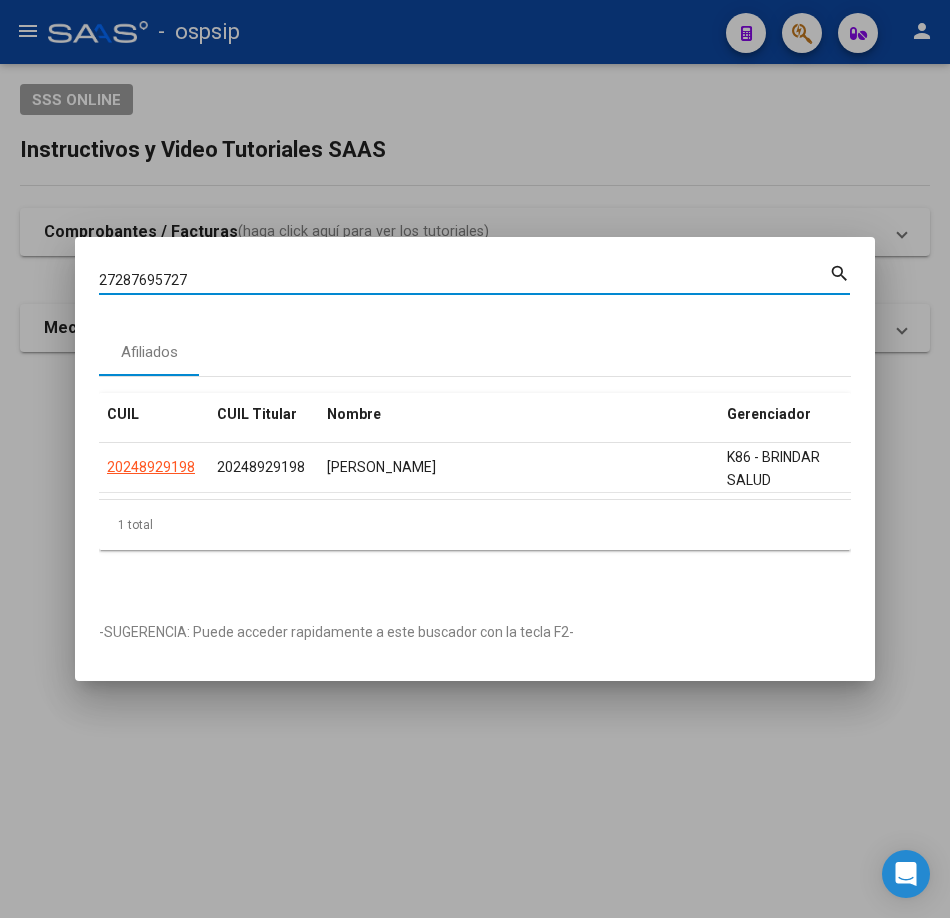 type on "27287695727" 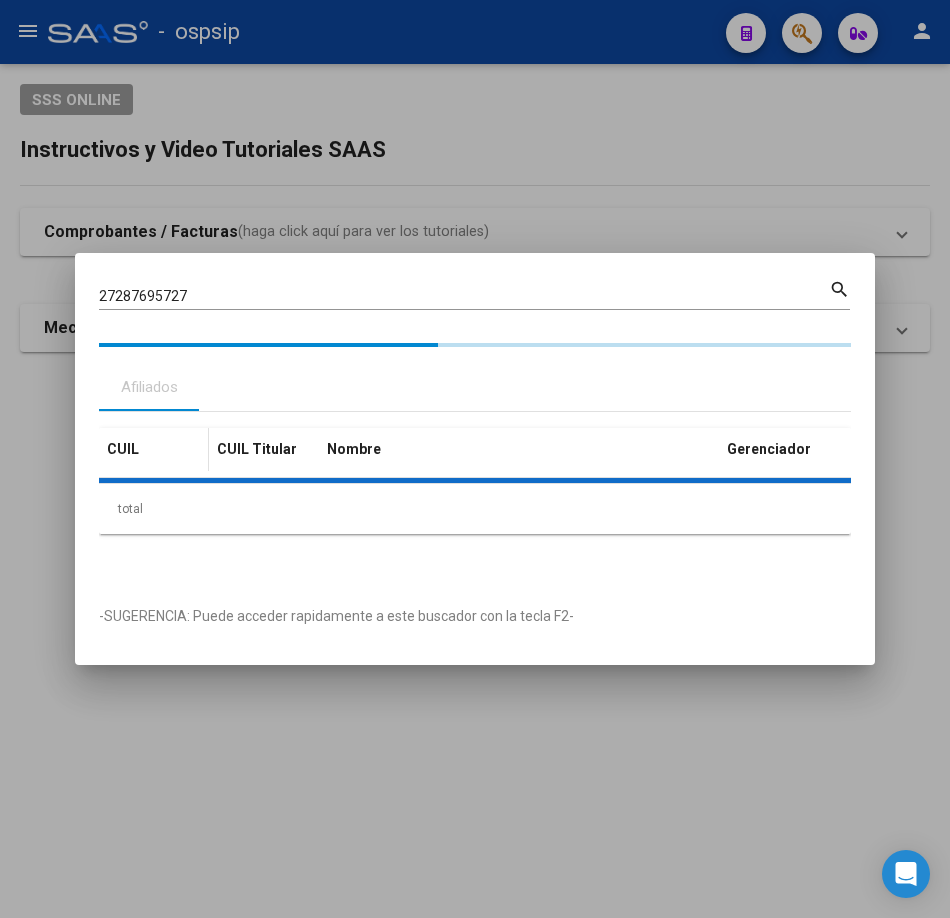 click on "CUIL CUIL Titular Nombre Gerenciador Activo   total   1" at bounding box center (475, 481) 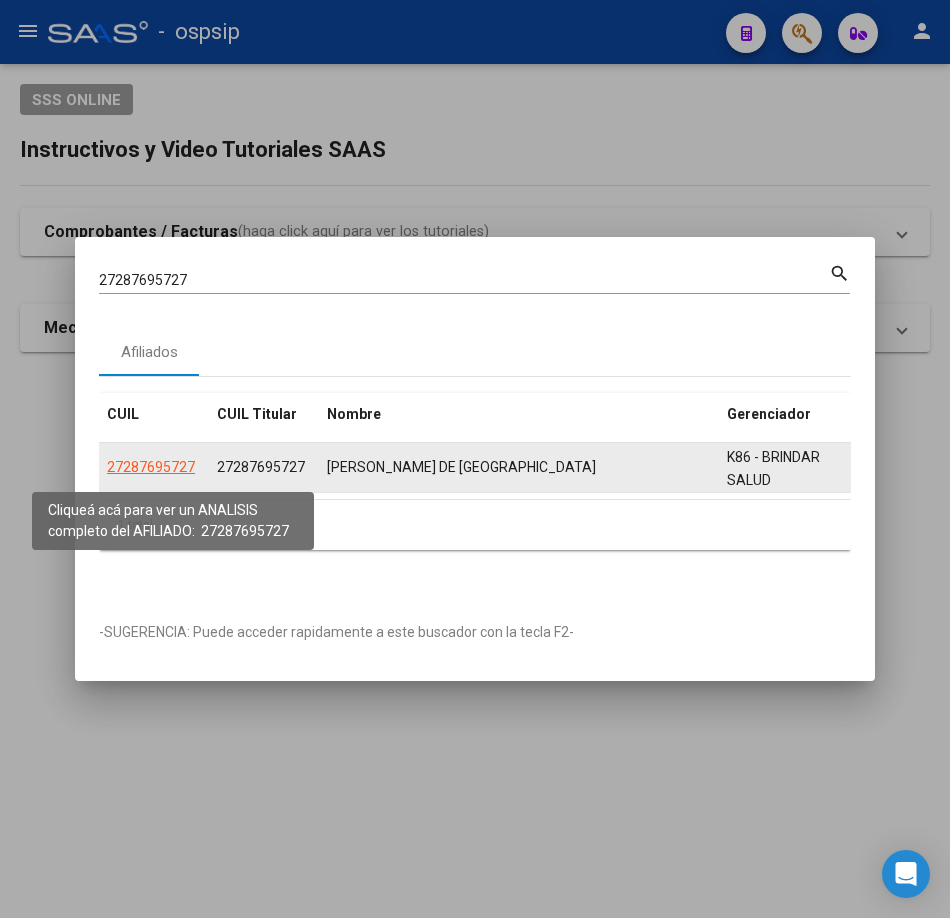 click on "27287695727" 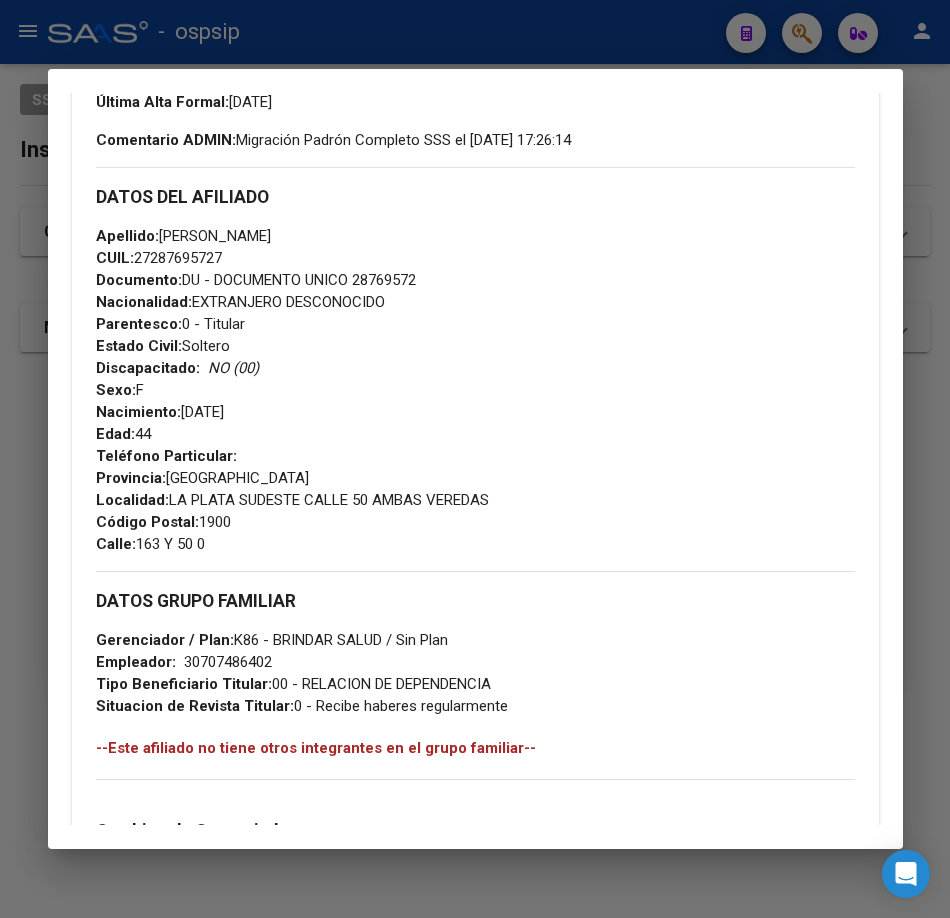 scroll, scrollTop: 500, scrollLeft: 0, axis: vertical 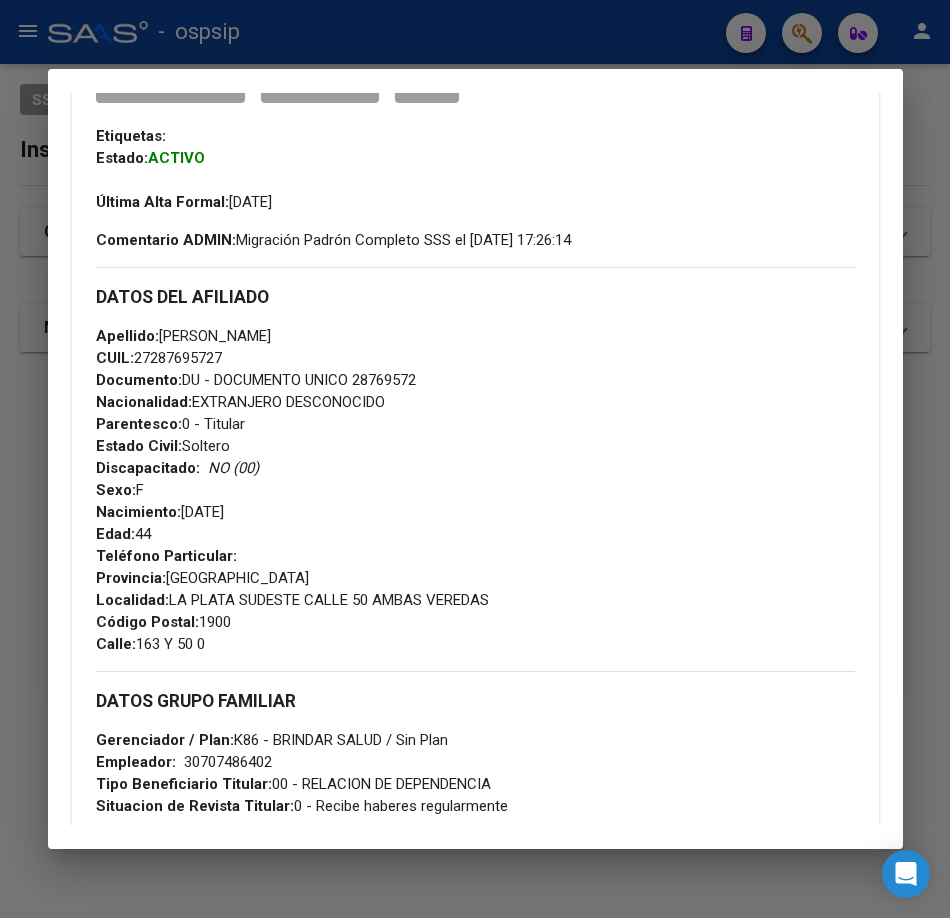 click at bounding box center [475, 459] 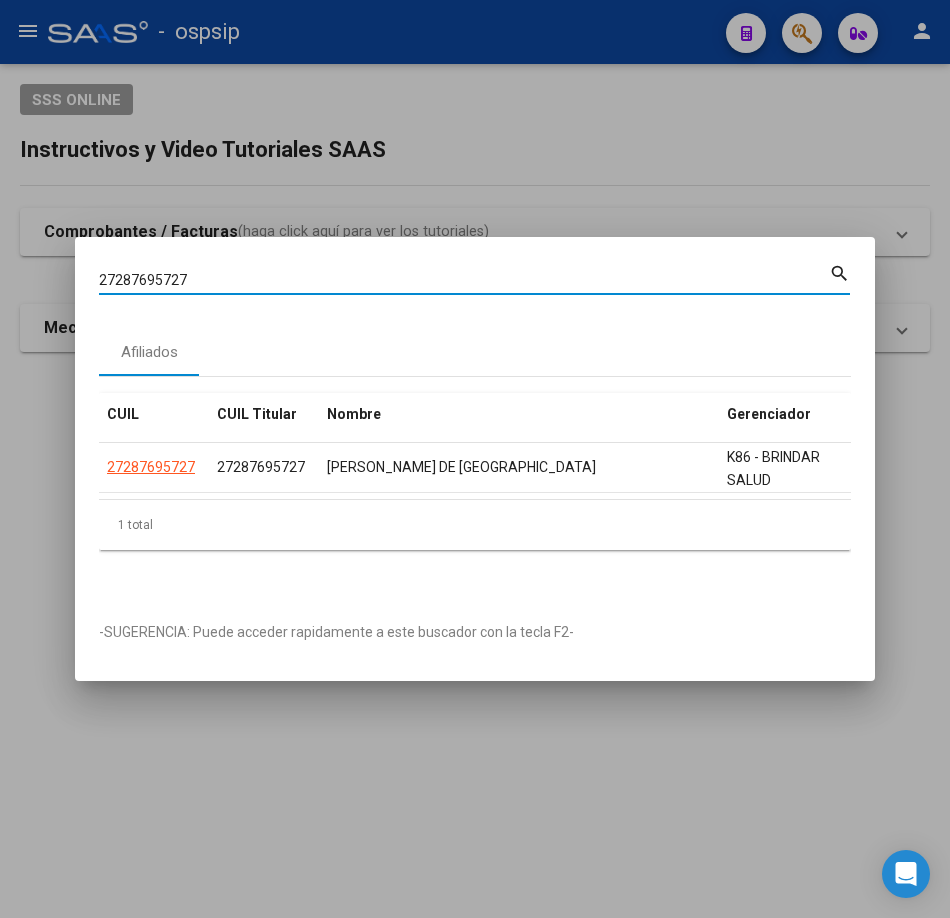 click on "27287695727" at bounding box center (464, 280) 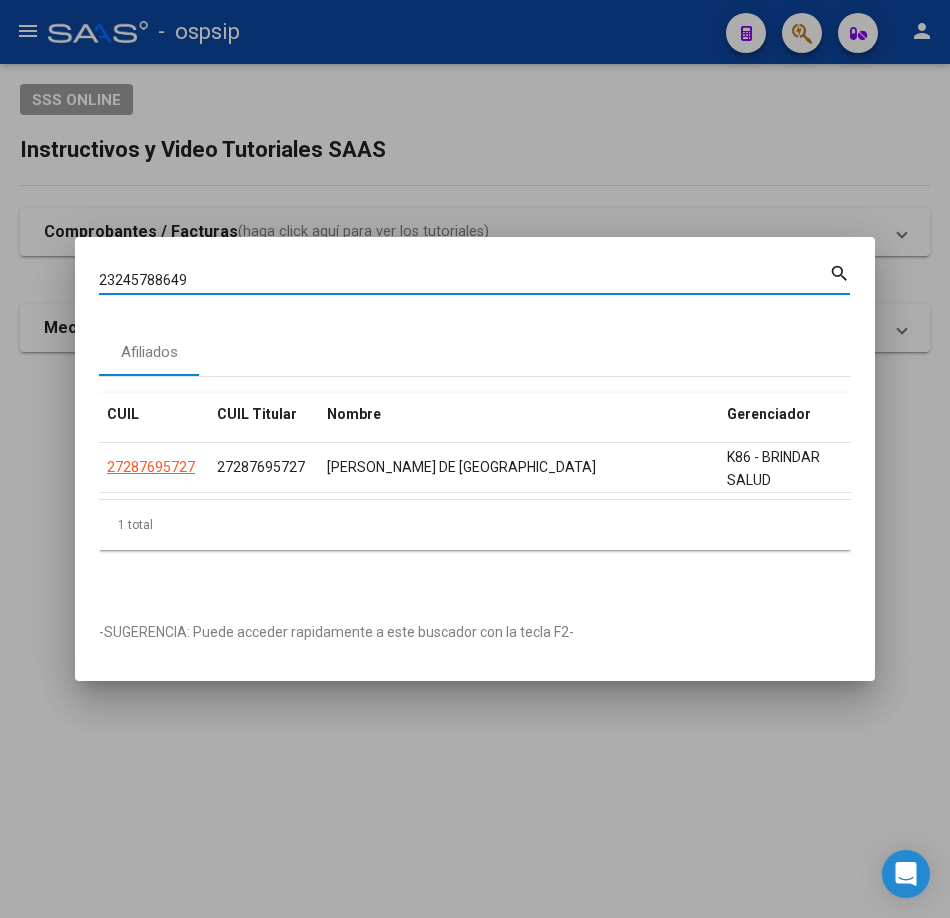 type on "23245788649" 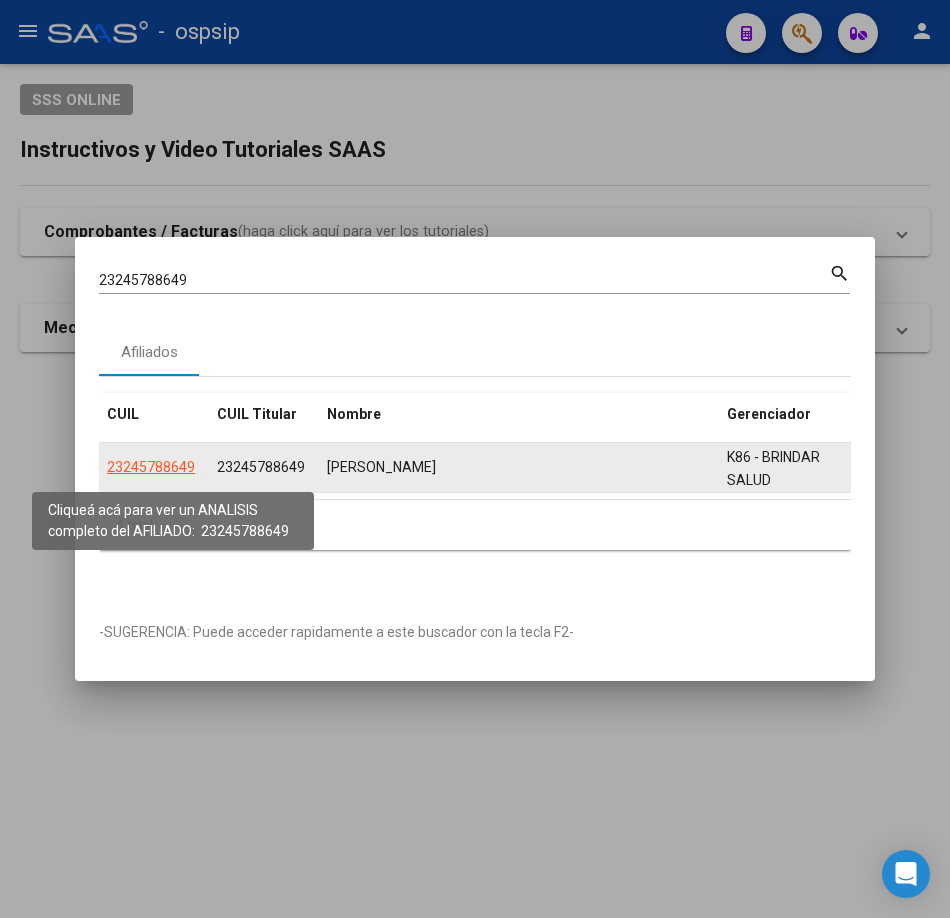click on "23245788649" 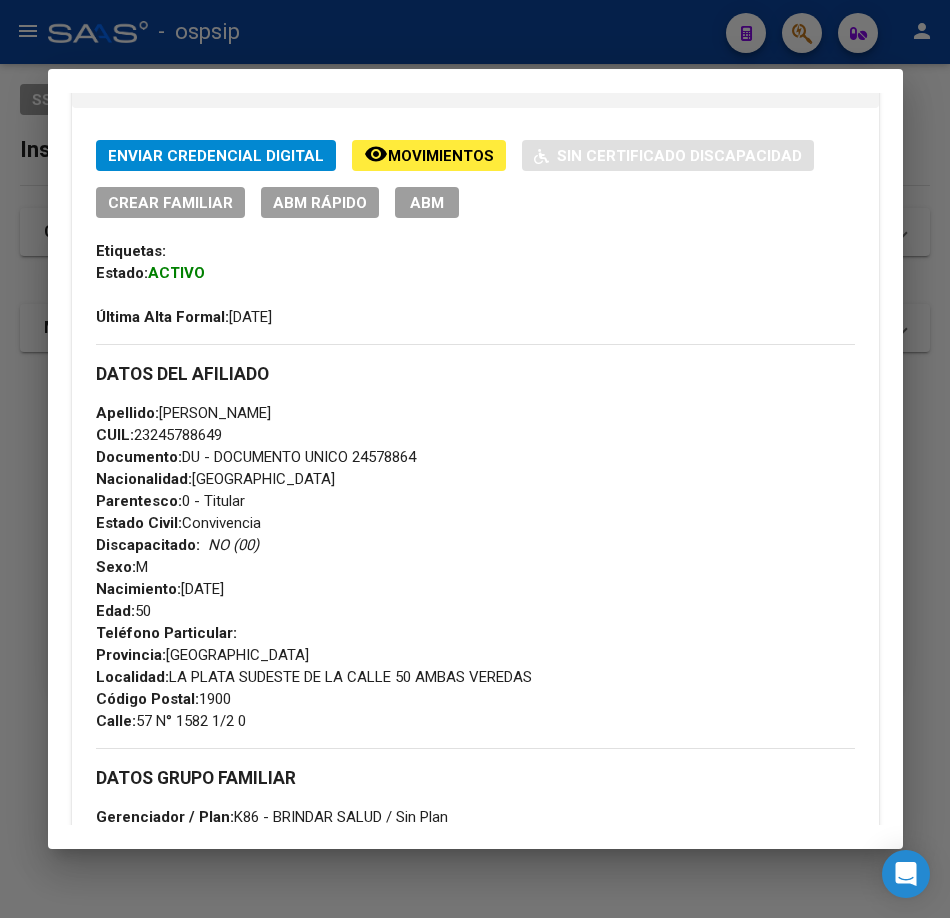 scroll, scrollTop: 500, scrollLeft: 0, axis: vertical 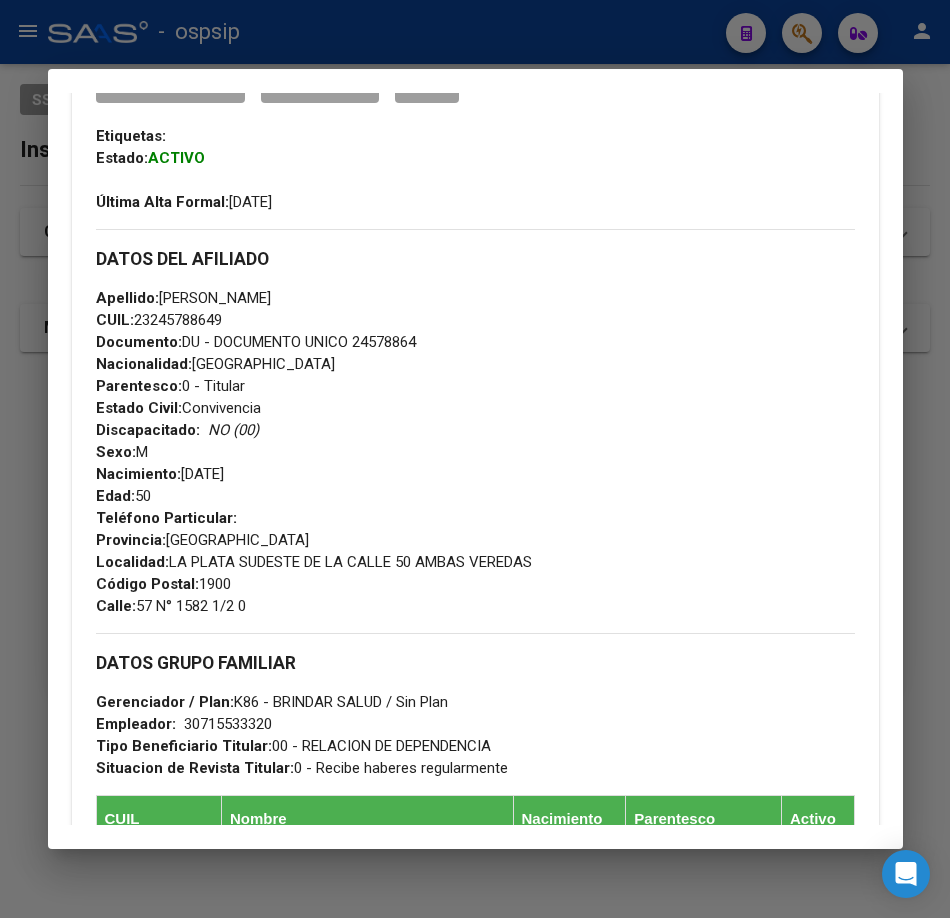 click at bounding box center (475, 459) 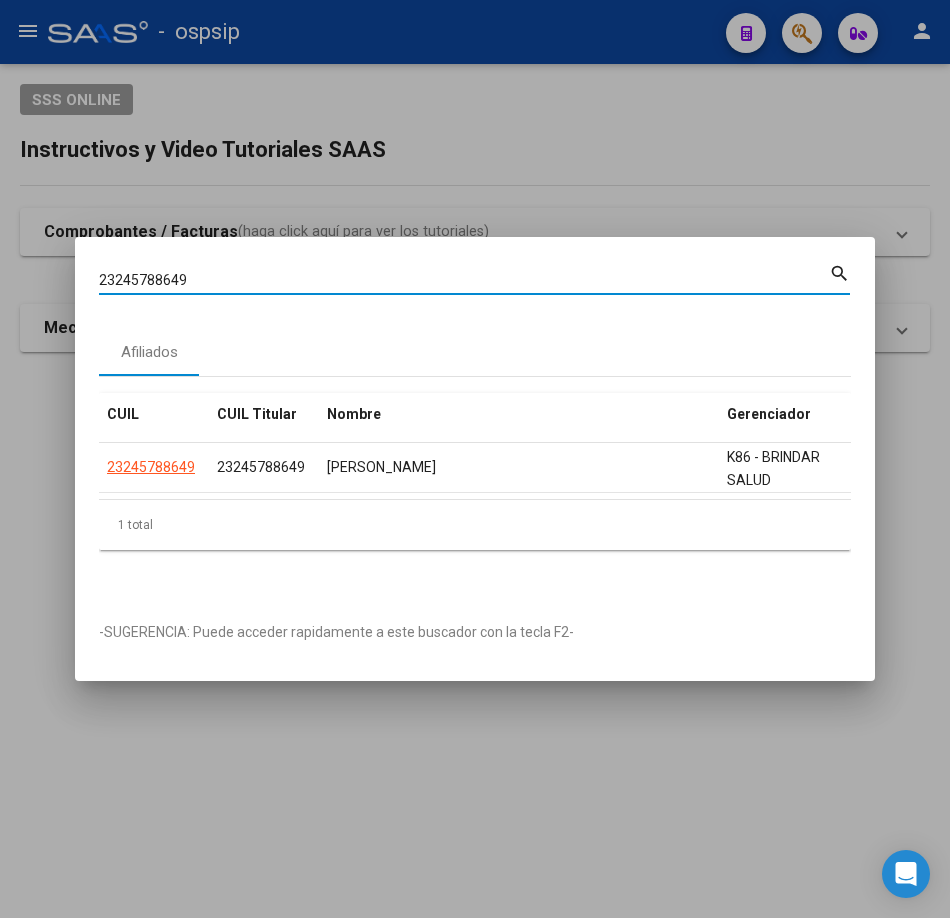 click on "23245788649" at bounding box center [464, 280] 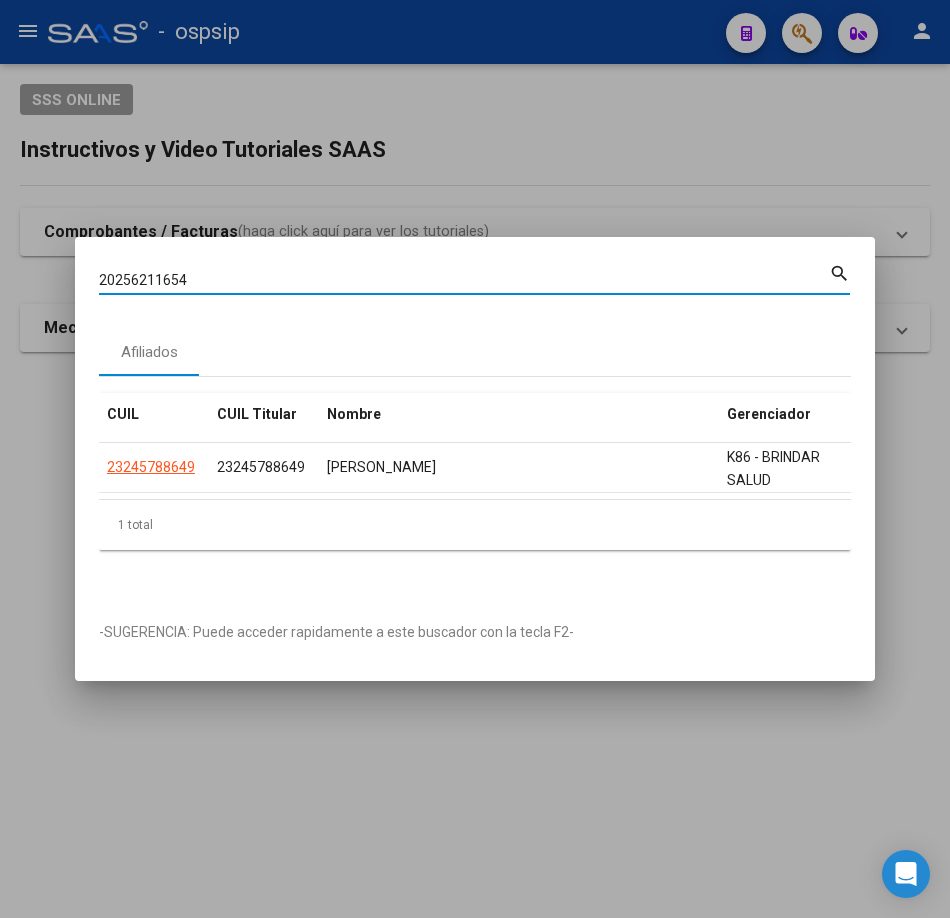 type on "20256211654" 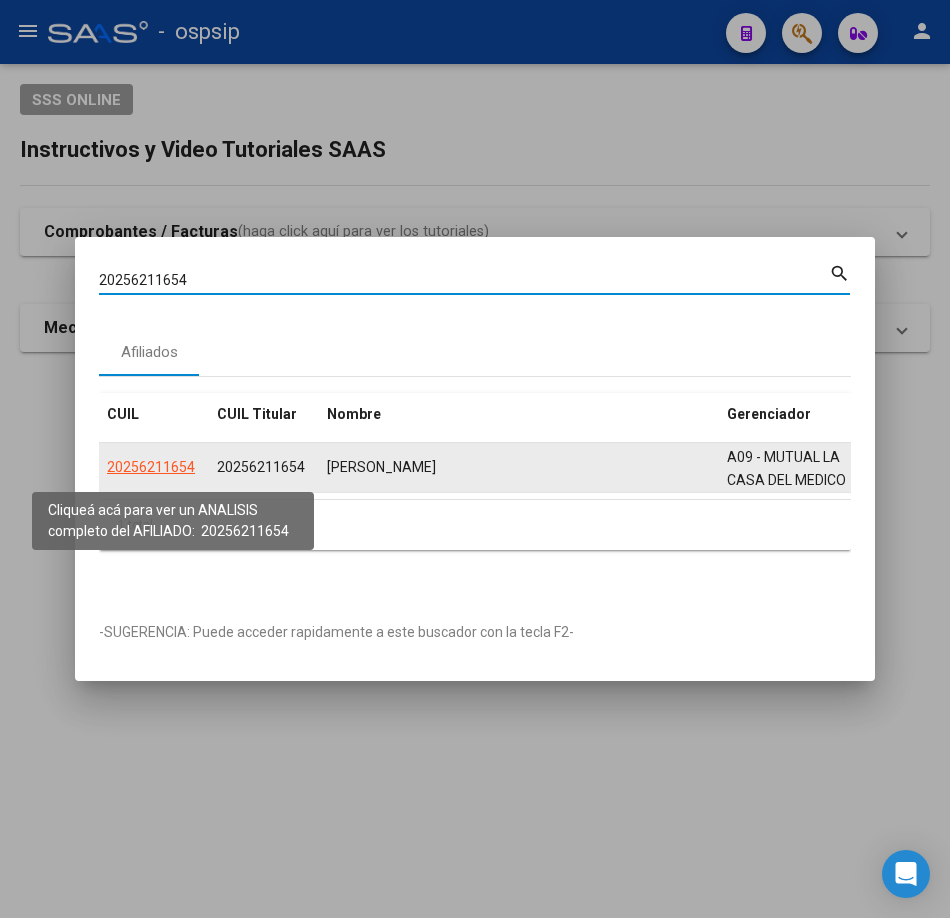click on "20256211654" 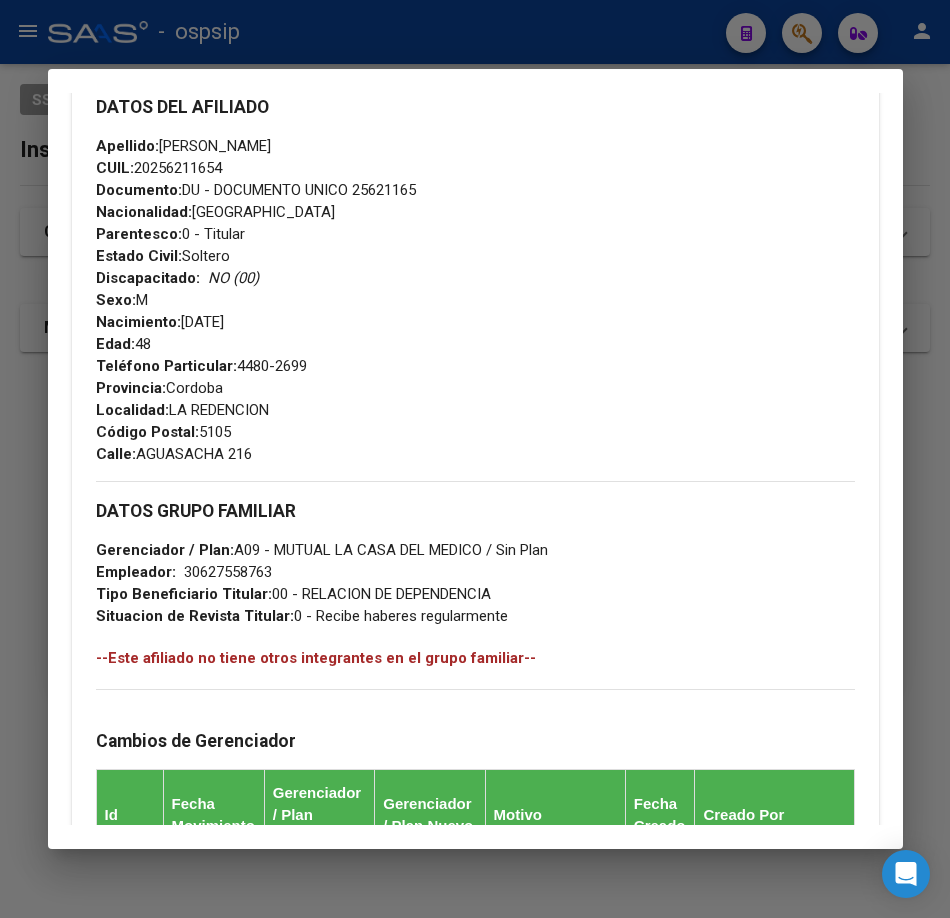 scroll, scrollTop: 700, scrollLeft: 0, axis: vertical 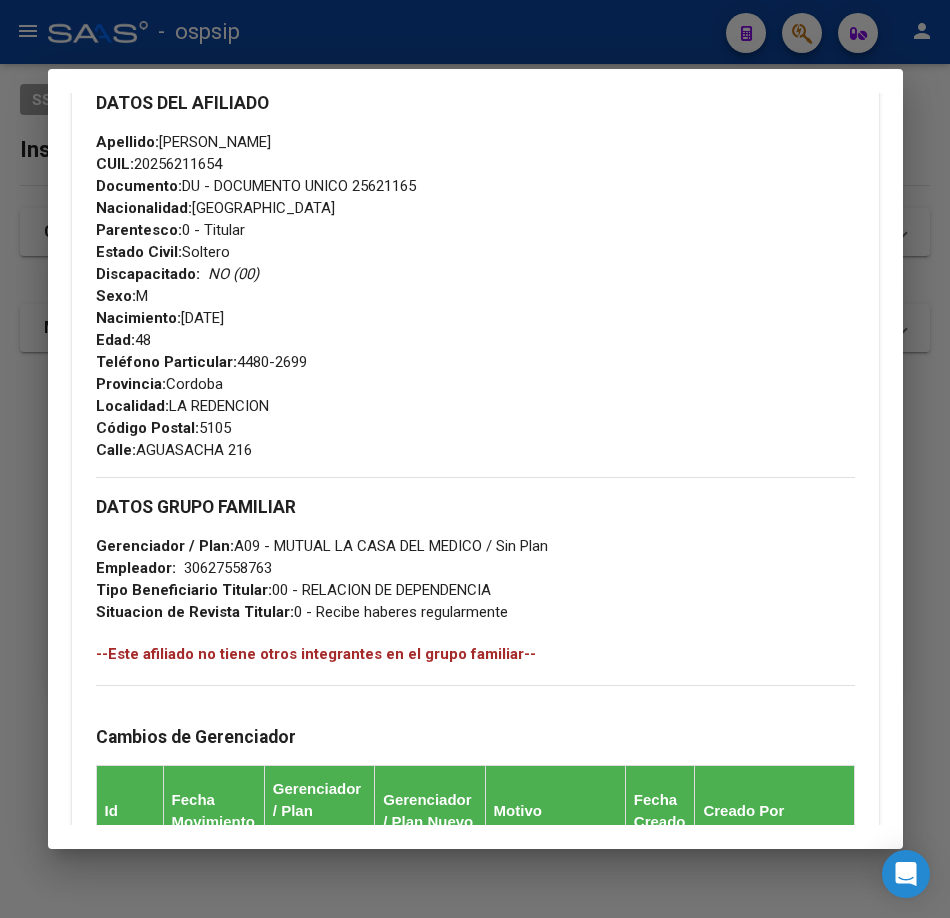 click at bounding box center (475, 459) 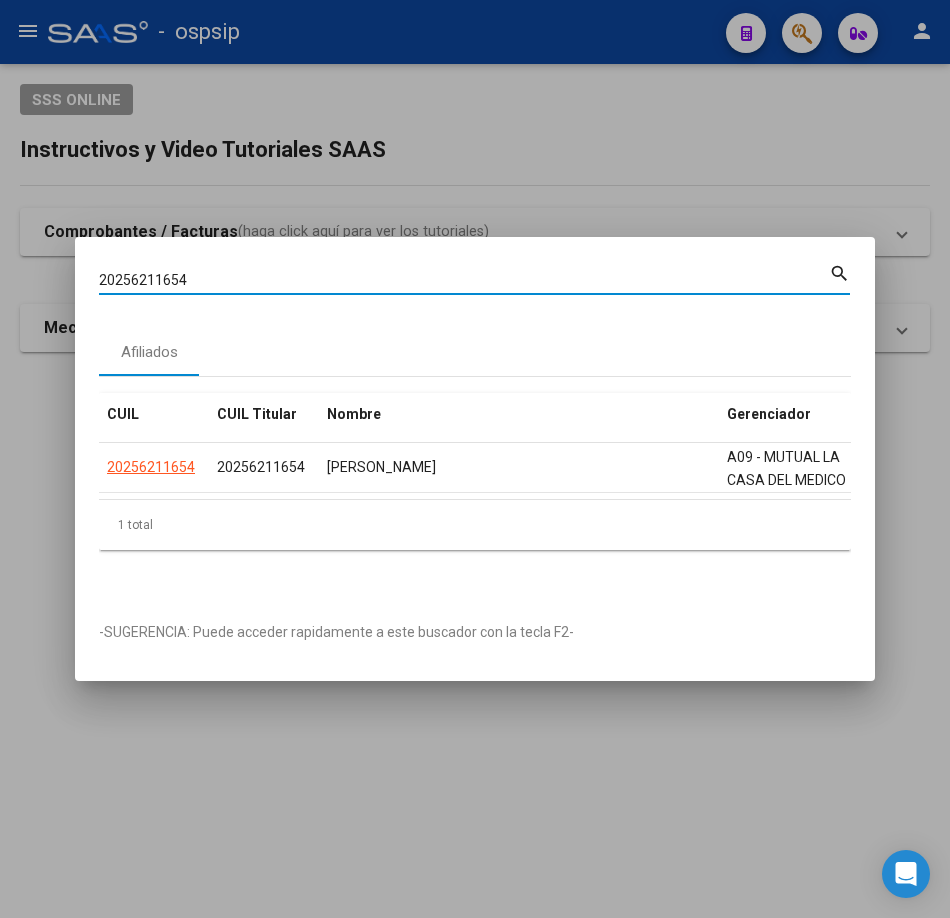 click on "20256211654" at bounding box center [464, 280] 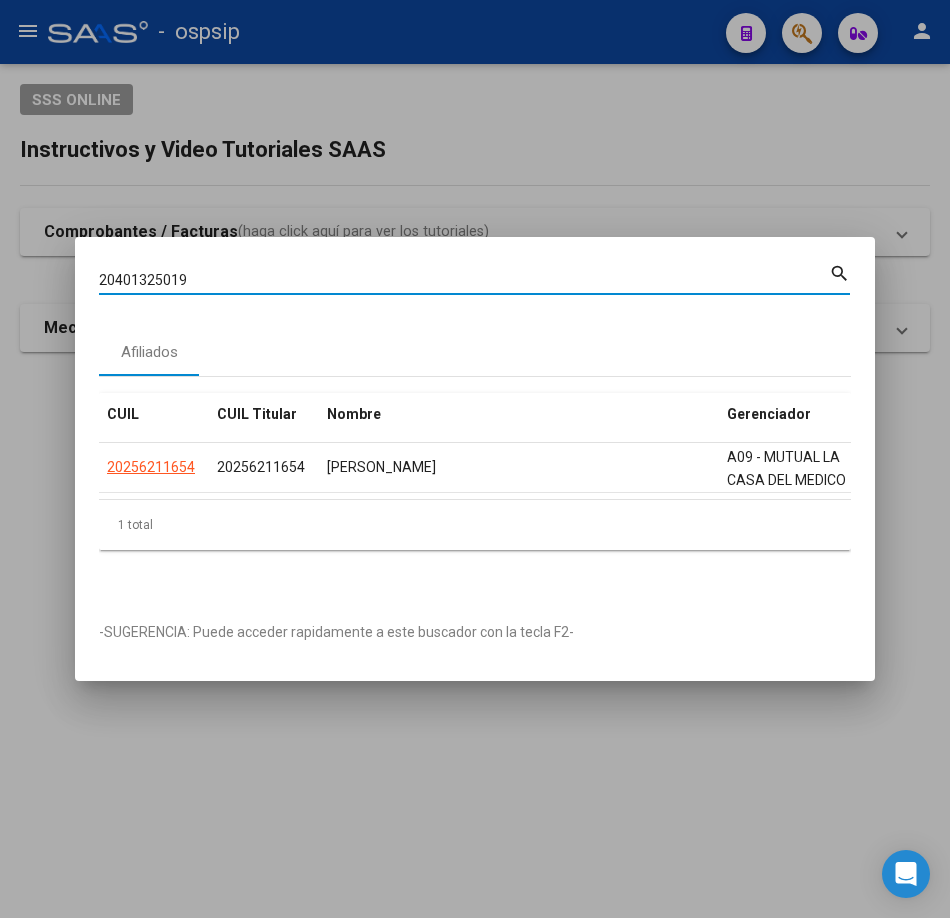 type on "20401325019" 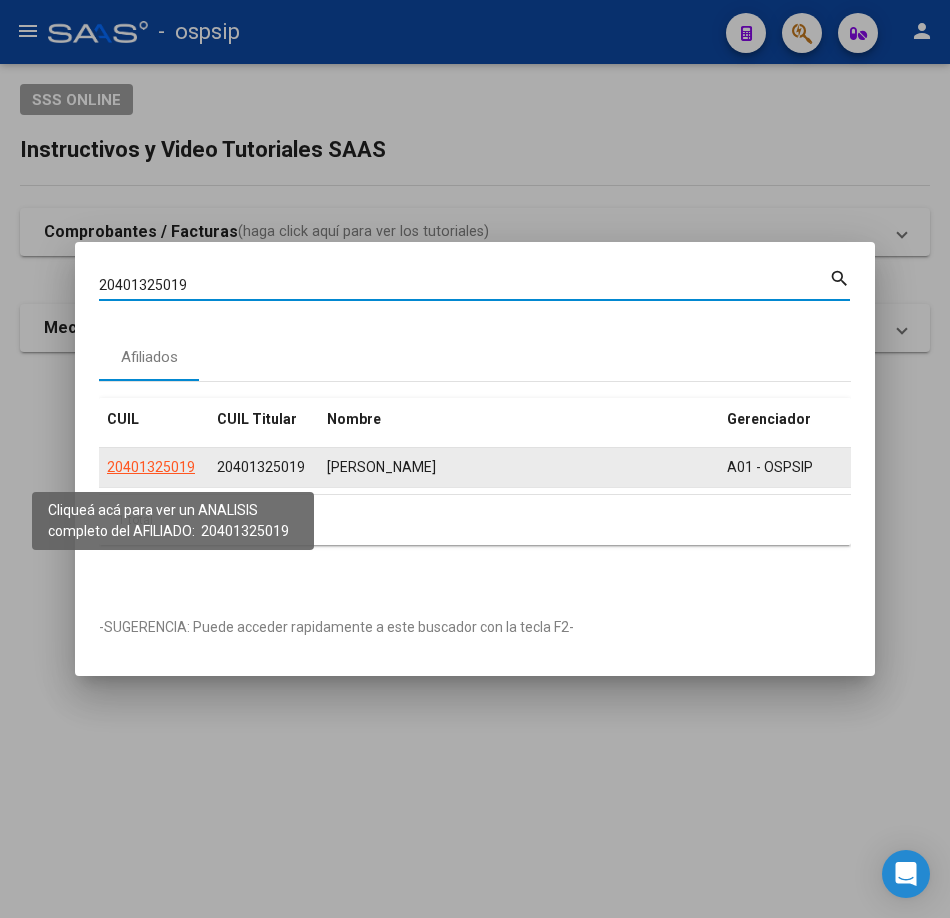click on "20401325019" 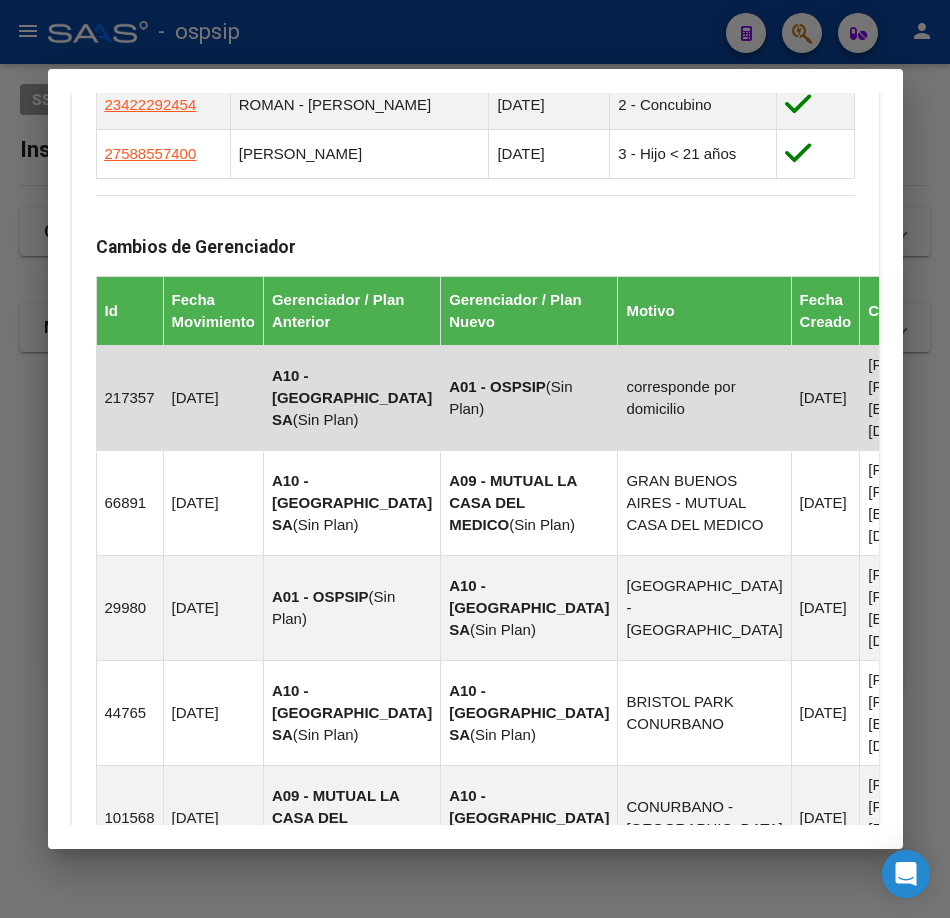 scroll, scrollTop: 1200, scrollLeft: 0, axis: vertical 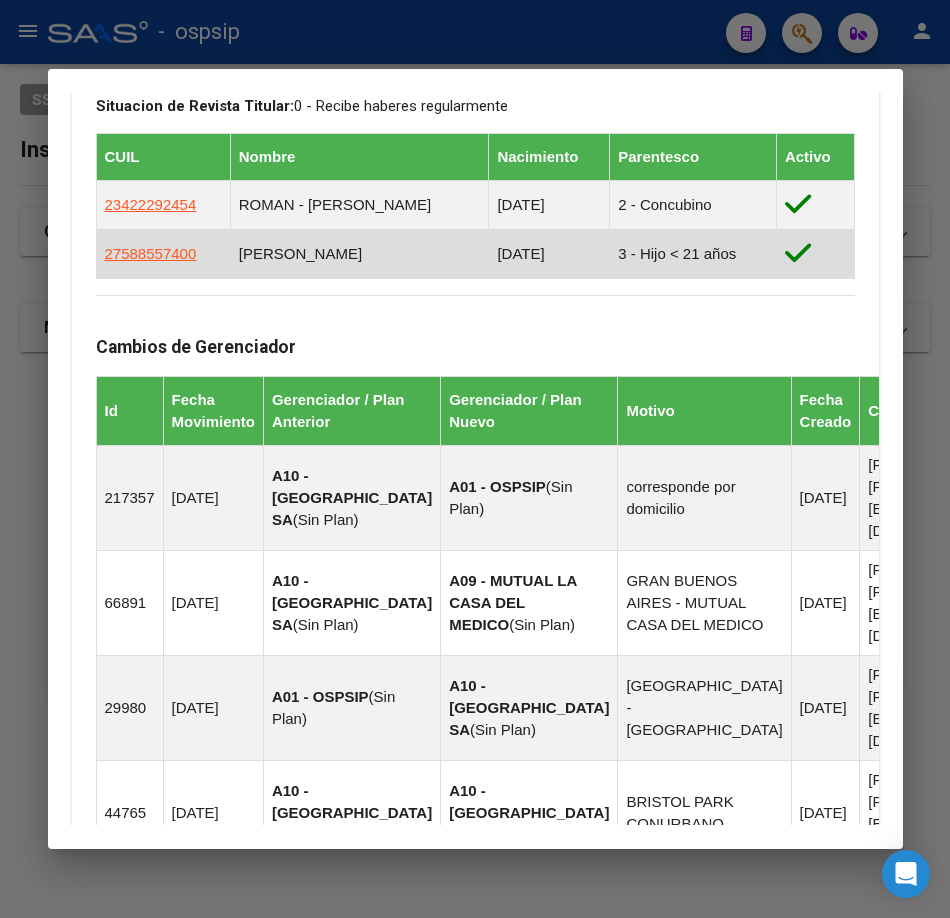 click on "27588557400" at bounding box center [163, 254] 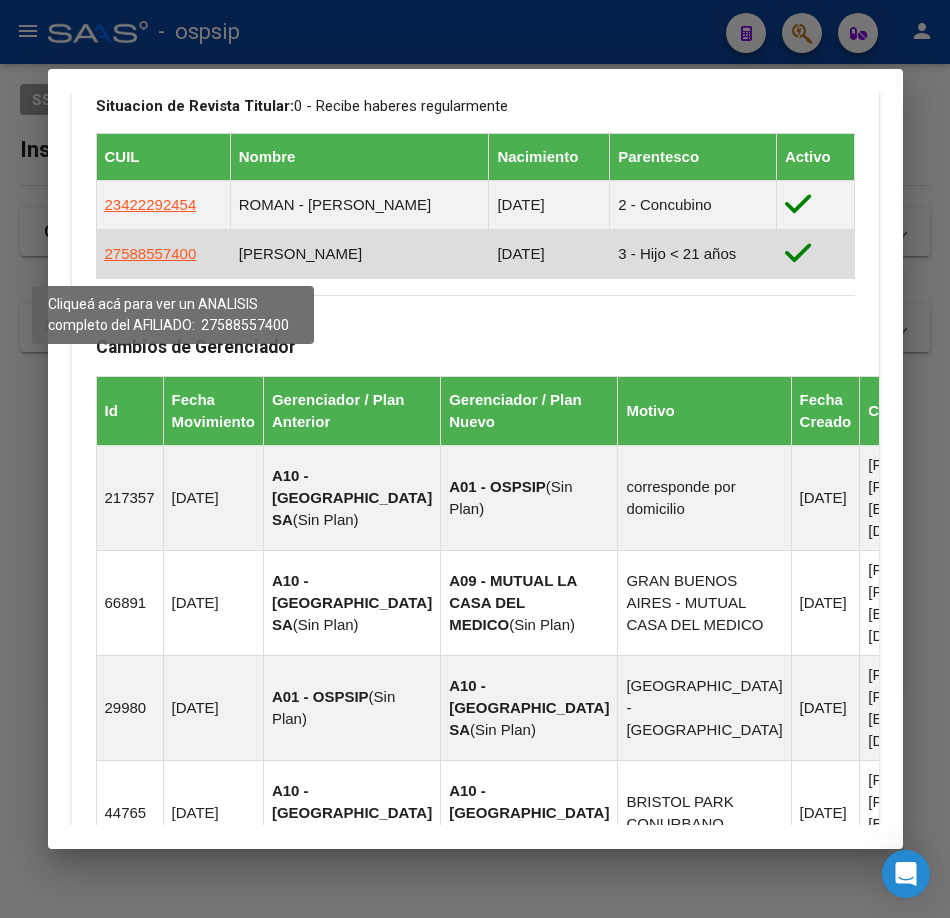 click on "27588557400" at bounding box center [151, 253] 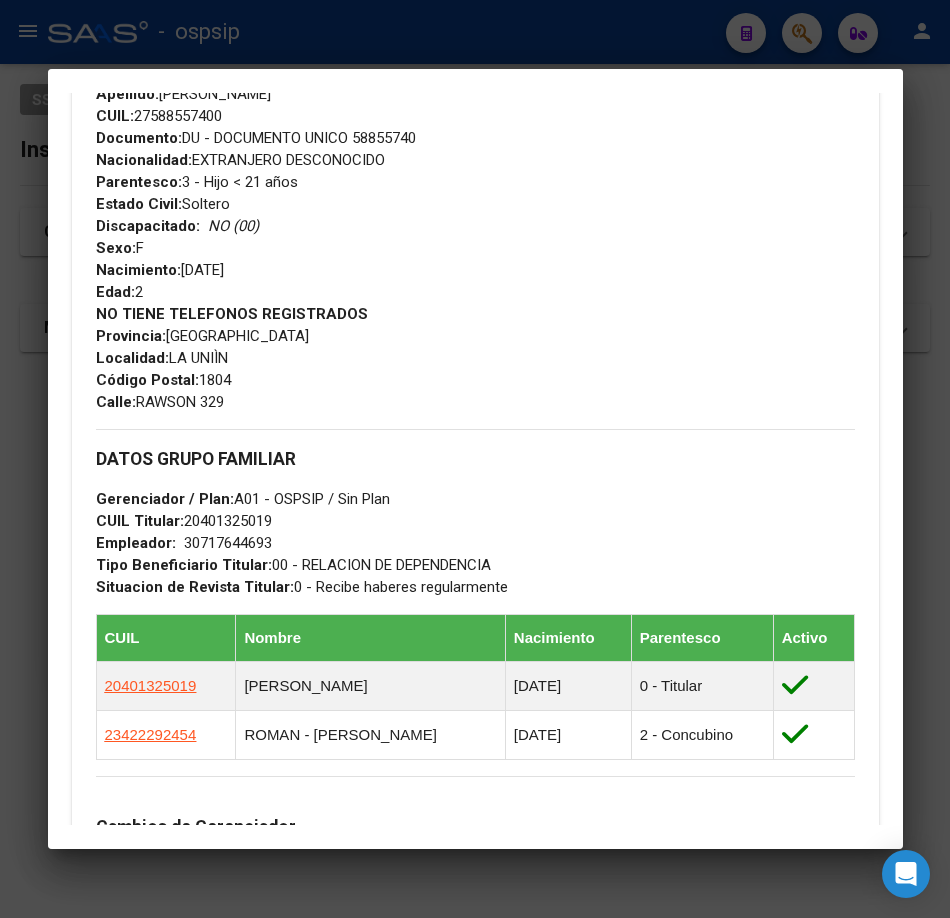 scroll, scrollTop: 700, scrollLeft: 0, axis: vertical 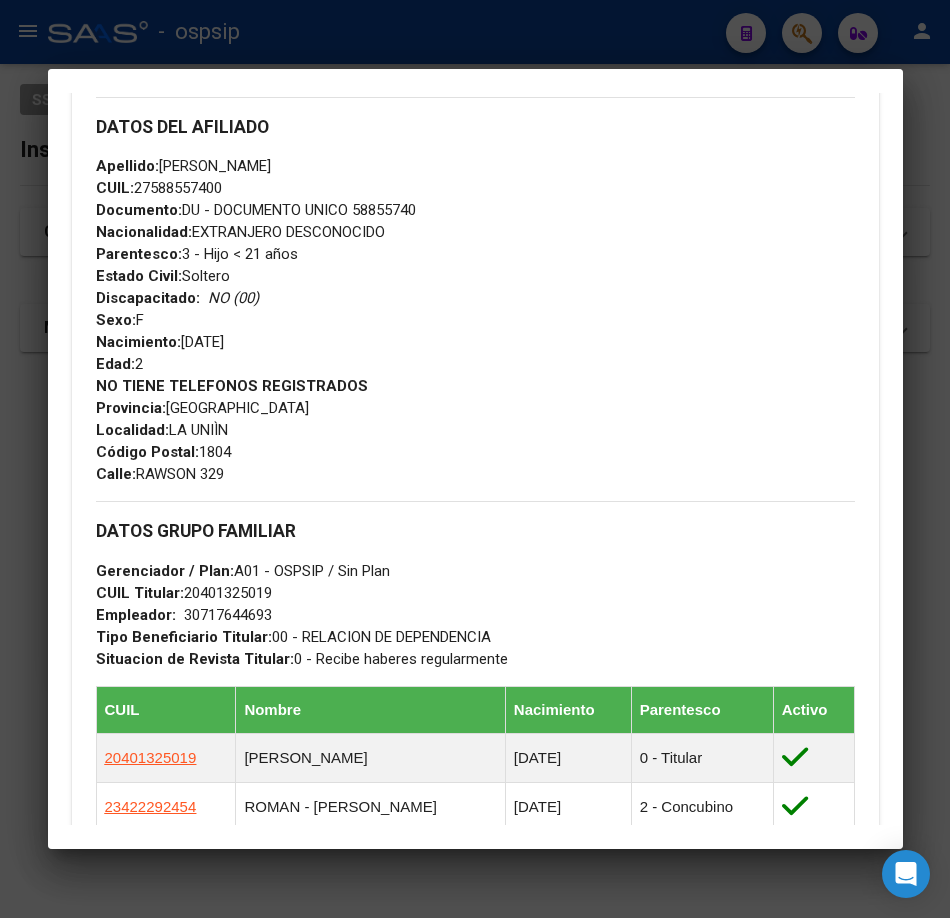 click at bounding box center (475, 459) 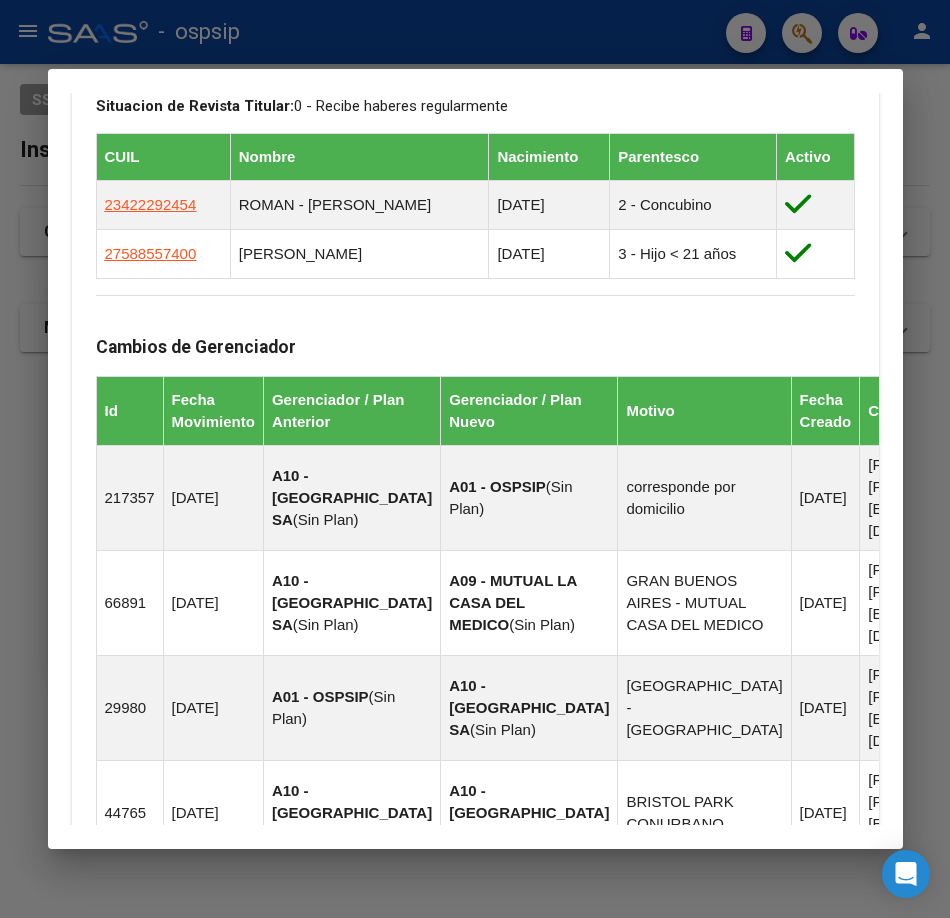 click at bounding box center (475, 459) 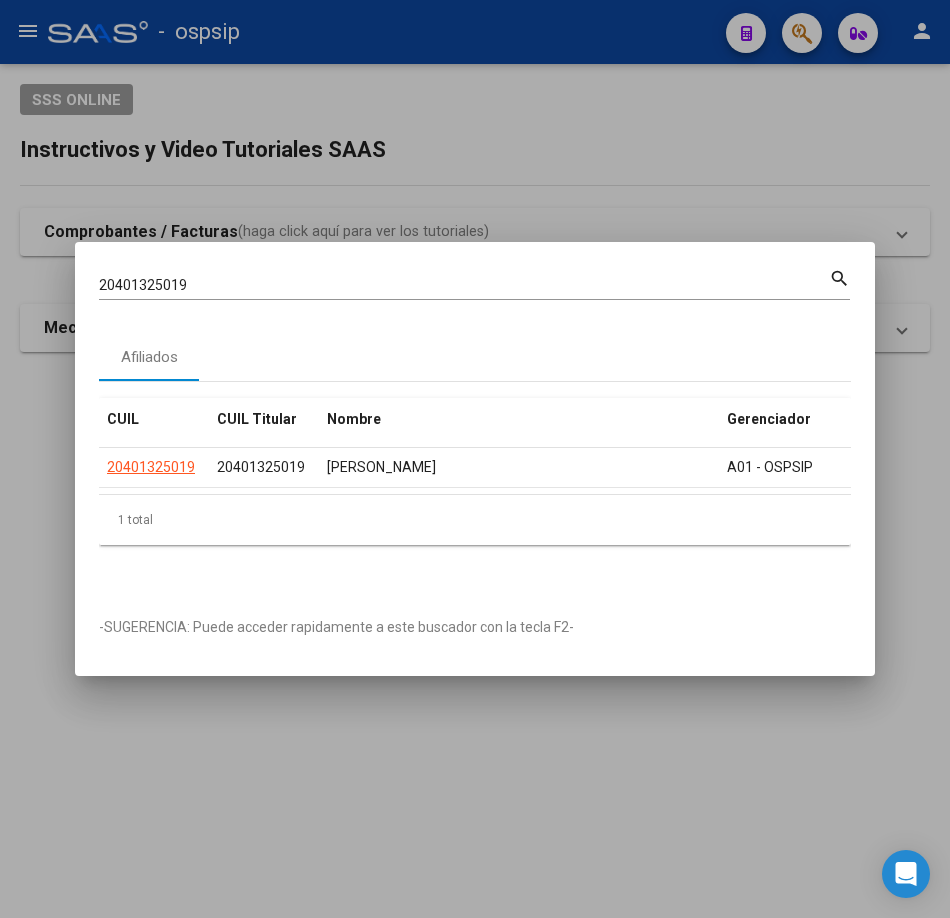 click on "20401325019" at bounding box center [464, 285] 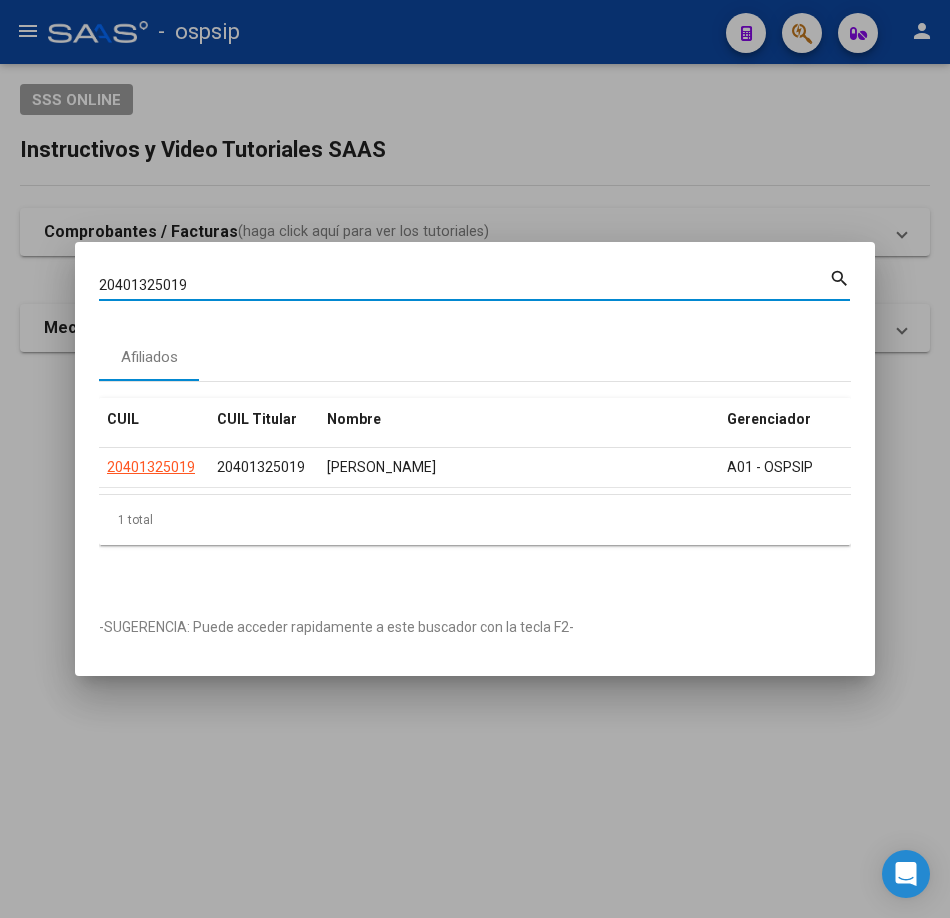click on "20401325019" at bounding box center [464, 285] 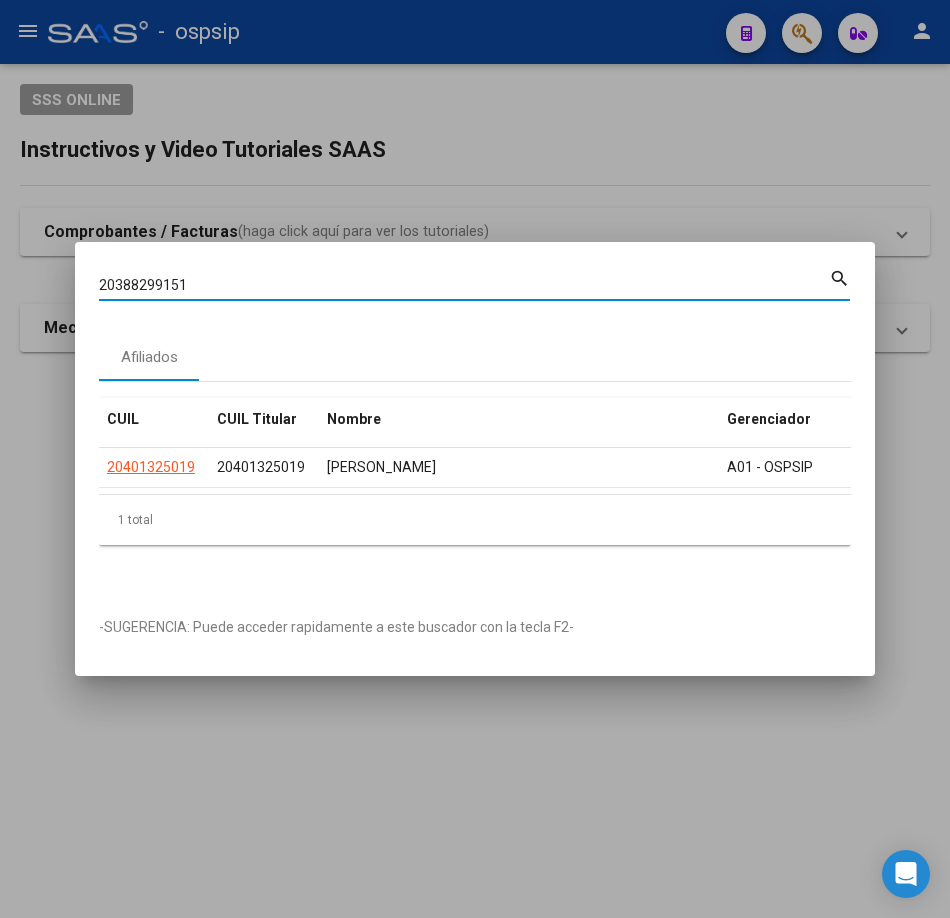 type on "20388299151" 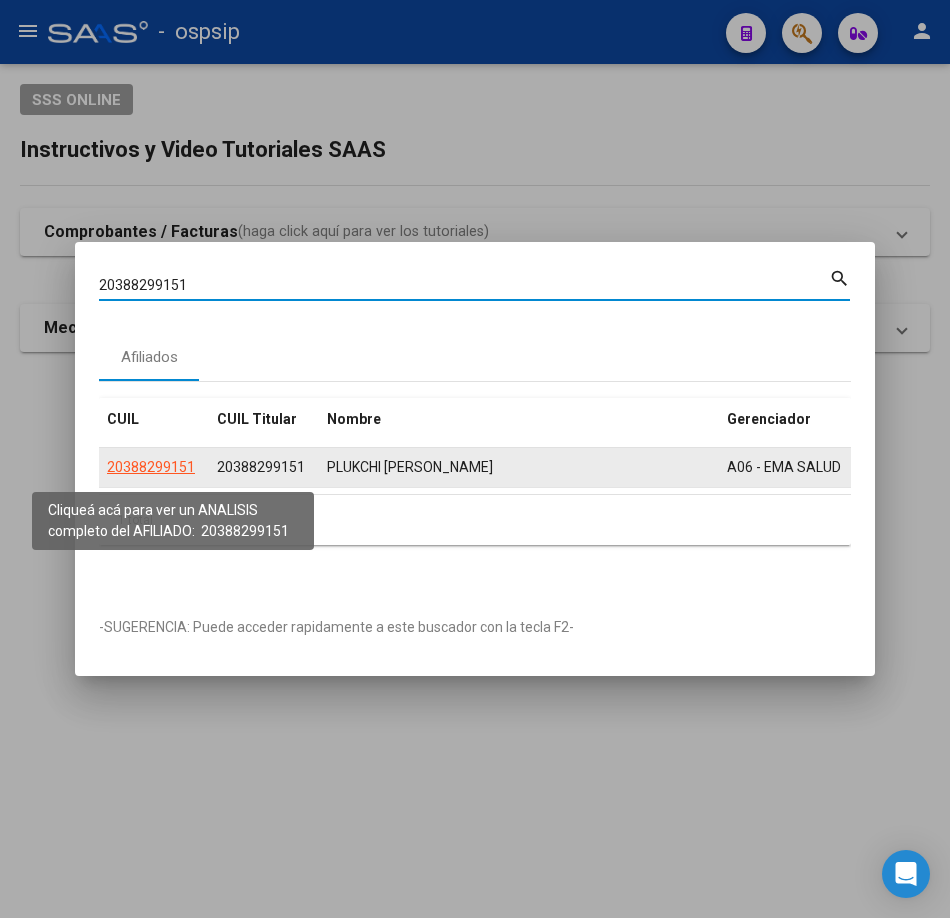 click on "20388299151" 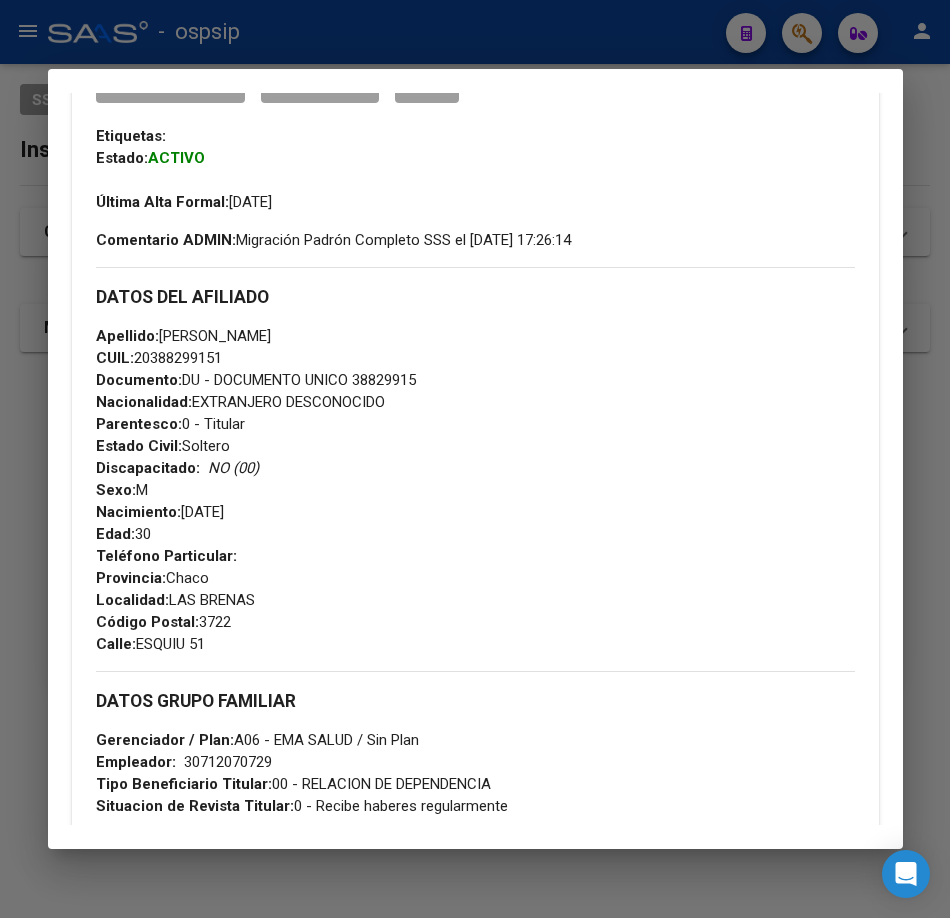 scroll, scrollTop: 600, scrollLeft: 0, axis: vertical 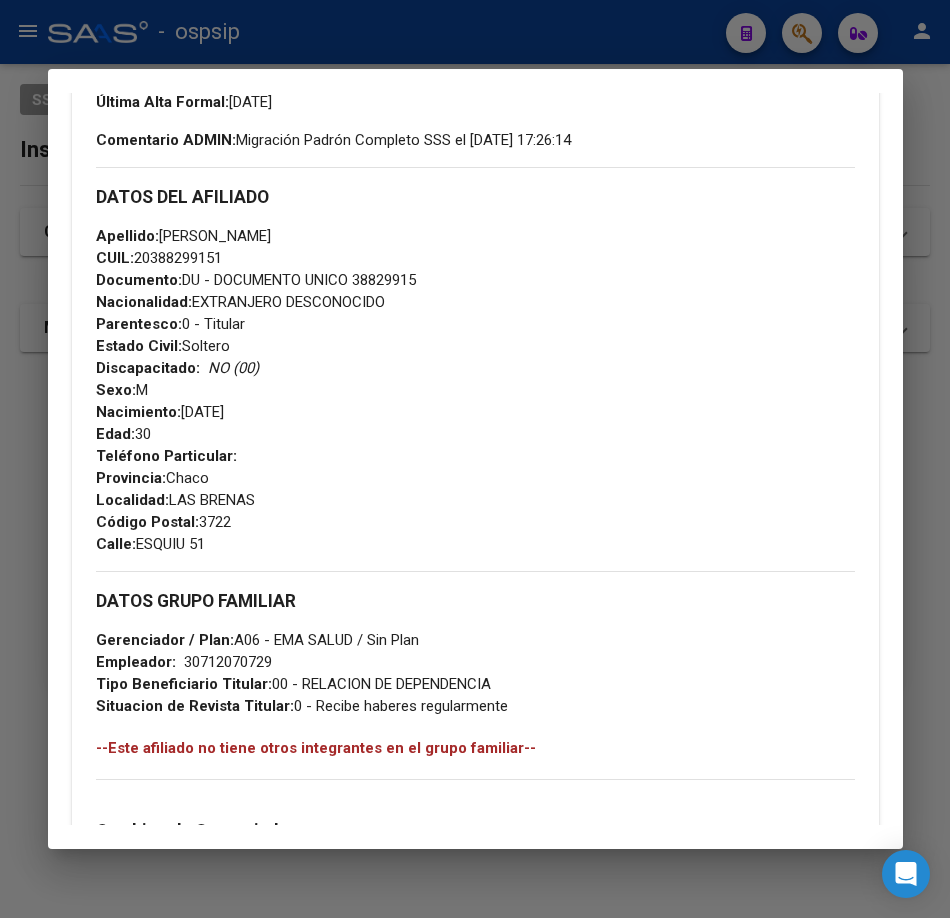 click at bounding box center [475, 459] 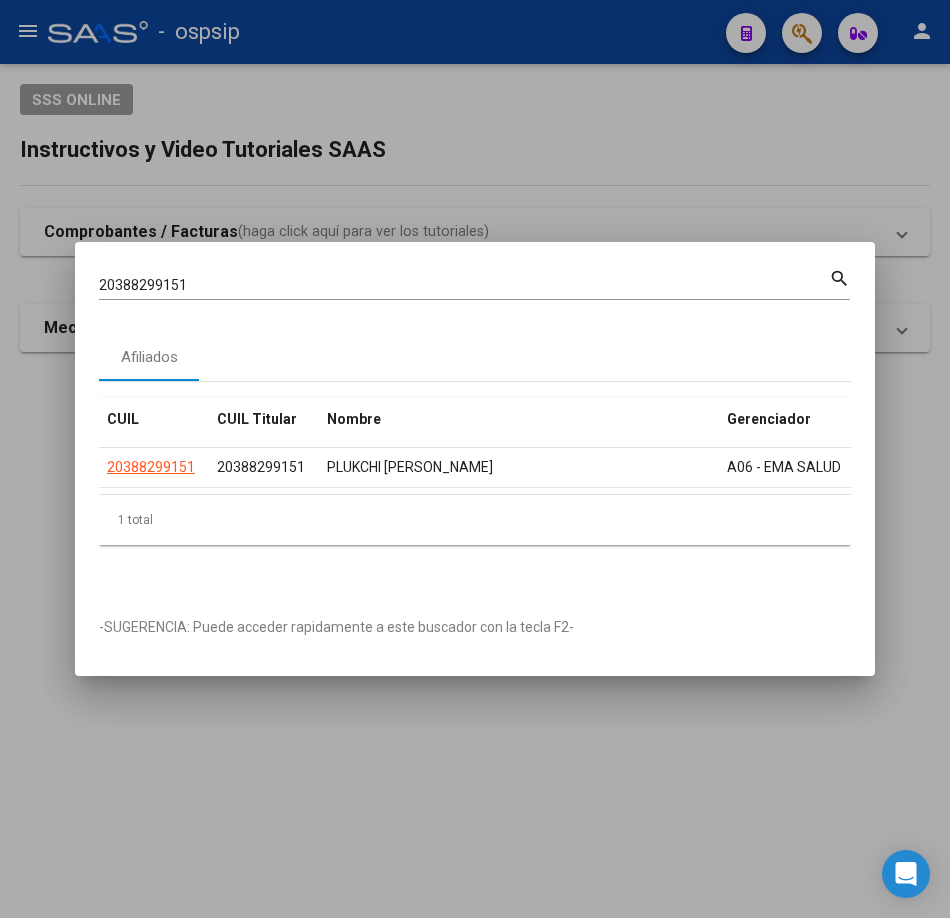 click on "20388299151" at bounding box center (464, 285) 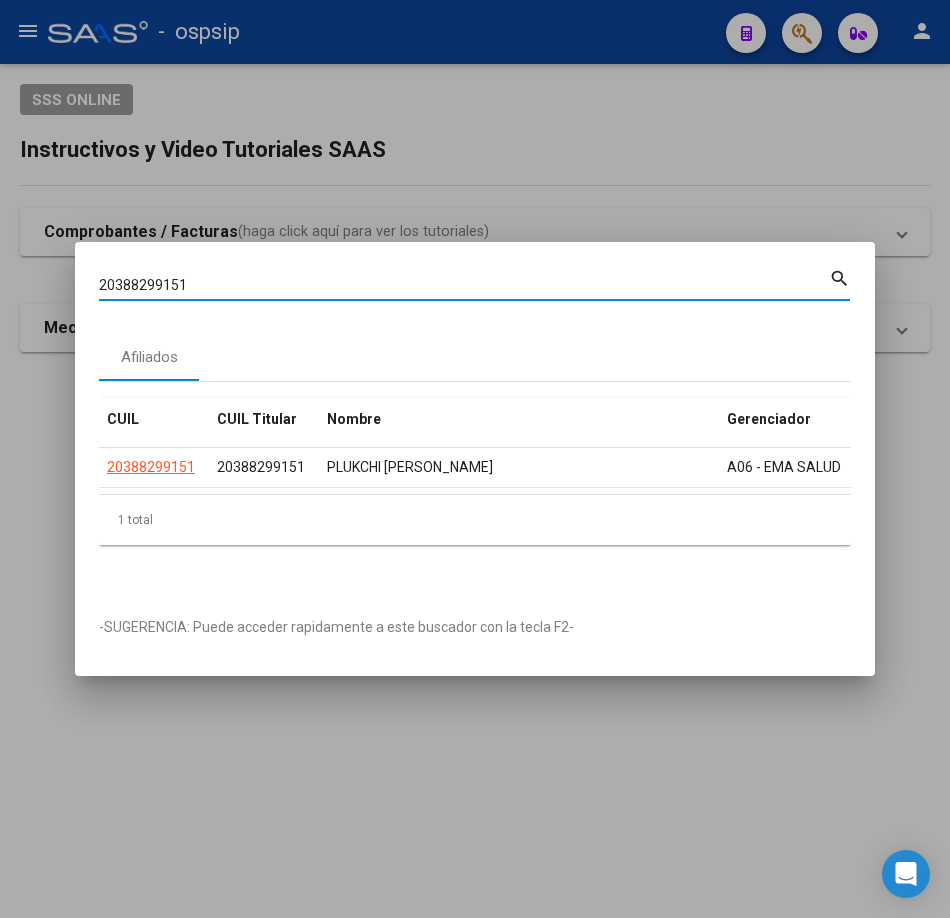 click on "20388299151" at bounding box center [464, 285] 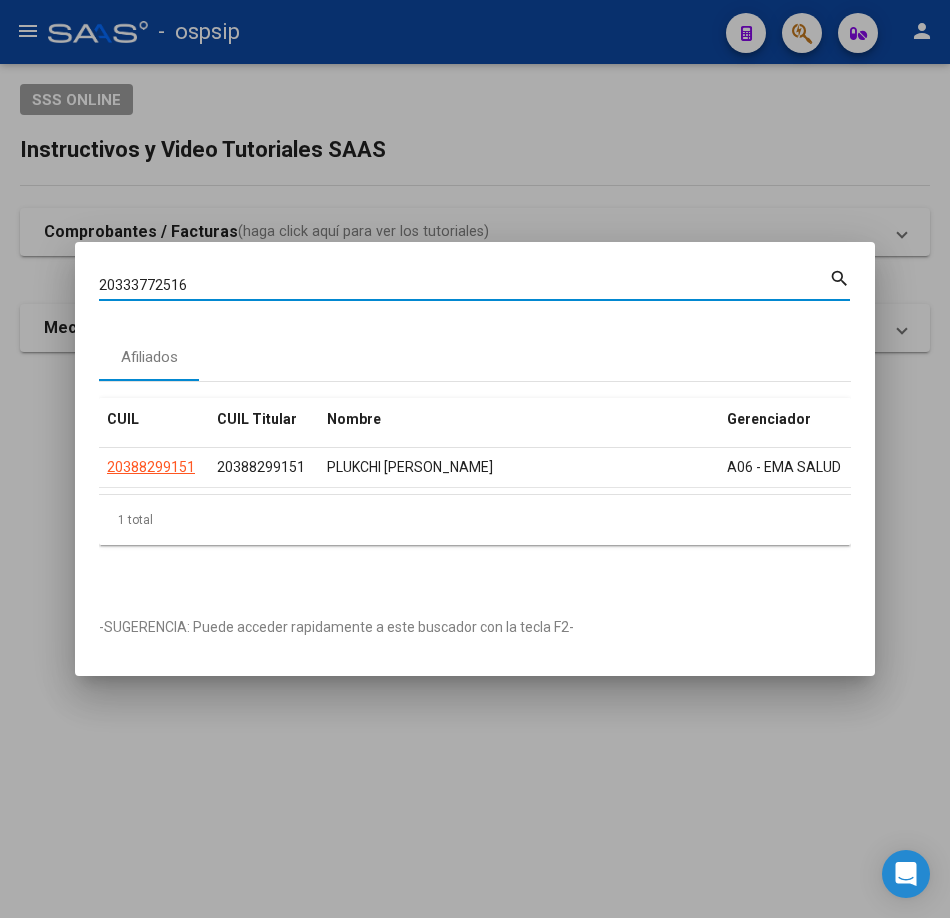 type on "20333772516" 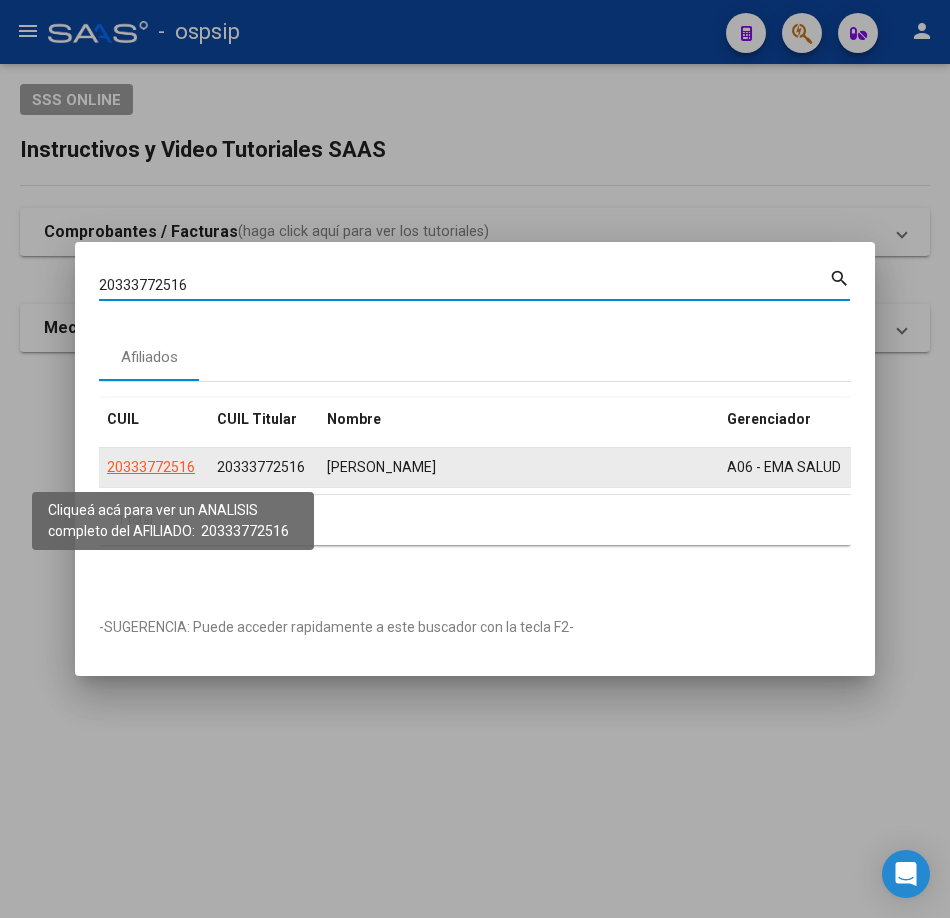 click on "20333772516" 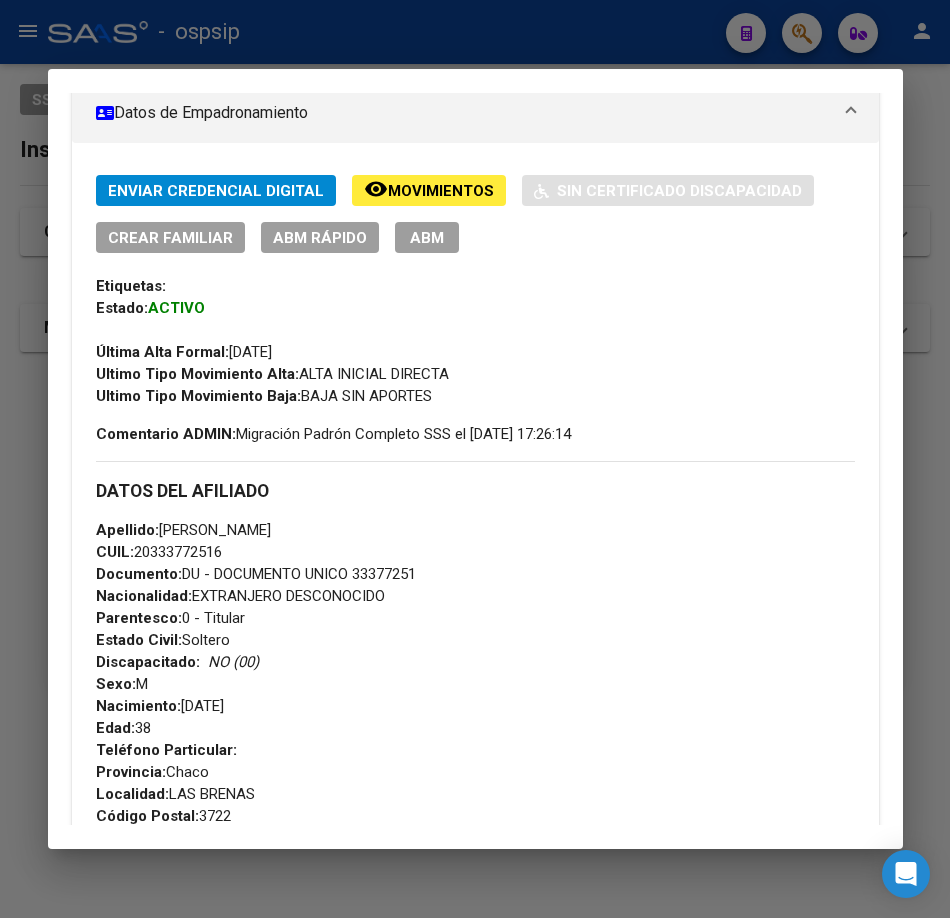 scroll, scrollTop: 700, scrollLeft: 0, axis: vertical 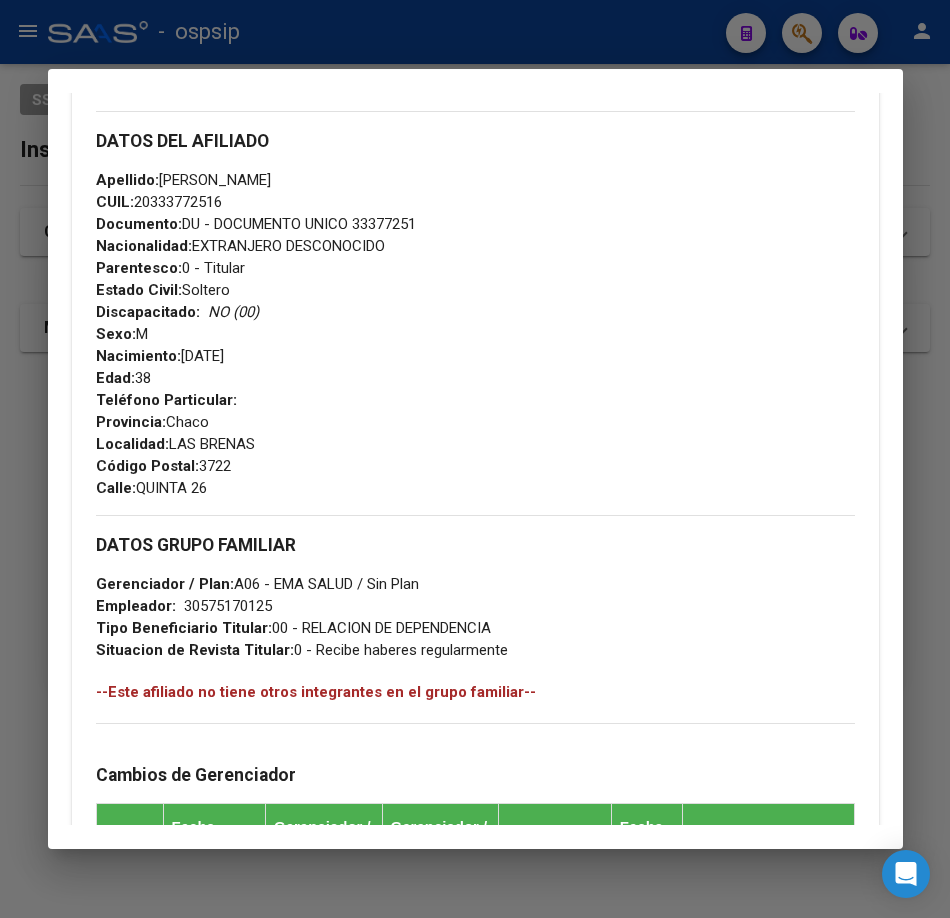 click at bounding box center (475, 459) 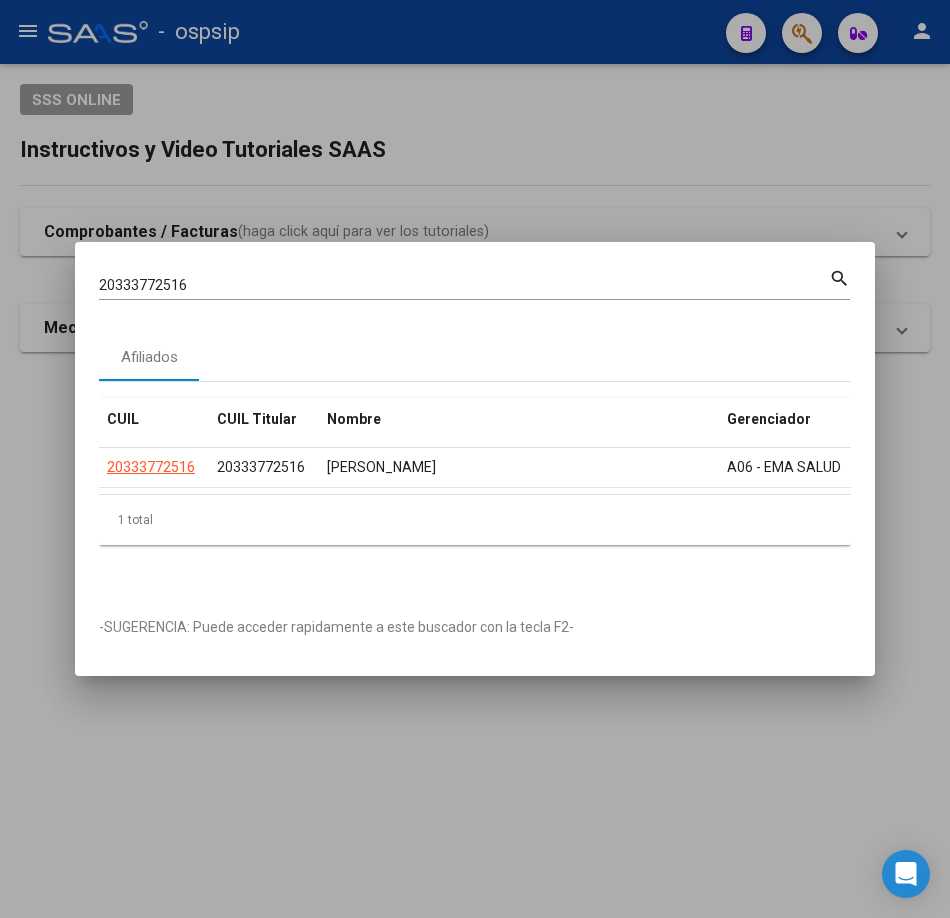 click on "20333772516" at bounding box center (464, 285) 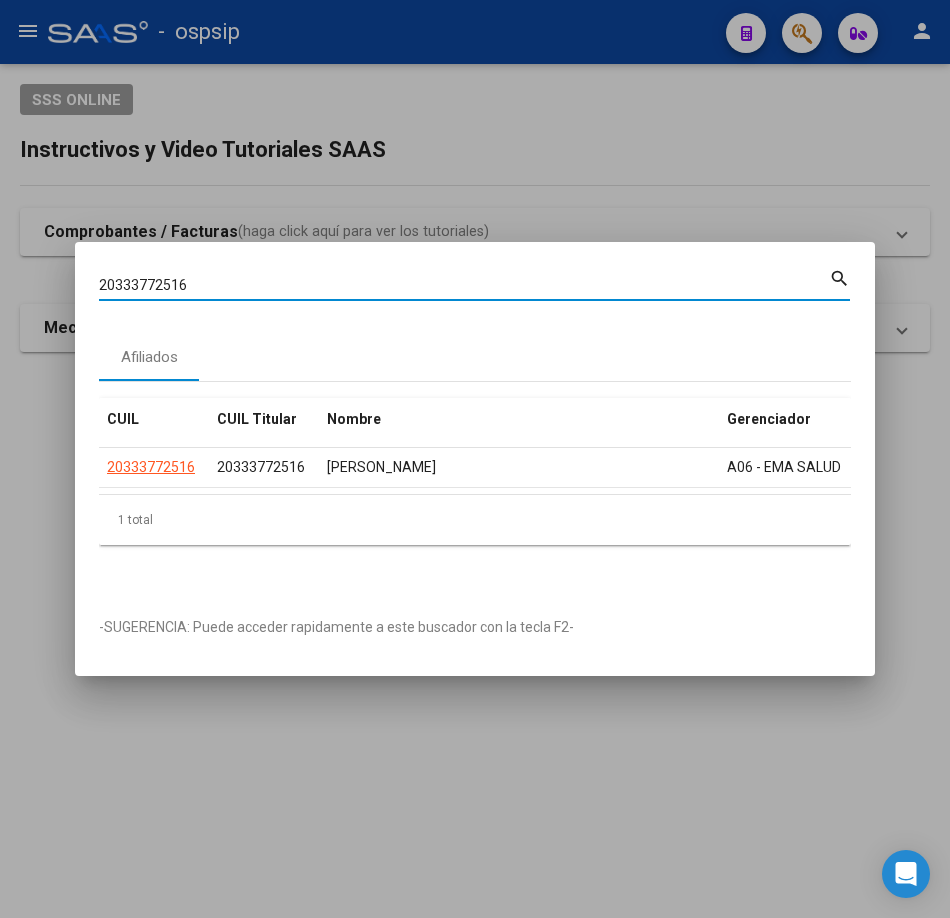 click on "20333772516" at bounding box center (464, 285) 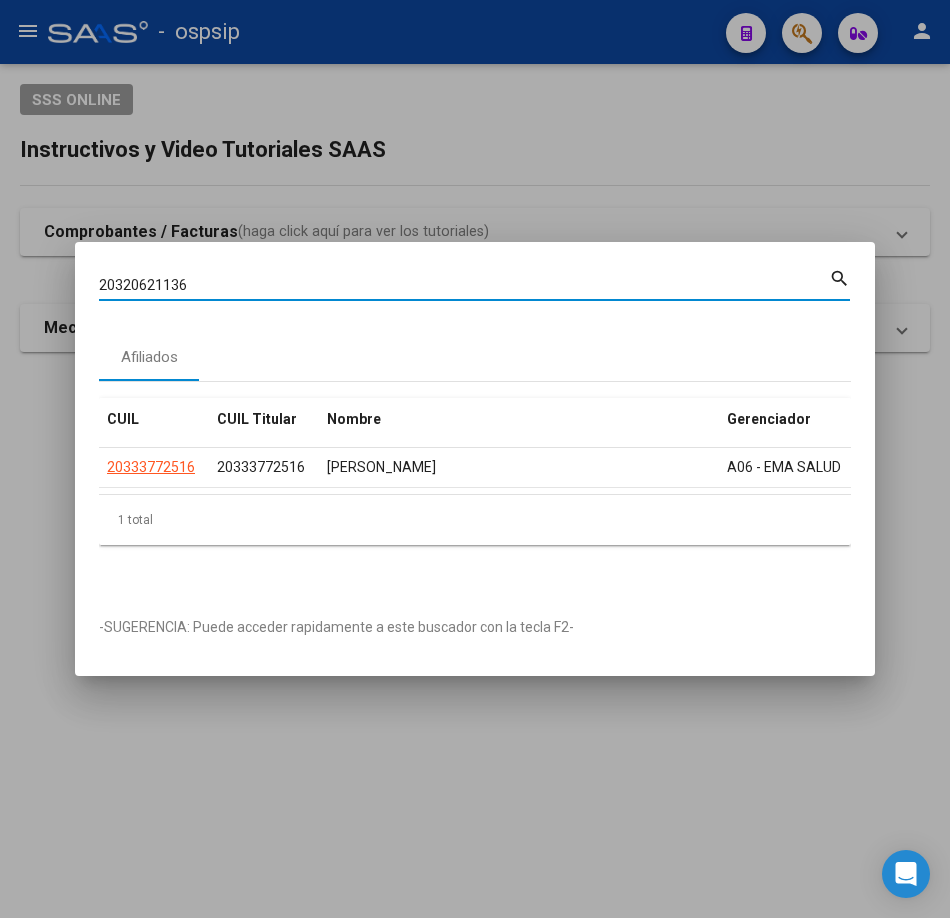 type on "20320621136" 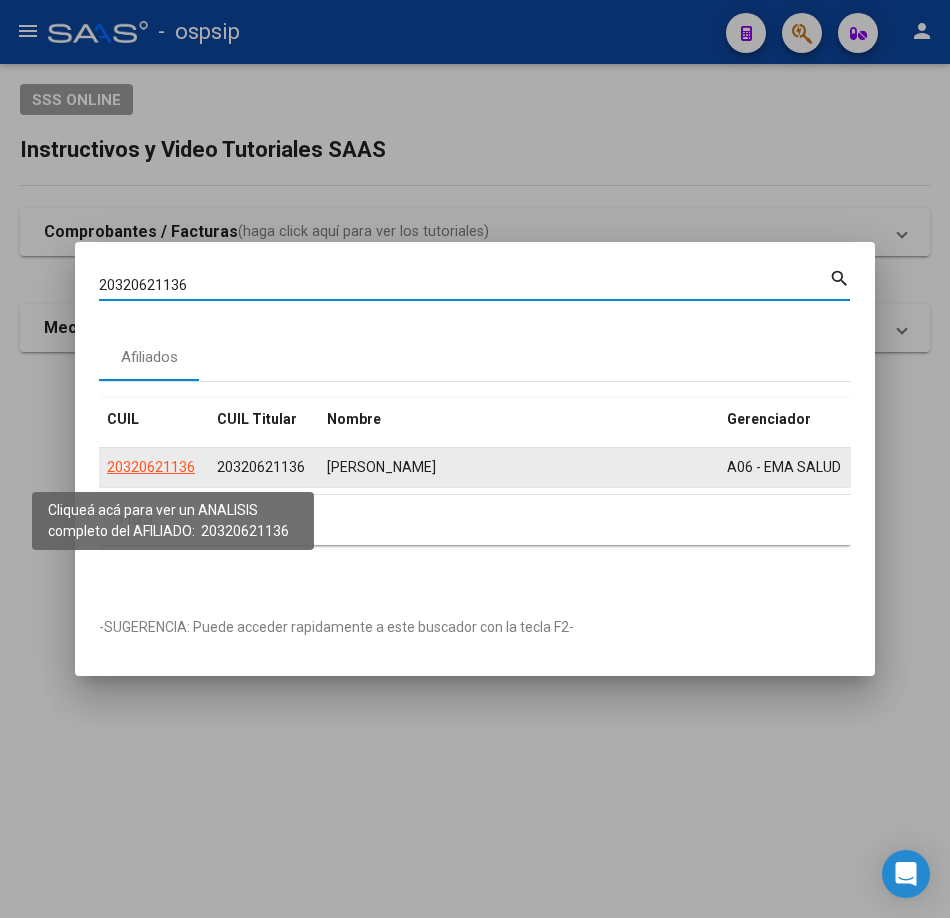 click on "20320621136" 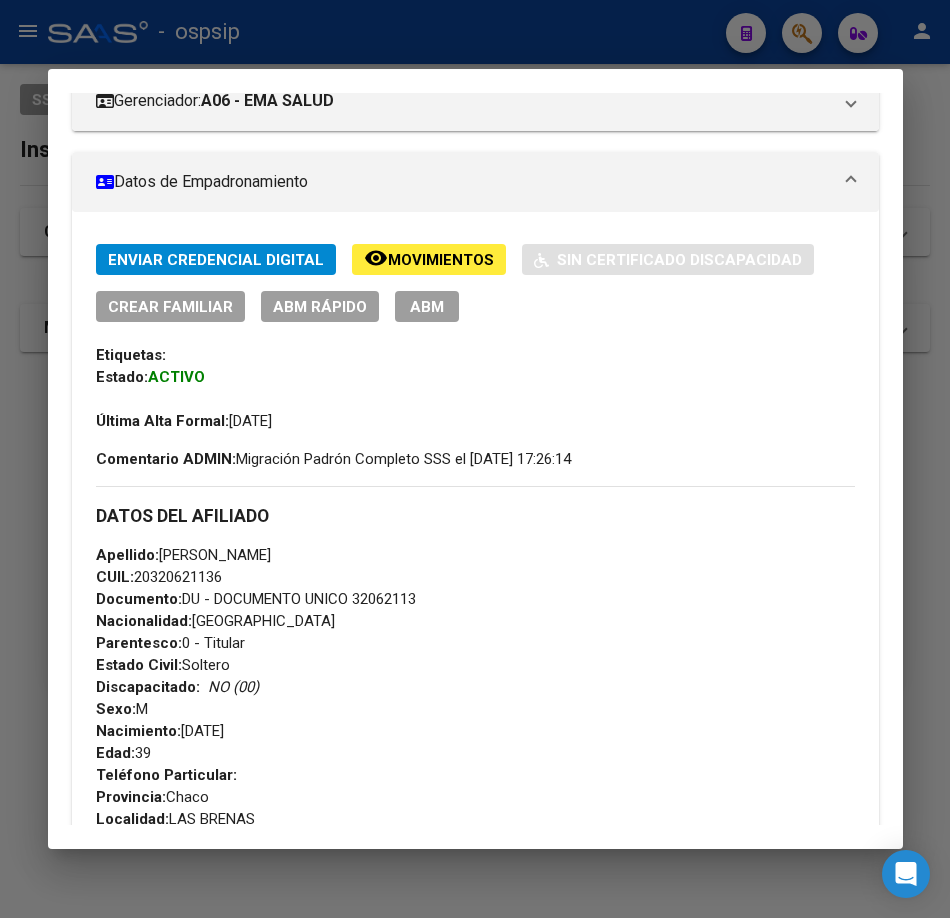 scroll, scrollTop: 500, scrollLeft: 0, axis: vertical 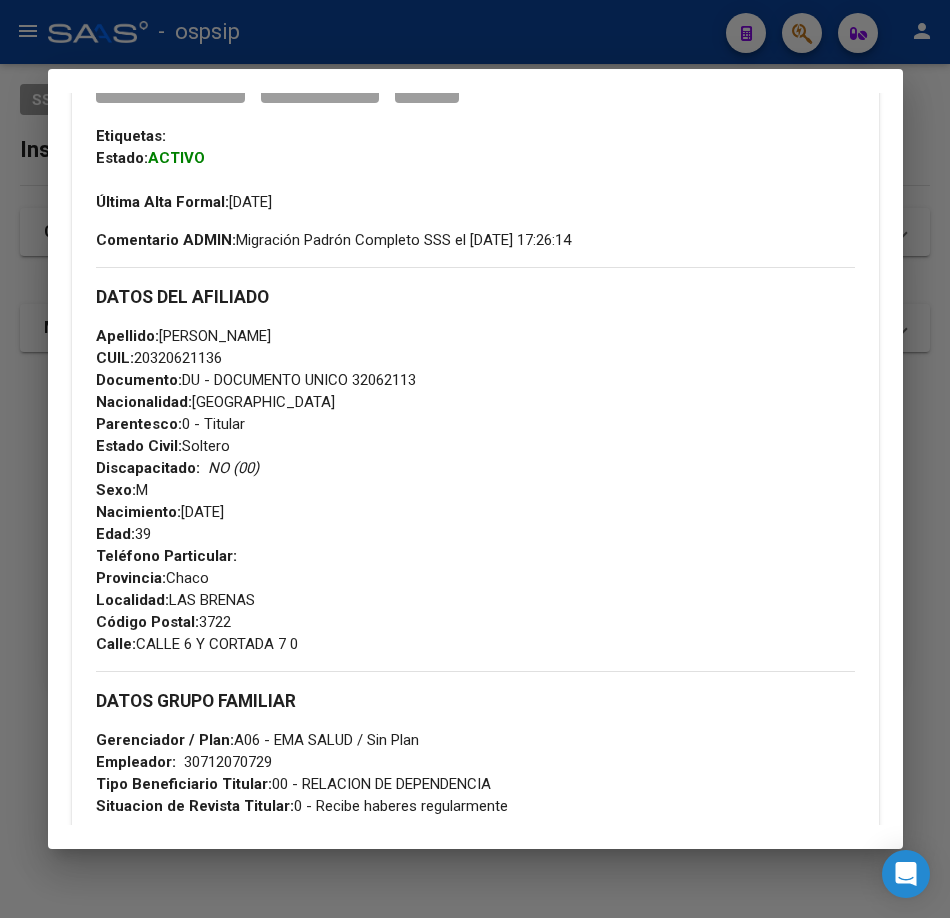 click at bounding box center [475, 459] 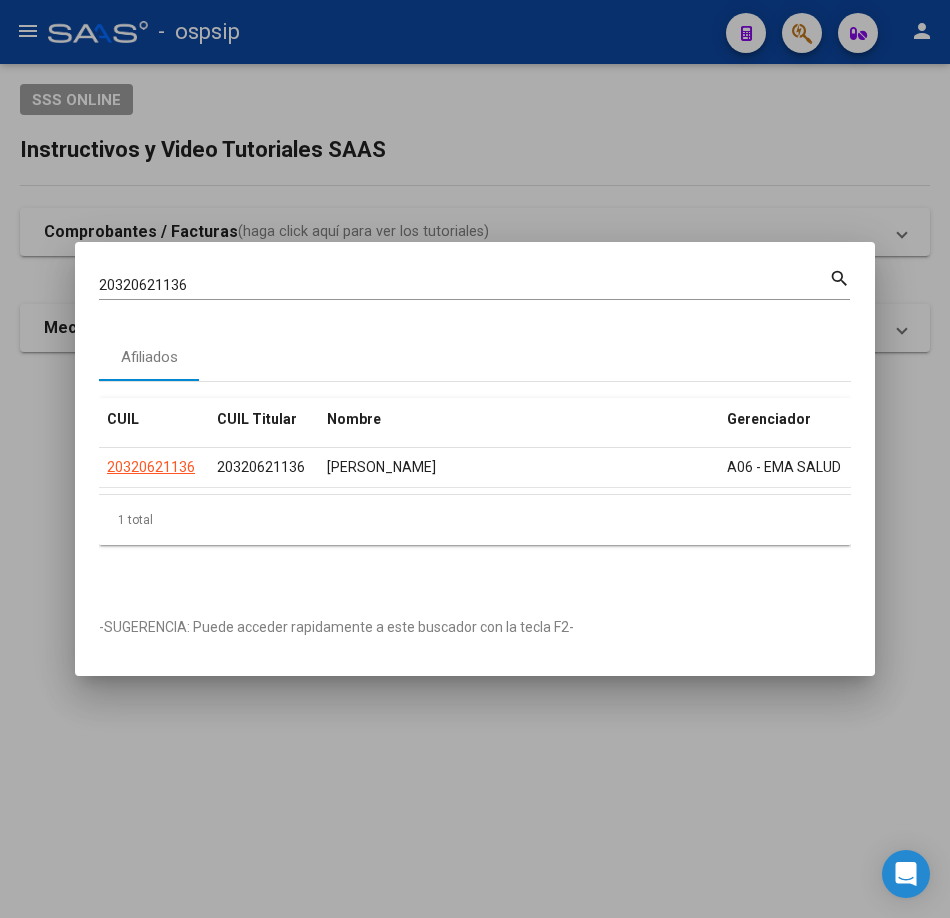 drag, startPoint x: 298, startPoint y: 292, endPoint x: 290, endPoint y: 283, distance: 12.0415945 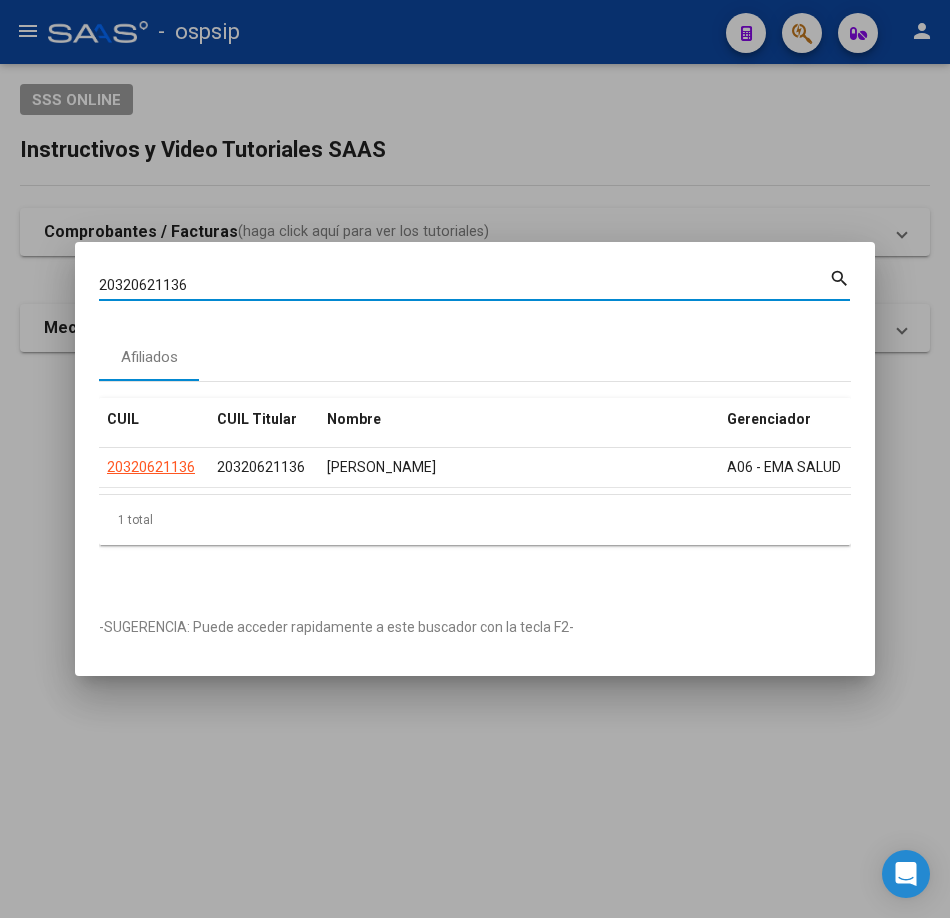 click on "20320621136" at bounding box center [464, 285] 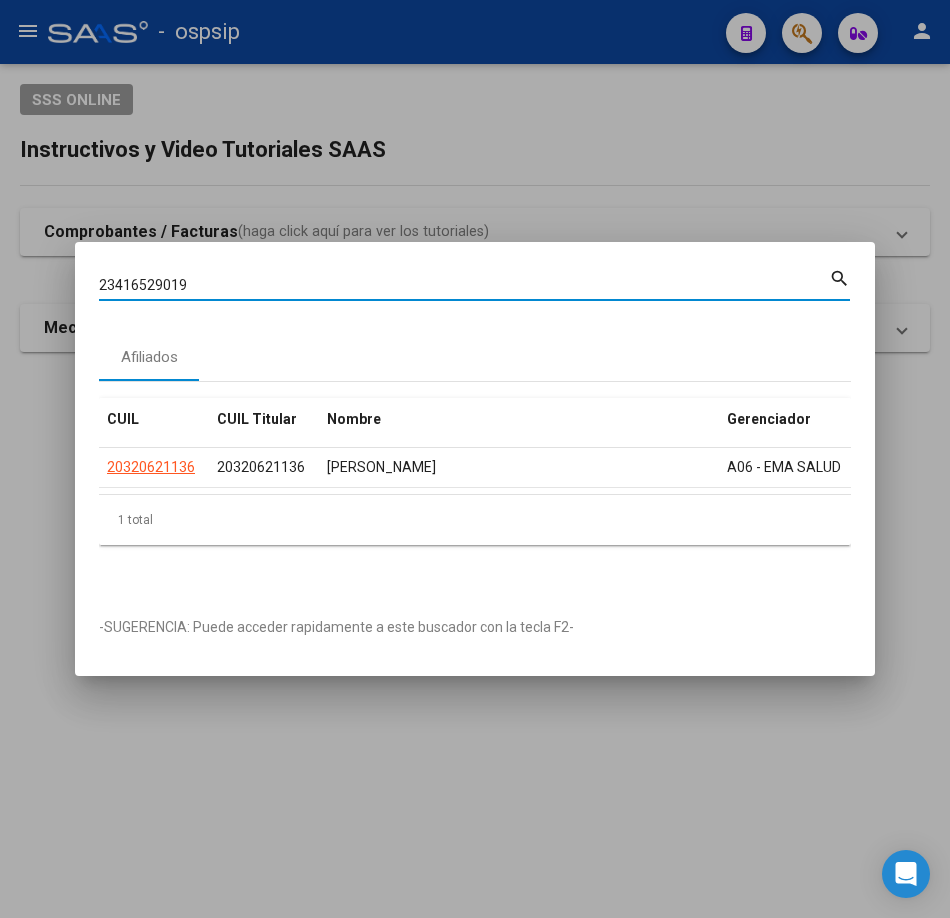 type on "23416529019" 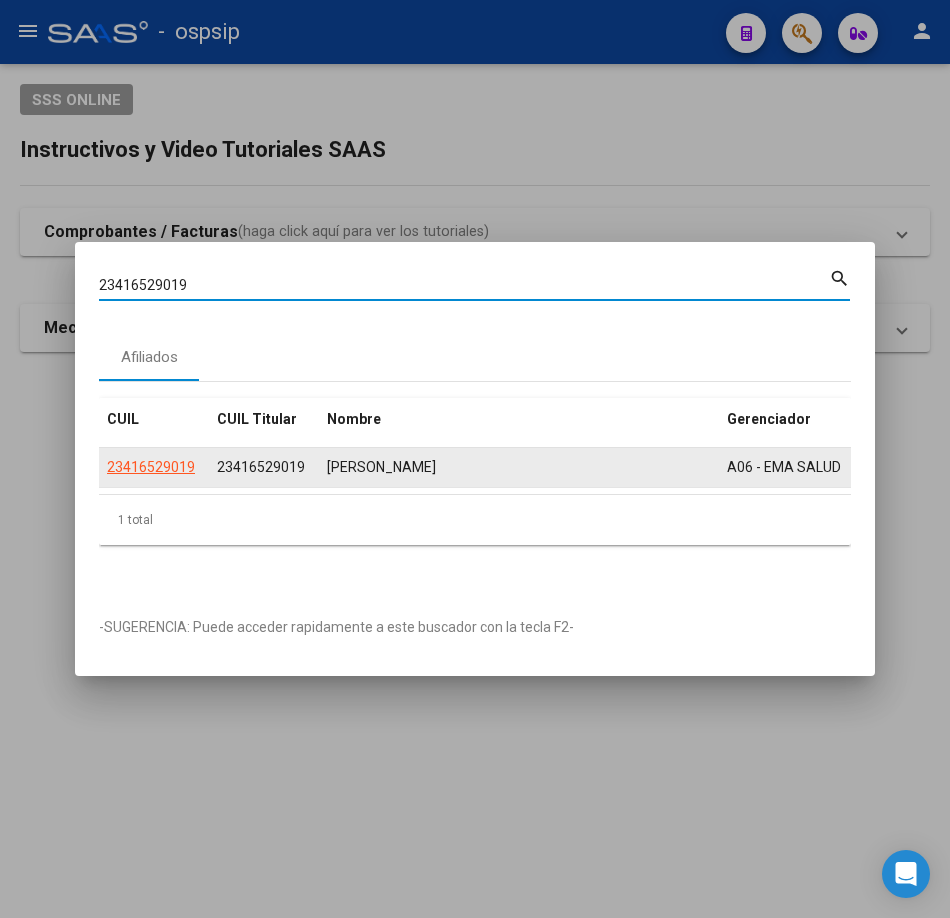 click on "23416529019" 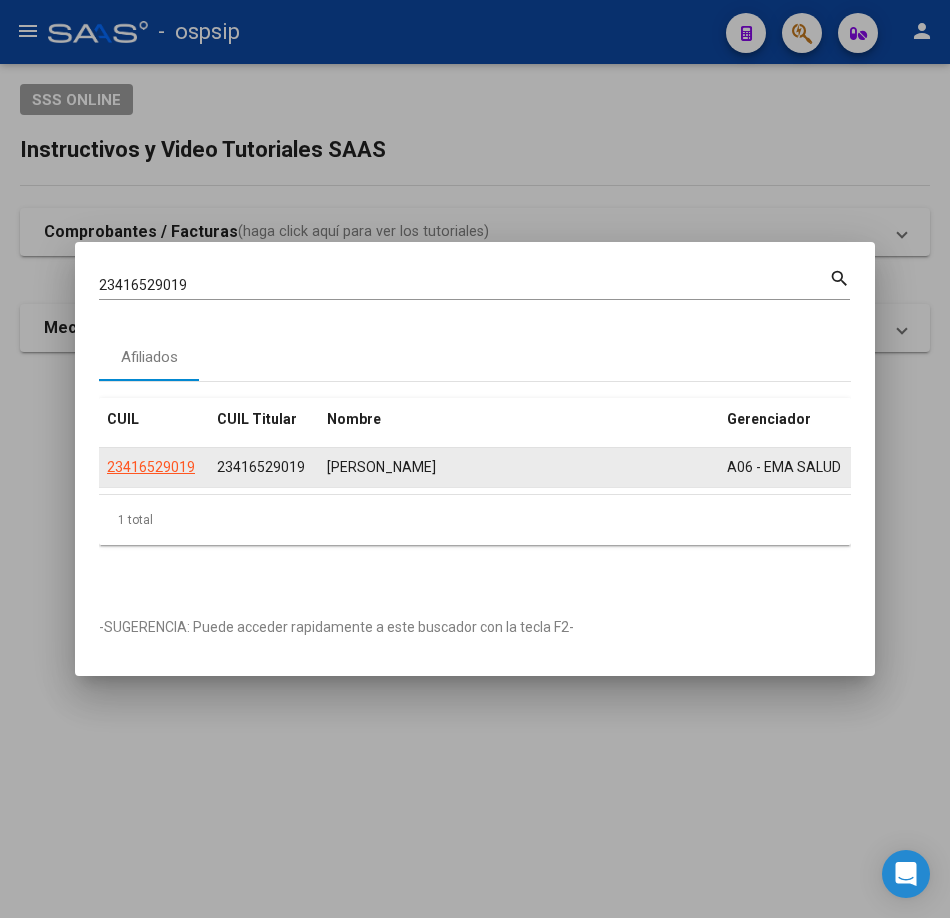 click on "23416529019" 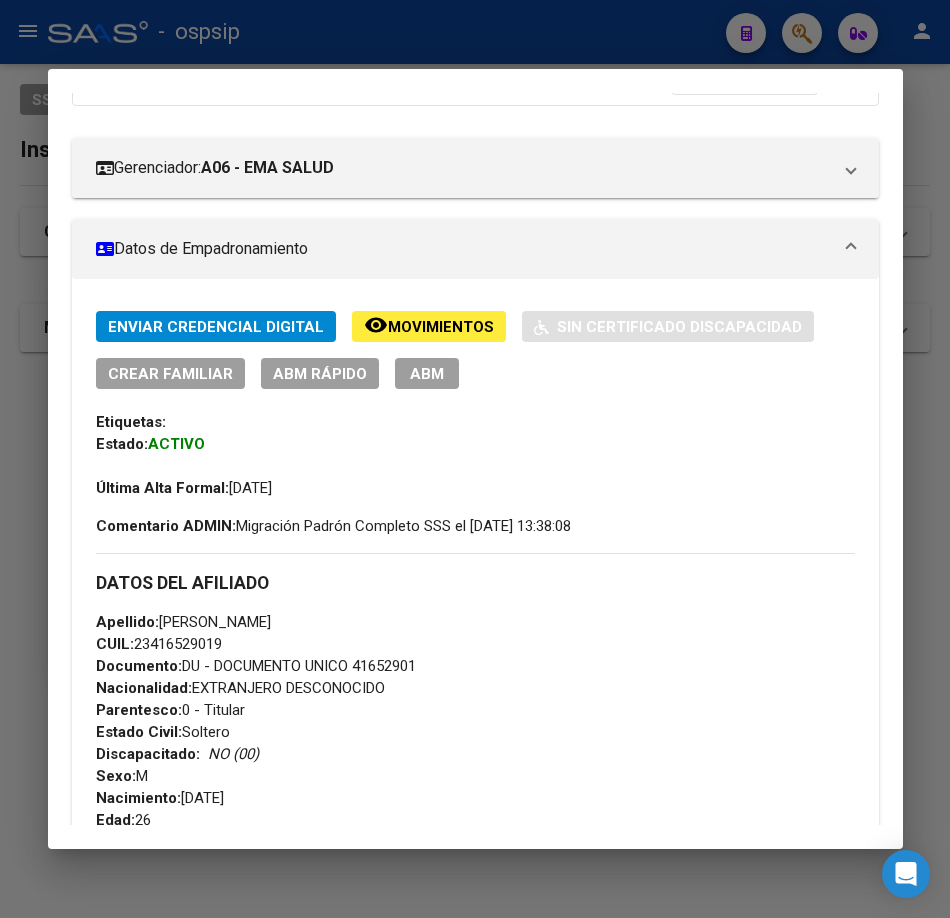 scroll, scrollTop: 500, scrollLeft: 0, axis: vertical 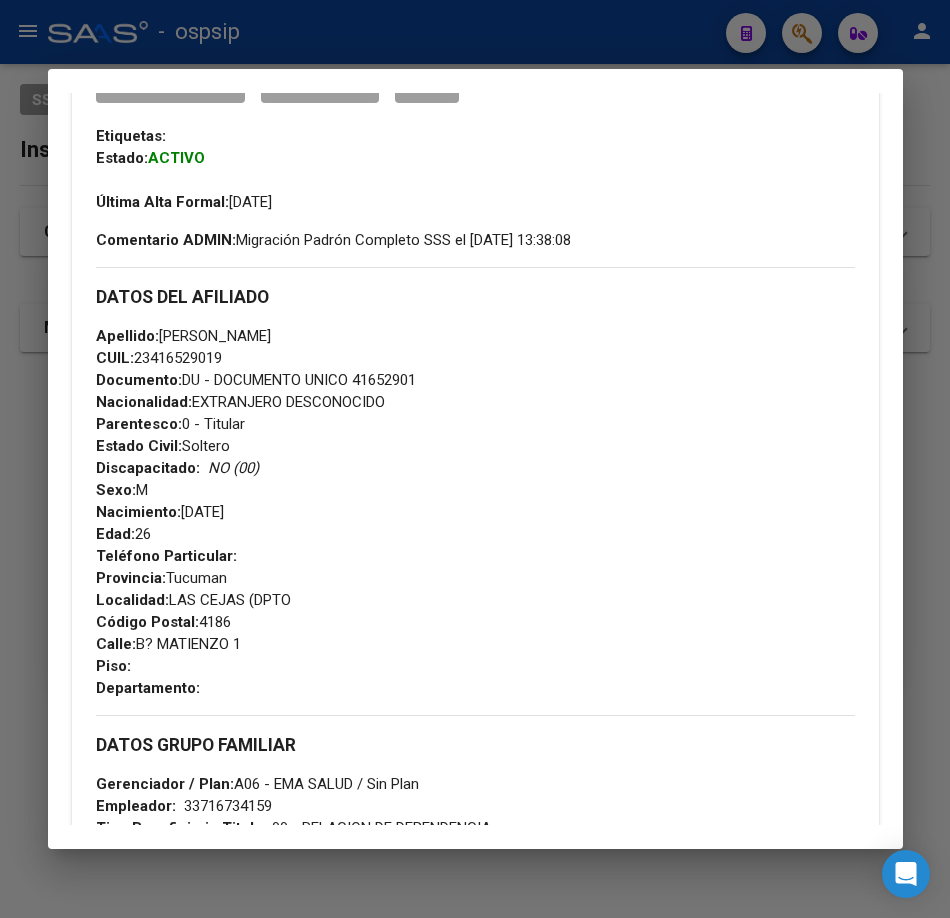click at bounding box center [475, 459] 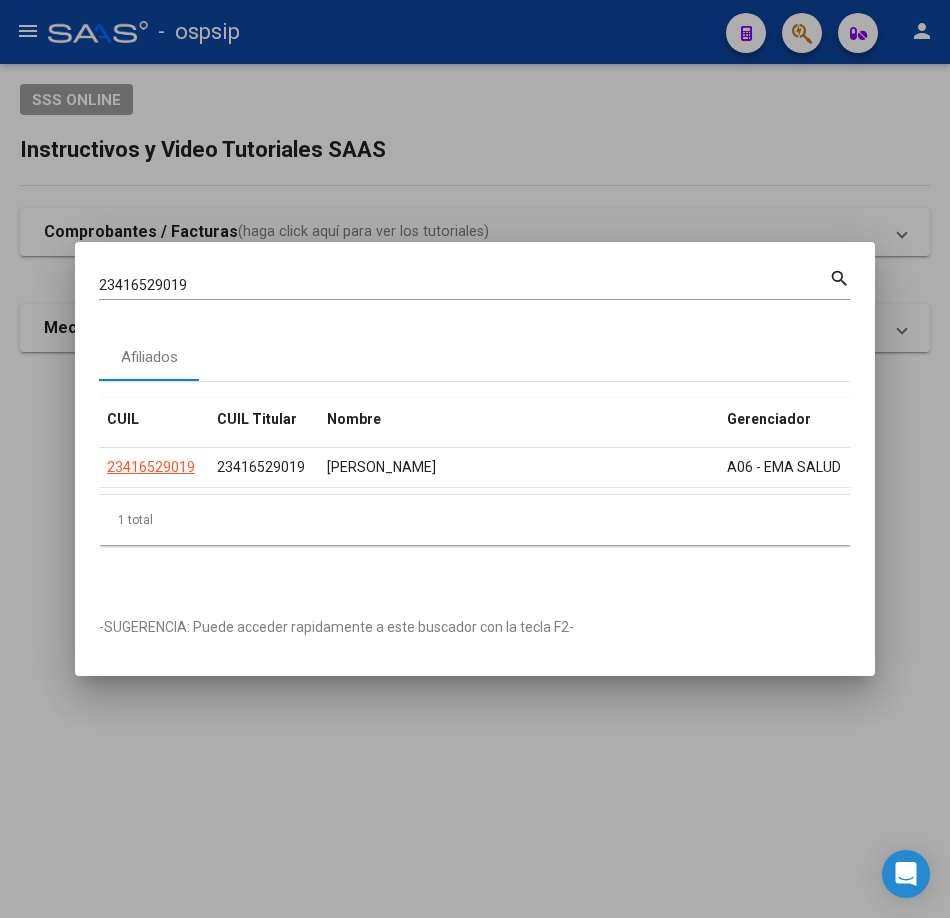 click on "23416529019" at bounding box center [464, 285] 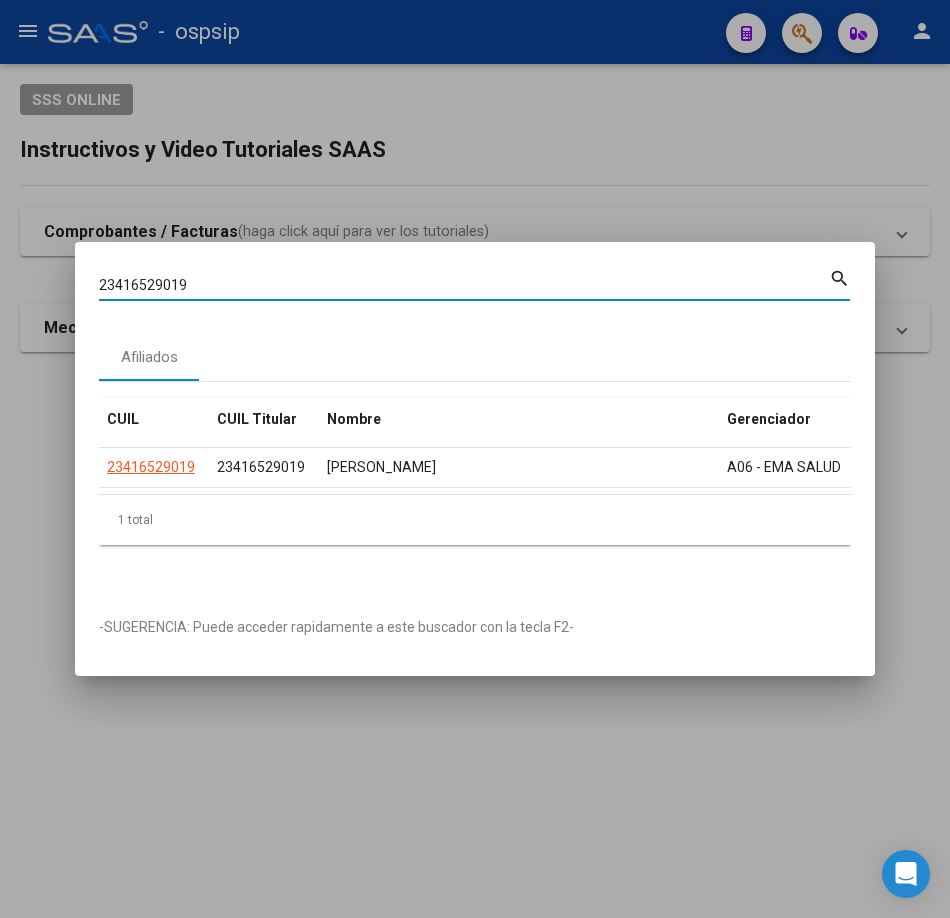 click on "23416529019" at bounding box center (464, 285) 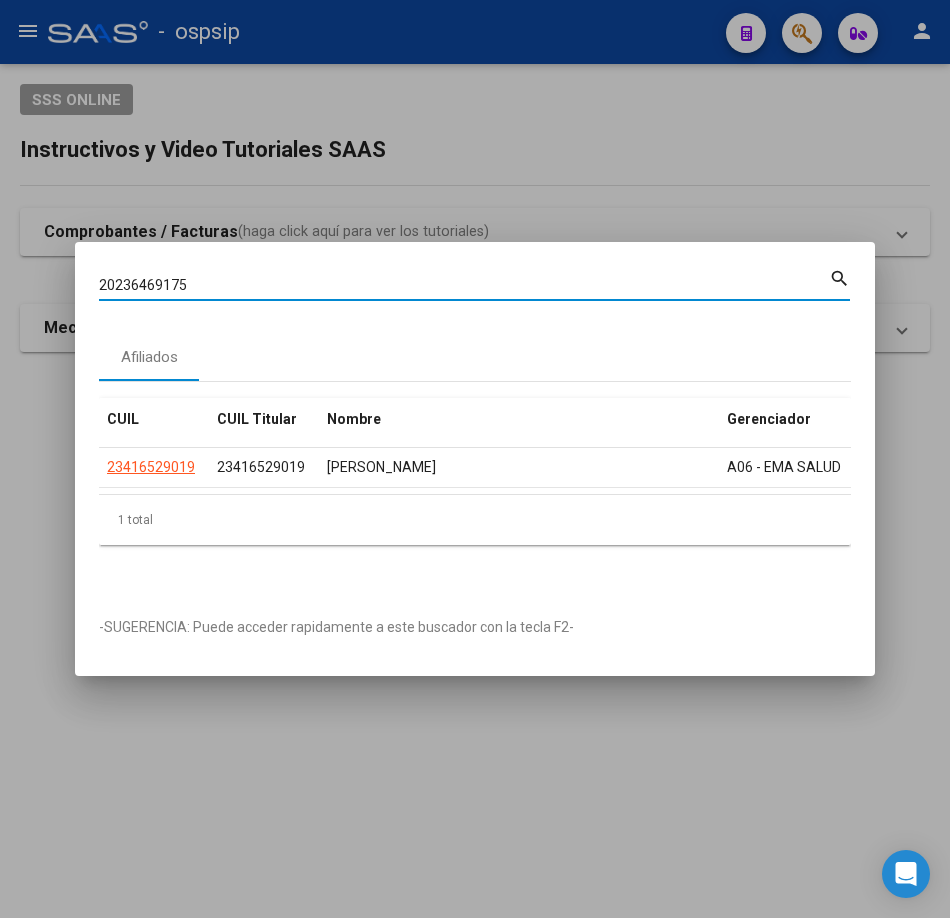 type on "20236469175" 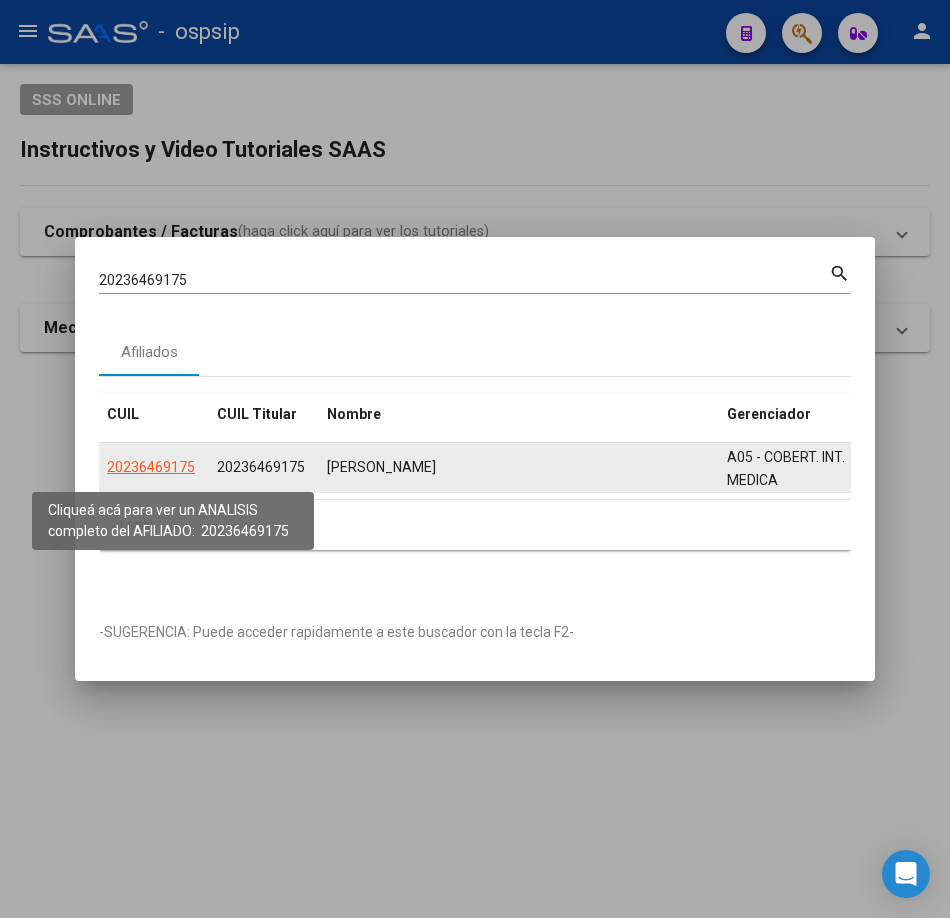 click on "20236469175" 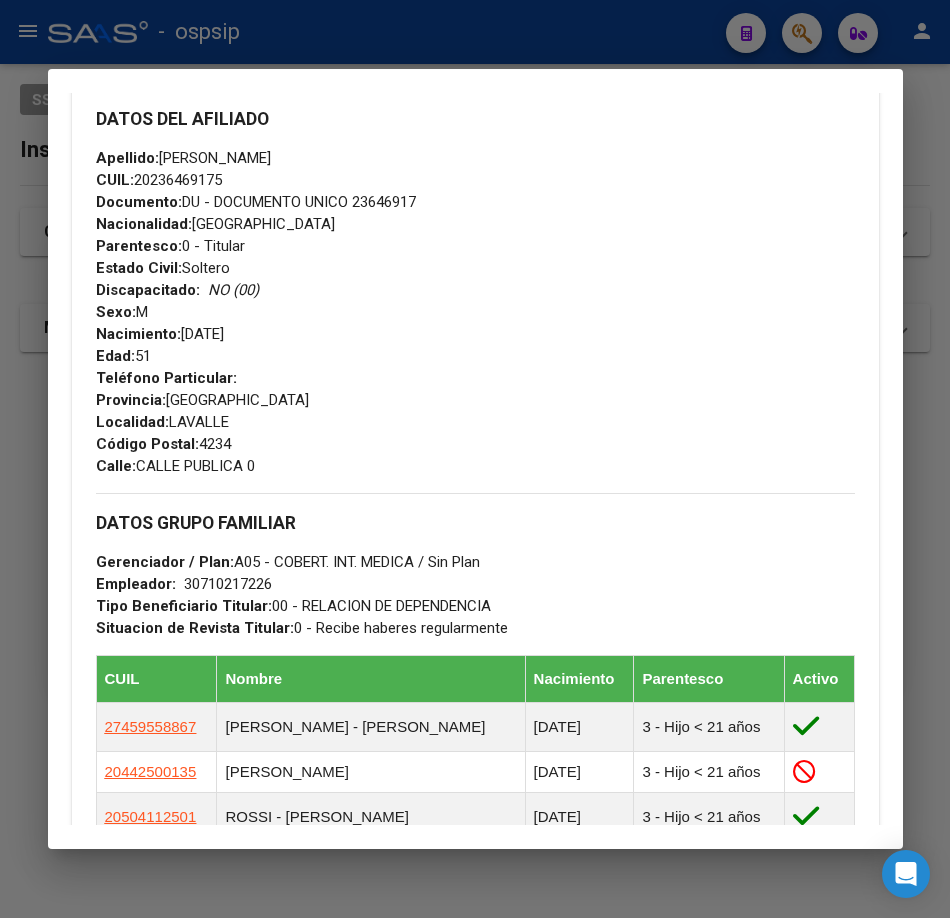 scroll, scrollTop: 700, scrollLeft: 0, axis: vertical 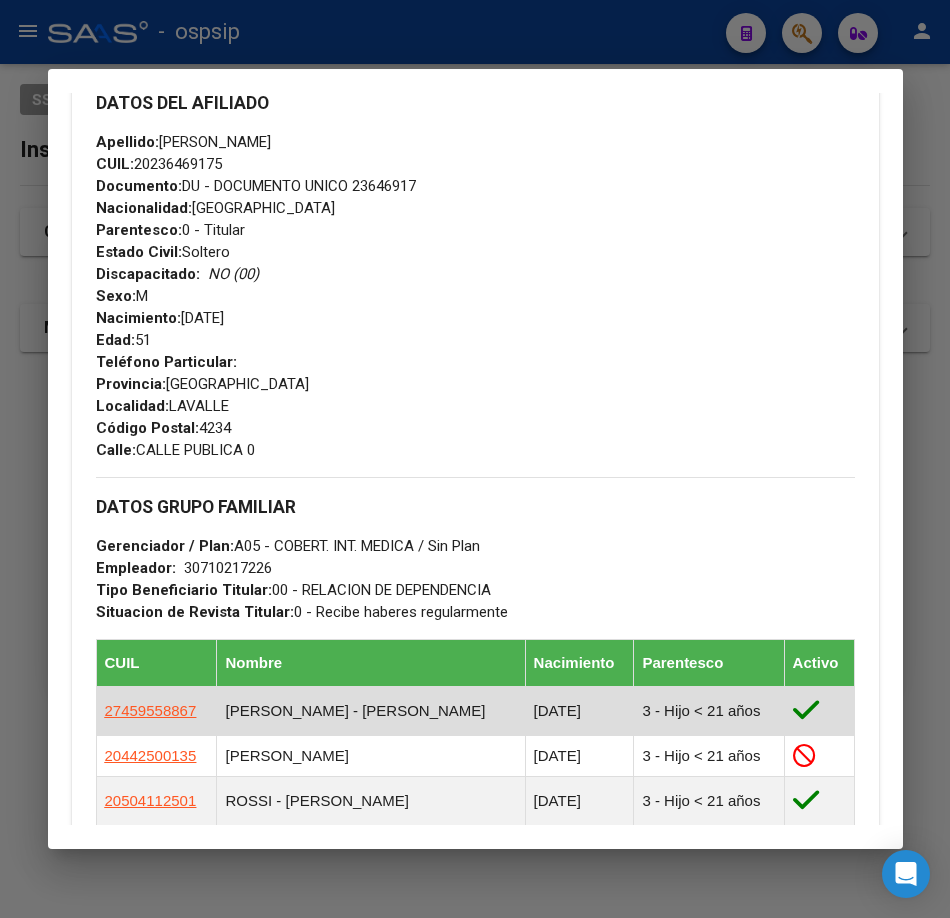 click on "27459558867" at bounding box center (156, 711) 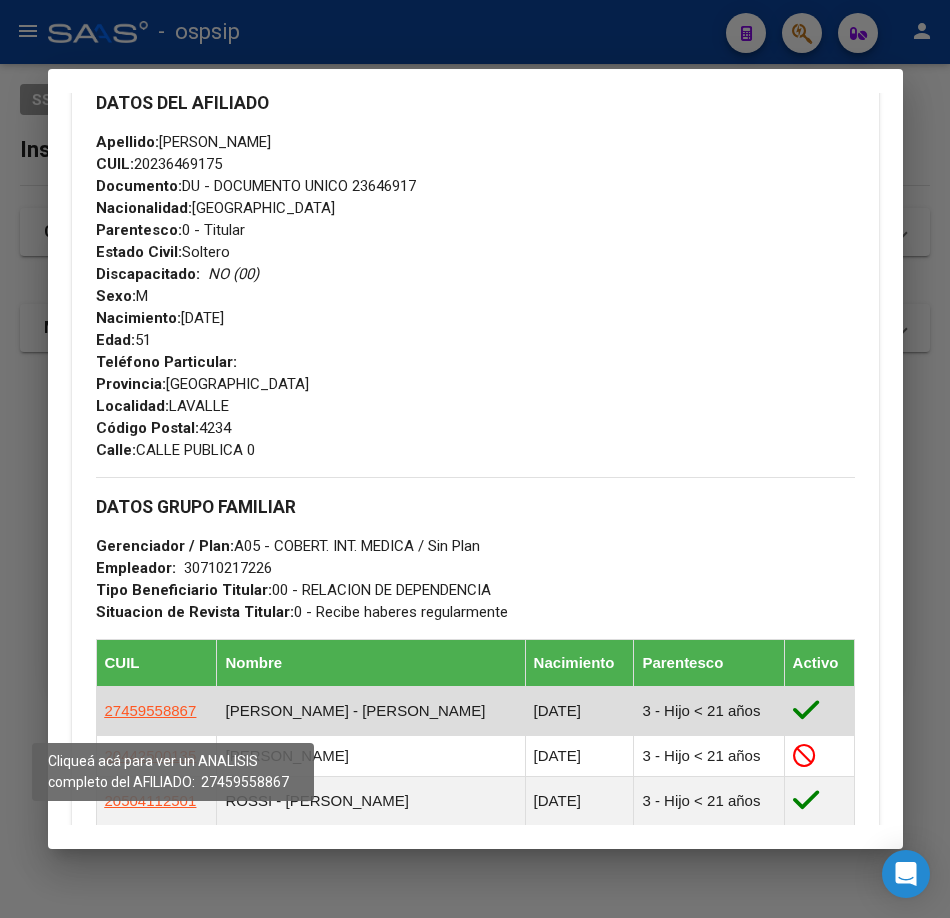 click on "27459558867" at bounding box center (151, 710) 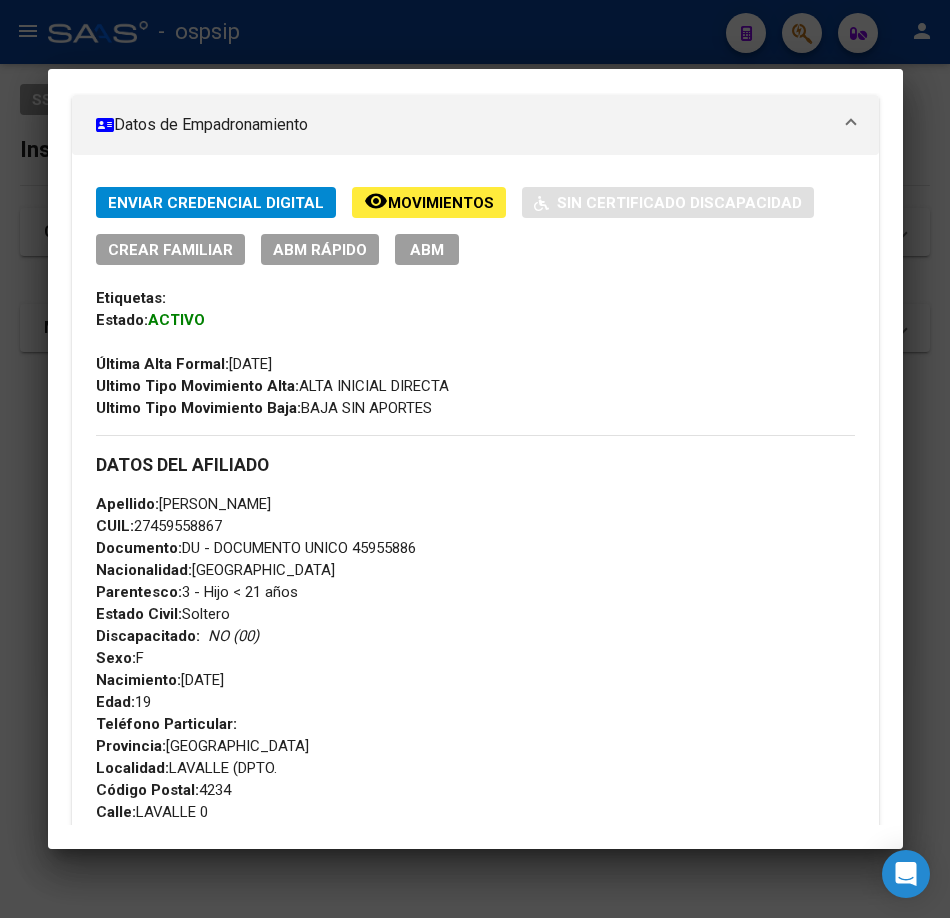 scroll, scrollTop: 600, scrollLeft: 0, axis: vertical 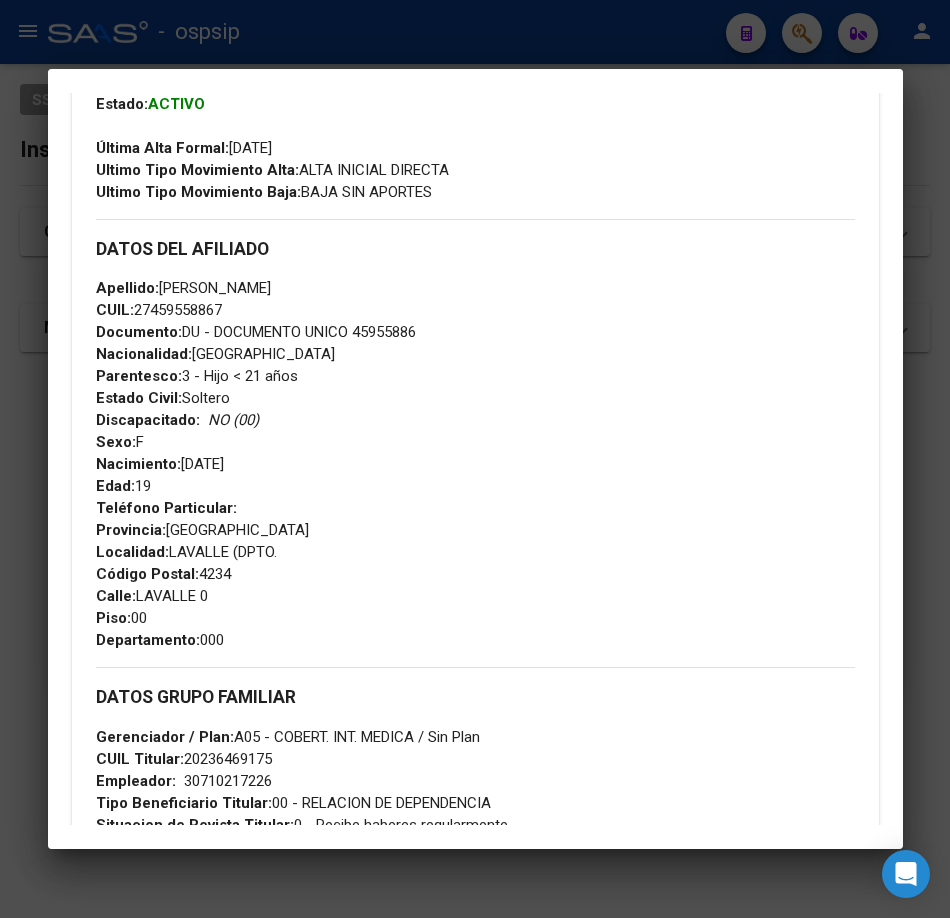 click at bounding box center (475, 459) 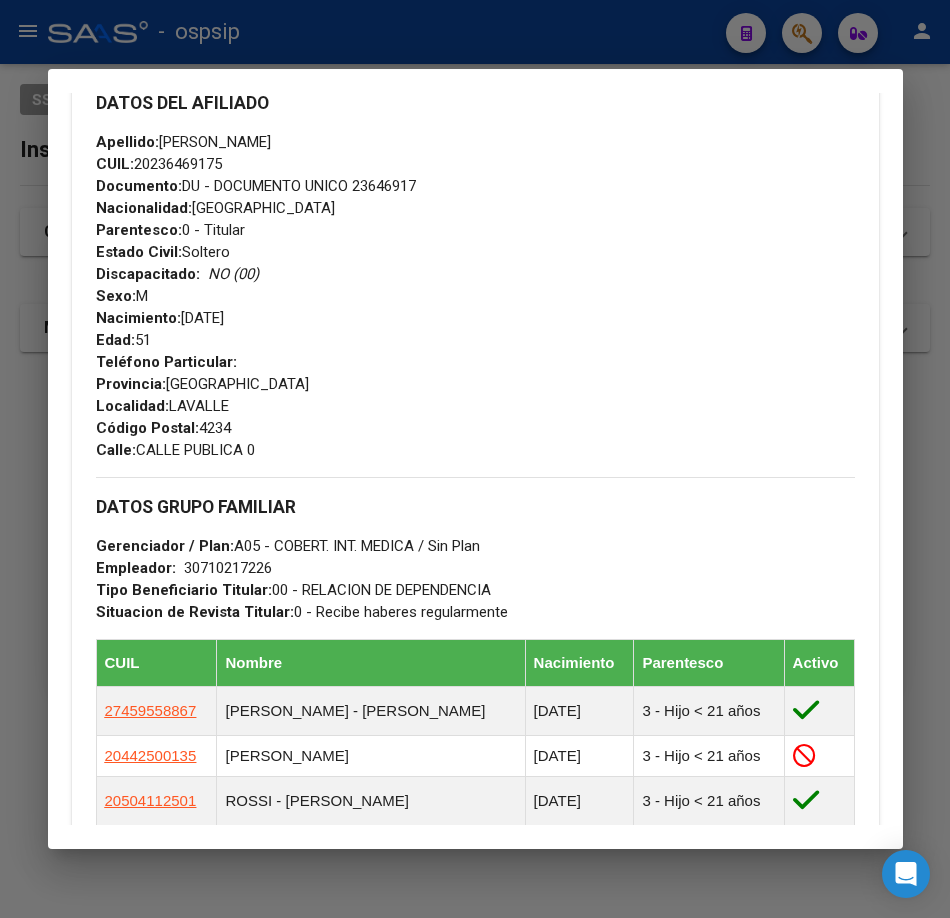 click at bounding box center [475, 459] 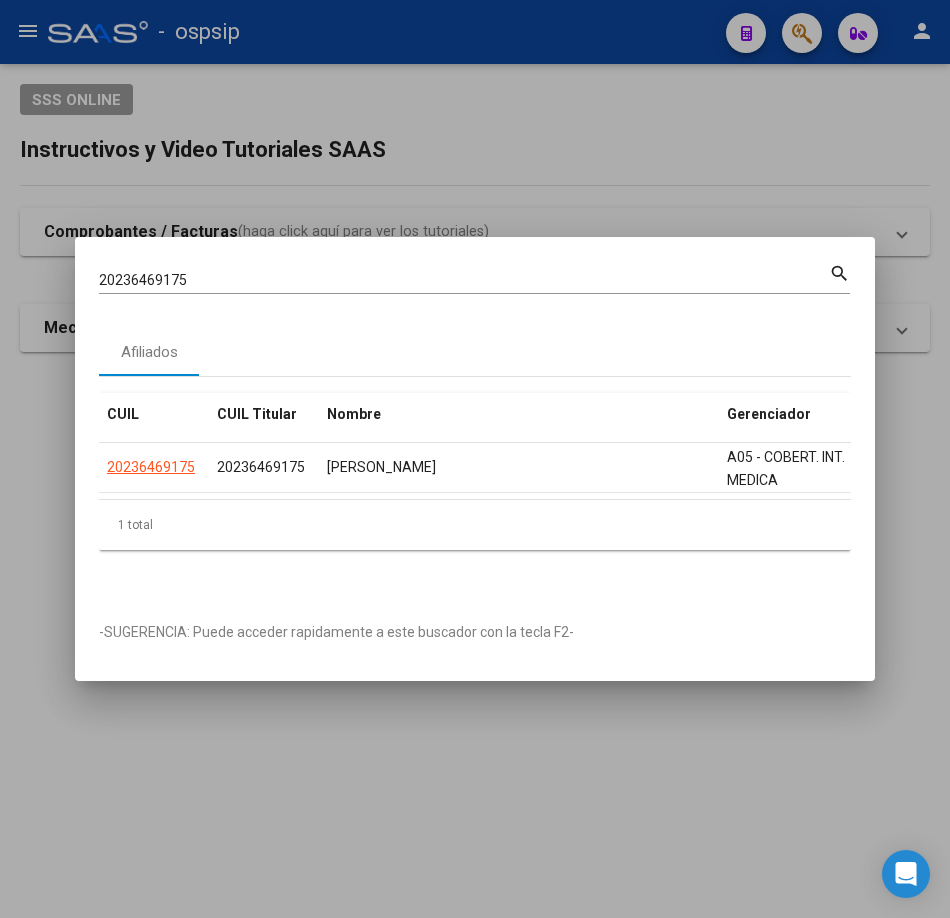 click on "20236469175" at bounding box center [464, 280] 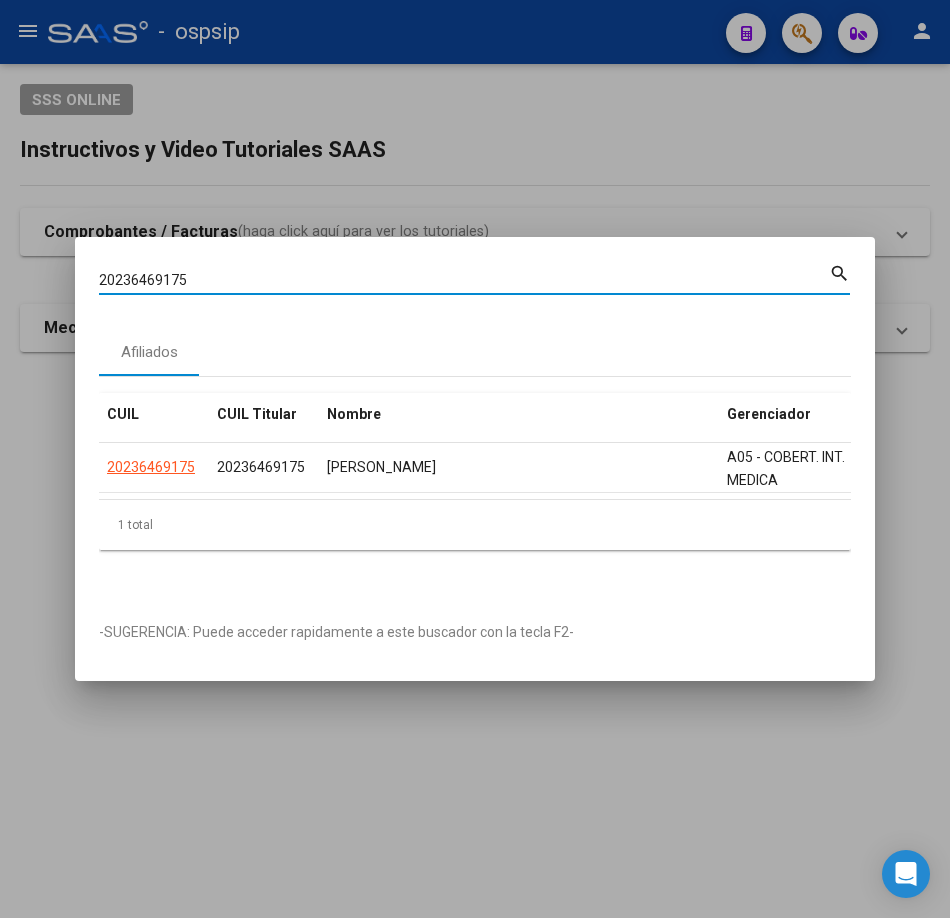 click on "20236469175" at bounding box center [464, 280] 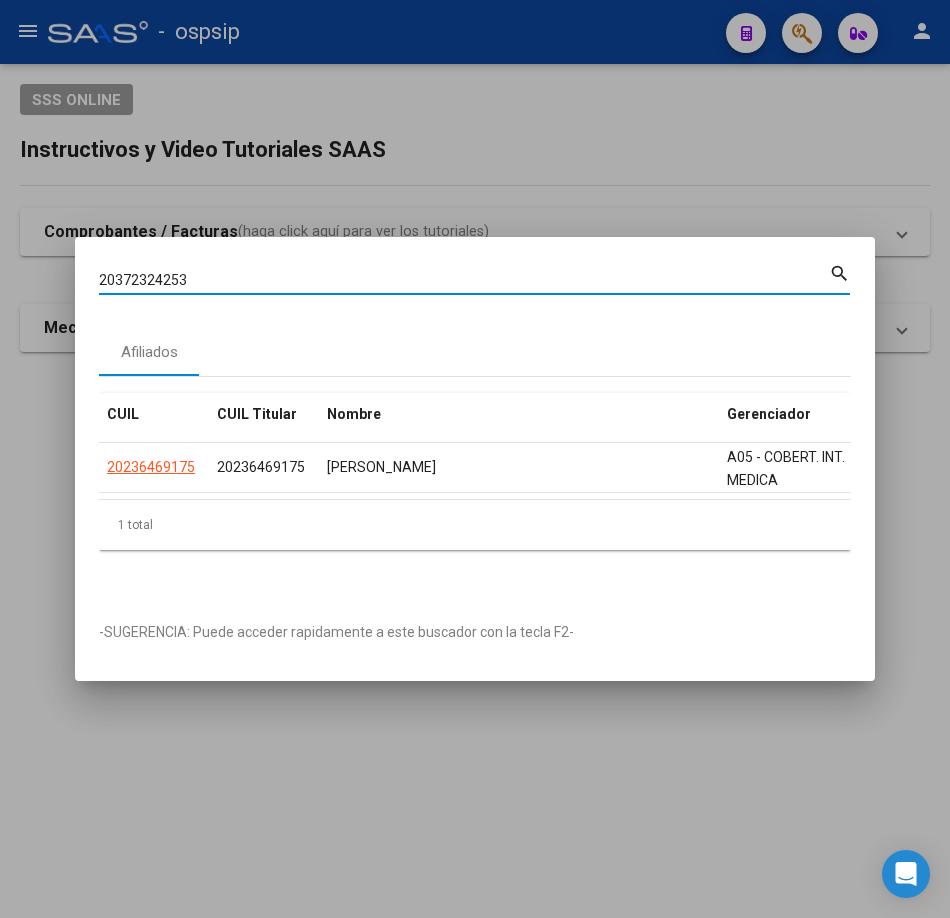type on "20372324253" 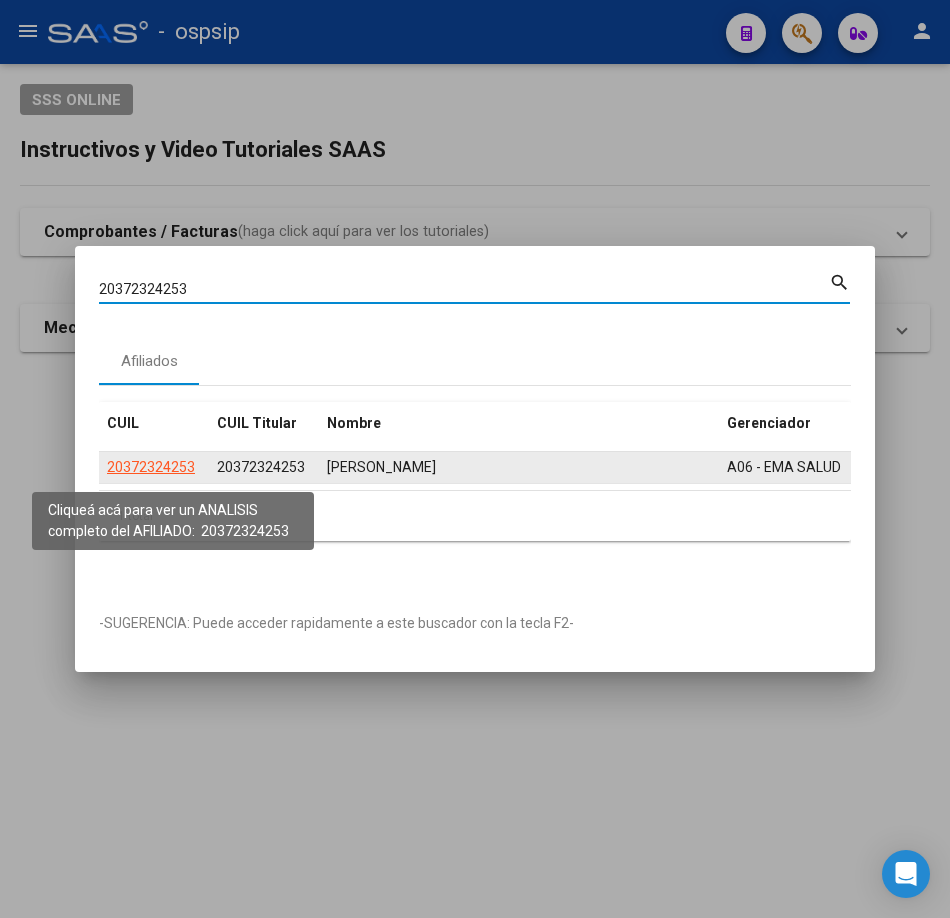 click on "20372324253" 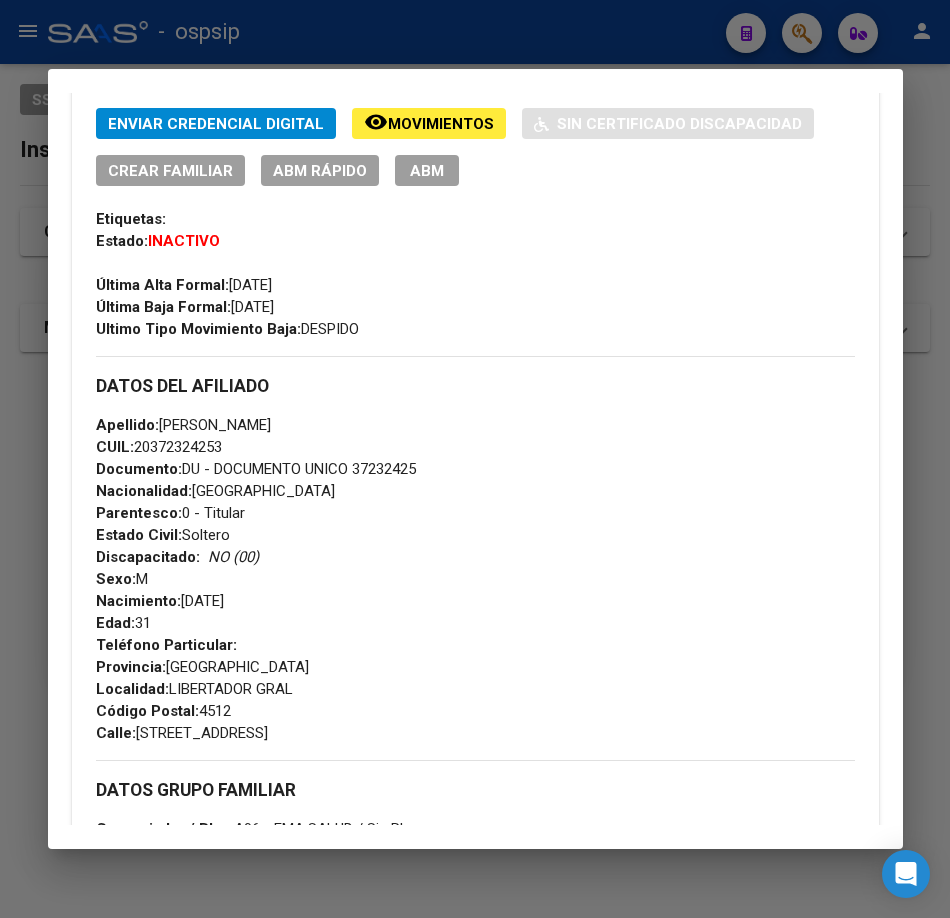 scroll, scrollTop: 200, scrollLeft: 0, axis: vertical 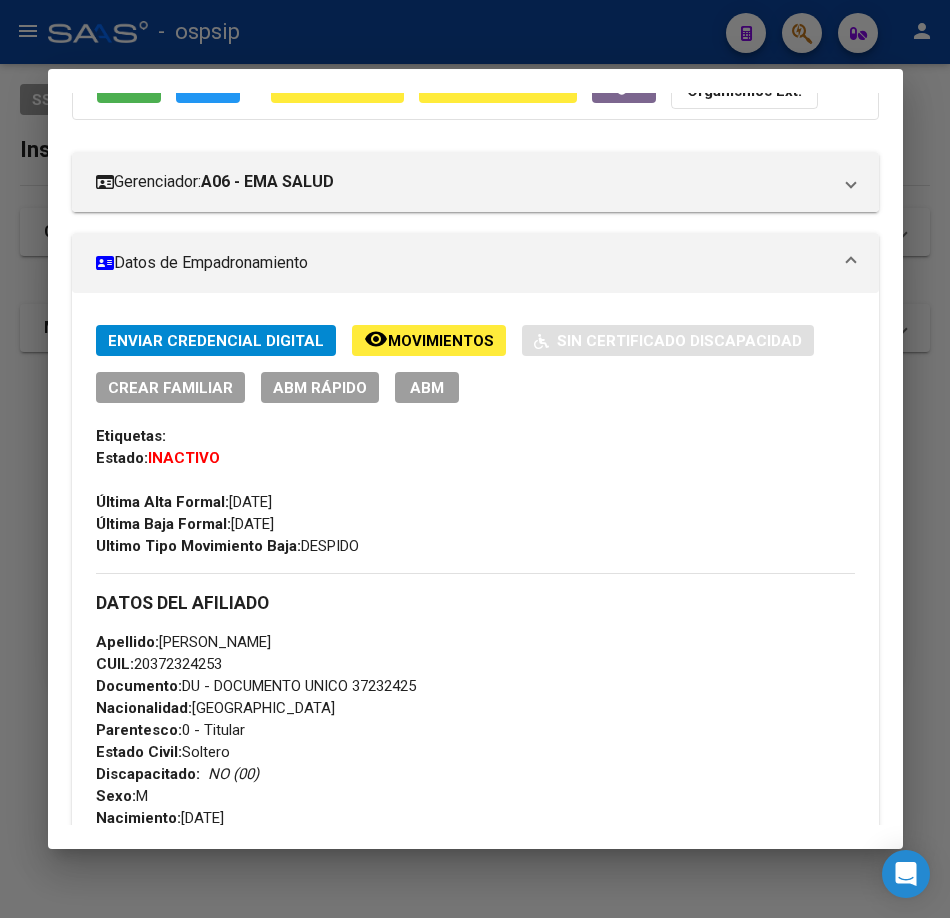 click at bounding box center (475, 459) 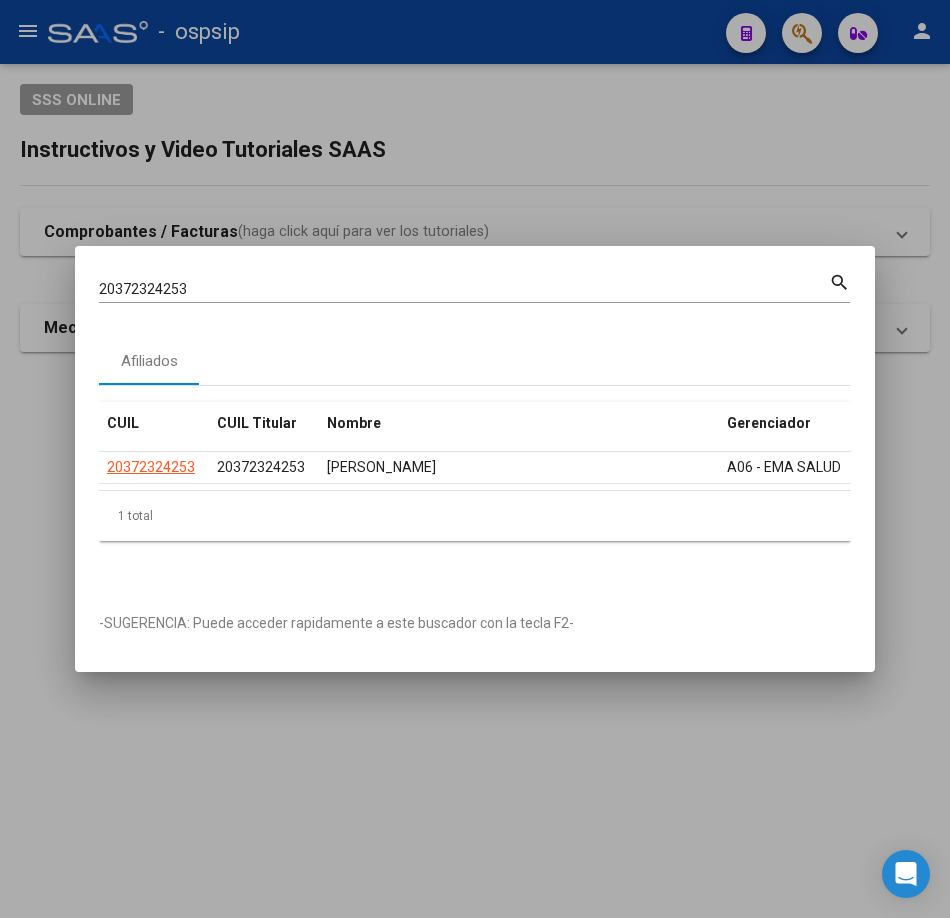 click on "20372324253 Buscar (apellido, dni, cuil, [PERSON_NAME], cuit, obra social) search" at bounding box center [474, 295] 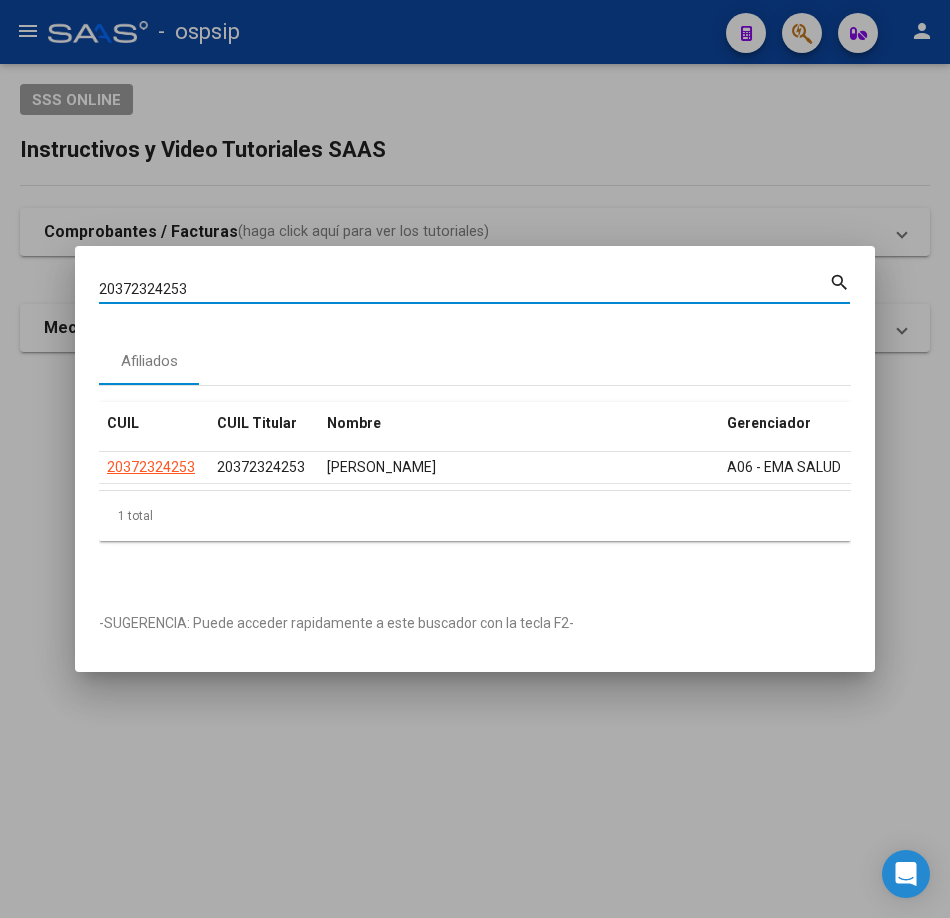 click on "20372324253" at bounding box center [464, 289] 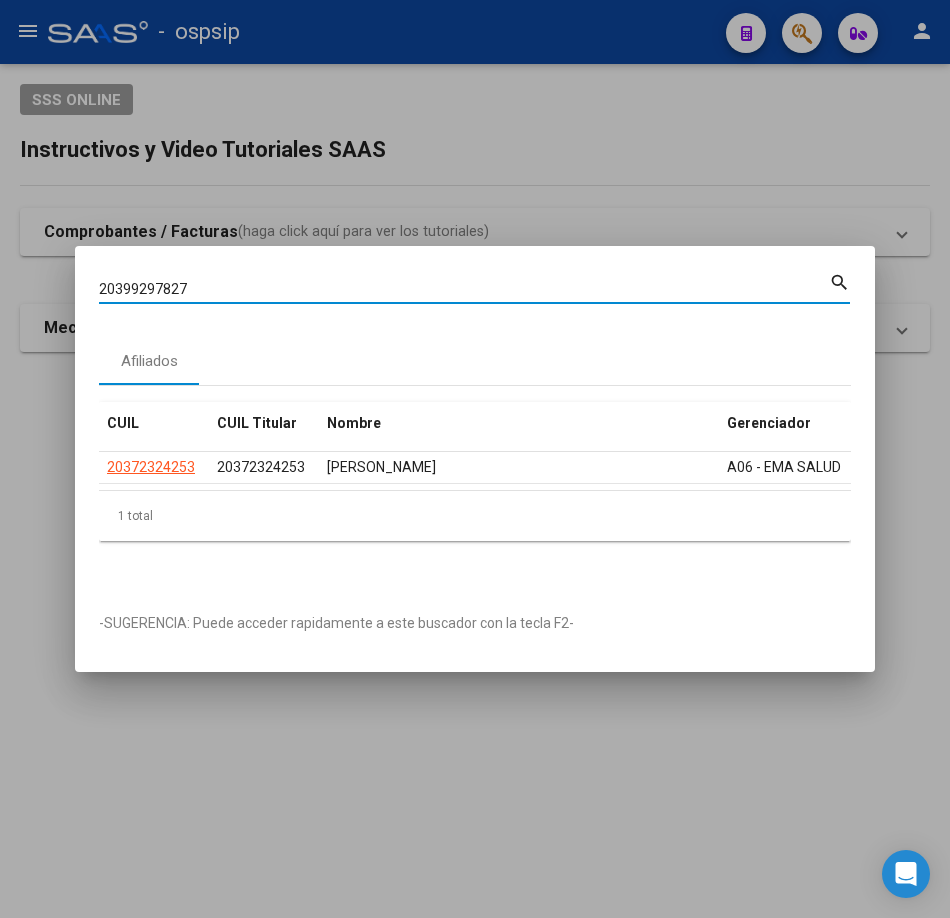 type on "20399297827" 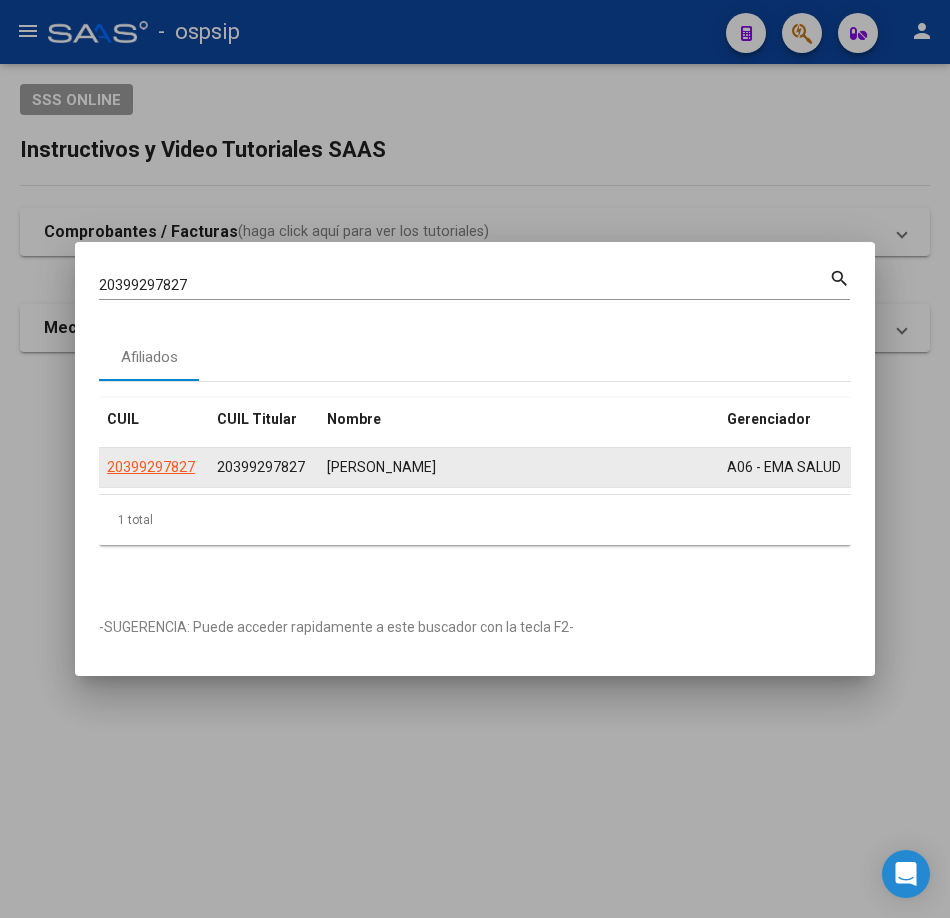 click on "20399297827" 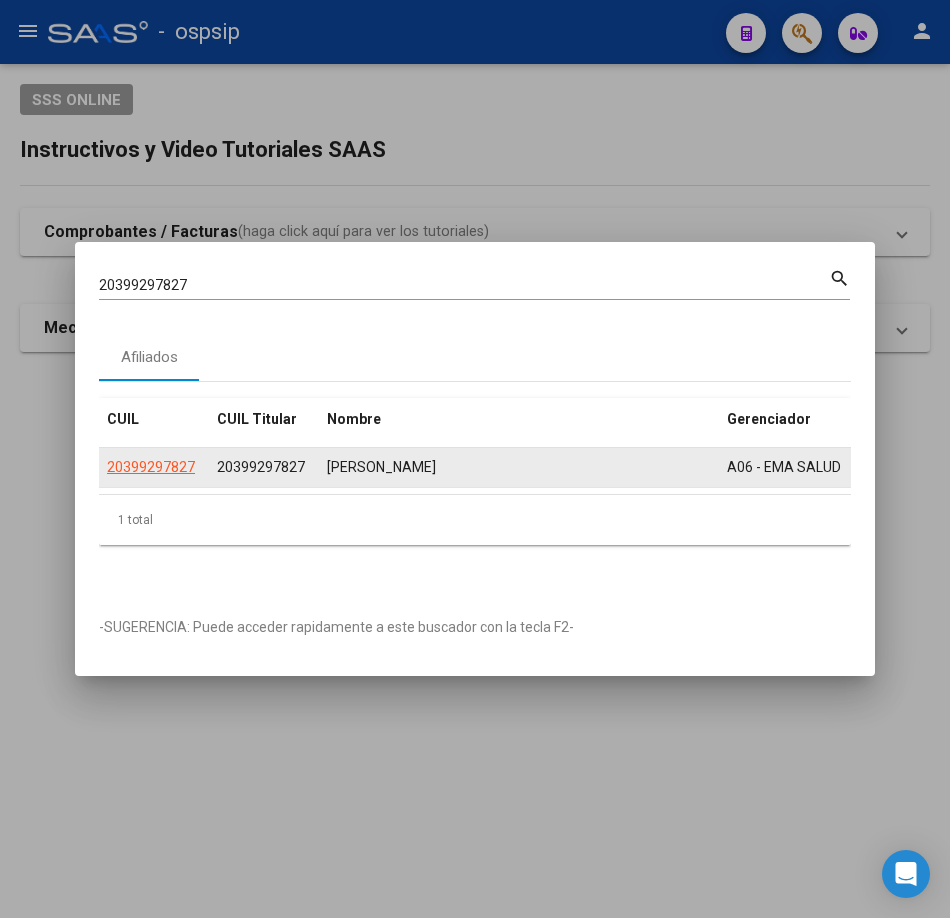 click on "20399297827" 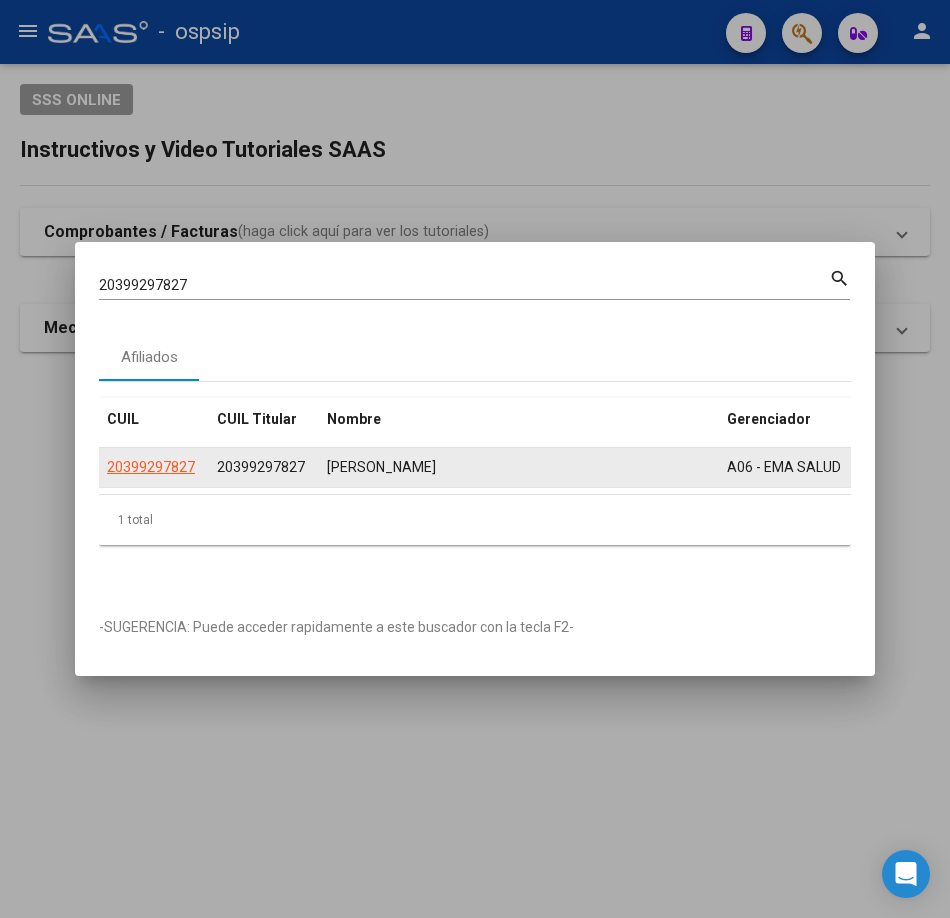 click on "20399297827" 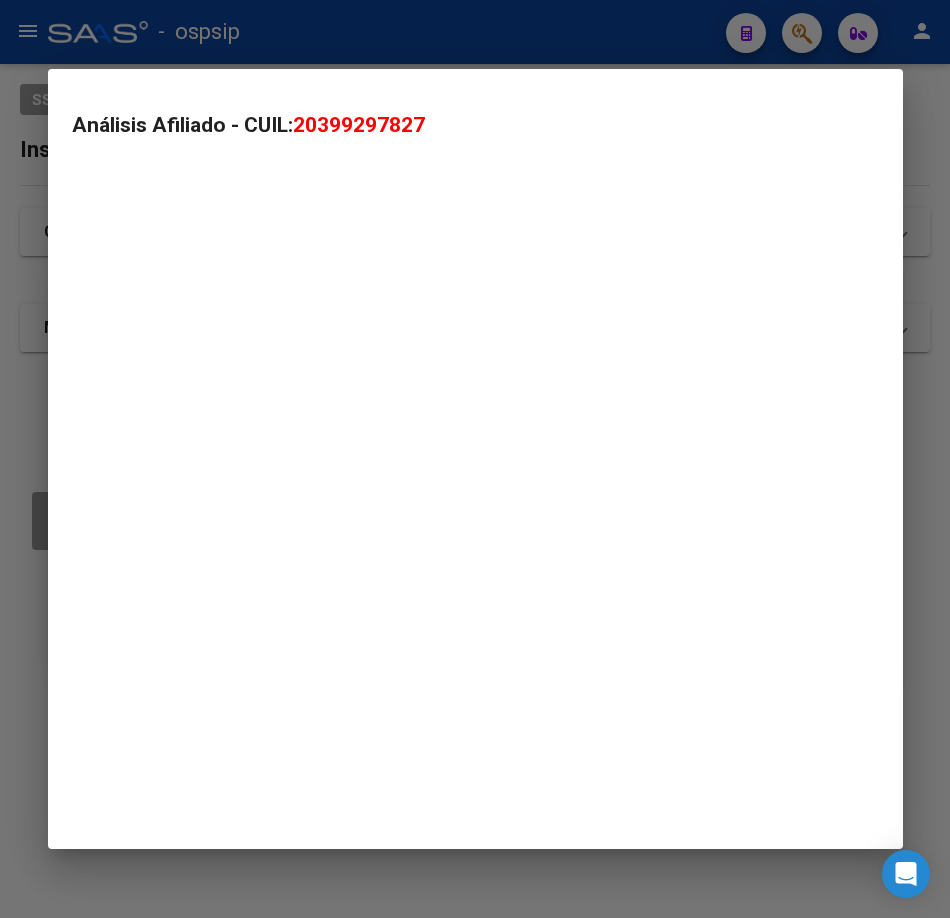 type on "20399297827" 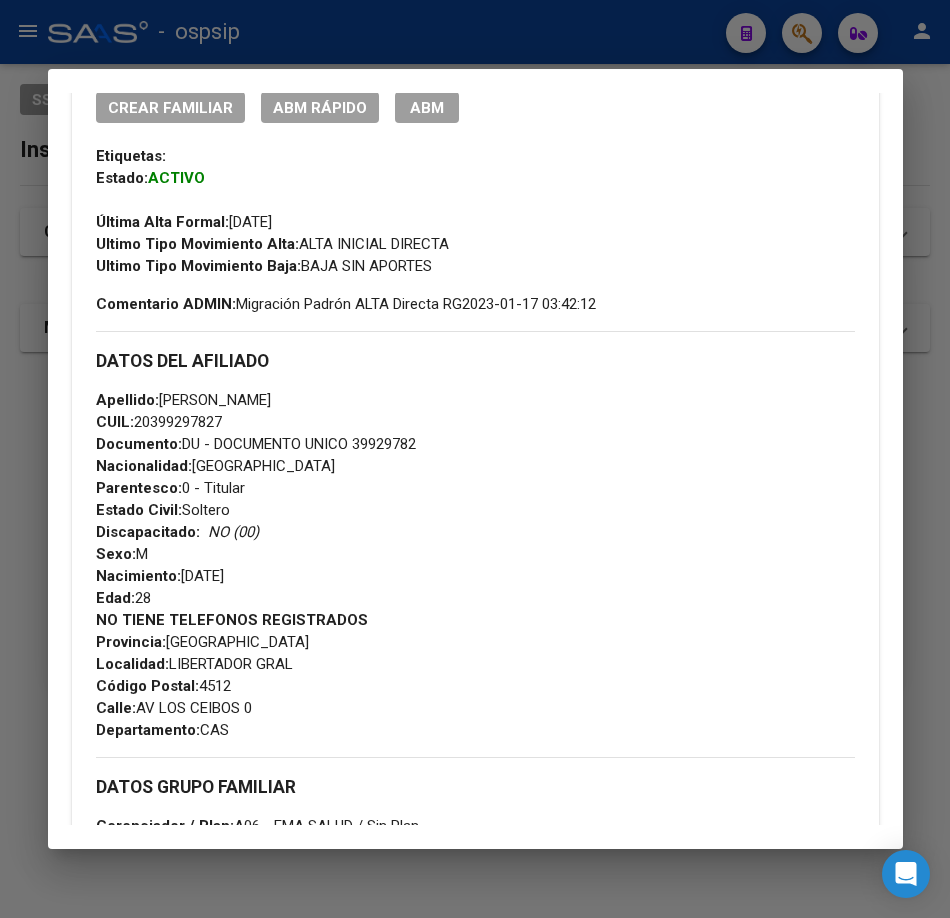 scroll, scrollTop: 500, scrollLeft: 0, axis: vertical 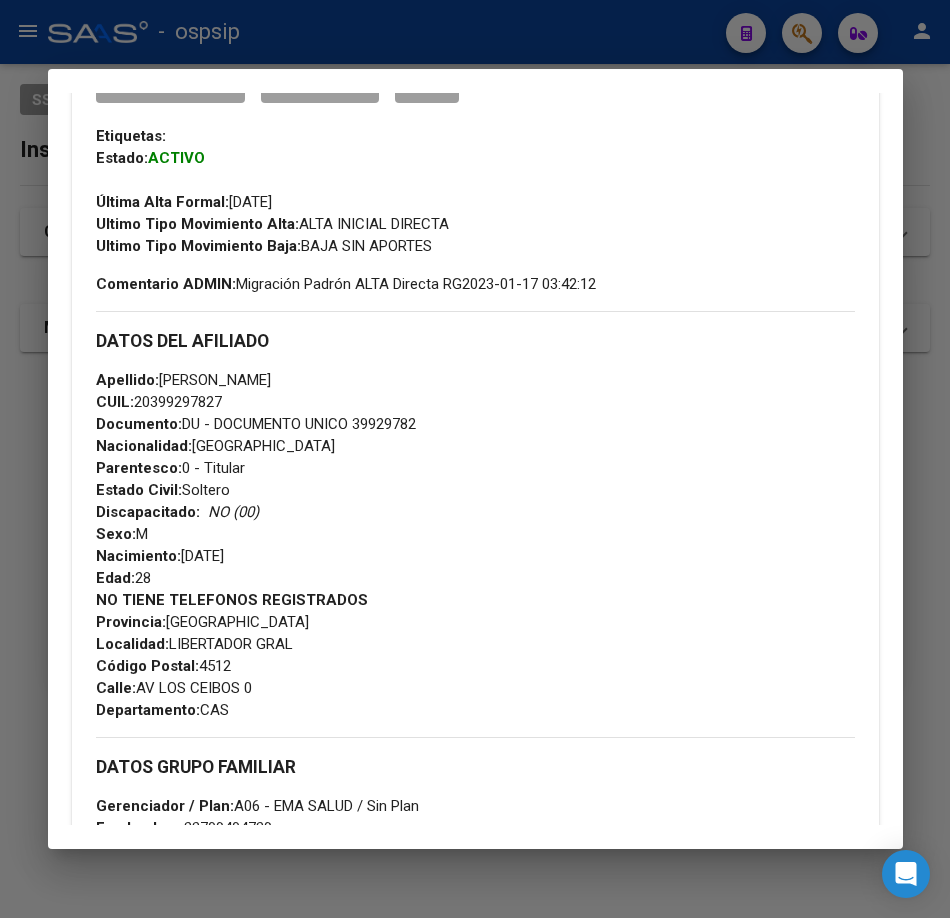 click at bounding box center (475, 459) 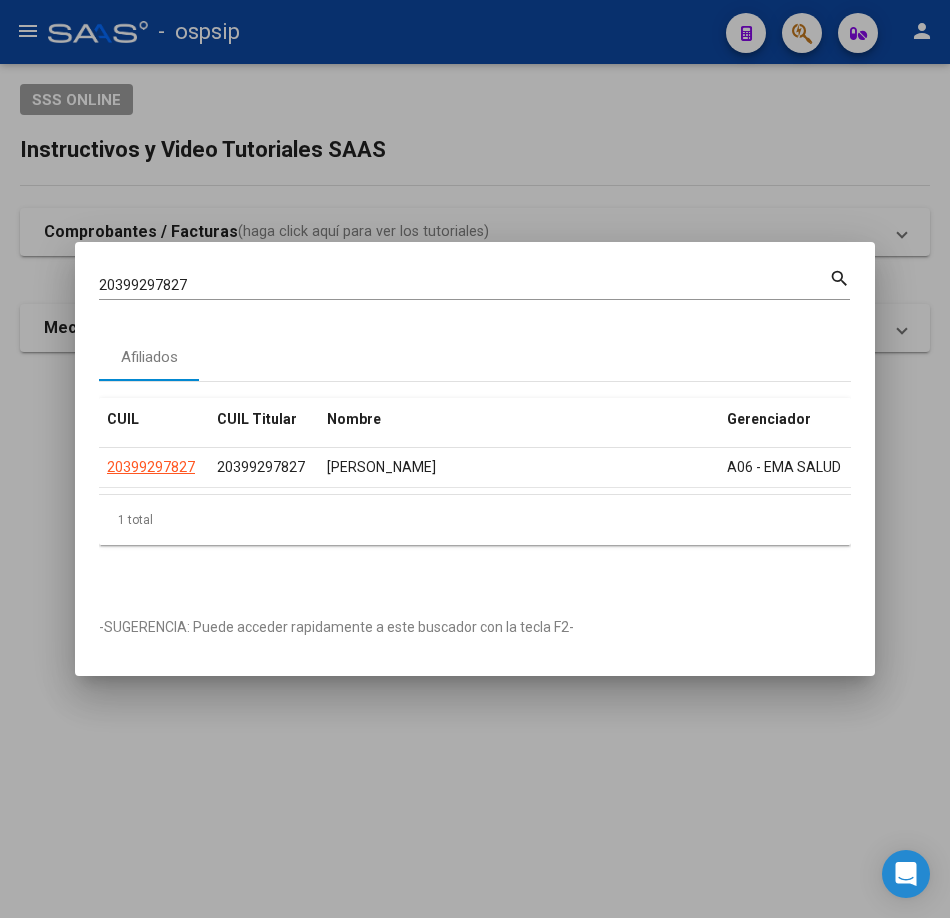 click on "20399297827 Buscar (apellido, dni, cuil, [PERSON_NAME], cuit, obra social) search" at bounding box center (474, 282) 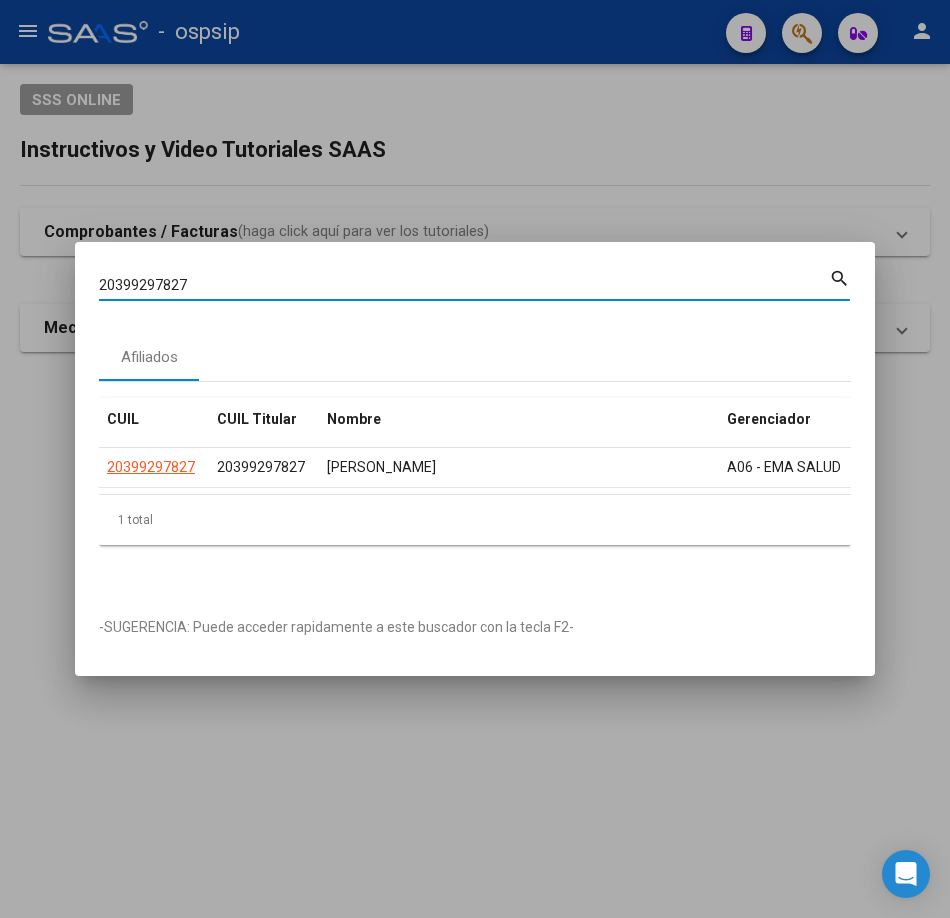 click on "20399297827" at bounding box center [464, 285] 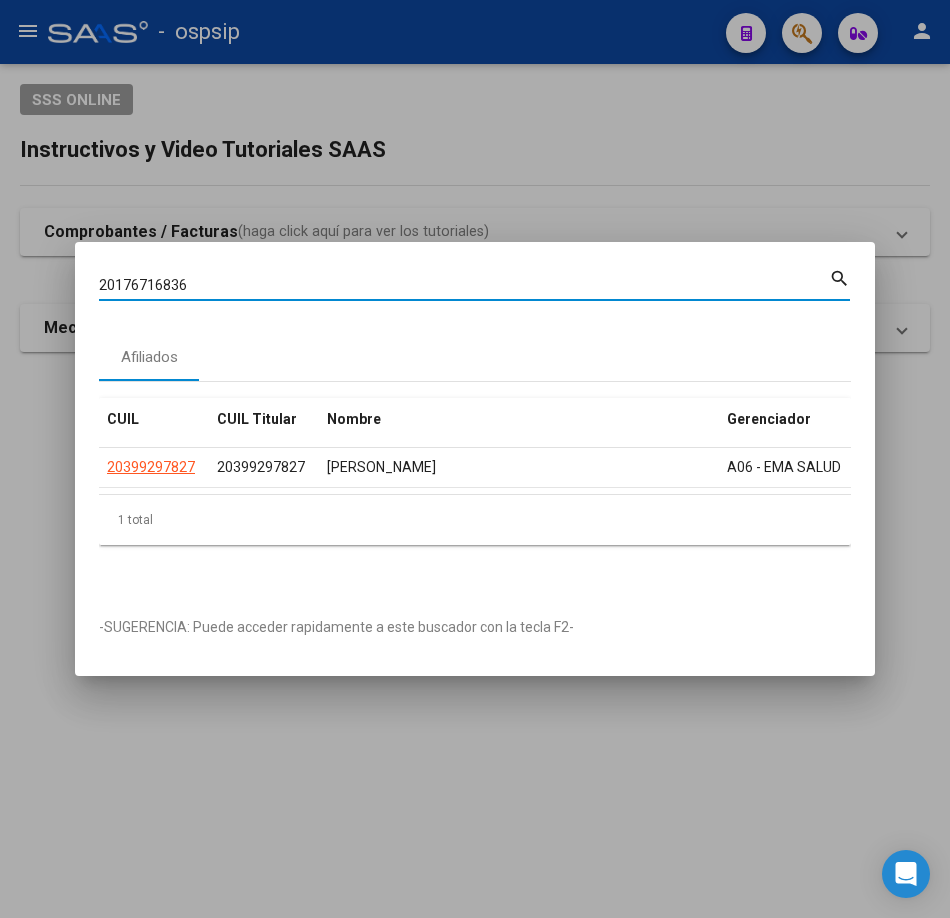 type on "20176716836" 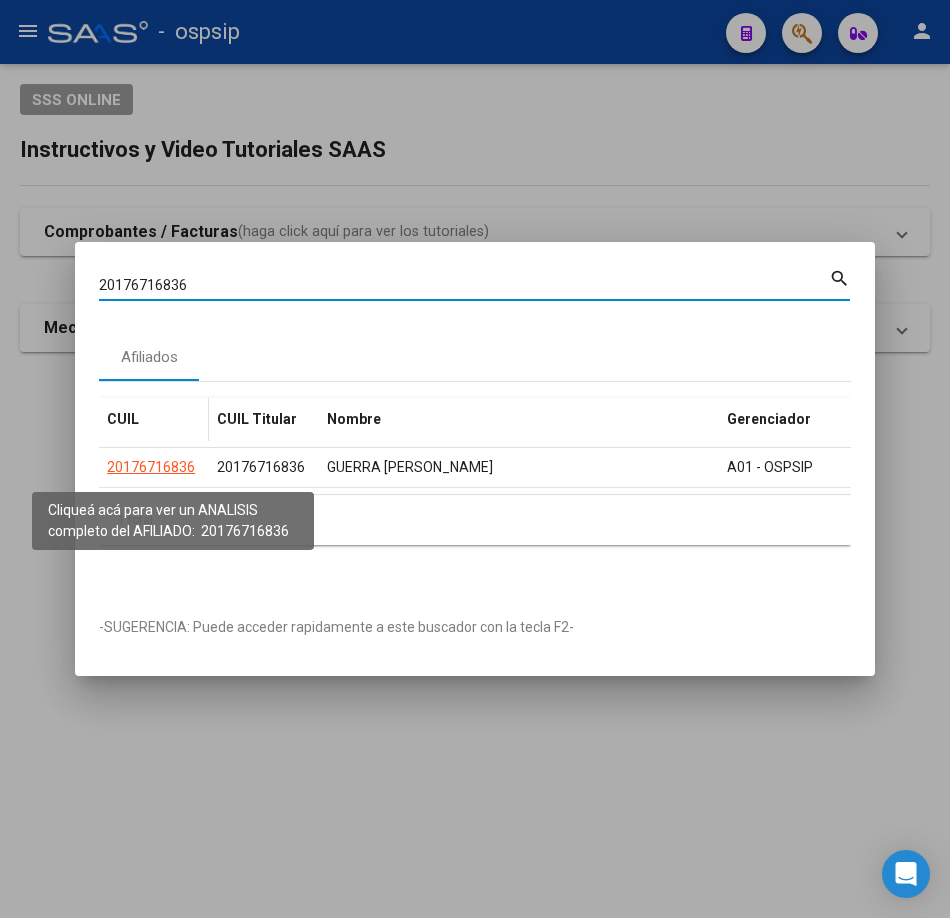 click on "20176716836" 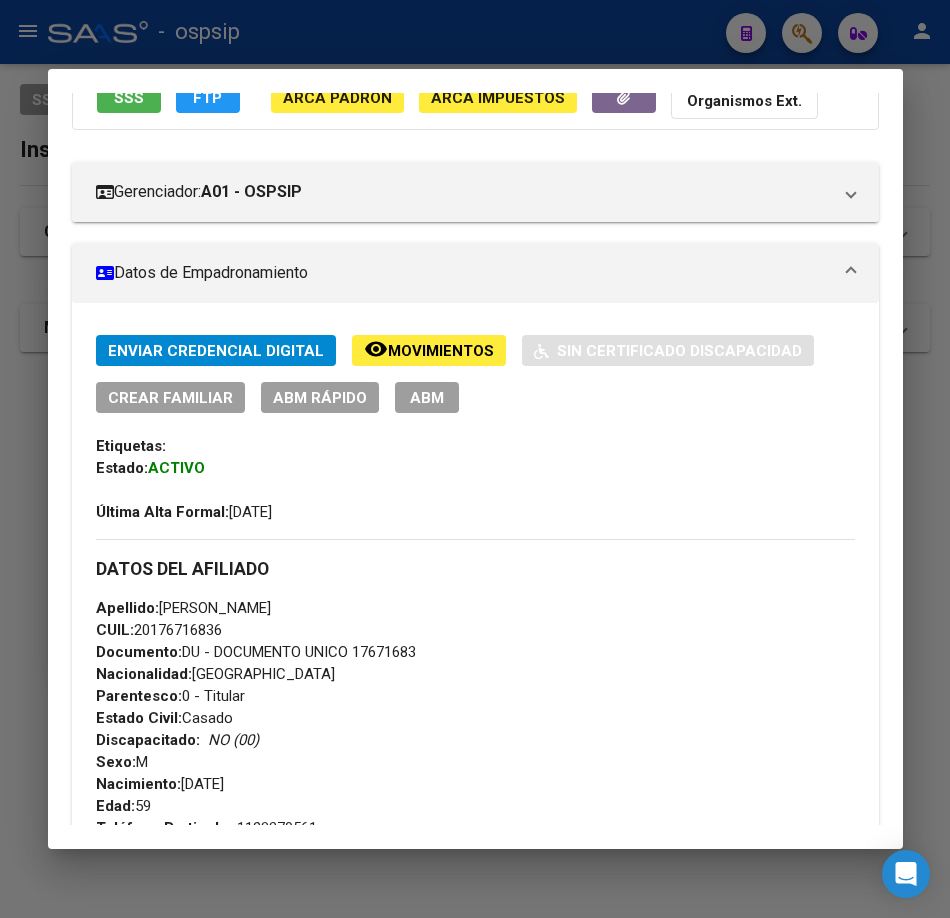 scroll, scrollTop: 368, scrollLeft: 0, axis: vertical 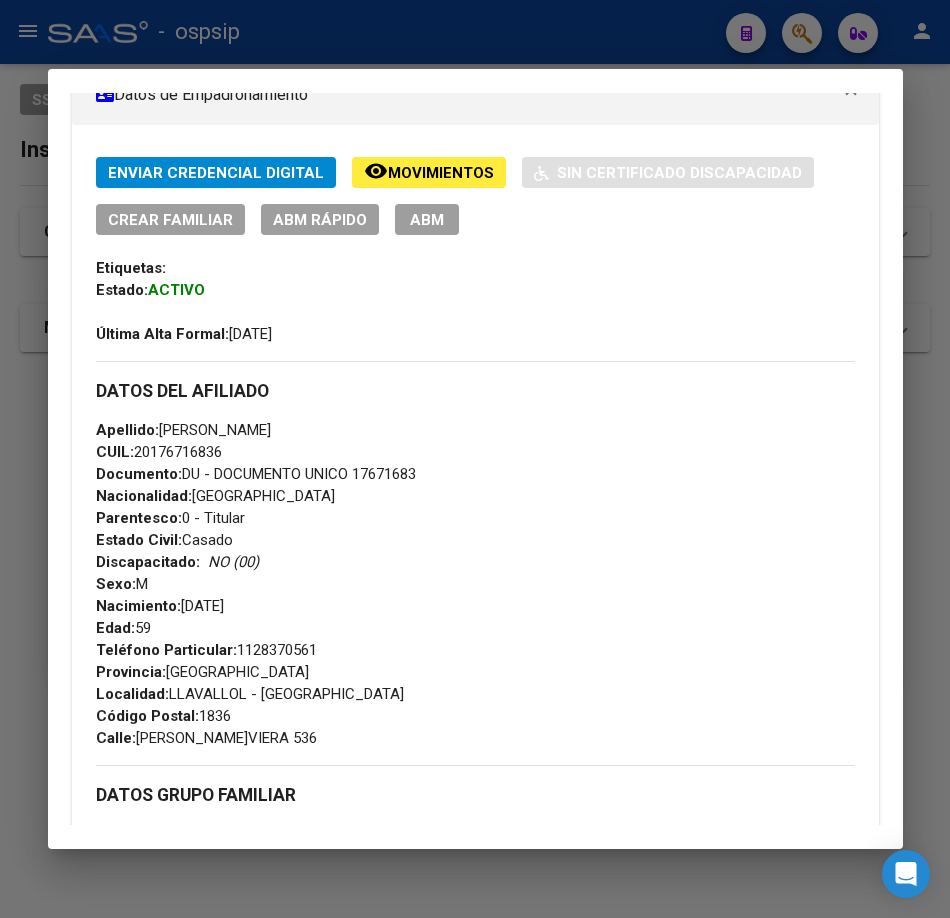 click at bounding box center [475, 459] 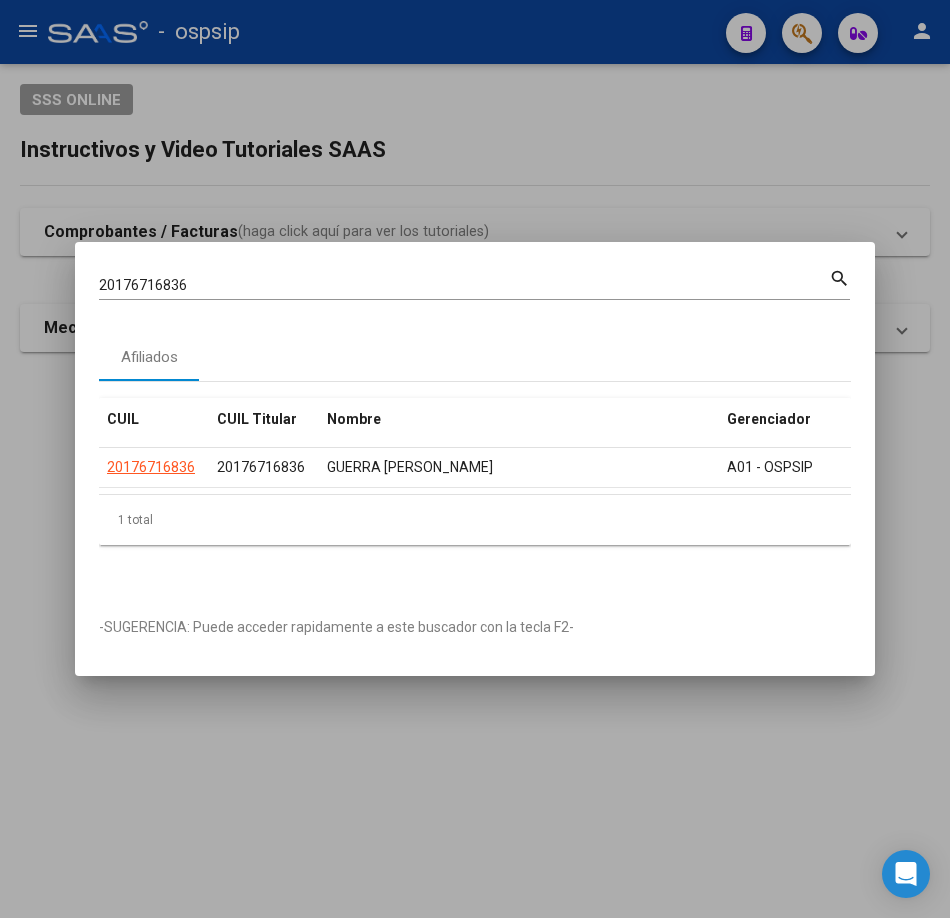 click on "20176716836" at bounding box center (464, 285) 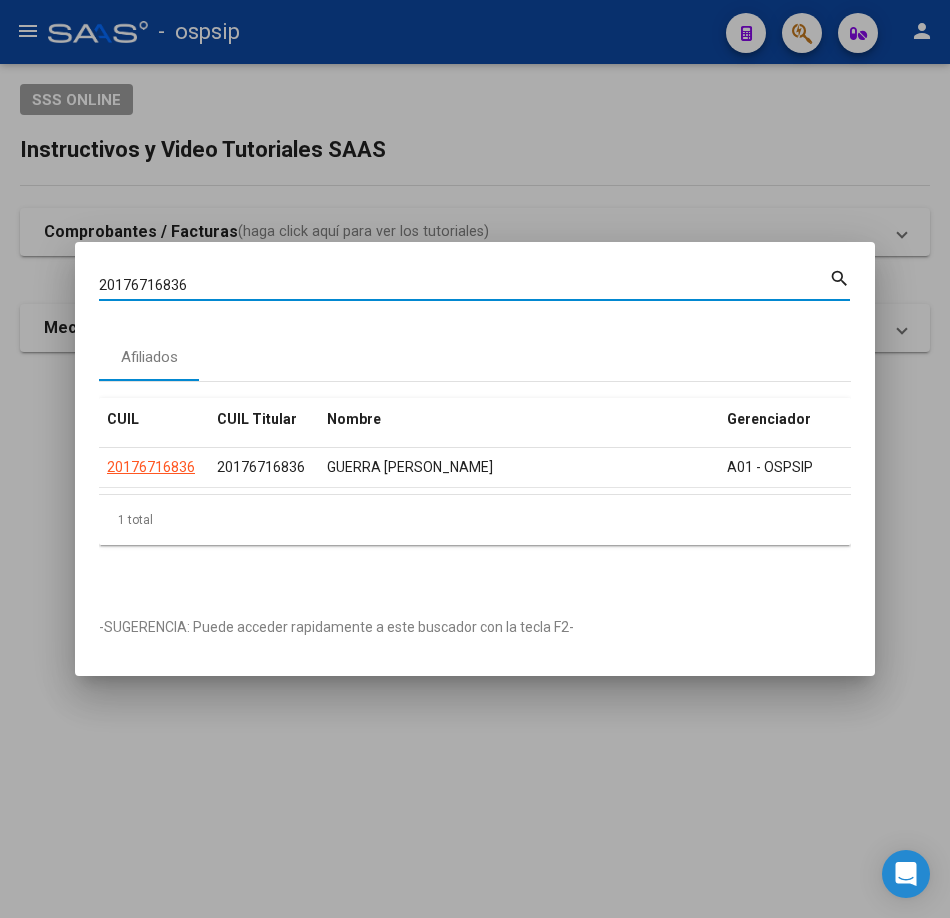 click on "20176716836" at bounding box center [464, 285] 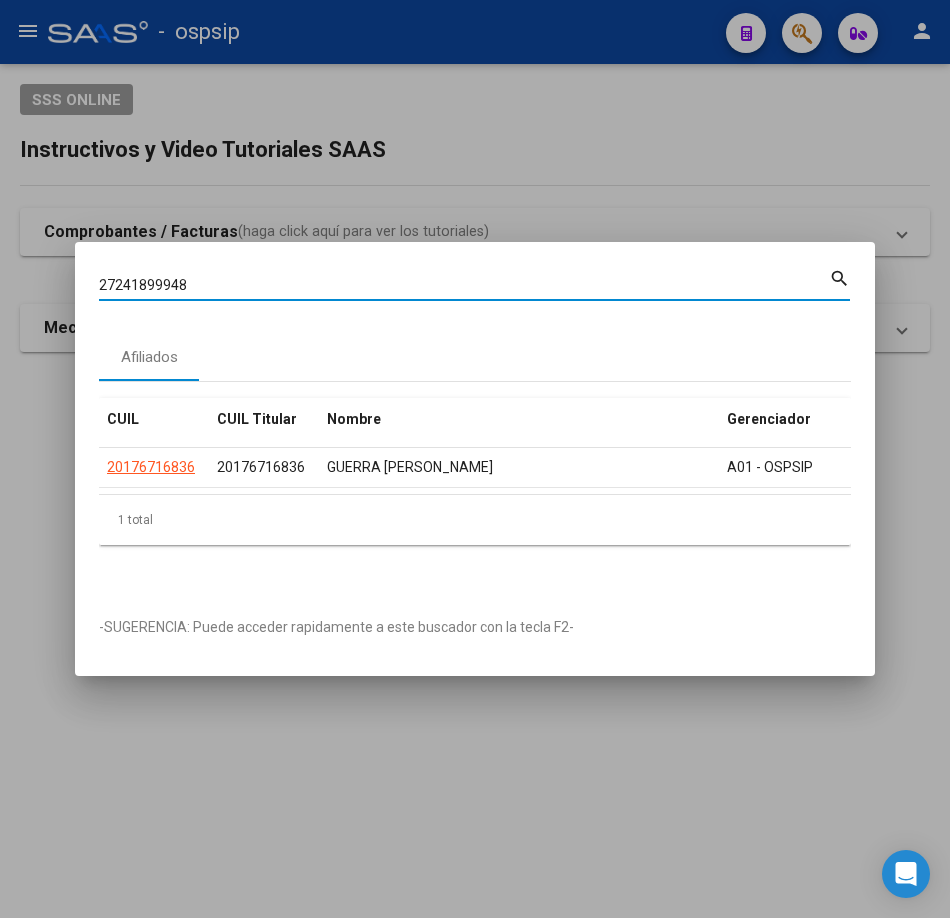 type on "27241899948" 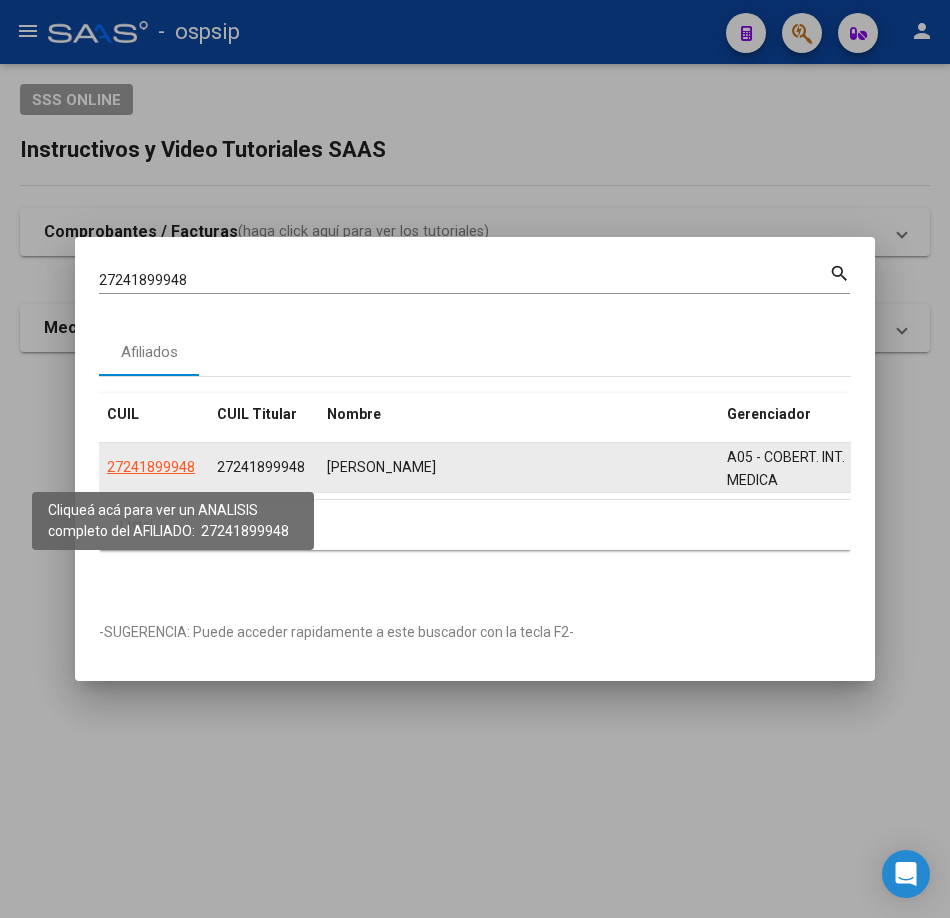 click on "27241899948" 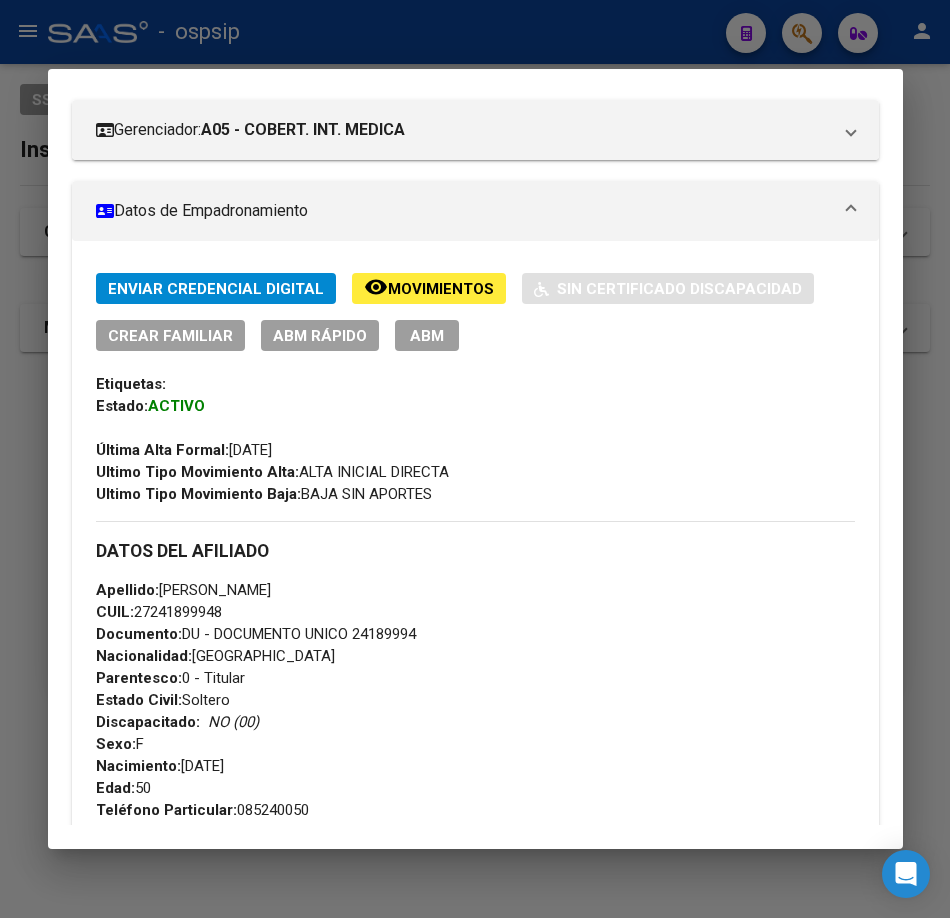 scroll, scrollTop: 668, scrollLeft: 0, axis: vertical 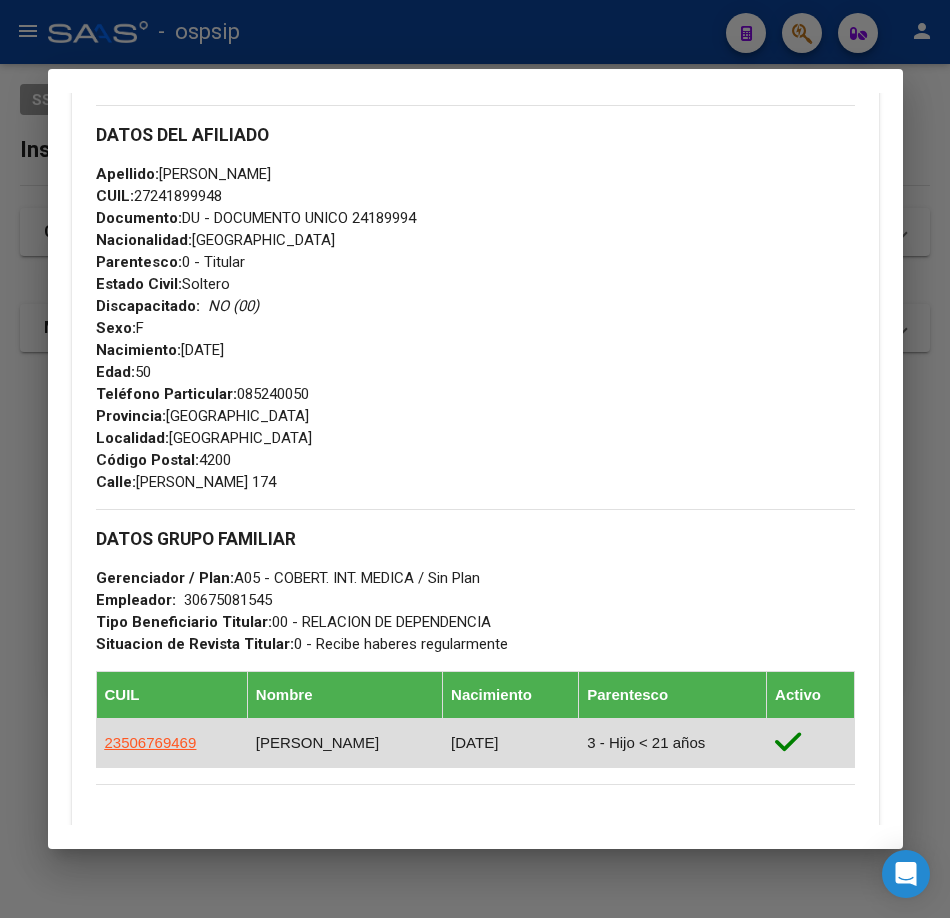 click on "23506769469" at bounding box center (171, 743) 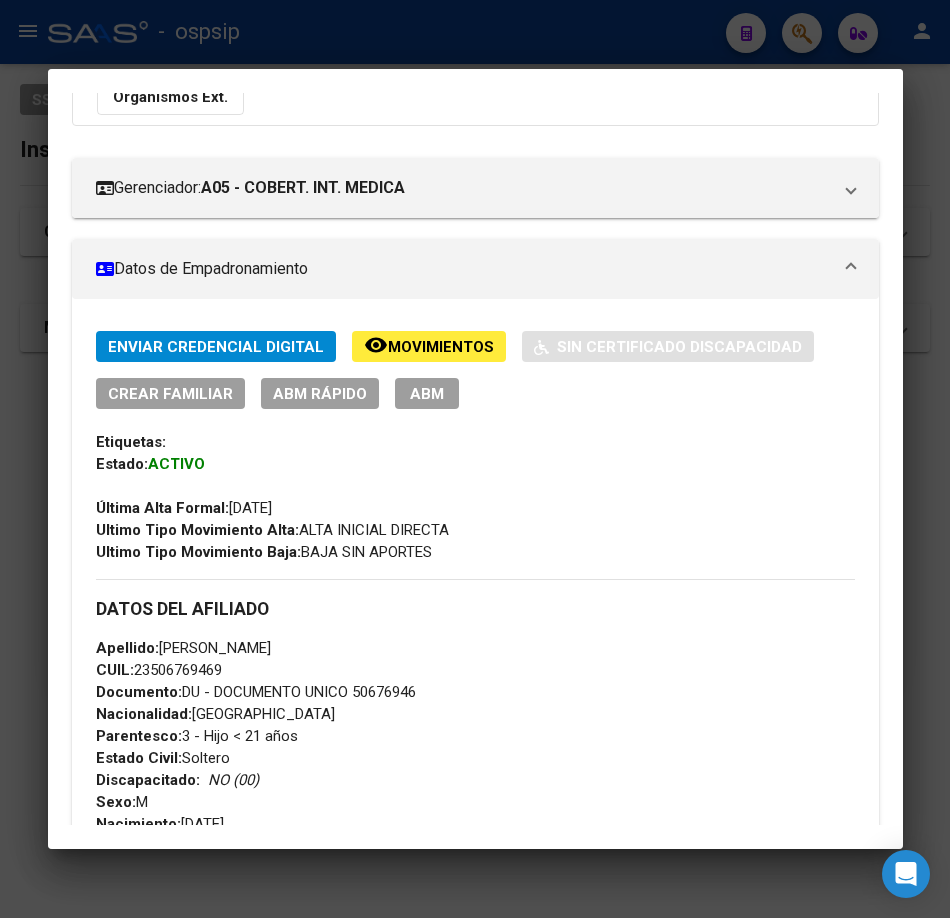 scroll, scrollTop: 500, scrollLeft: 0, axis: vertical 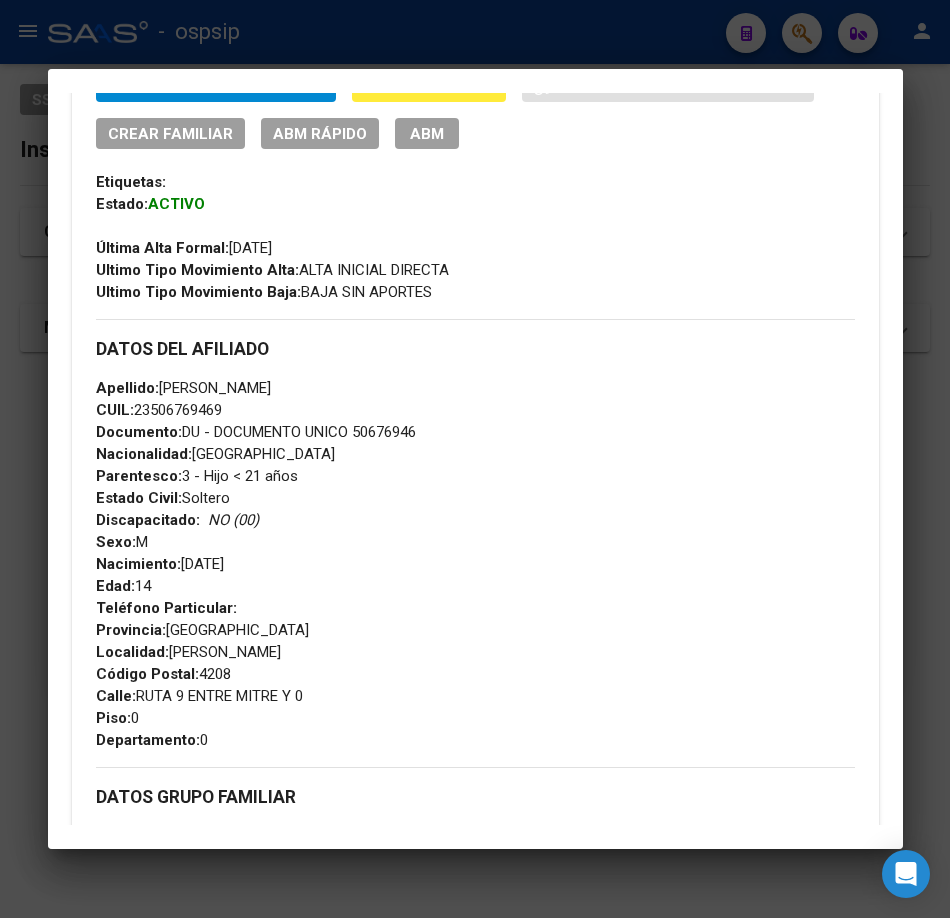 click at bounding box center [475, 459] 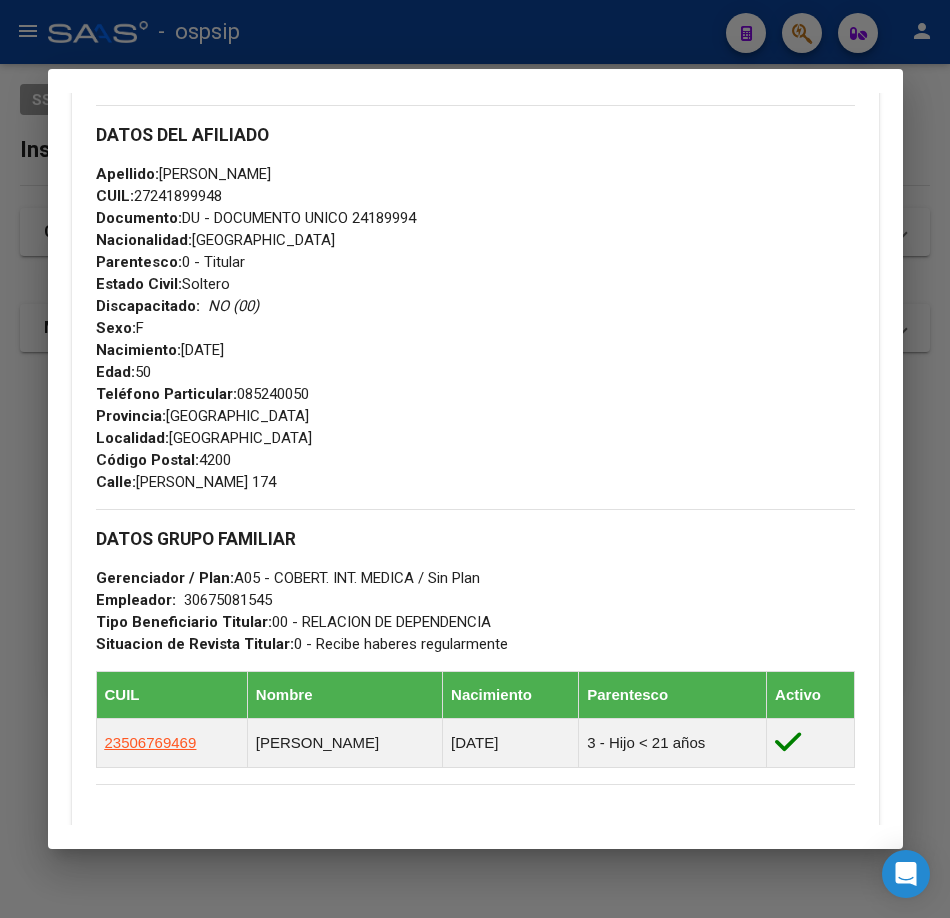 click at bounding box center [475, 459] 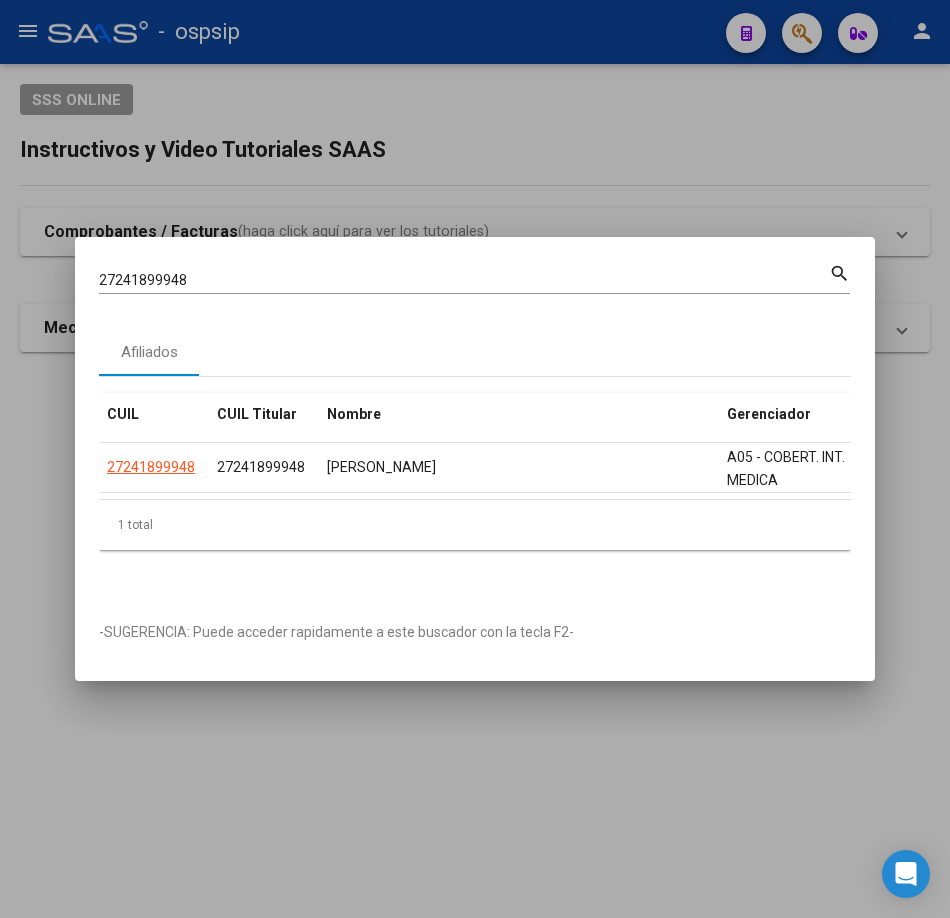 click on "27241899948 Buscar (apellido, dni, [PERSON_NAME], [PERSON_NAME], cuit, obra social)" at bounding box center [464, 280] 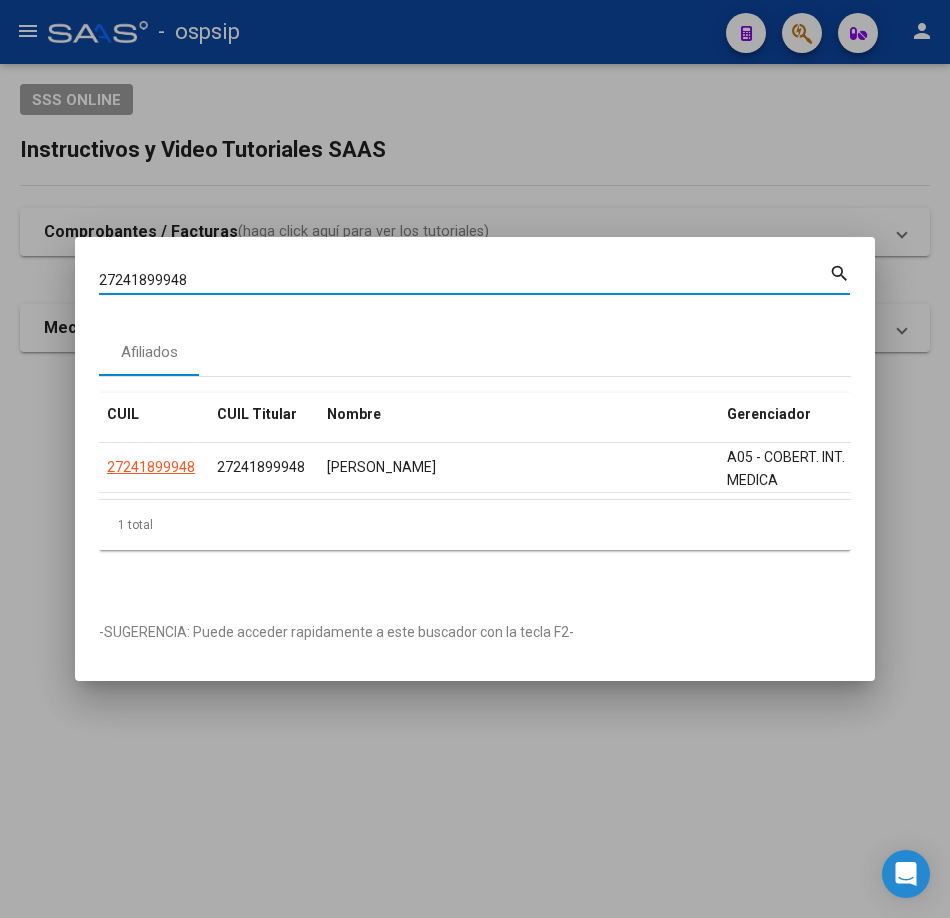click on "27241899948" at bounding box center (464, 280) 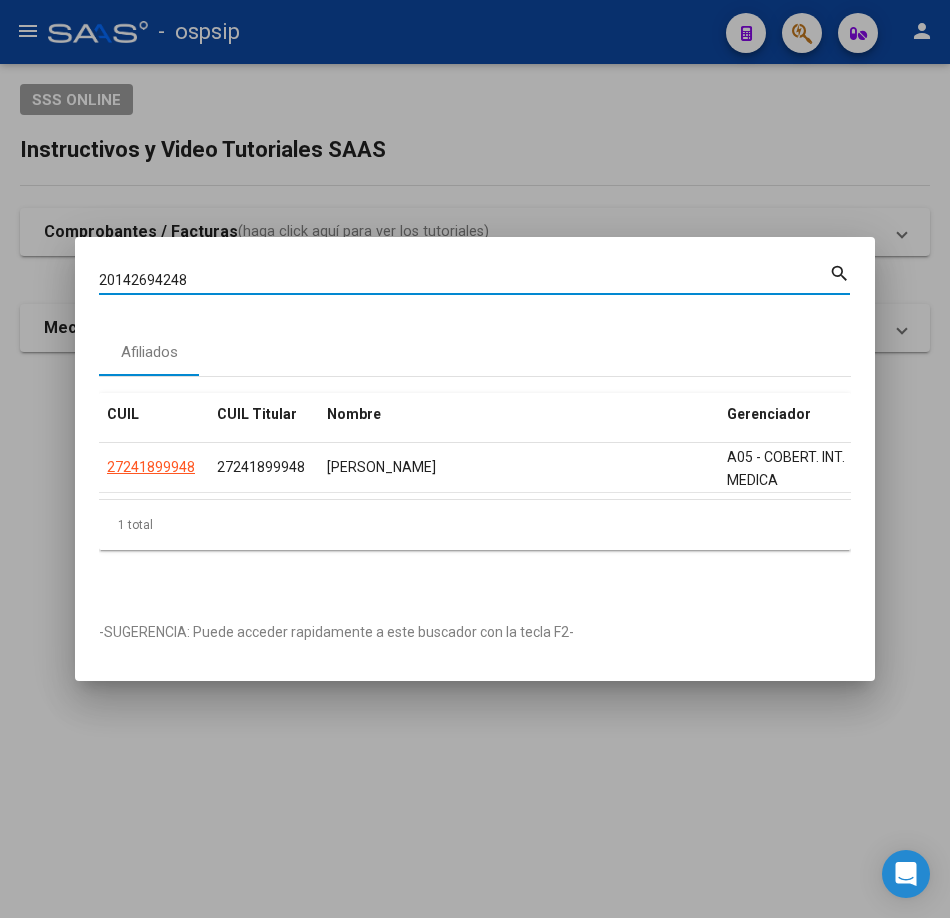 type on "20142694248" 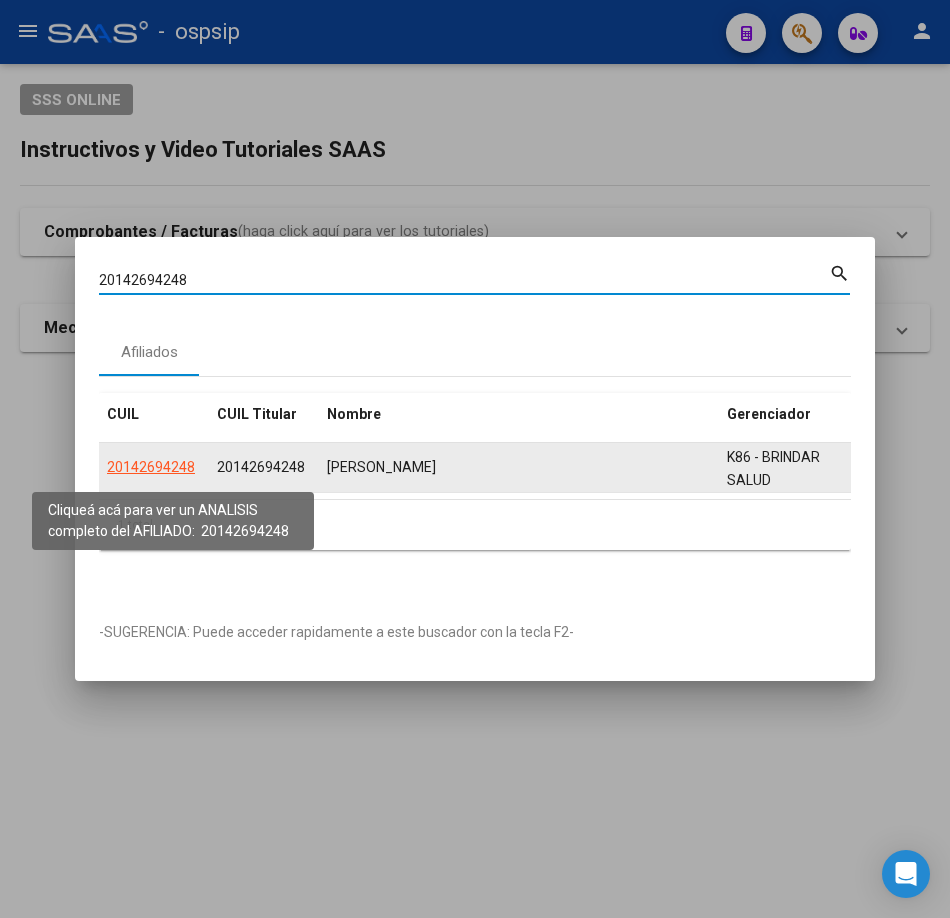 click on "20142694248" 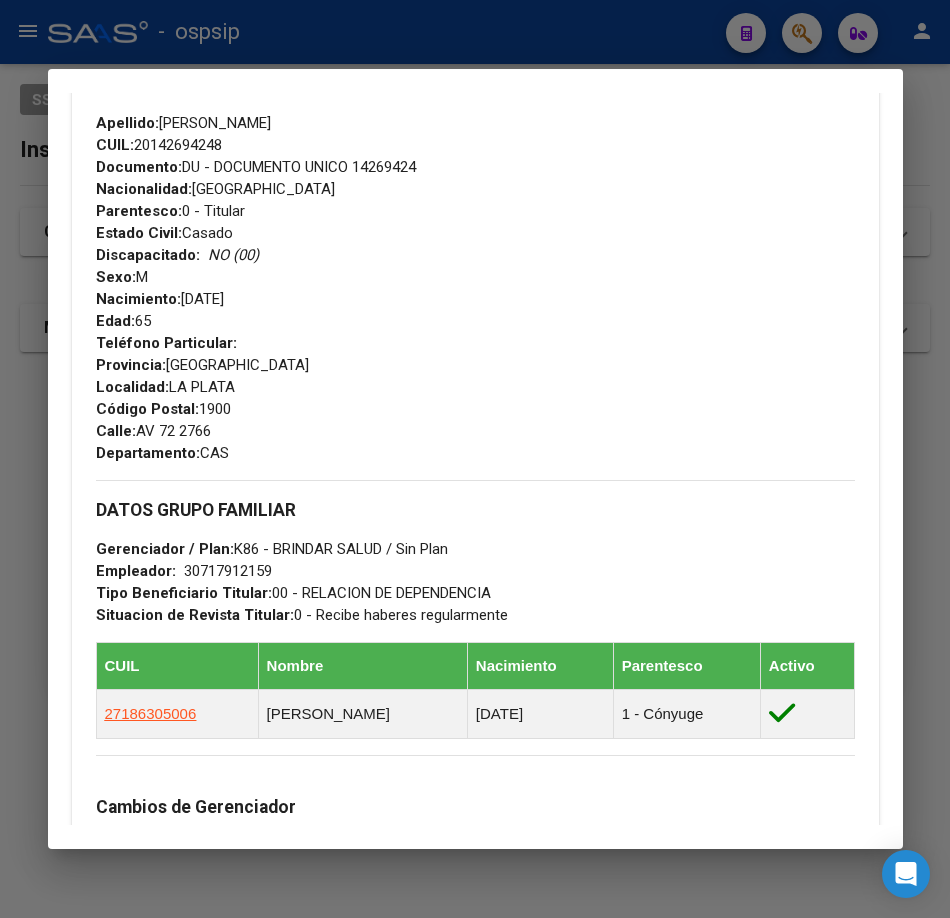 scroll, scrollTop: 868, scrollLeft: 0, axis: vertical 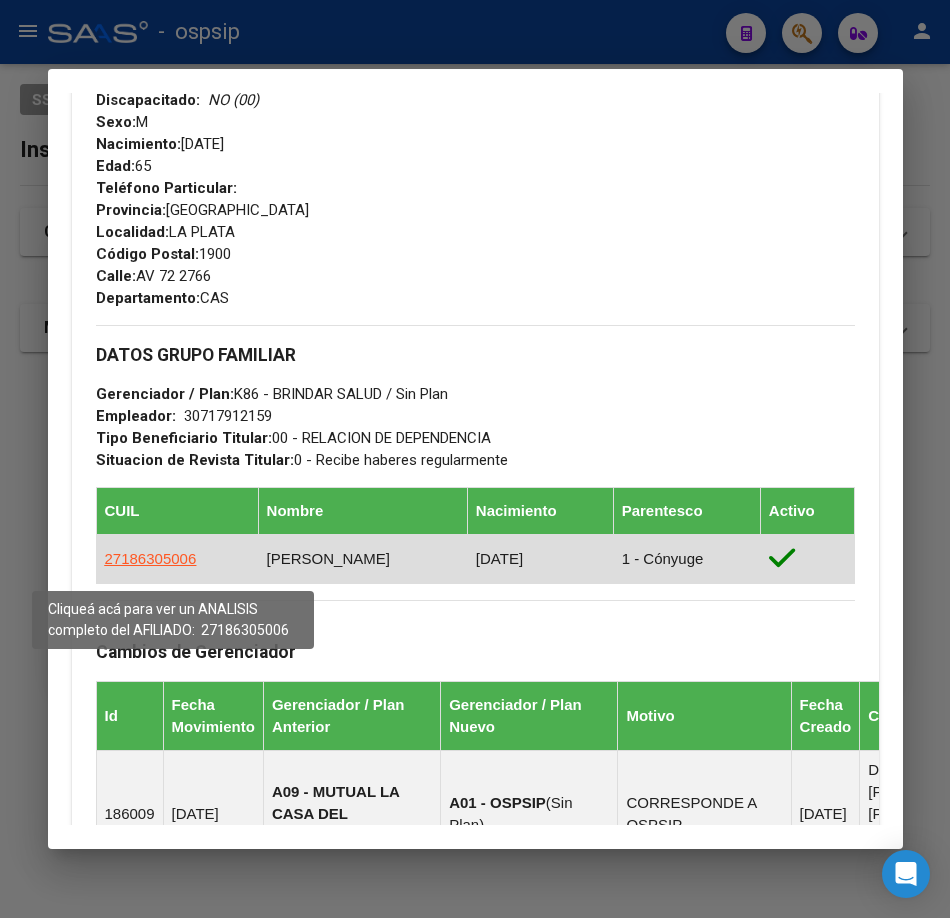 click on "27186305006" at bounding box center [151, 558] 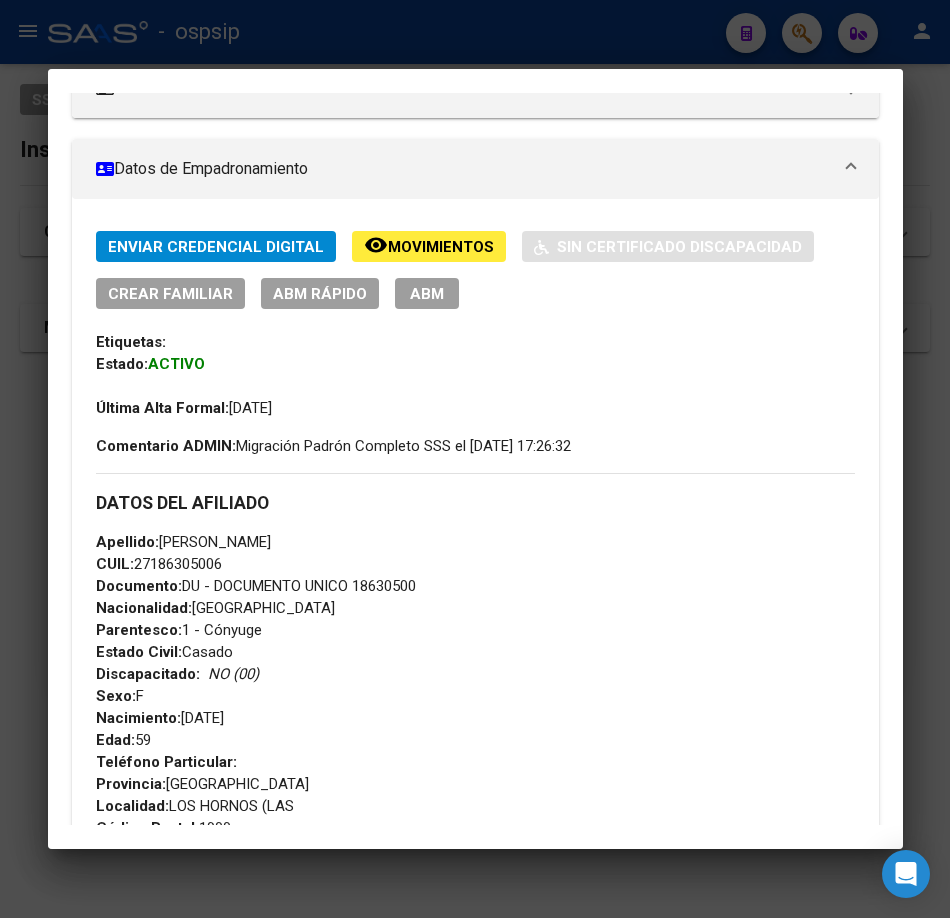 scroll, scrollTop: 700, scrollLeft: 0, axis: vertical 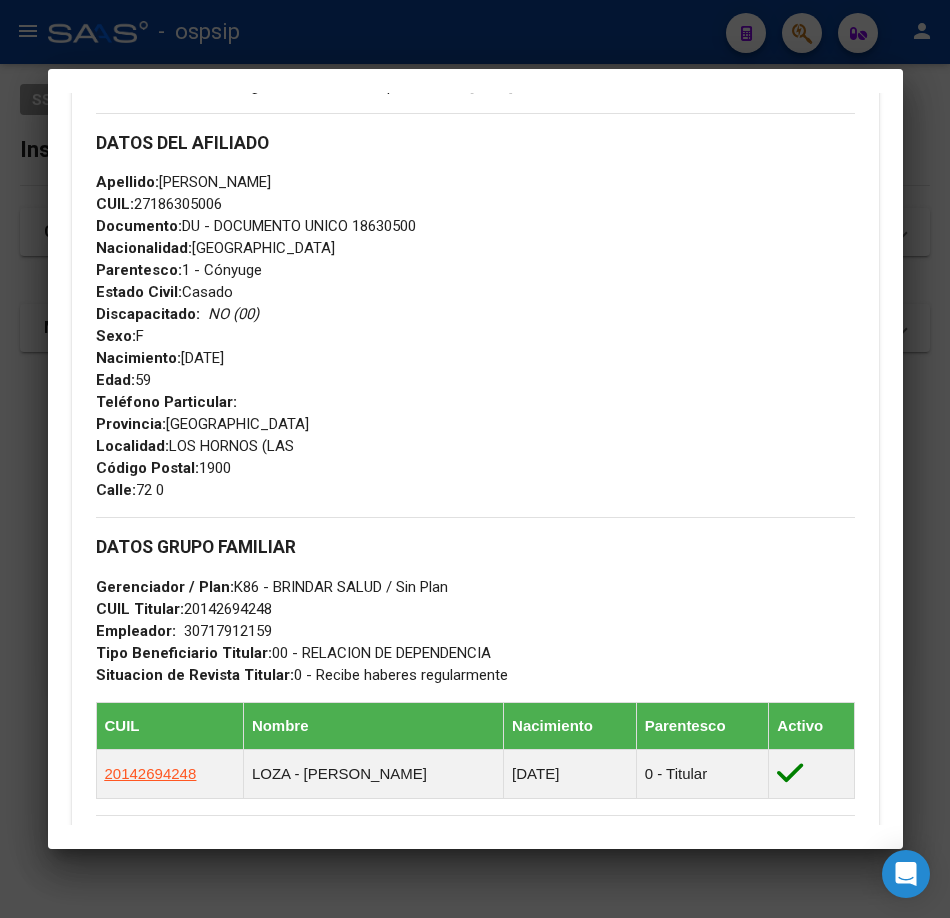 click at bounding box center (475, 459) 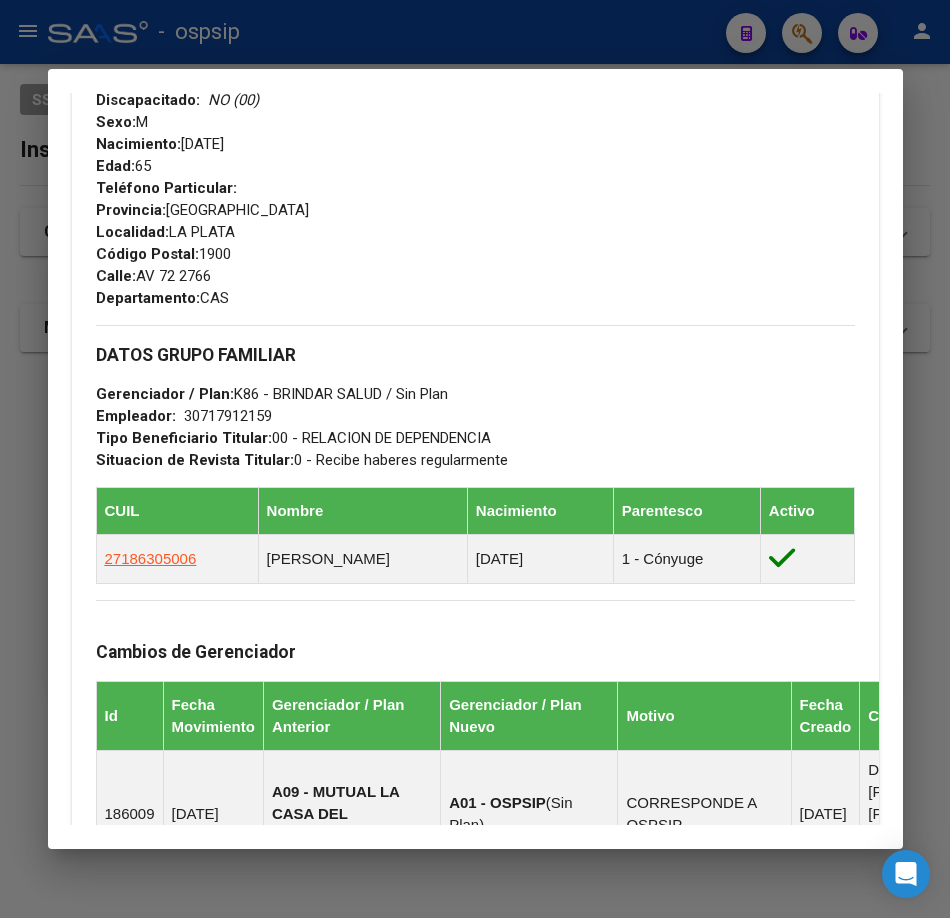 click at bounding box center [475, 459] 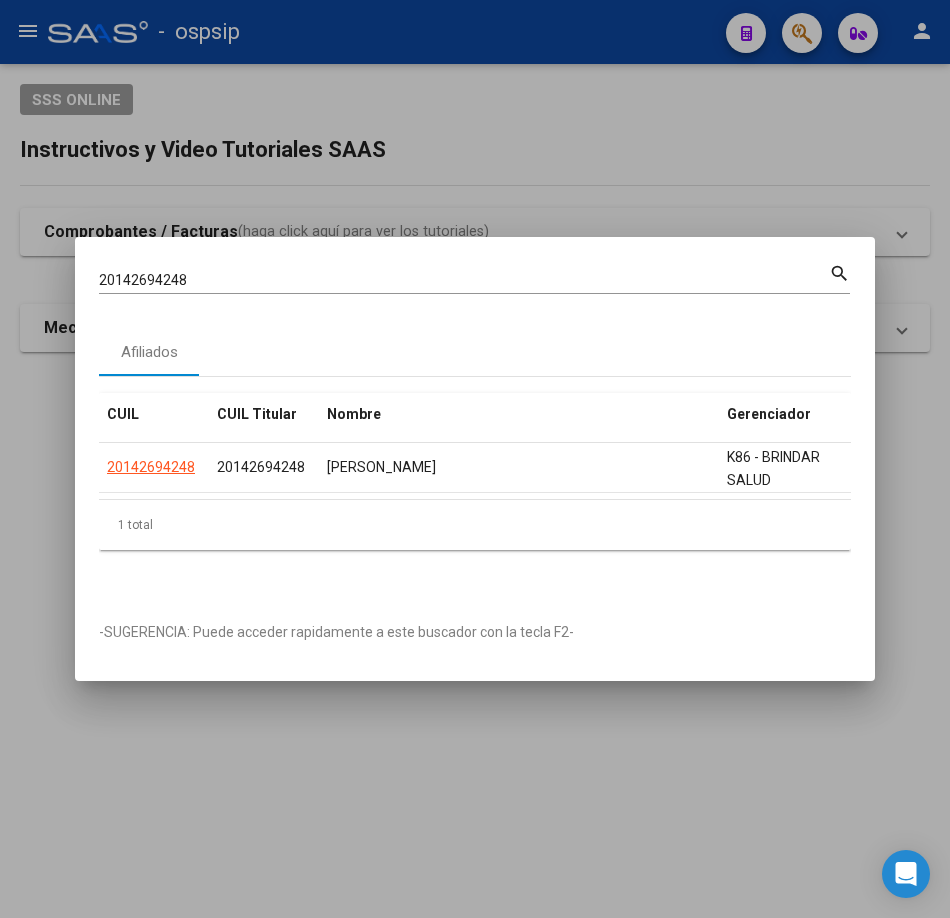 click on "20142694248 Buscar (apellido, dni, cuil, [PERSON_NAME], cuit, obra social) search" at bounding box center [474, 286] 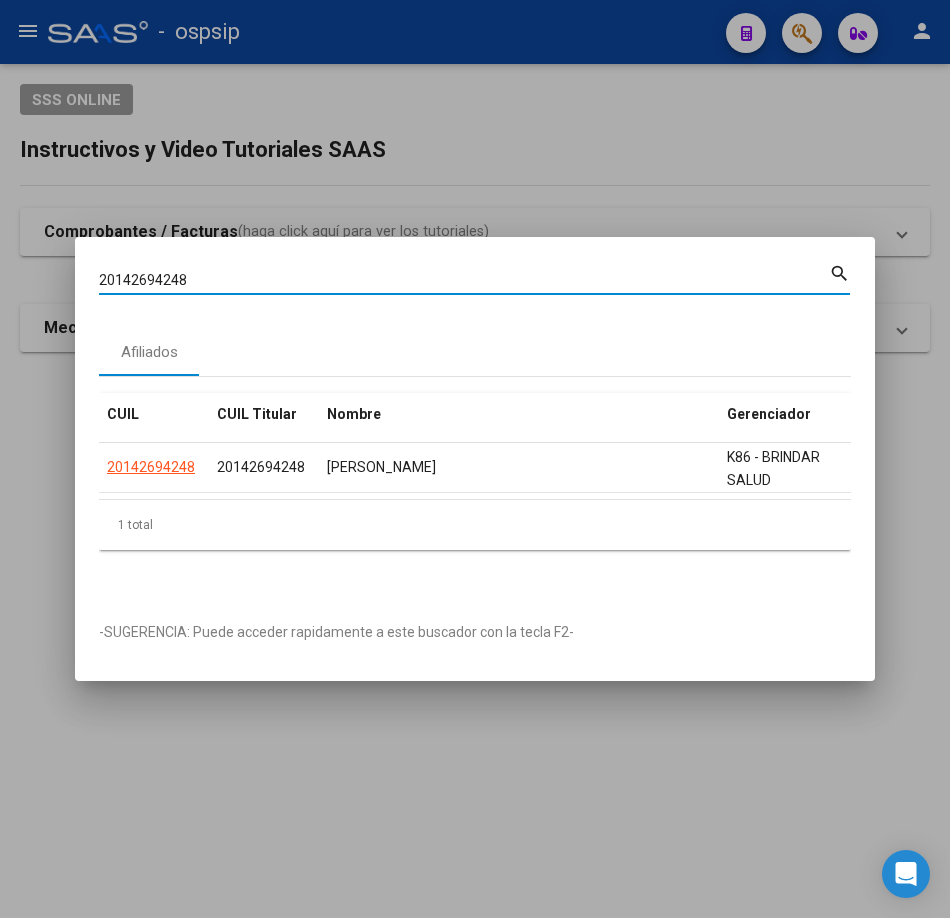 click on "20142694248" at bounding box center [464, 280] 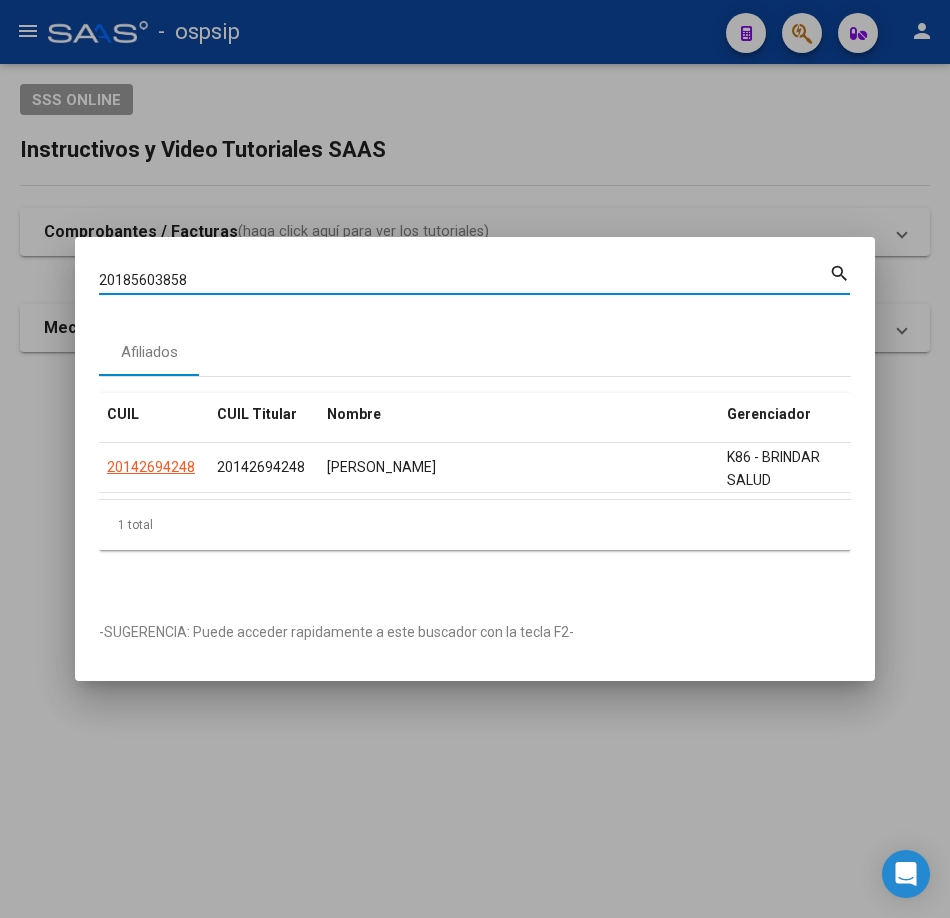 type on "20185603858" 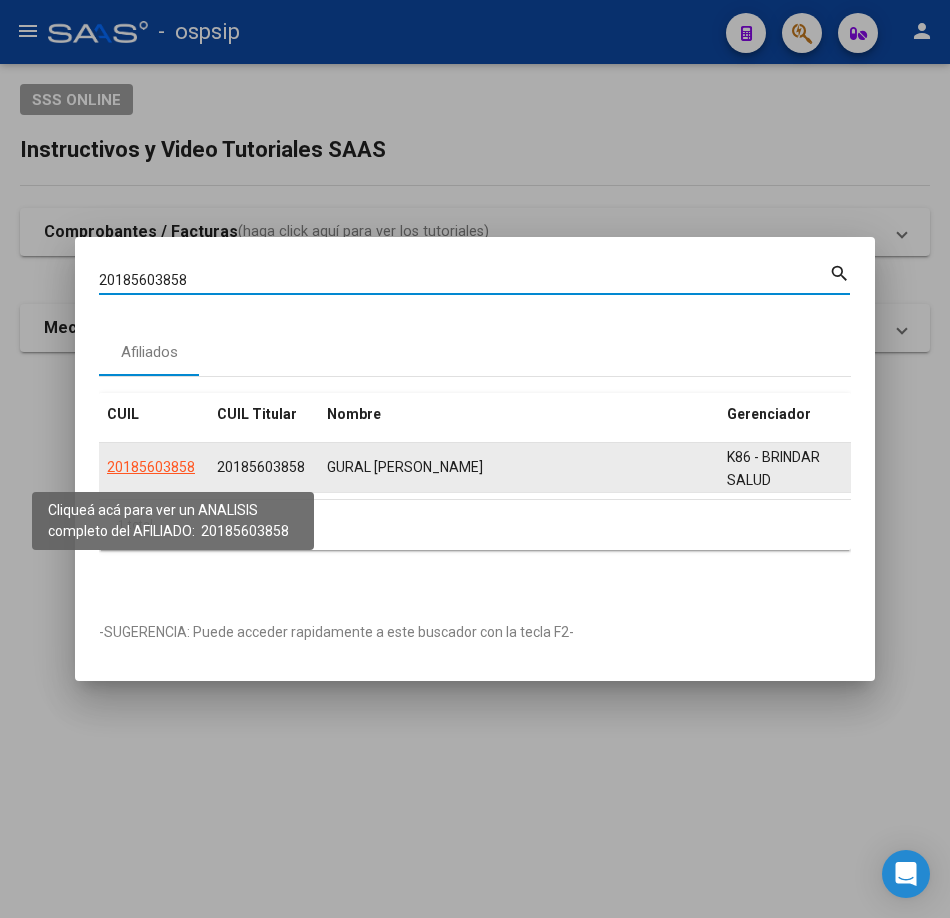 click on "20185603858" 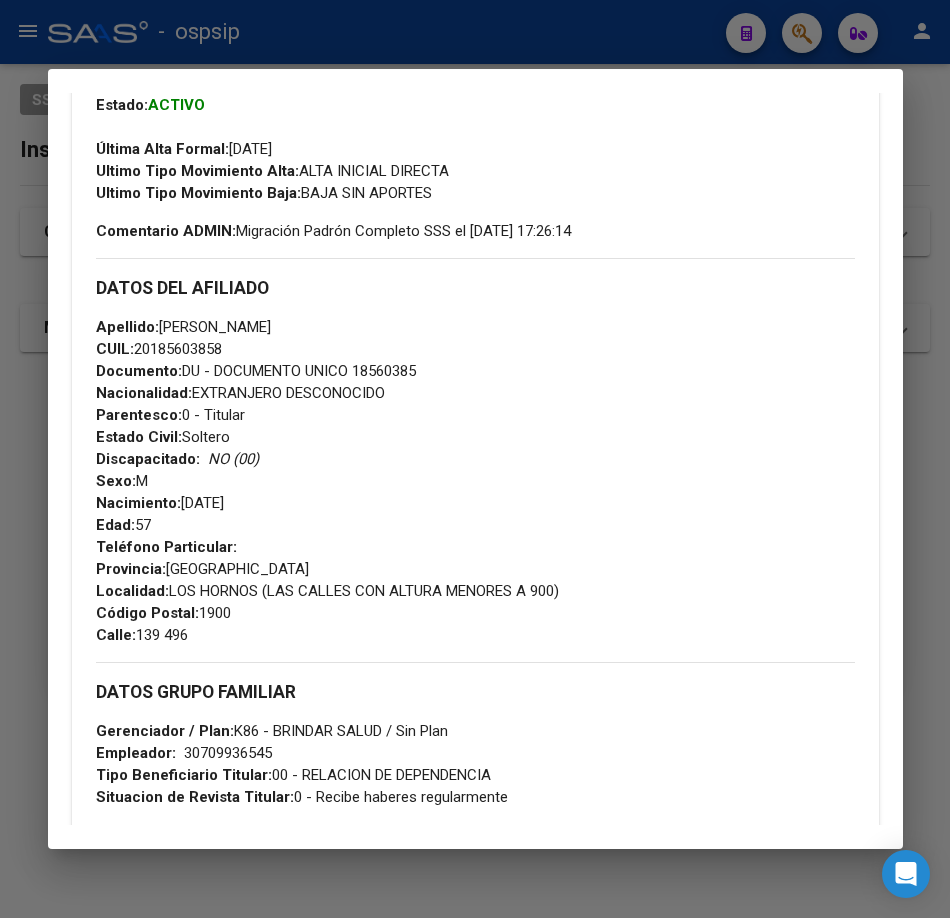 scroll, scrollTop: 568, scrollLeft: 0, axis: vertical 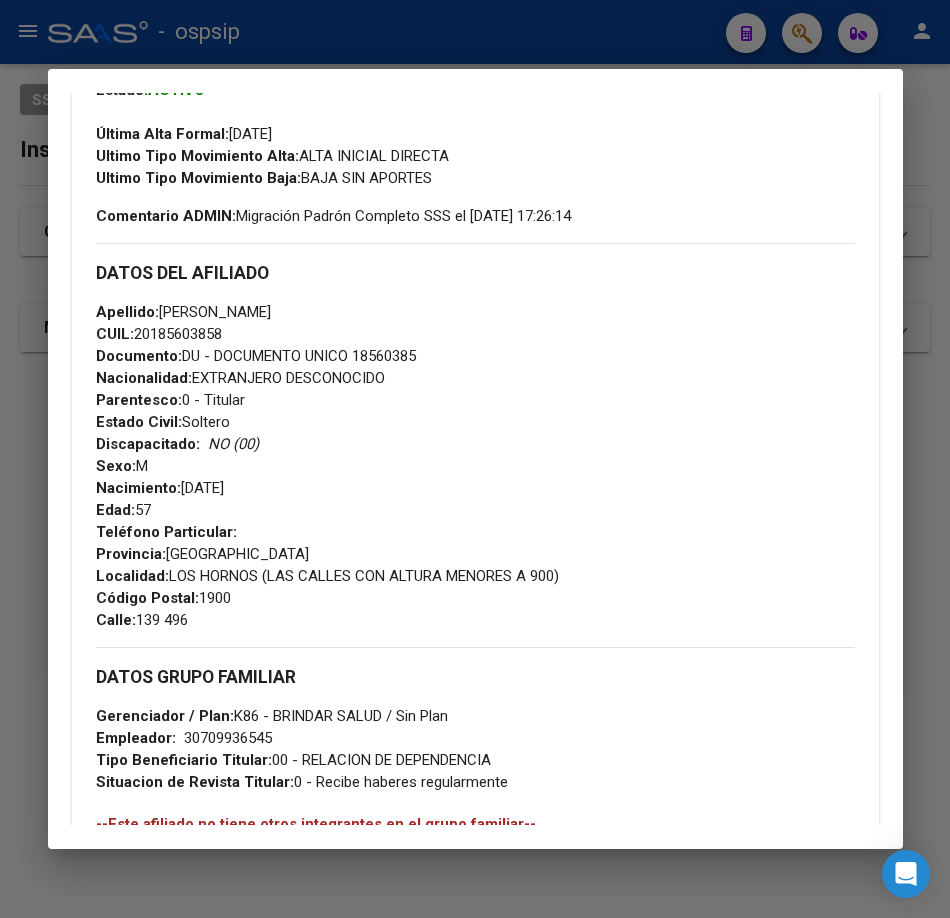 click at bounding box center (475, 459) 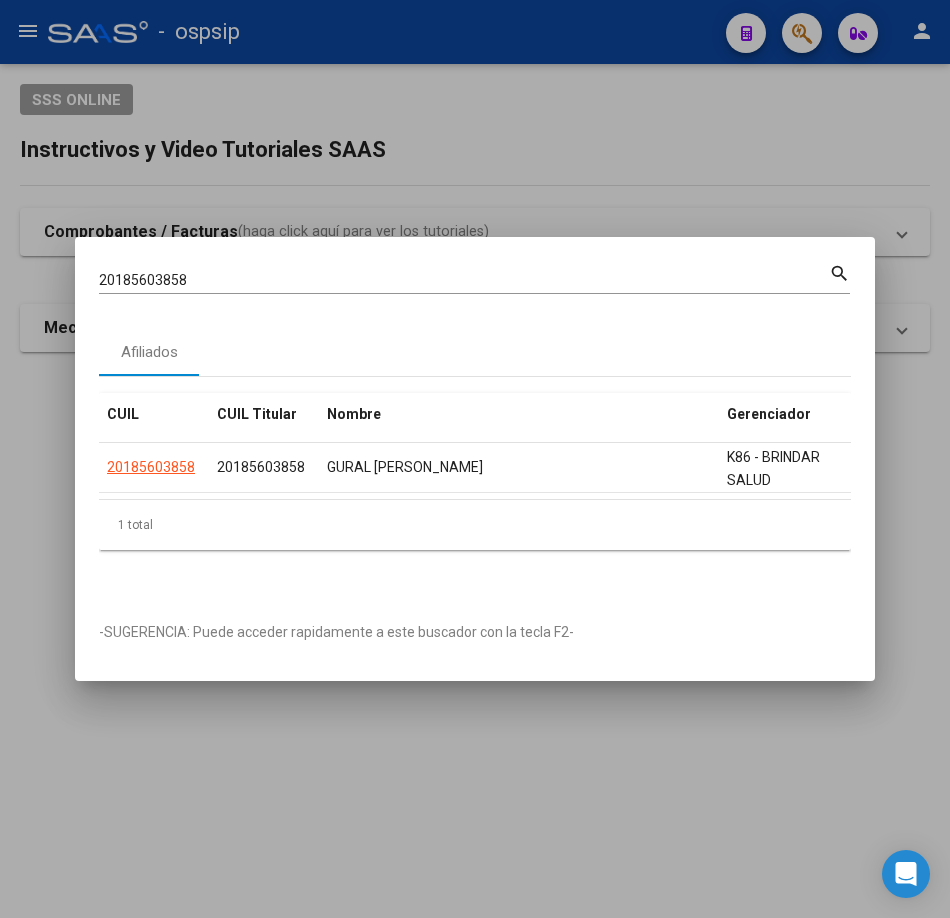 click on "20185603858 Buscar (apellido, dni, cuil, [PERSON_NAME], cuit, obra social)" at bounding box center (464, 280) 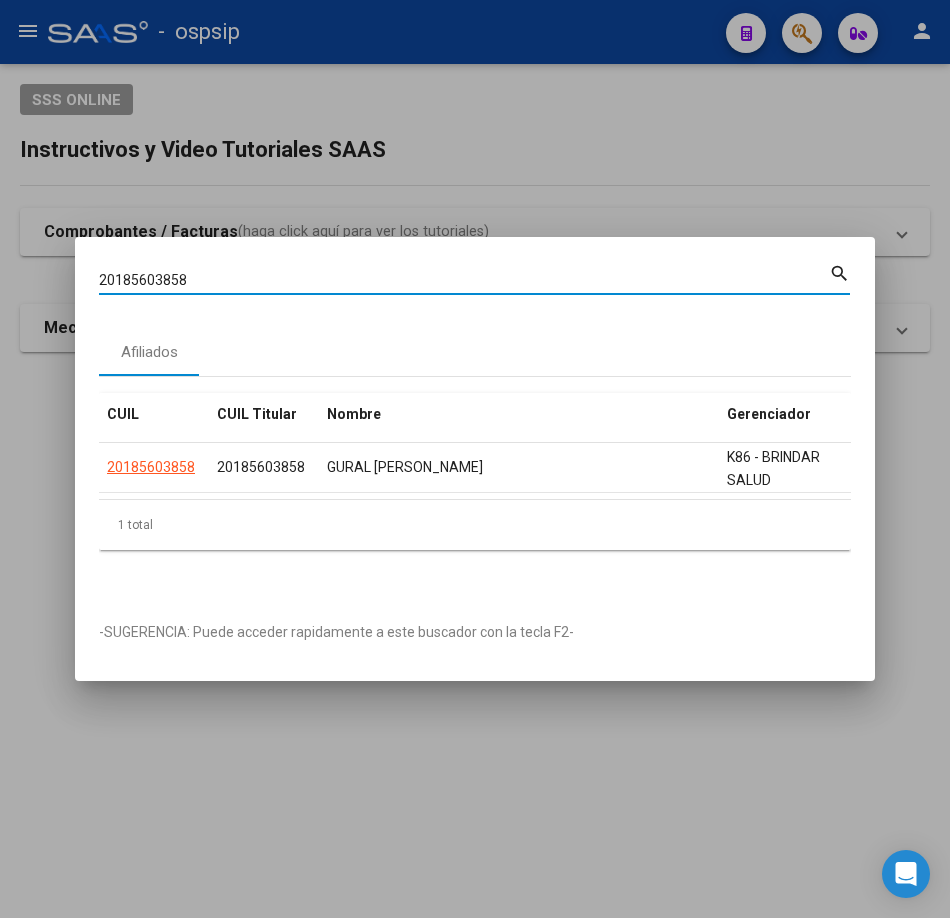 click on "20185603858 Buscar (apellido, dni, cuil, [PERSON_NAME], cuit, obra social)" at bounding box center [464, 280] 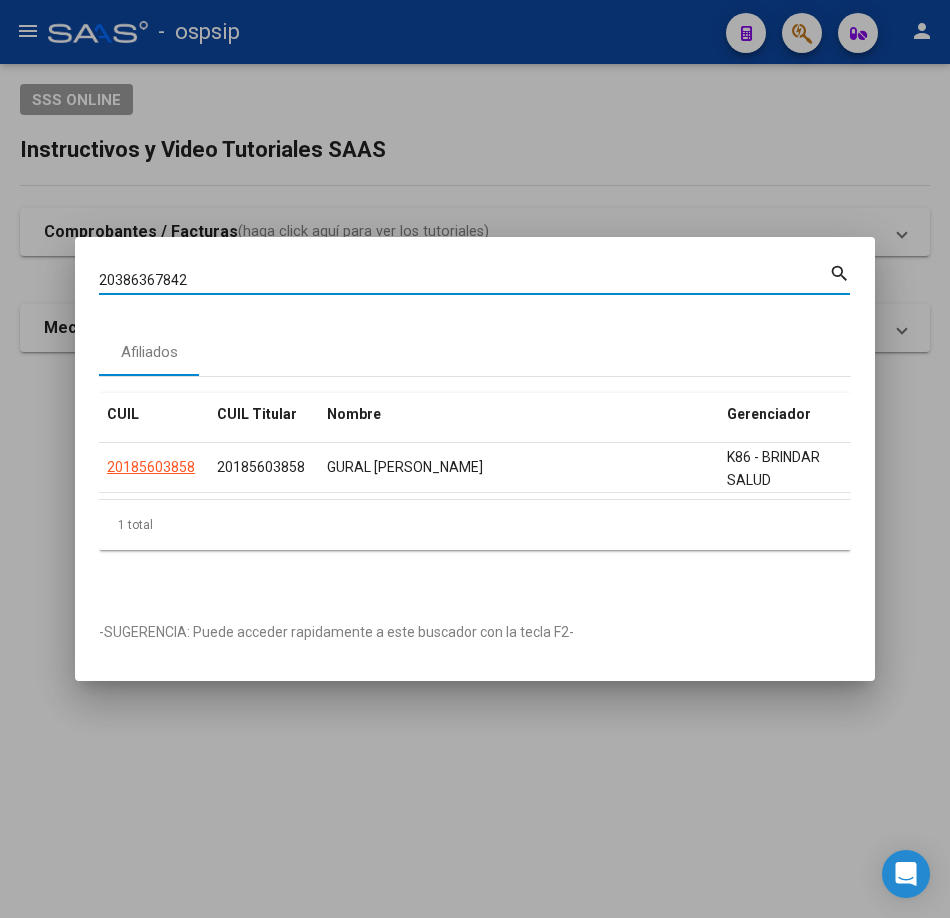 type on "20386367842" 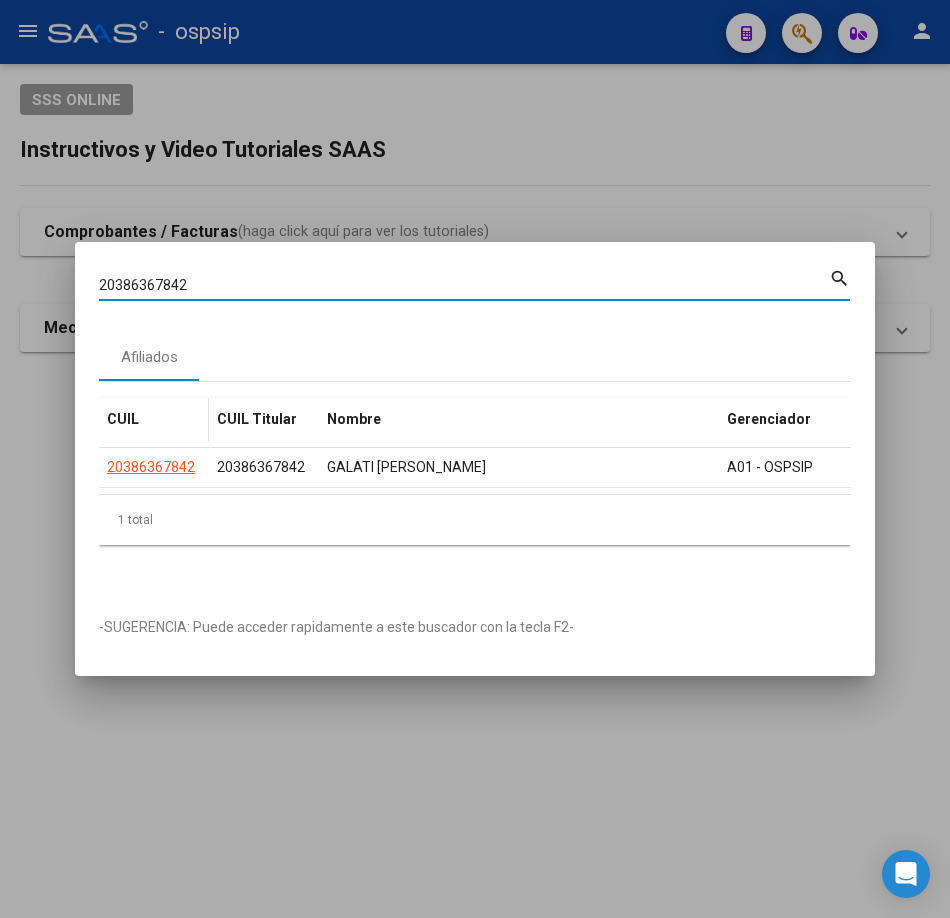 click on "20386367842" 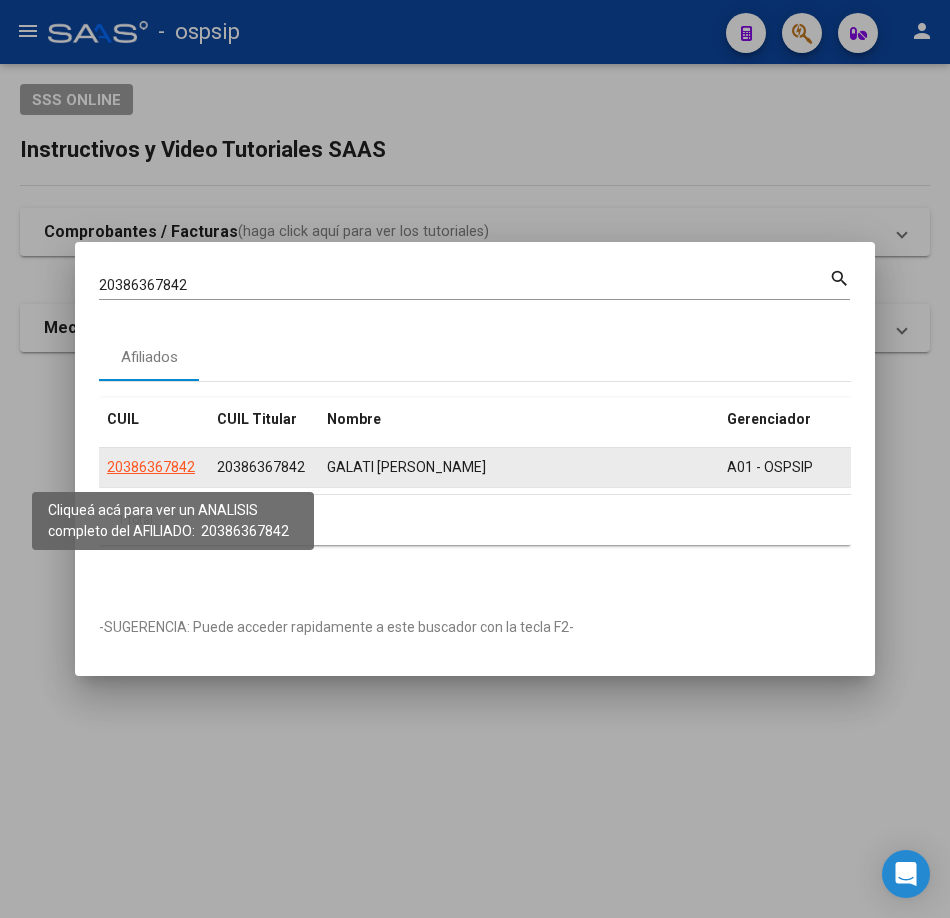 click on "20386367842" 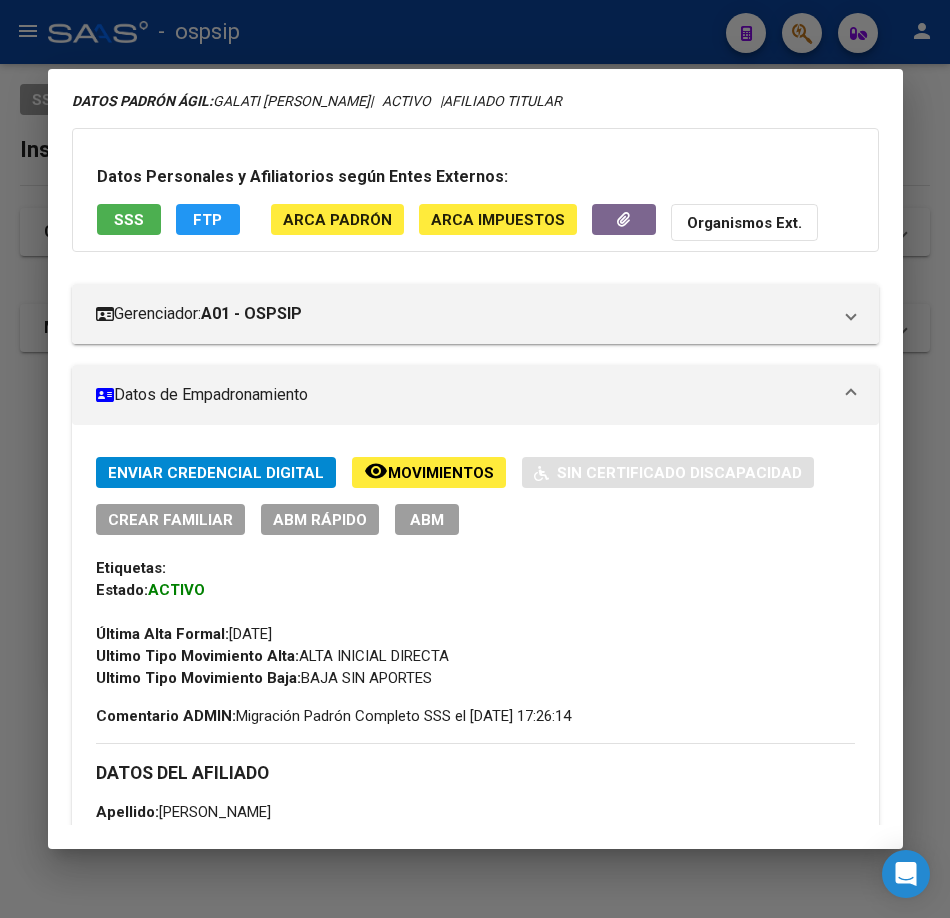 scroll, scrollTop: 568, scrollLeft: 0, axis: vertical 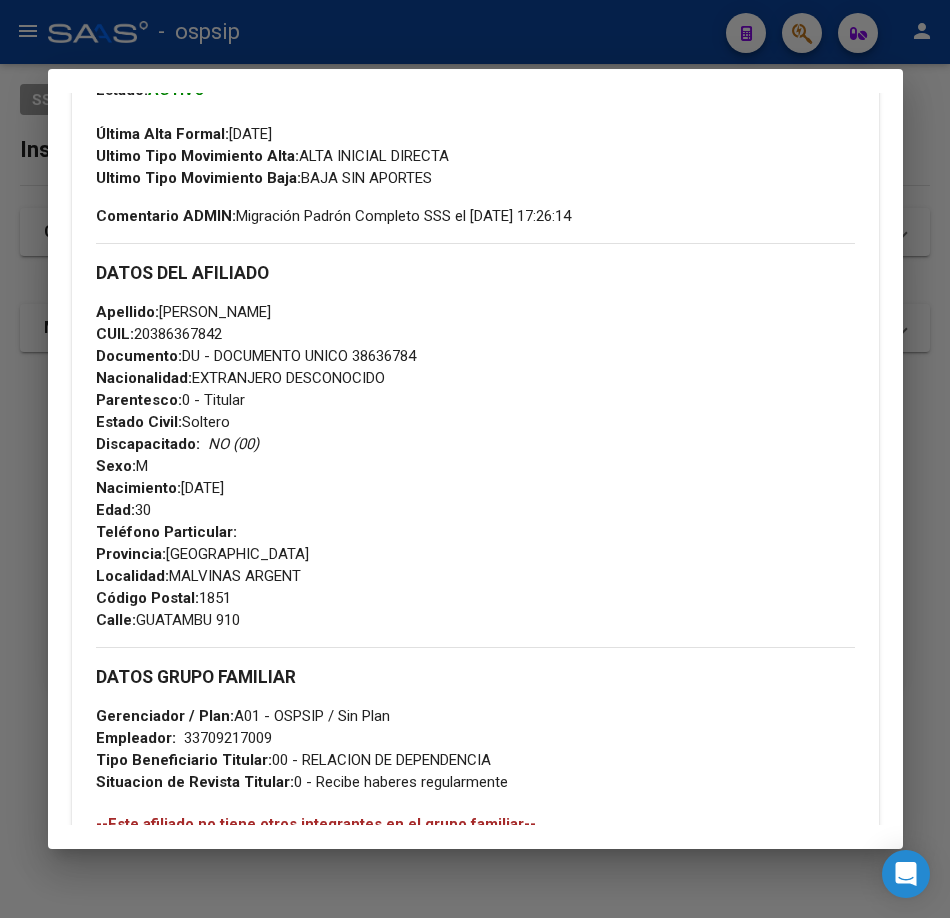 click at bounding box center [475, 459] 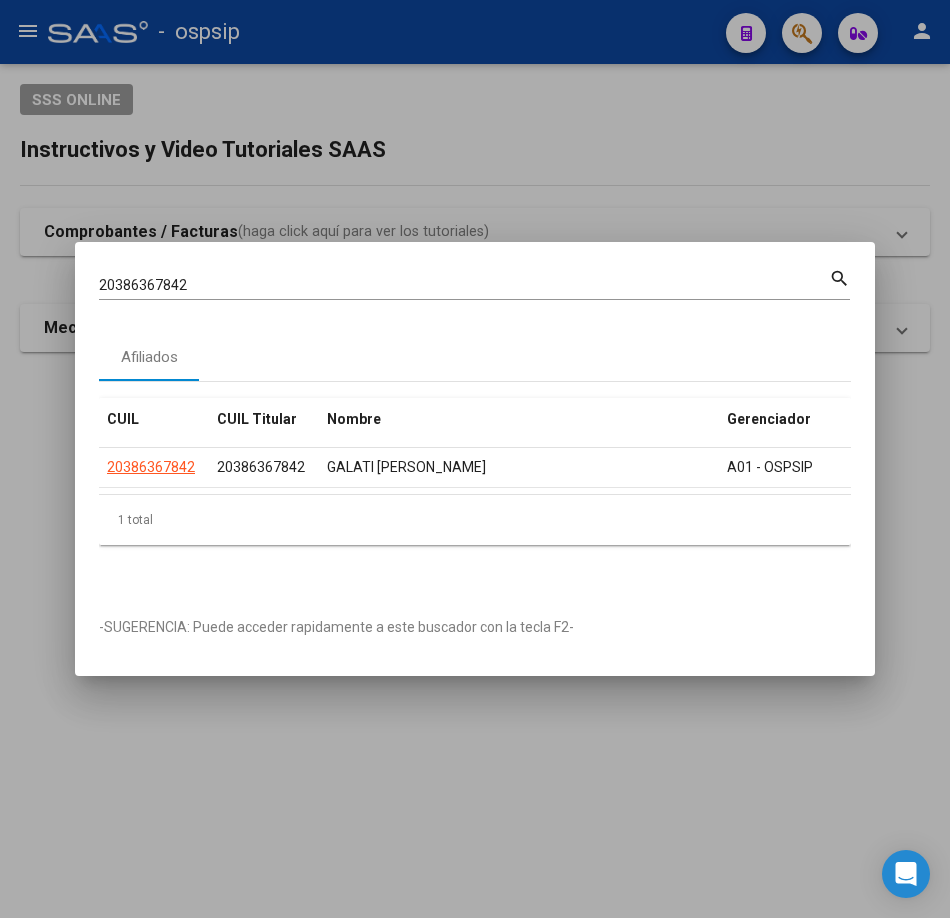 click on "20386367842" at bounding box center (464, 285) 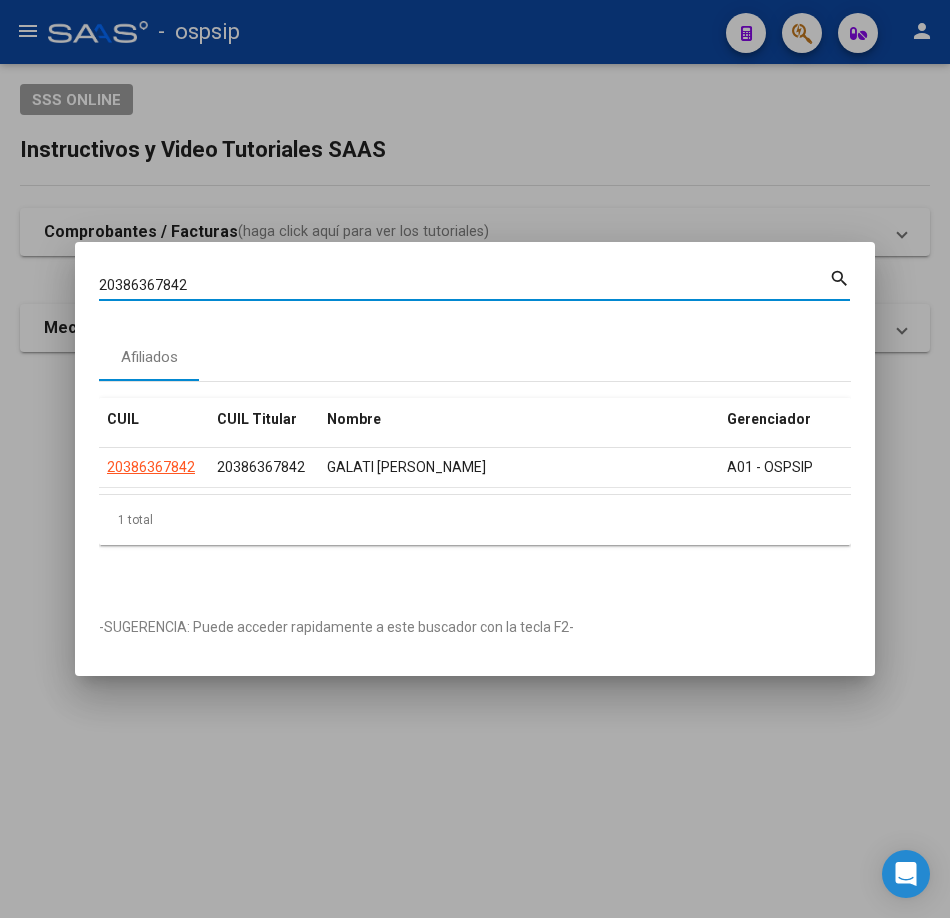 click on "20386367842" at bounding box center (464, 285) 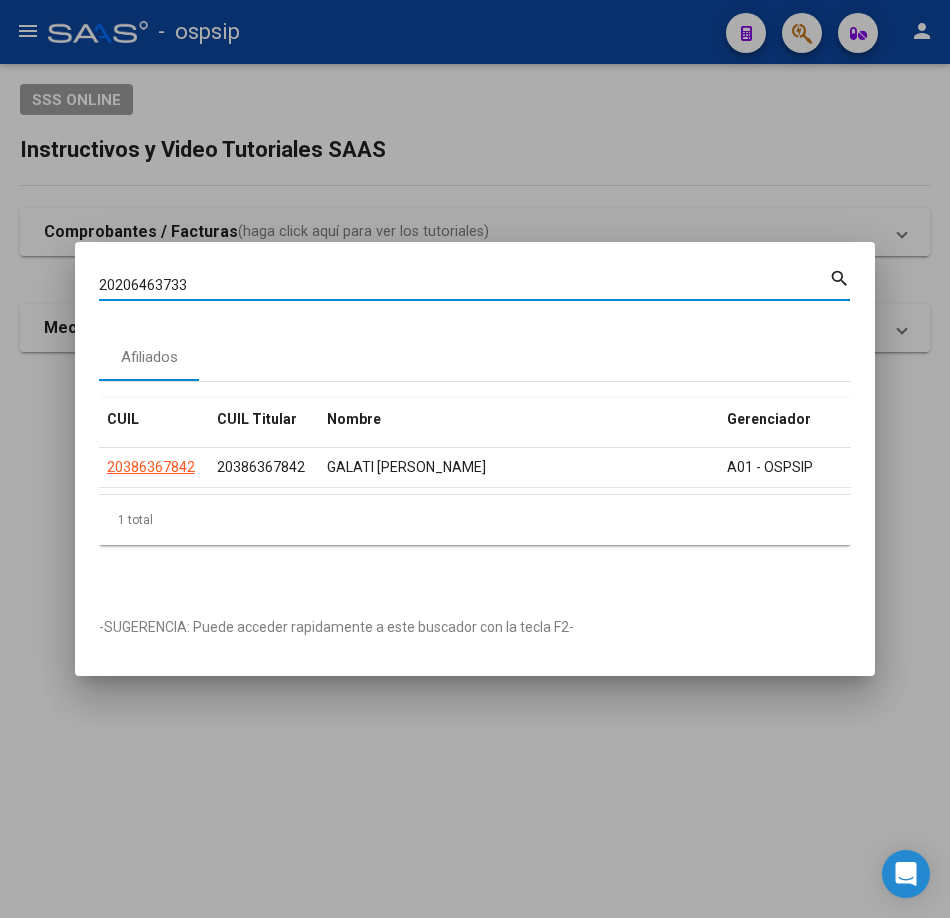 type on "20206463733" 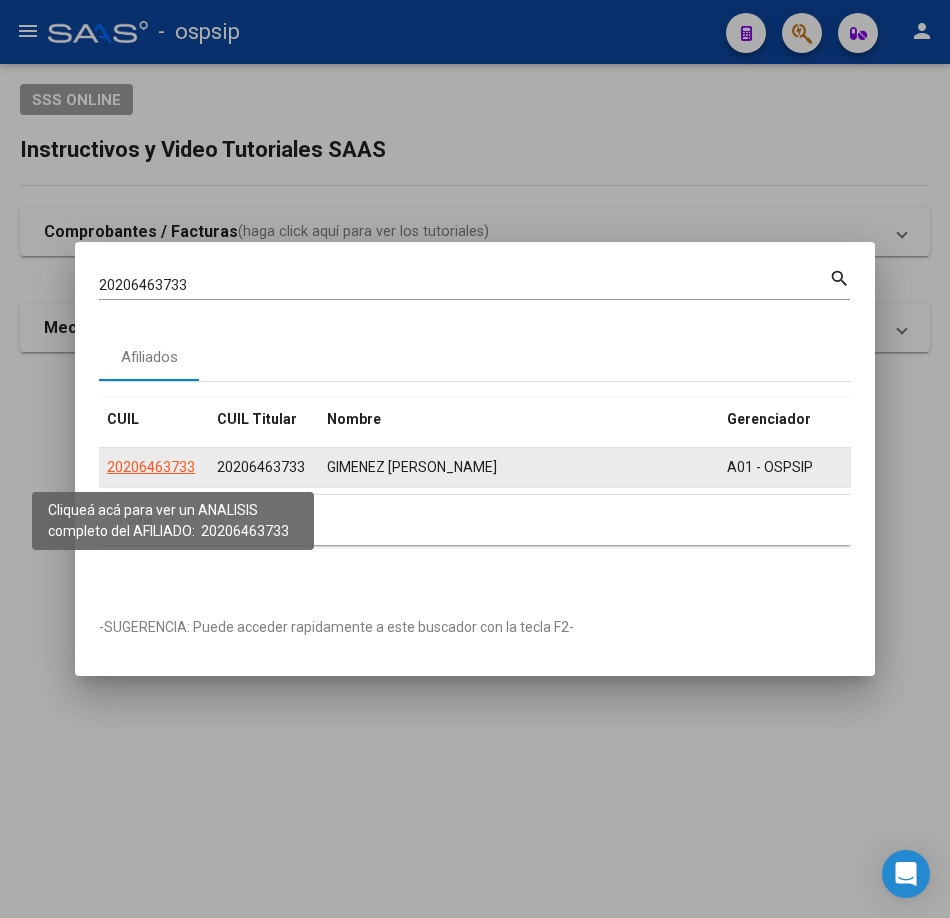 click on "20206463733" 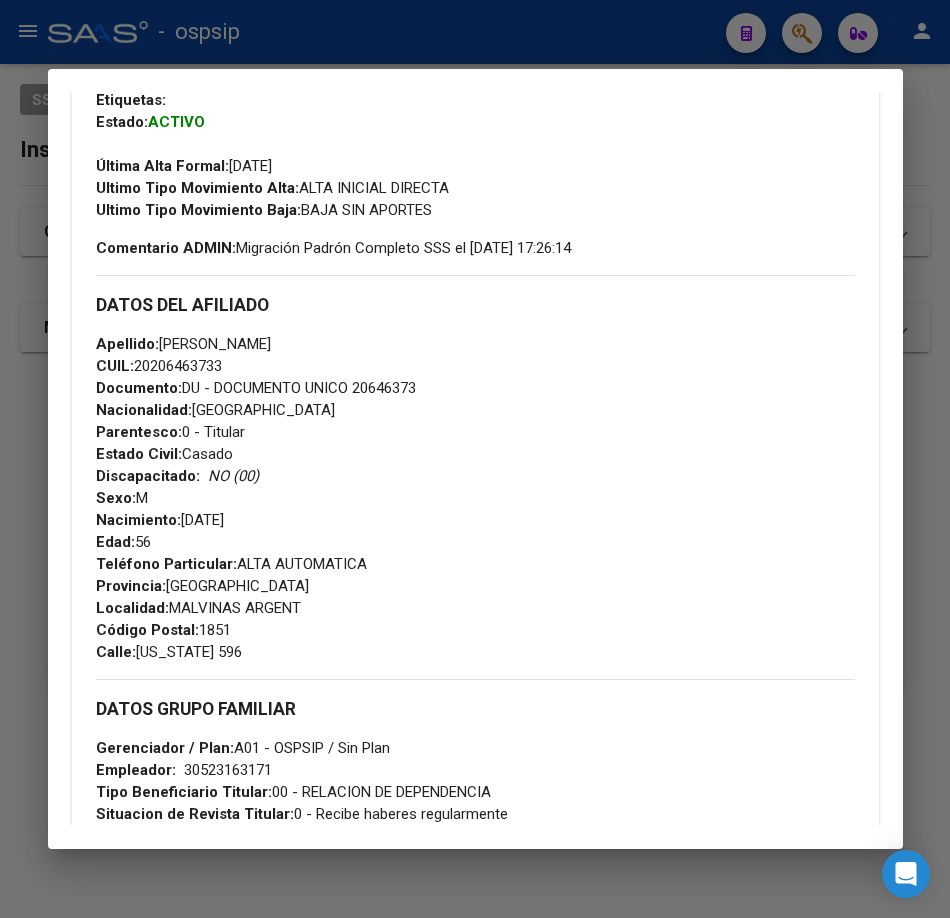 scroll, scrollTop: 568, scrollLeft: 0, axis: vertical 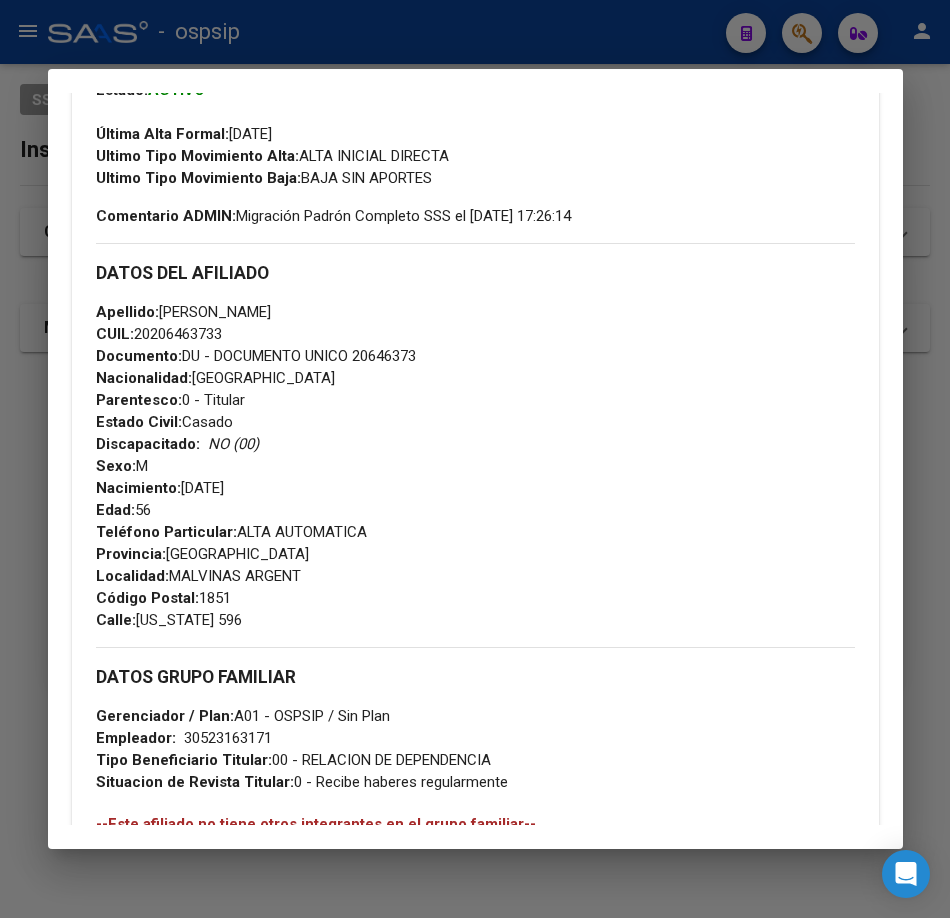 click at bounding box center [475, 459] 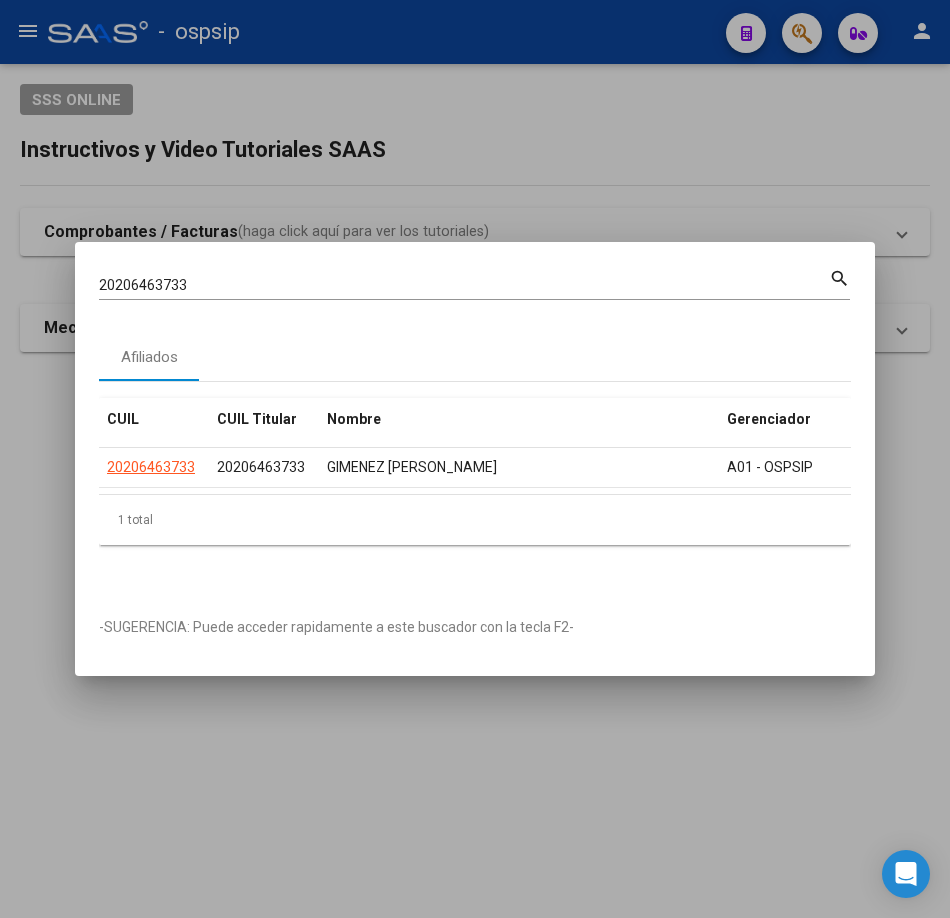 click on "20206463733" at bounding box center [464, 285] 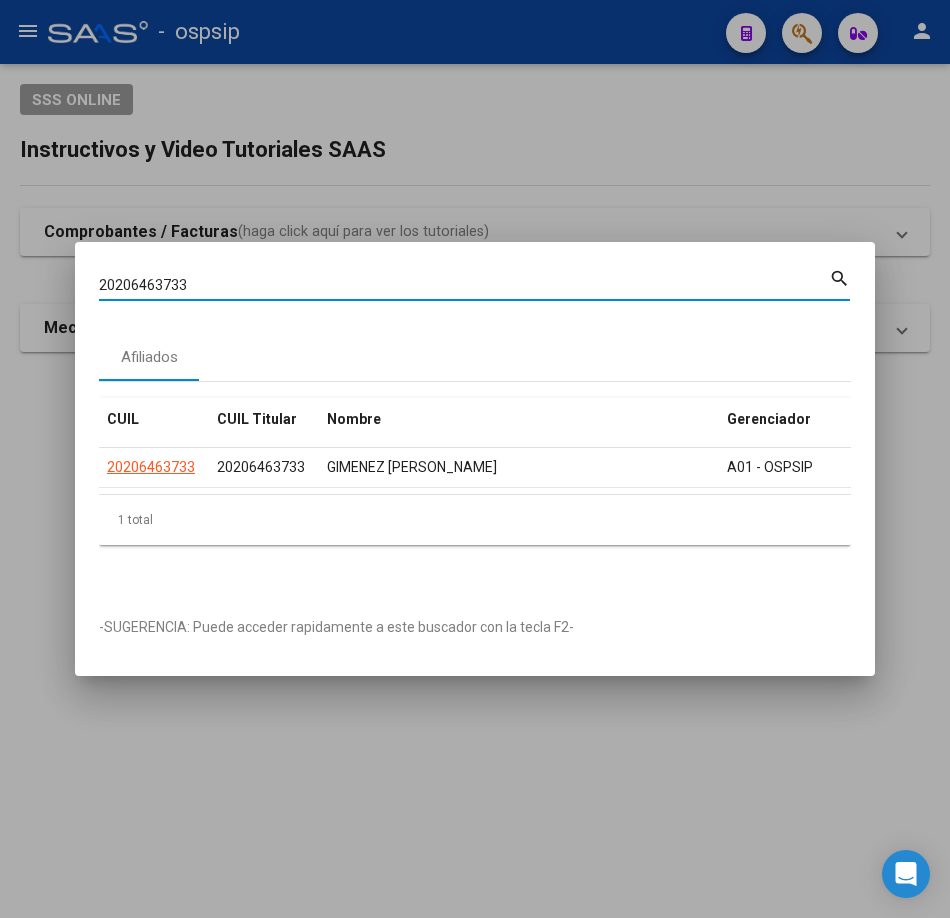 click on "20206463733" at bounding box center [464, 285] 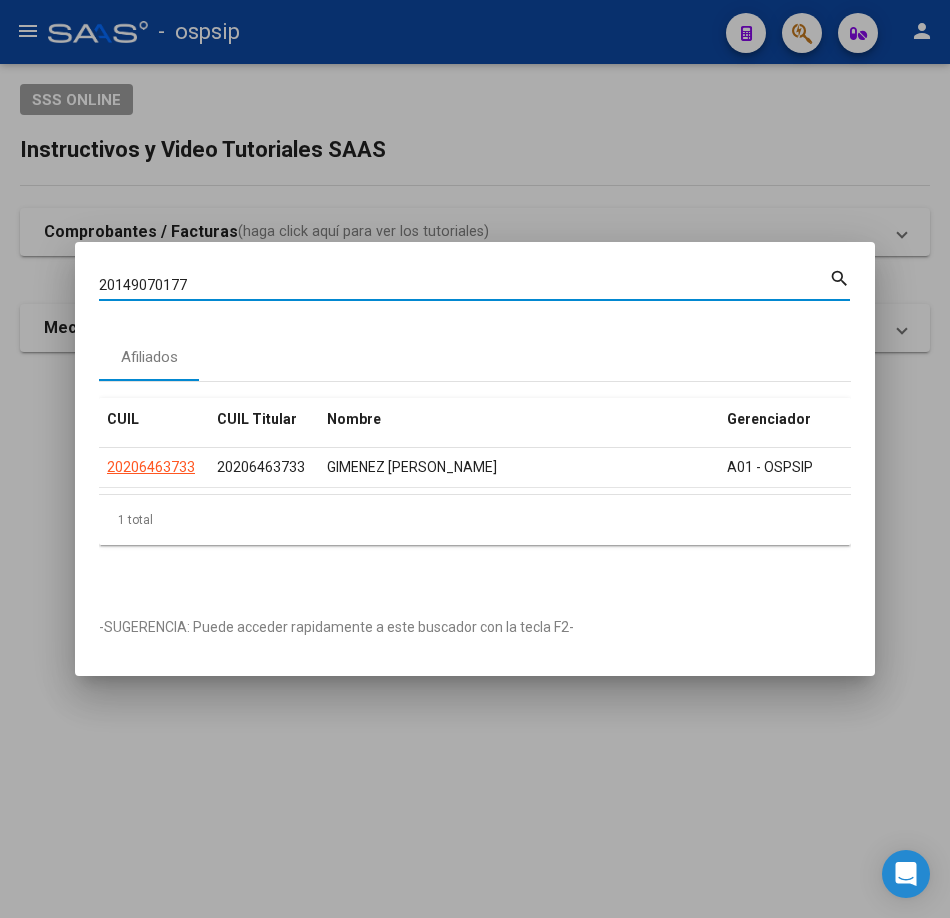 type on "20149070177" 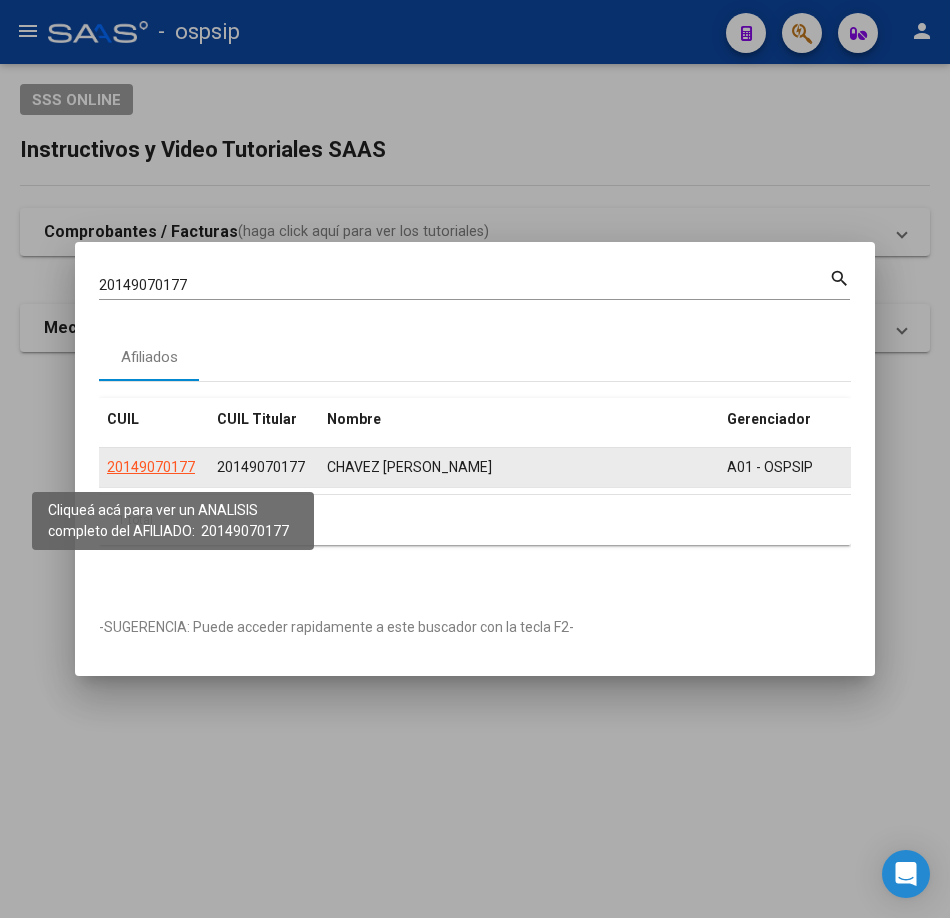 click on "20149070177" 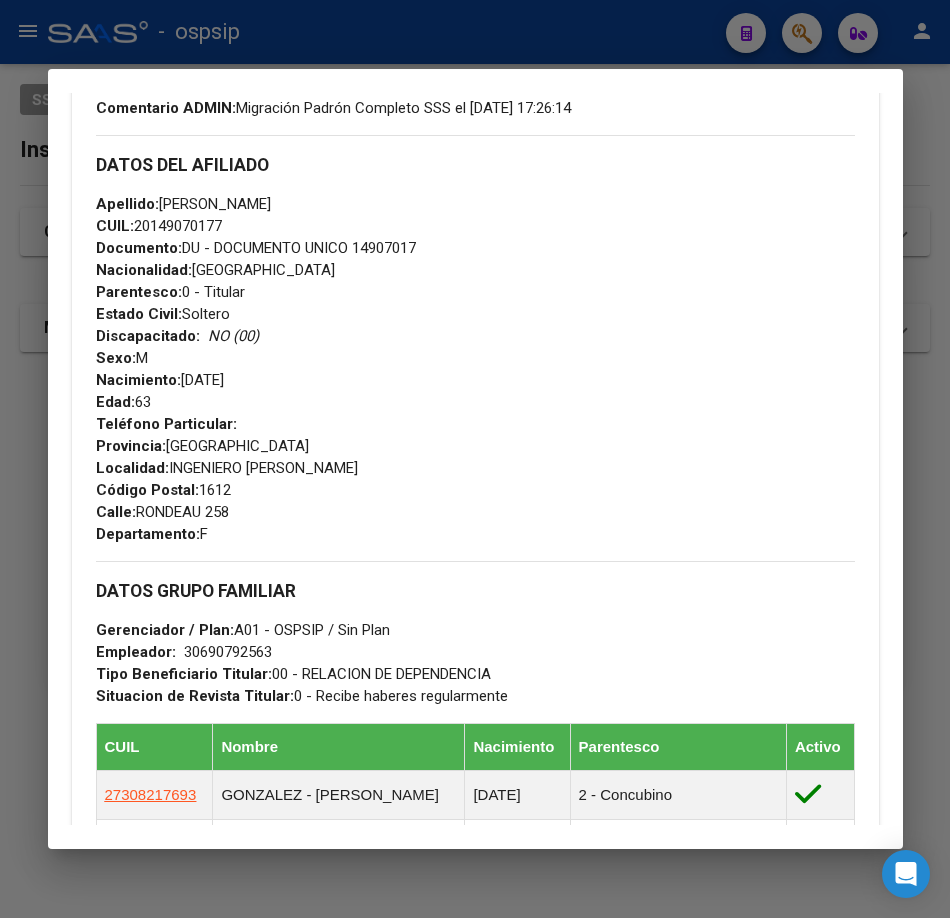 scroll, scrollTop: 800, scrollLeft: 0, axis: vertical 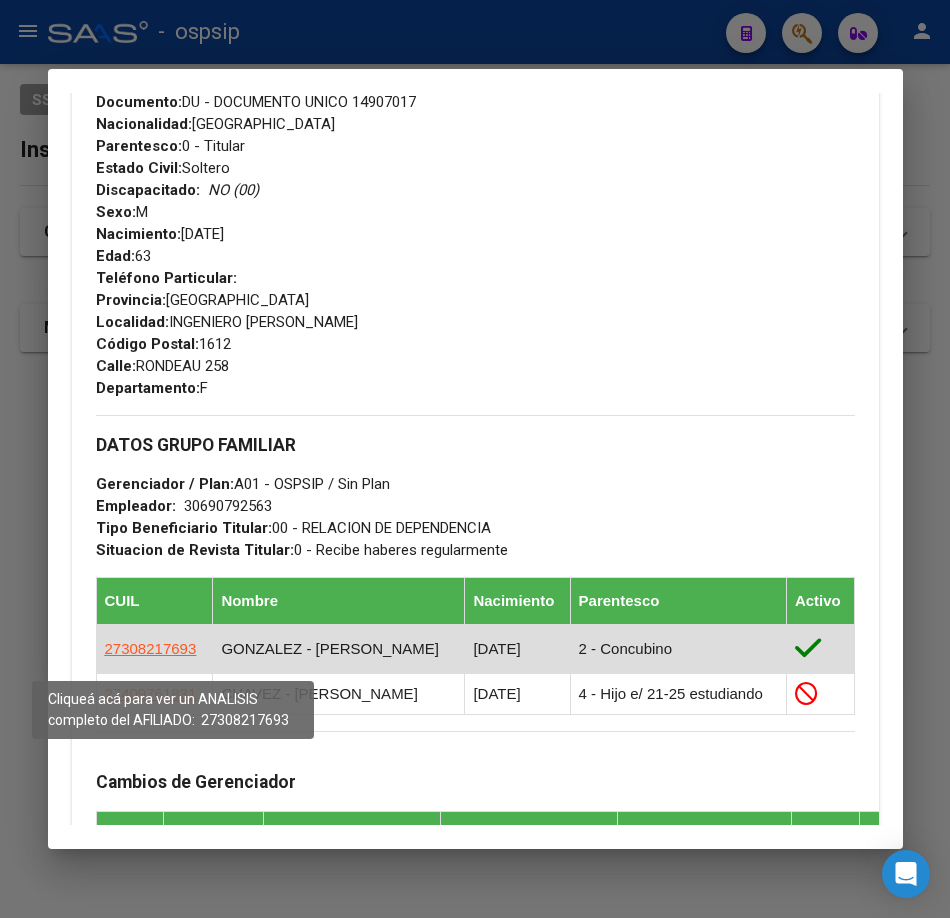 click on "27308217693" at bounding box center (151, 649) 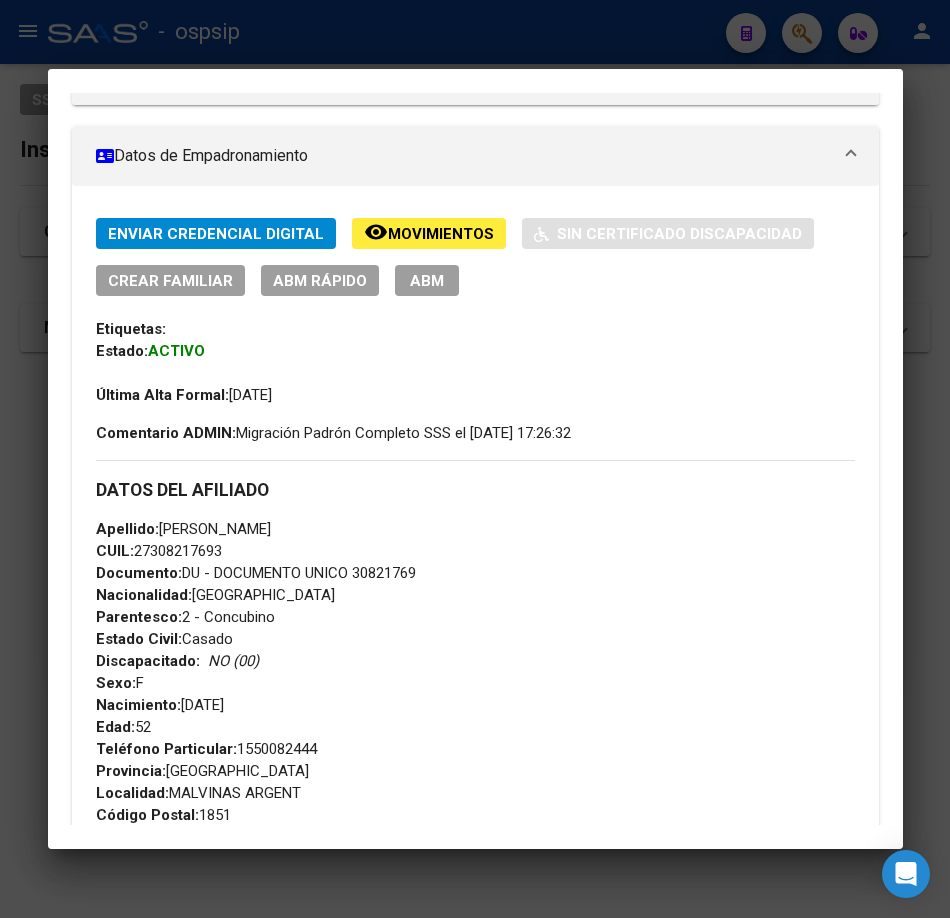 scroll, scrollTop: 700, scrollLeft: 0, axis: vertical 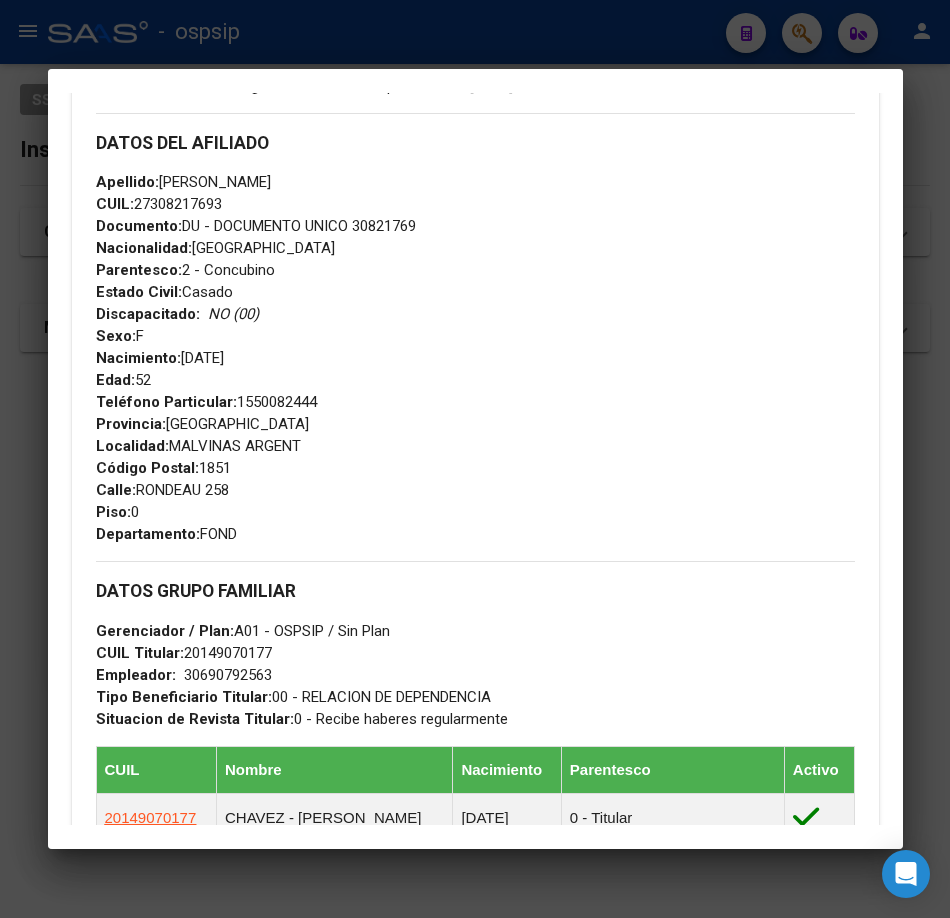 click at bounding box center (475, 459) 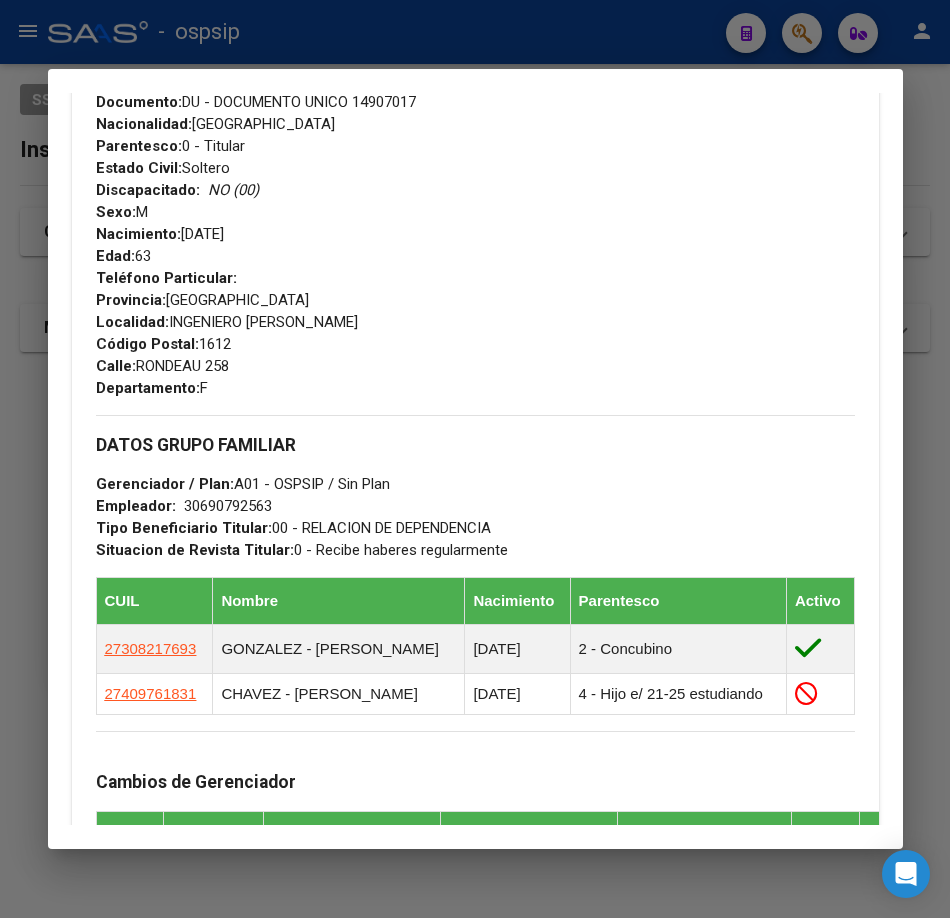 click at bounding box center [475, 459] 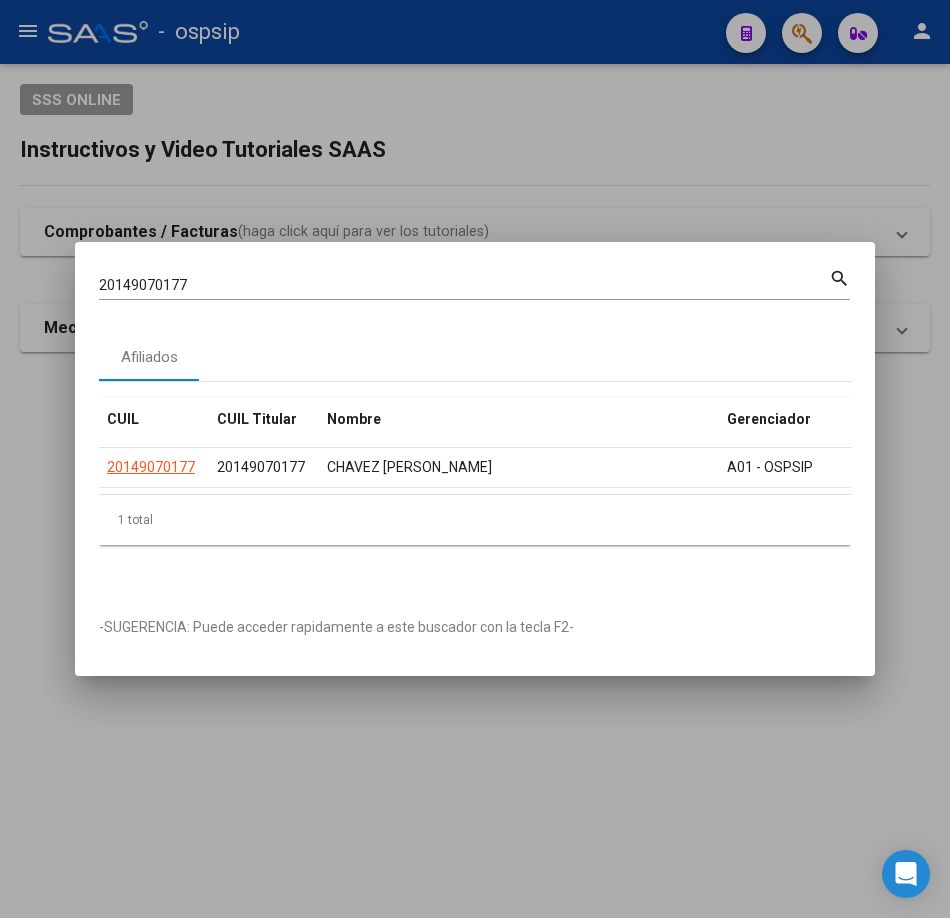click on "20149070177" at bounding box center (464, 285) 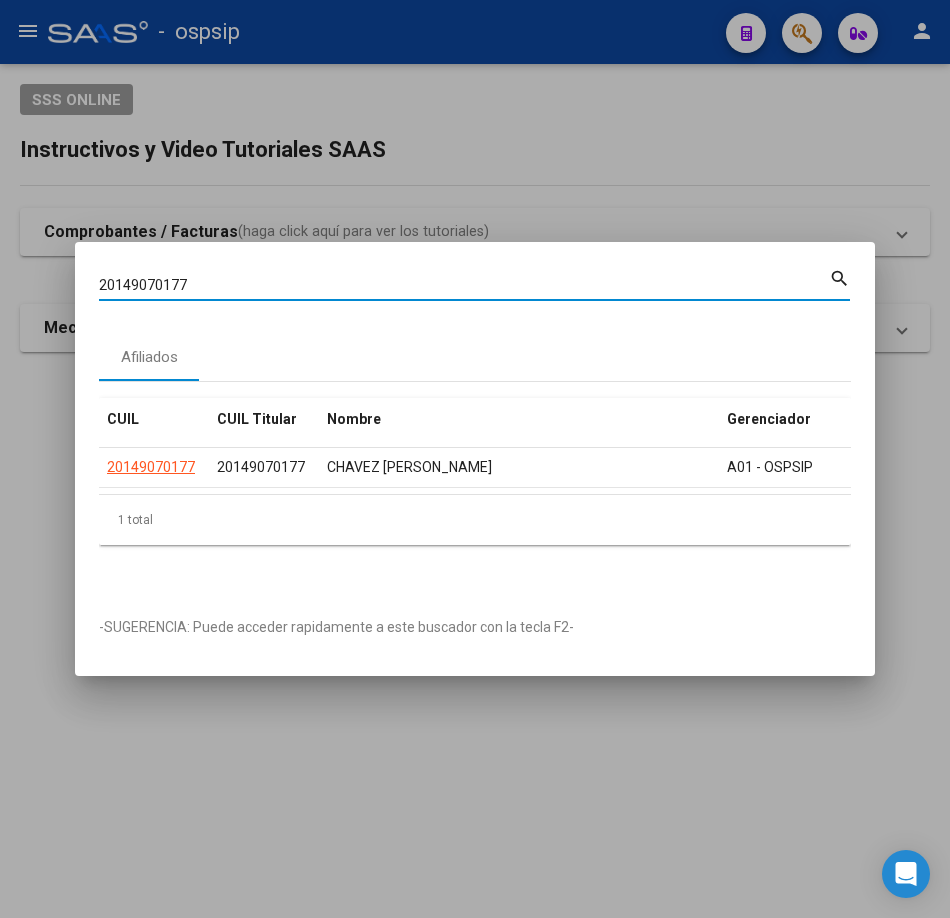 click on "20149070177" at bounding box center (464, 285) 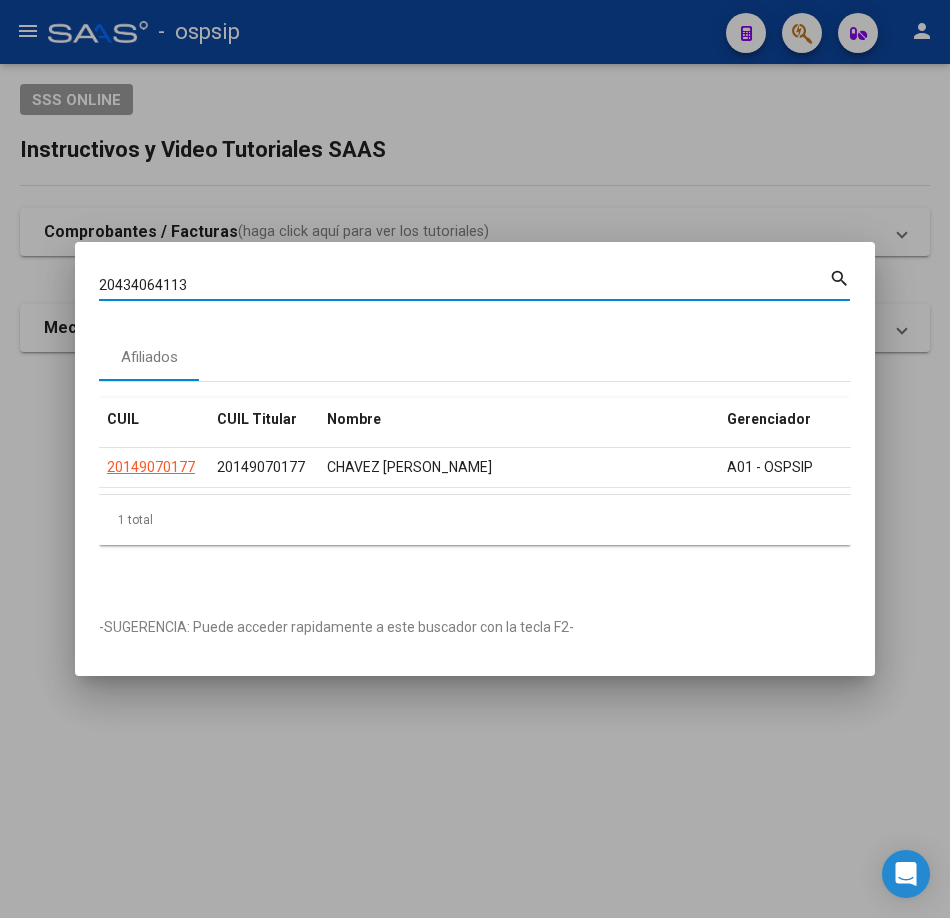 type on "20434064113" 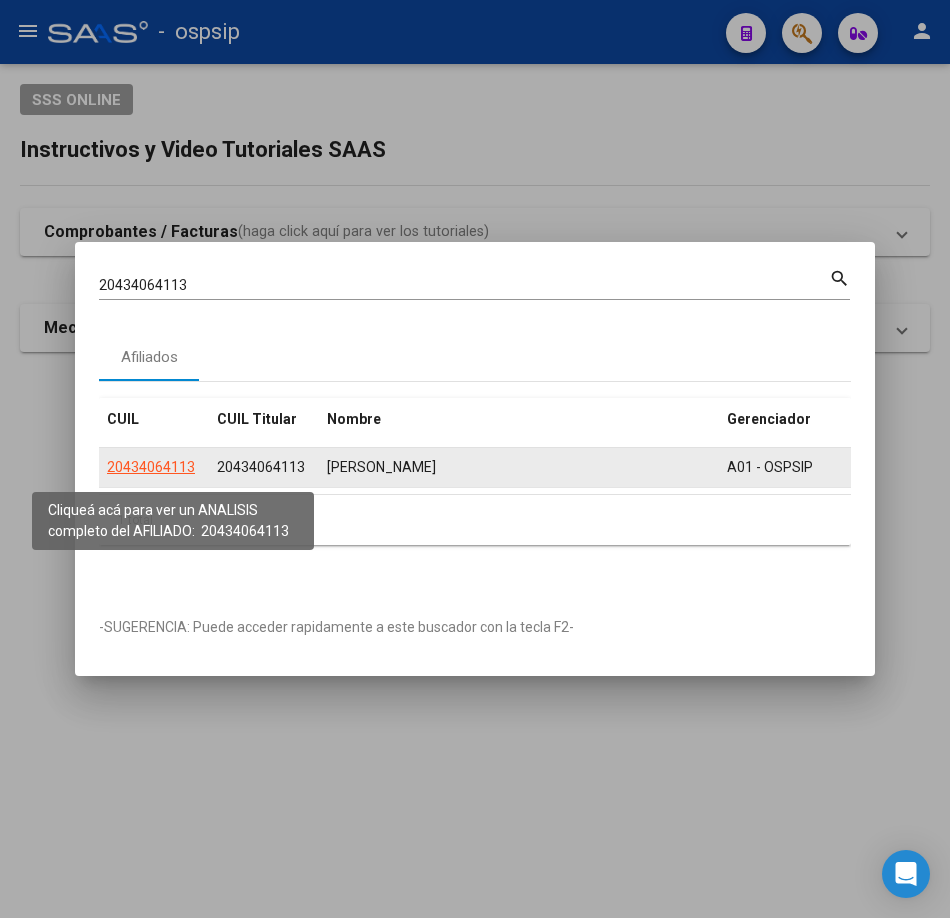 click on "20434064113" 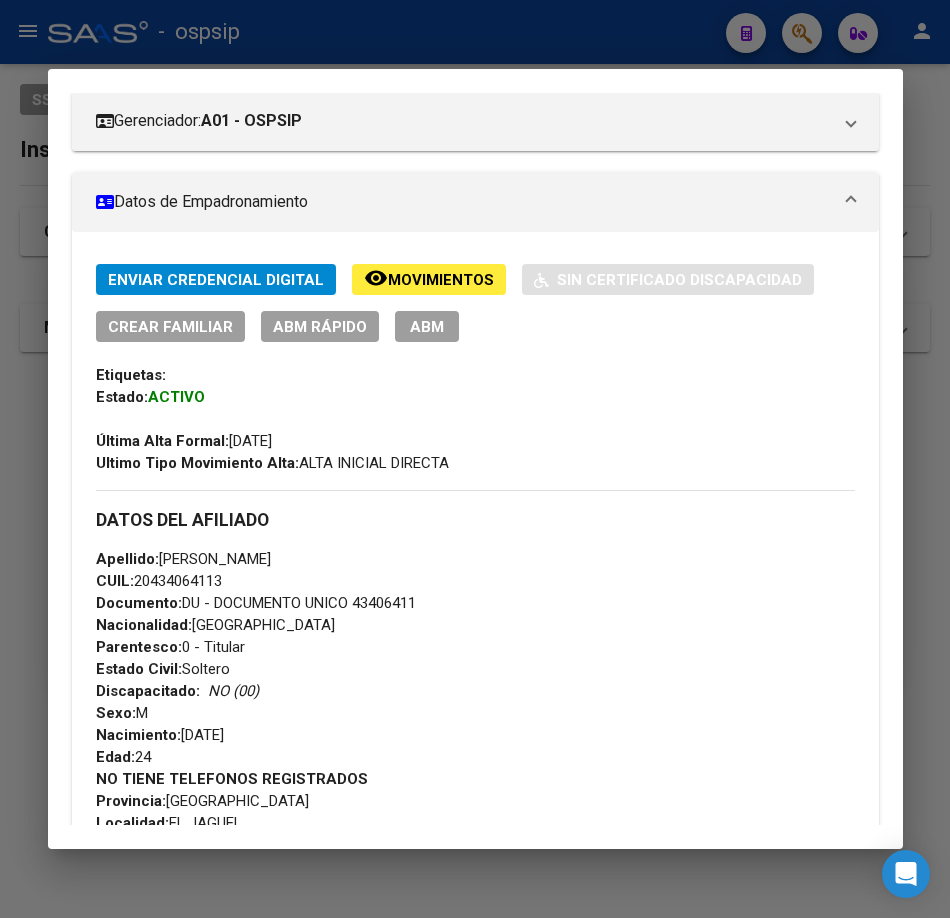 scroll, scrollTop: 700, scrollLeft: 0, axis: vertical 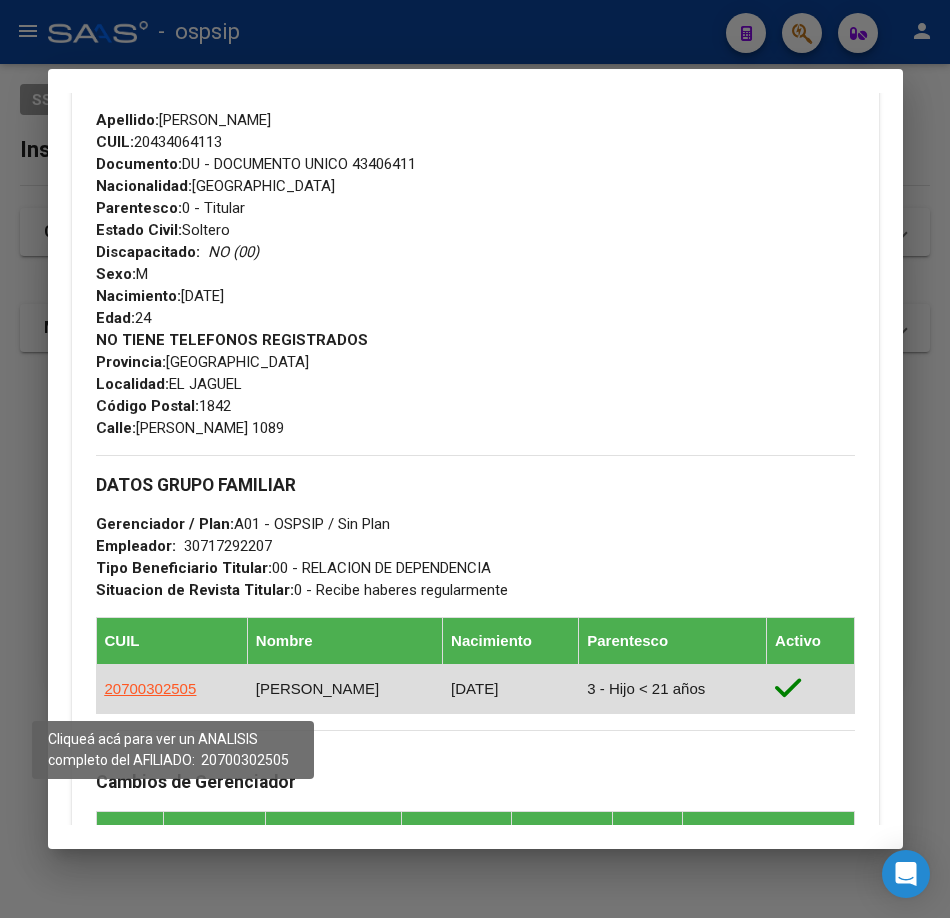 click on "20700302505" at bounding box center [151, 688] 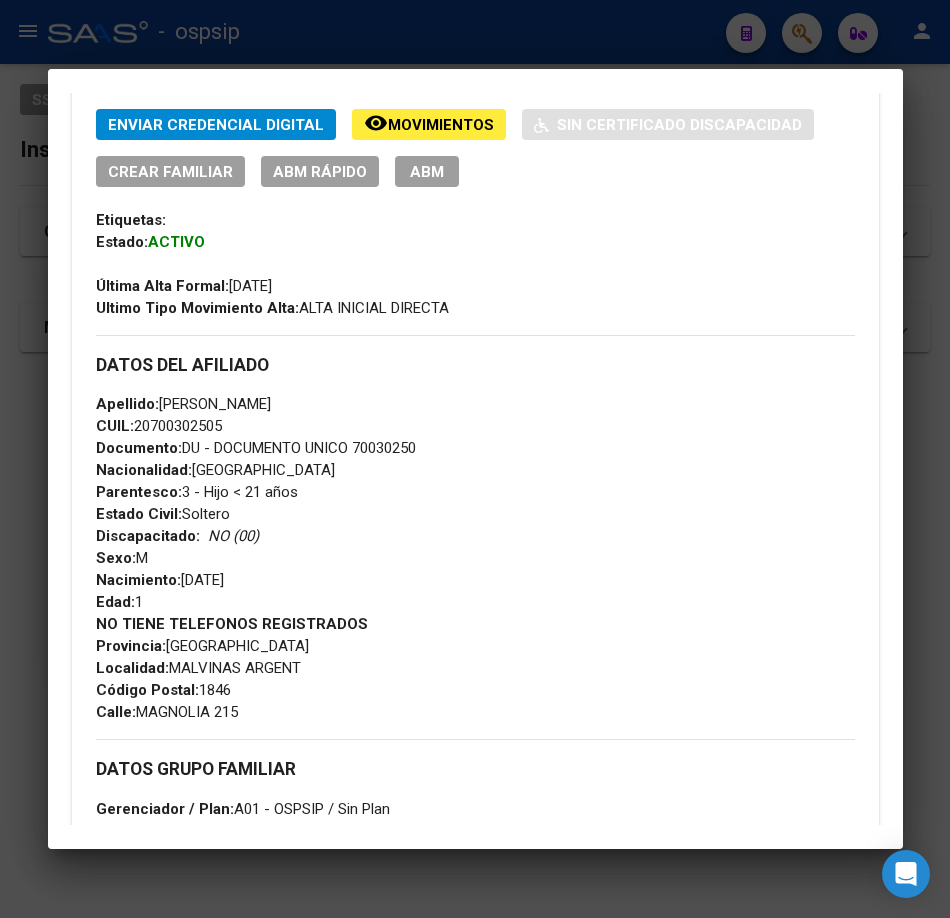 scroll, scrollTop: 562, scrollLeft: 0, axis: vertical 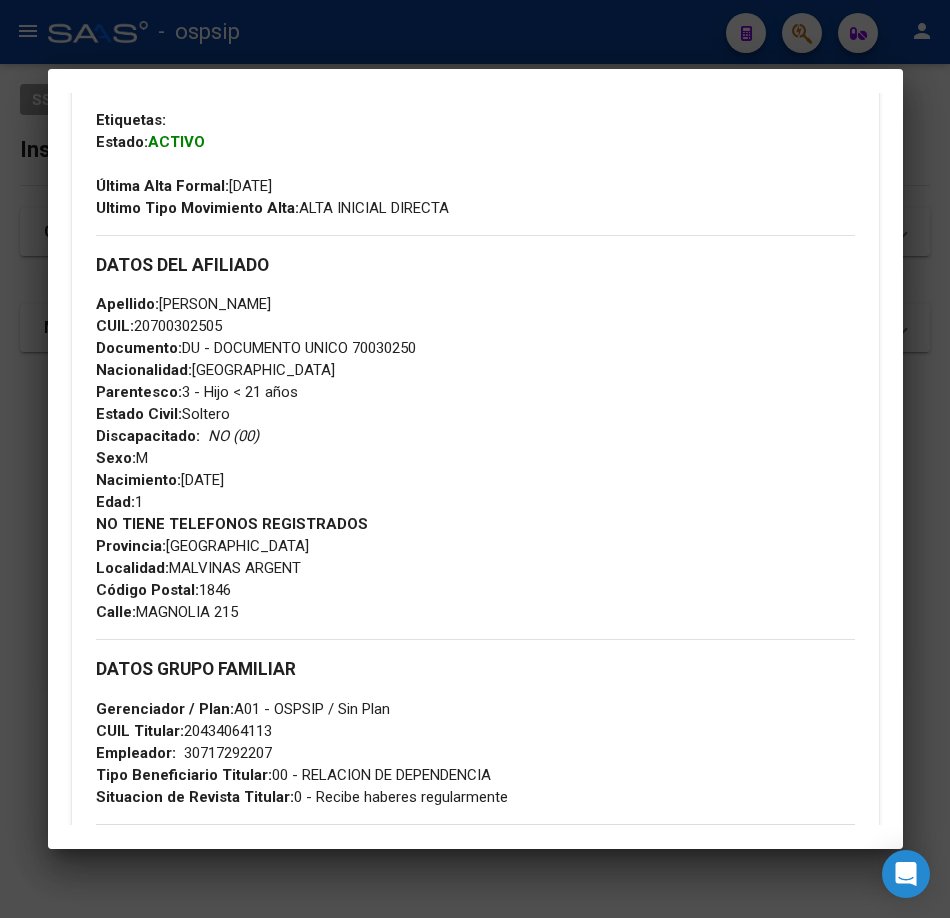 click at bounding box center (475, 459) 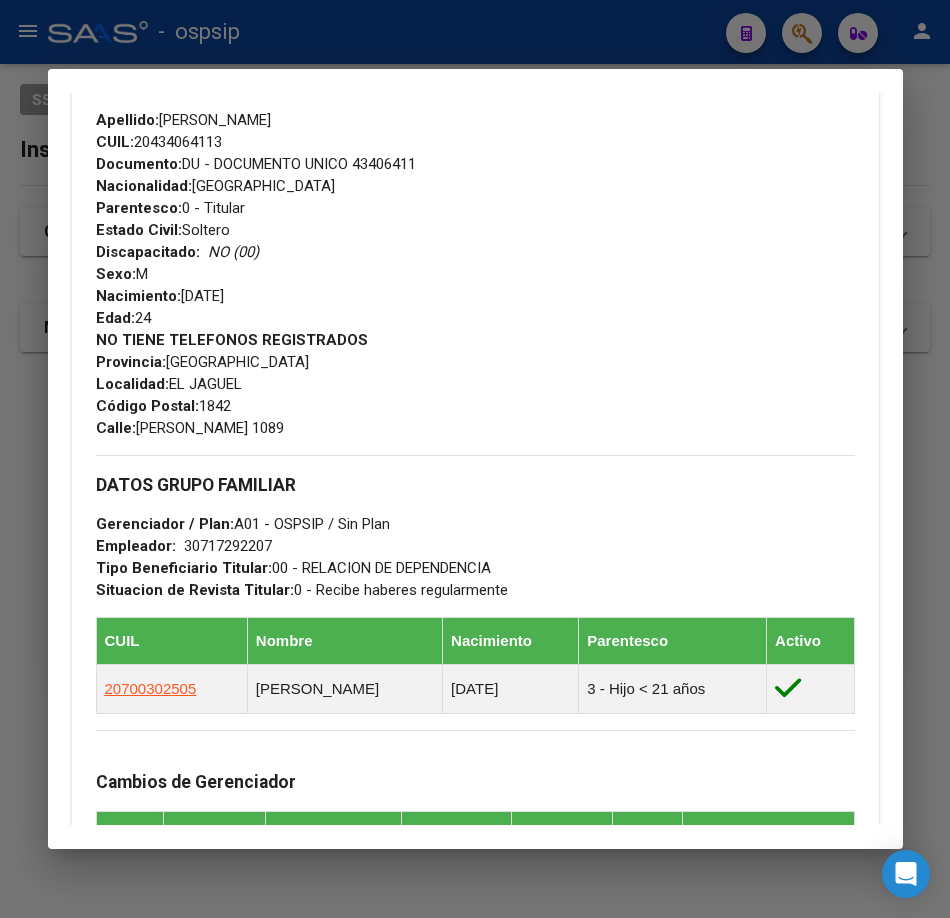 click at bounding box center [475, 459] 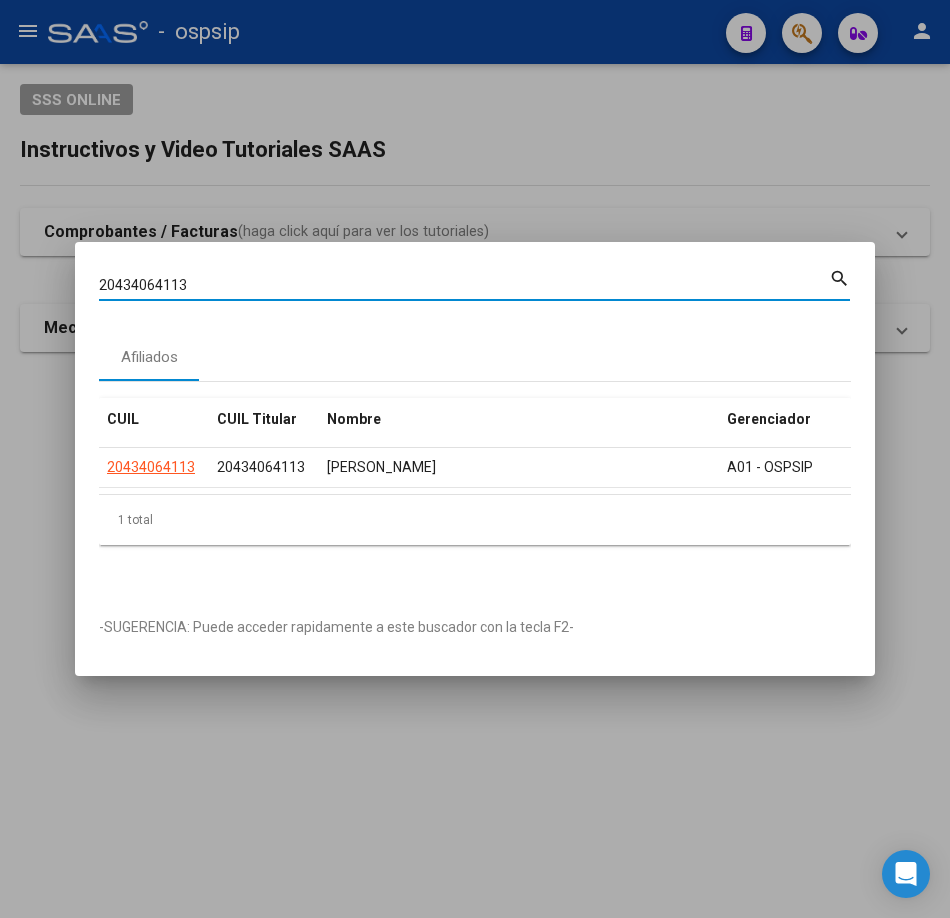 click on "20434064113" at bounding box center [464, 285] 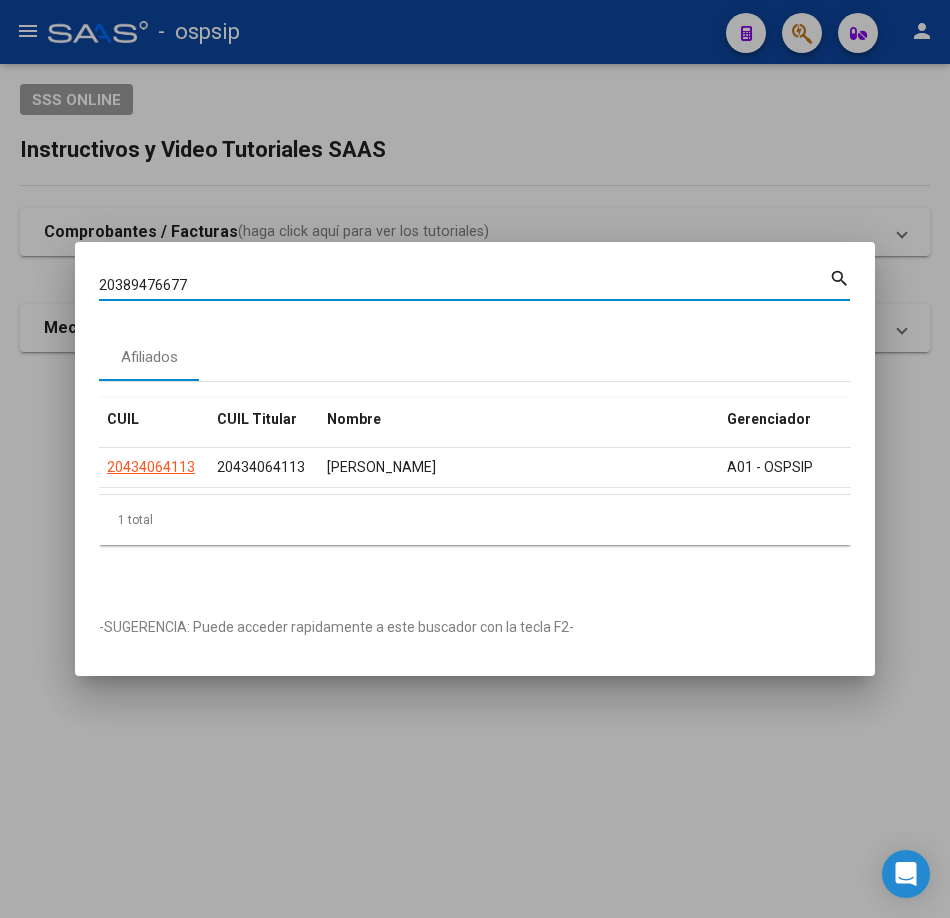 type on "2038947667" 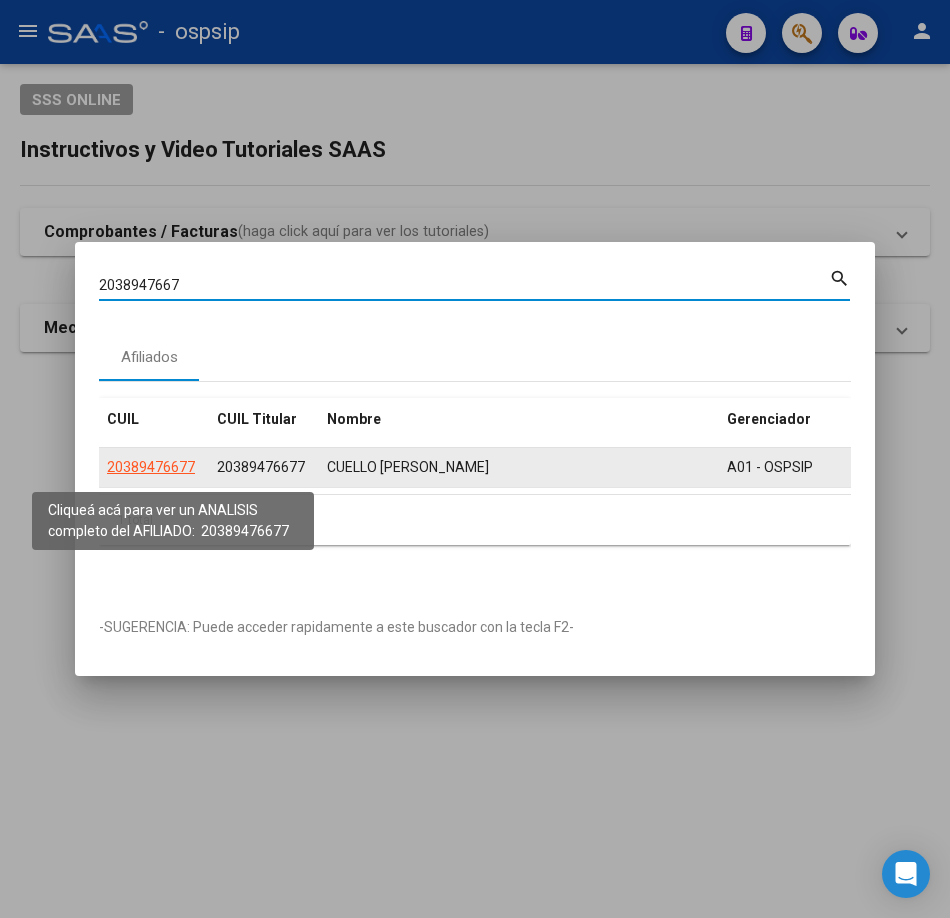 click on "20389476677" 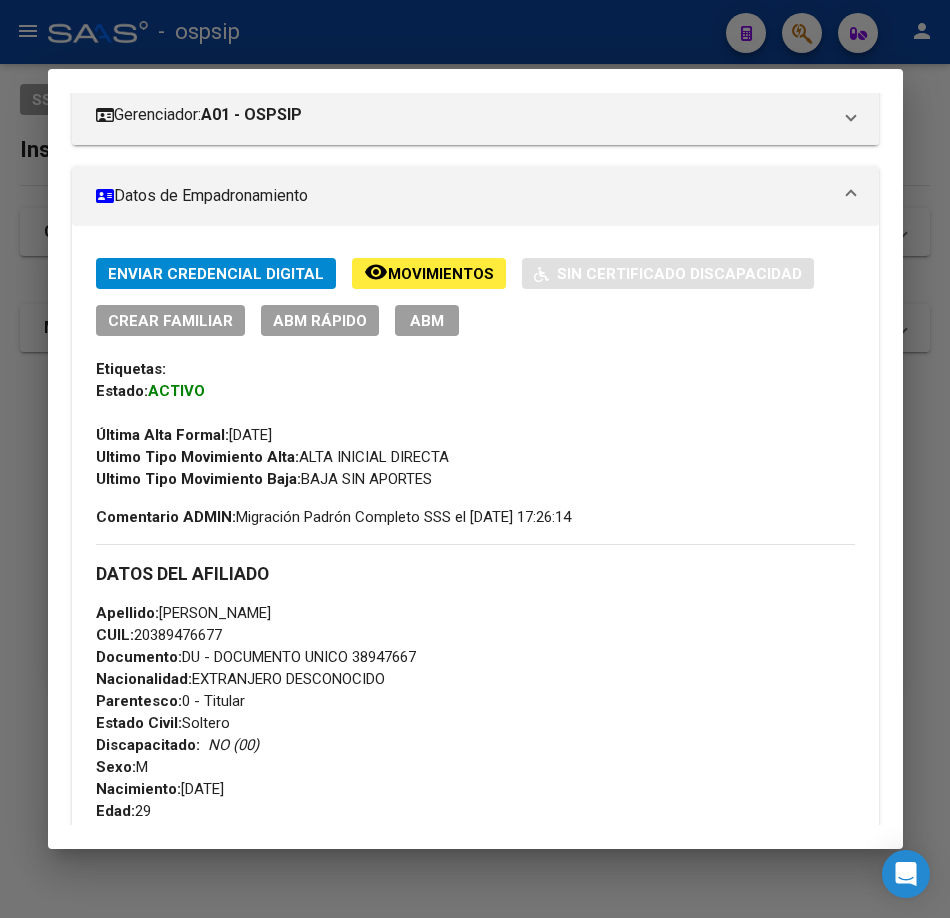 scroll, scrollTop: 500, scrollLeft: 0, axis: vertical 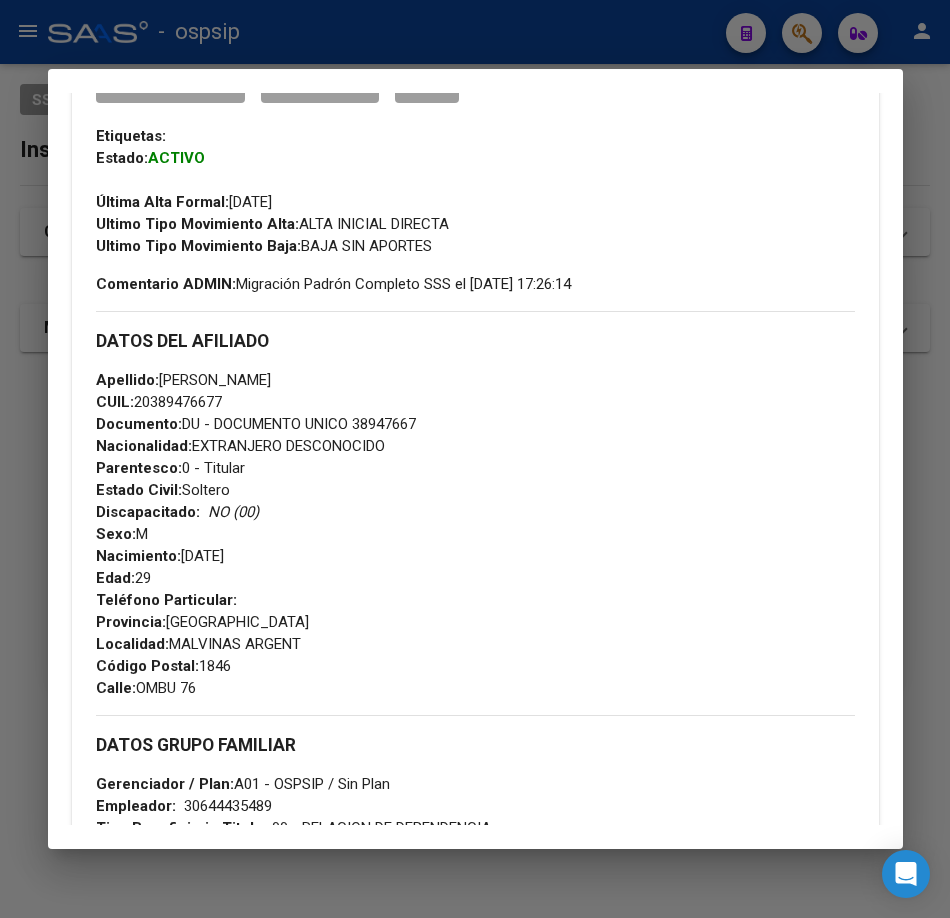 click at bounding box center [475, 459] 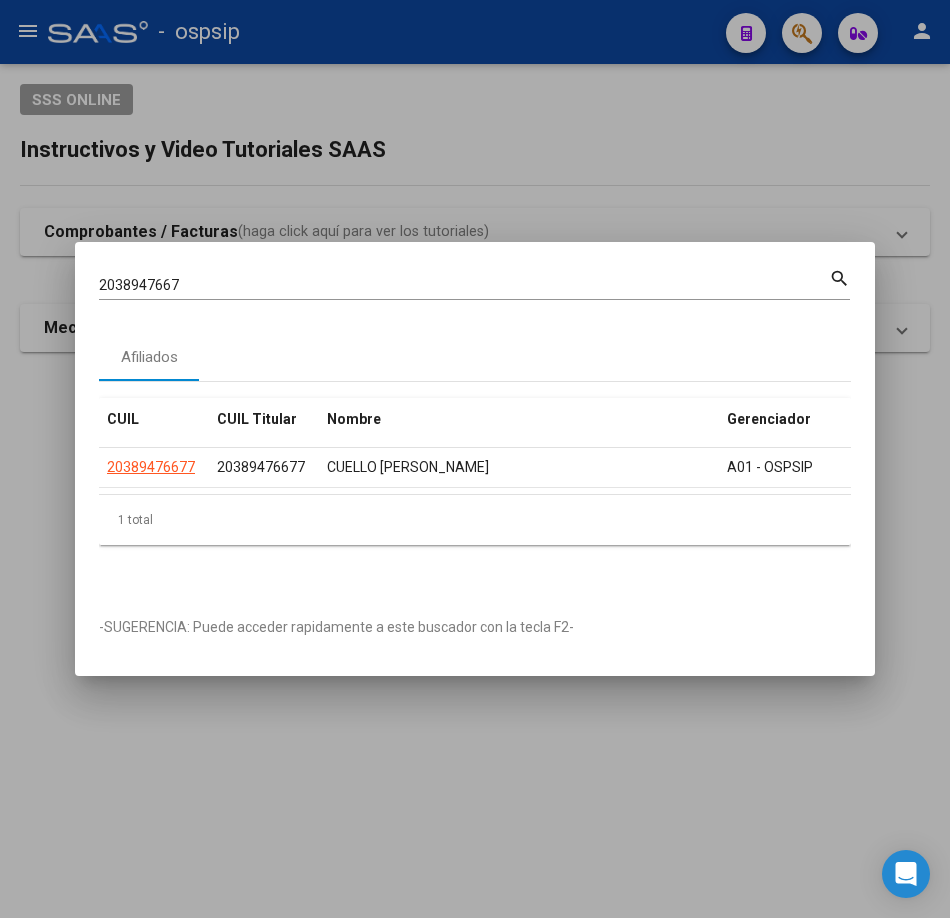 click on "2038947667" at bounding box center (464, 285) 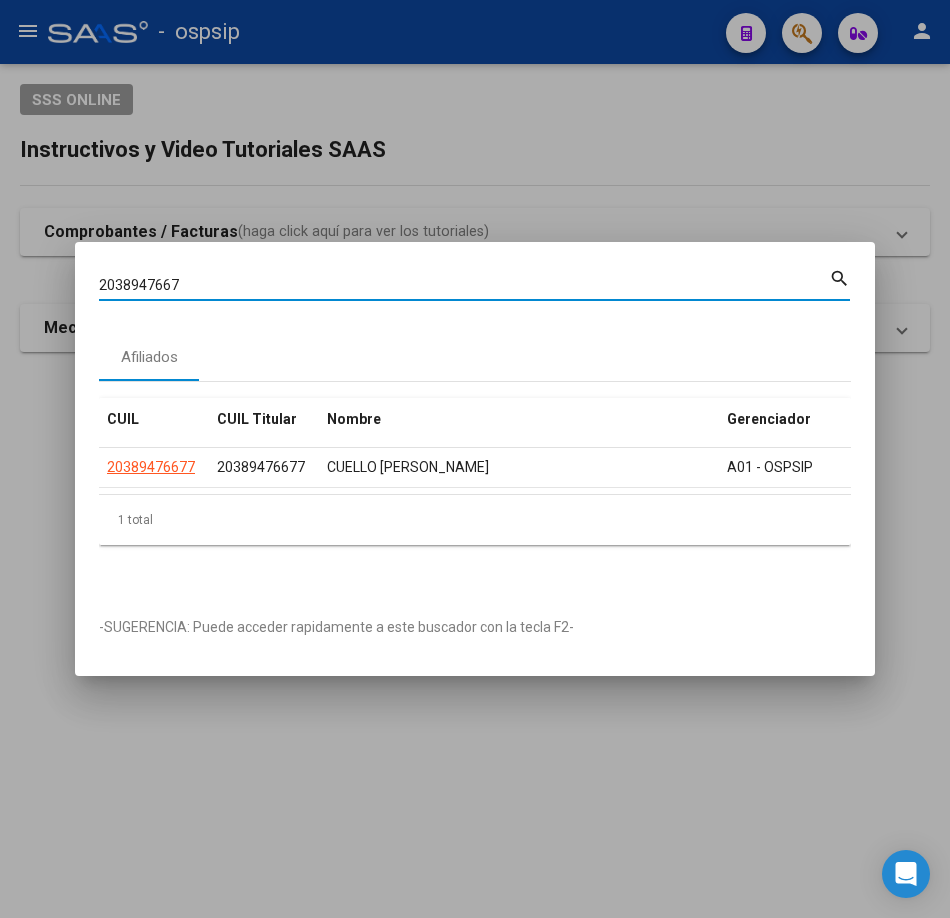 click on "2038947667" at bounding box center [464, 285] 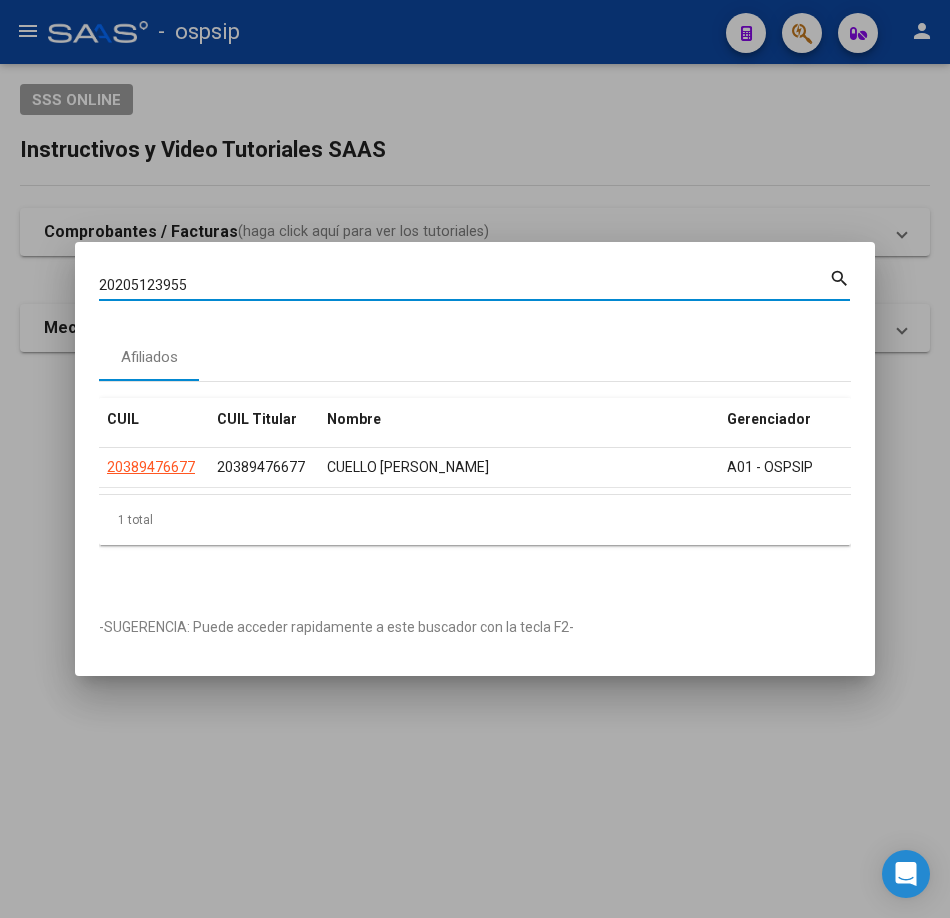 type on "20205123955" 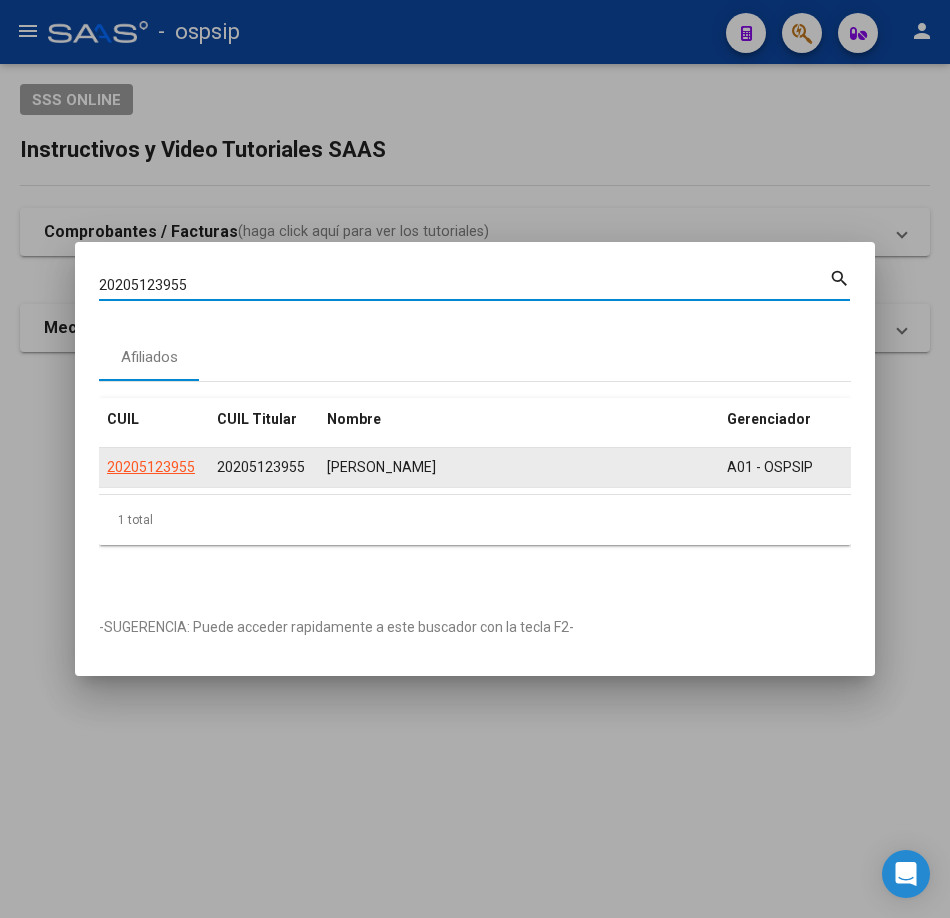 click on "20205123955" 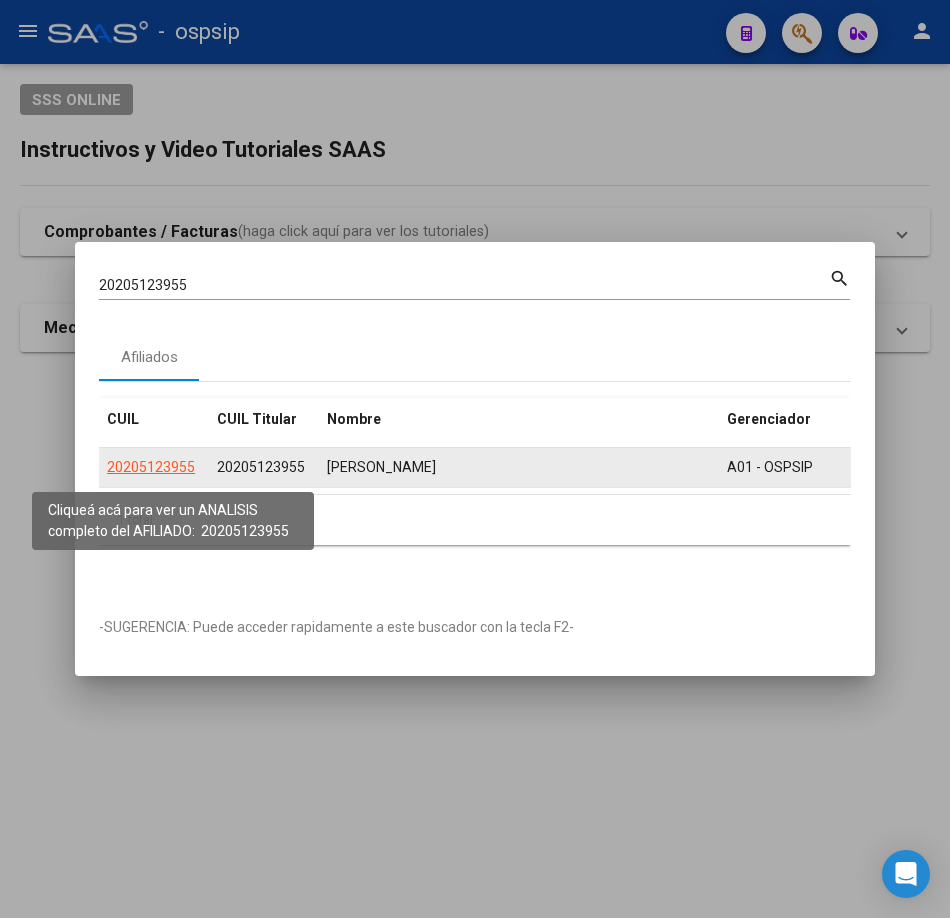 click on "20205123955" 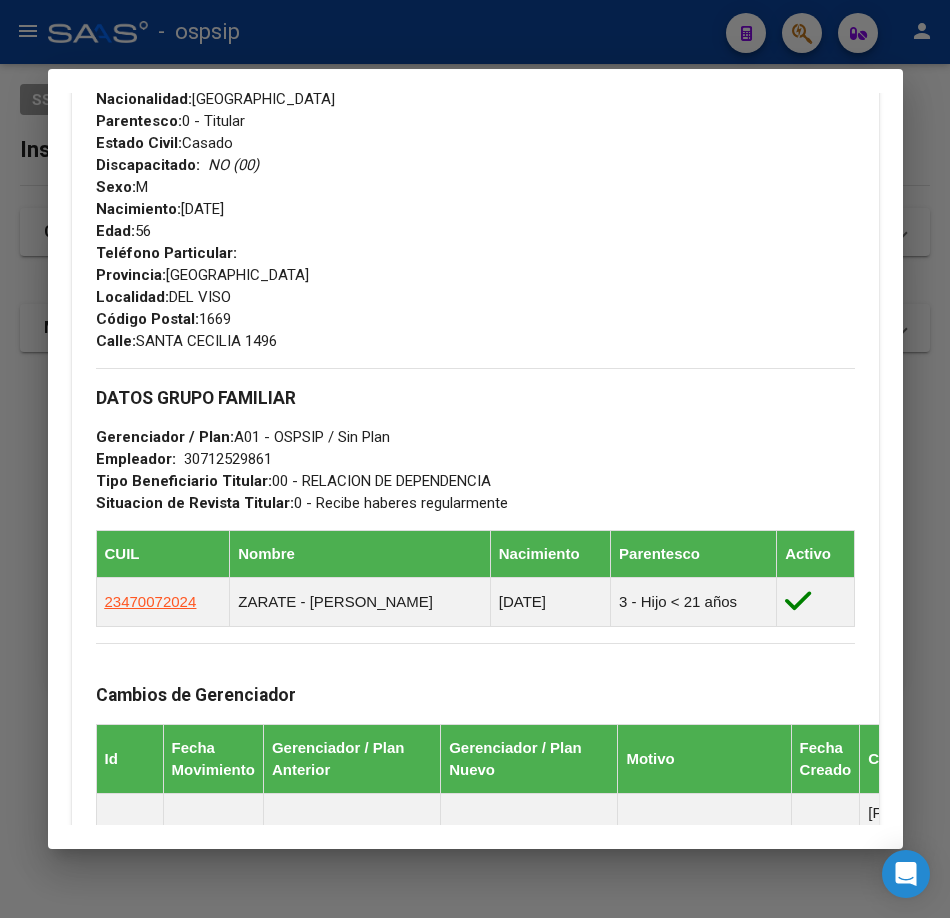 scroll, scrollTop: 1000, scrollLeft: 0, axis: vertical 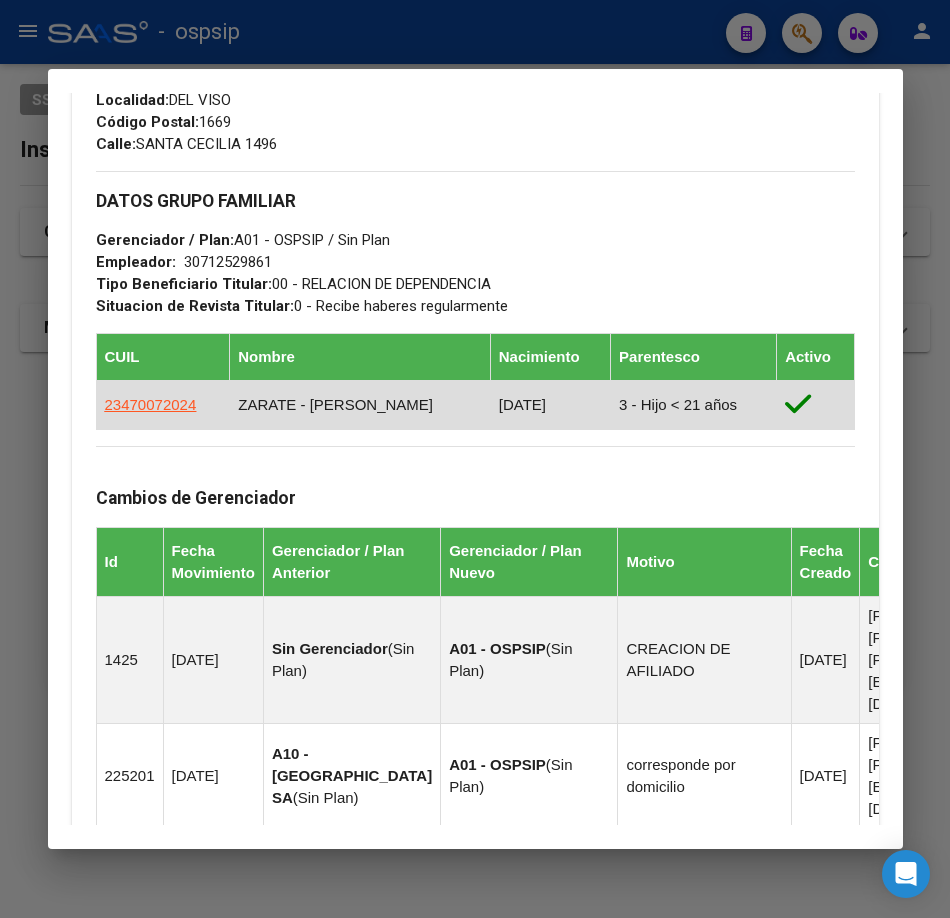 click on "23470072024" at bounding box center (151, 405) 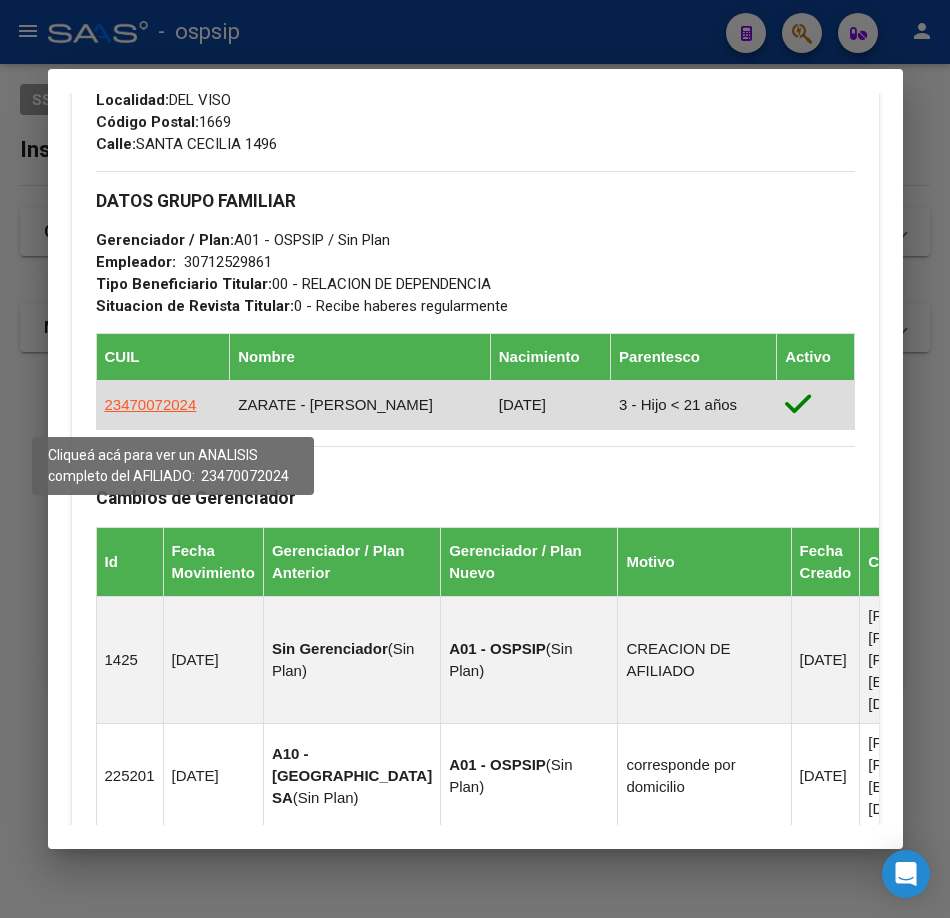click on "23470072024" at bounding box center [151, 404] 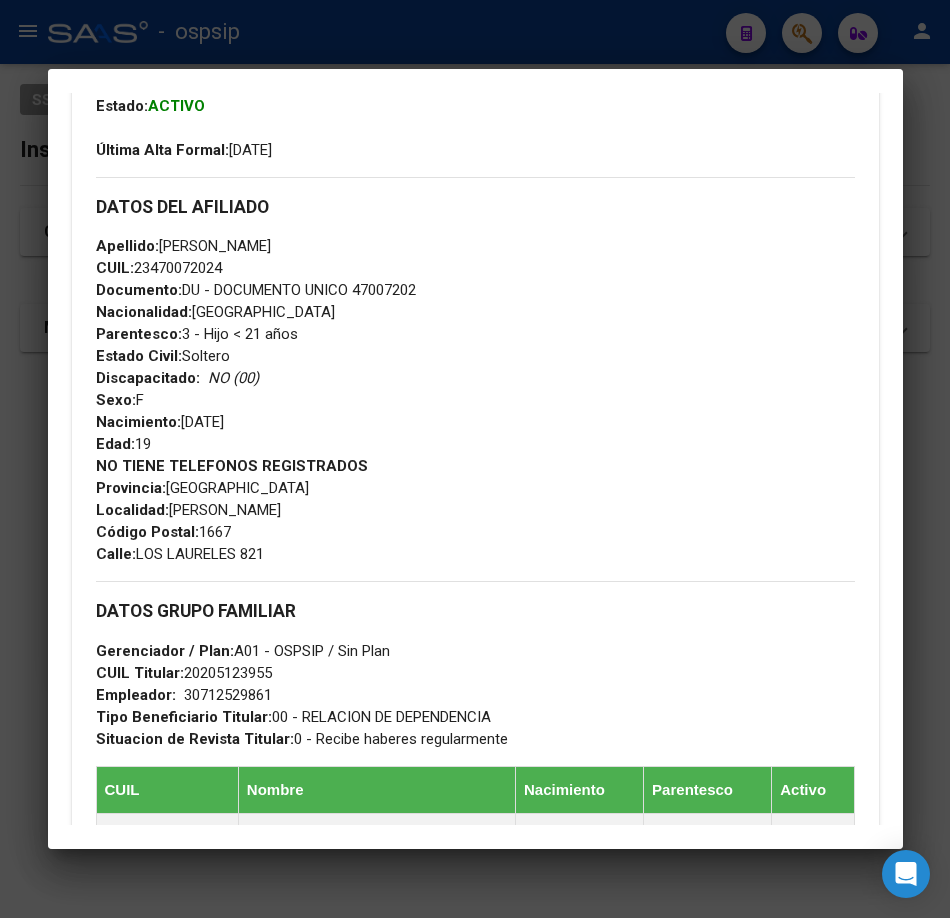 scroll, scrollTop: 562, scrollLeft: 0, axis: vertical 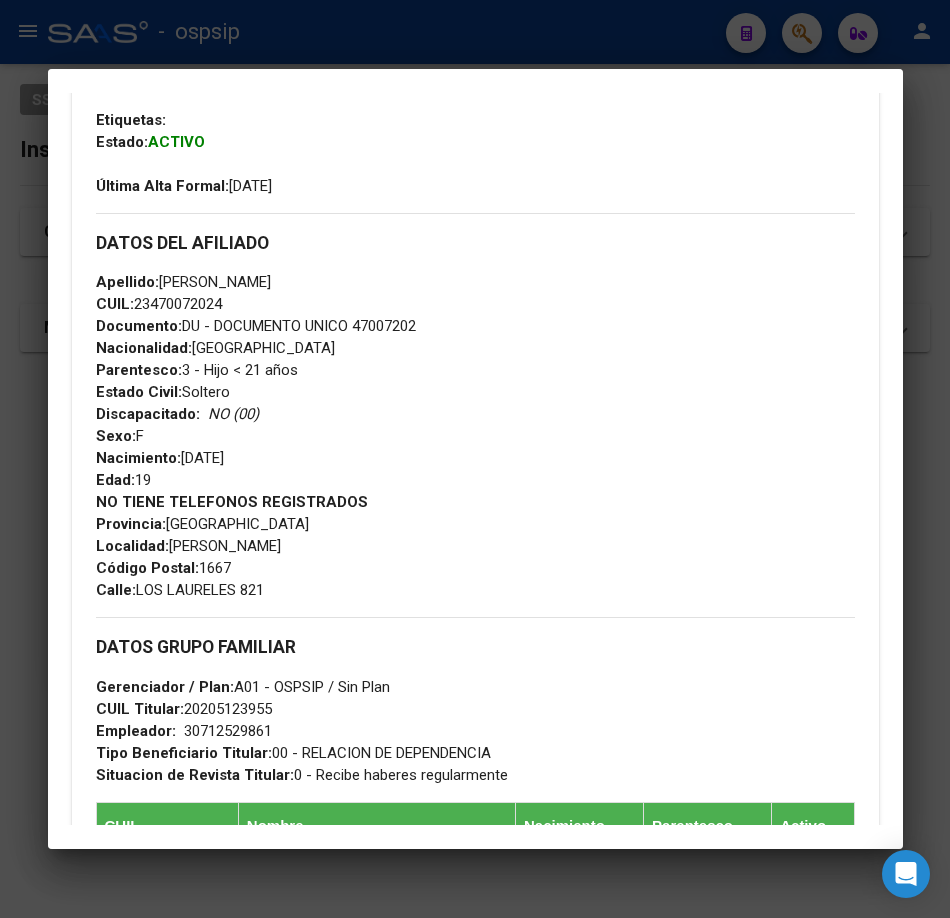 click at bounding box center [475, 459] 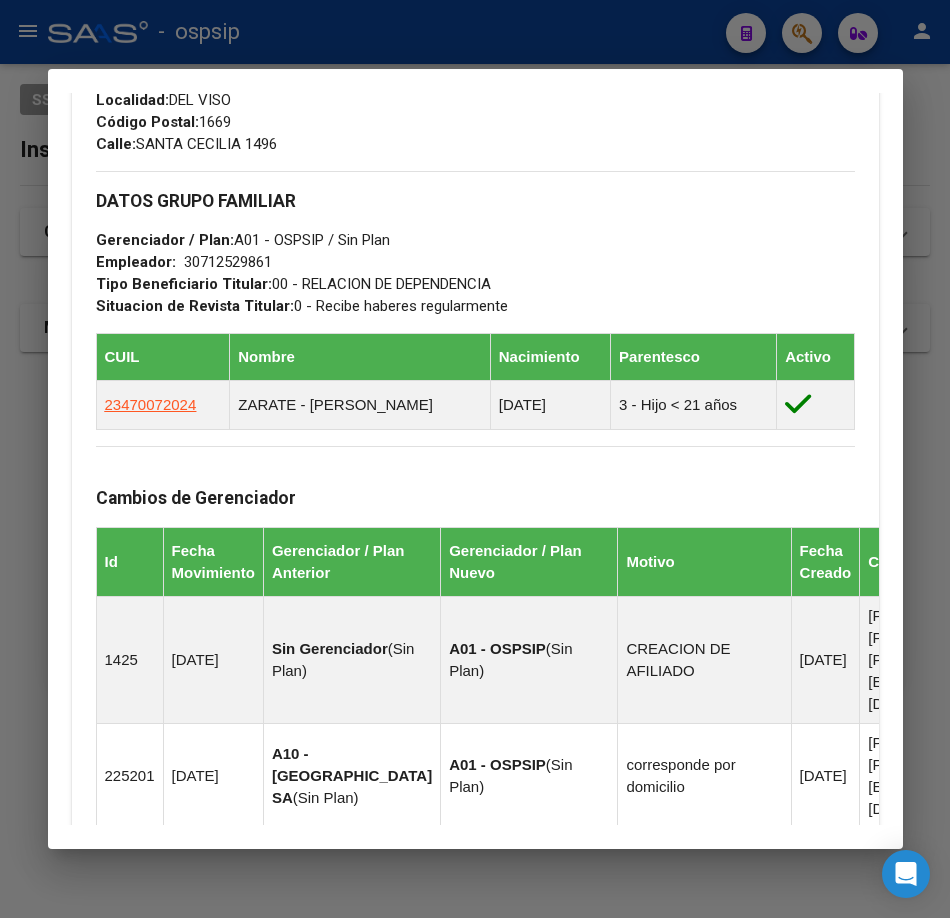 click at bounding box center [475, 459] 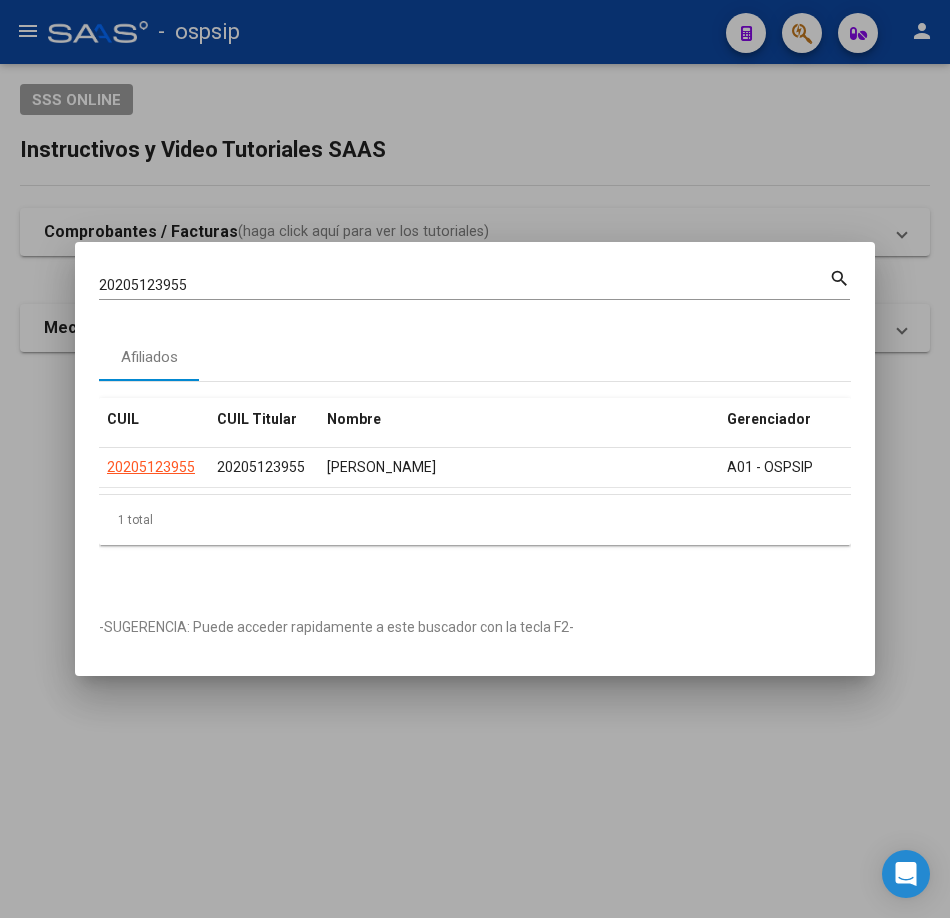 click on "20205123955 Buscar (apellido, dni, cuil, [PERSON_NAME], cuit, obra social)" at bounding box center (464, 286) 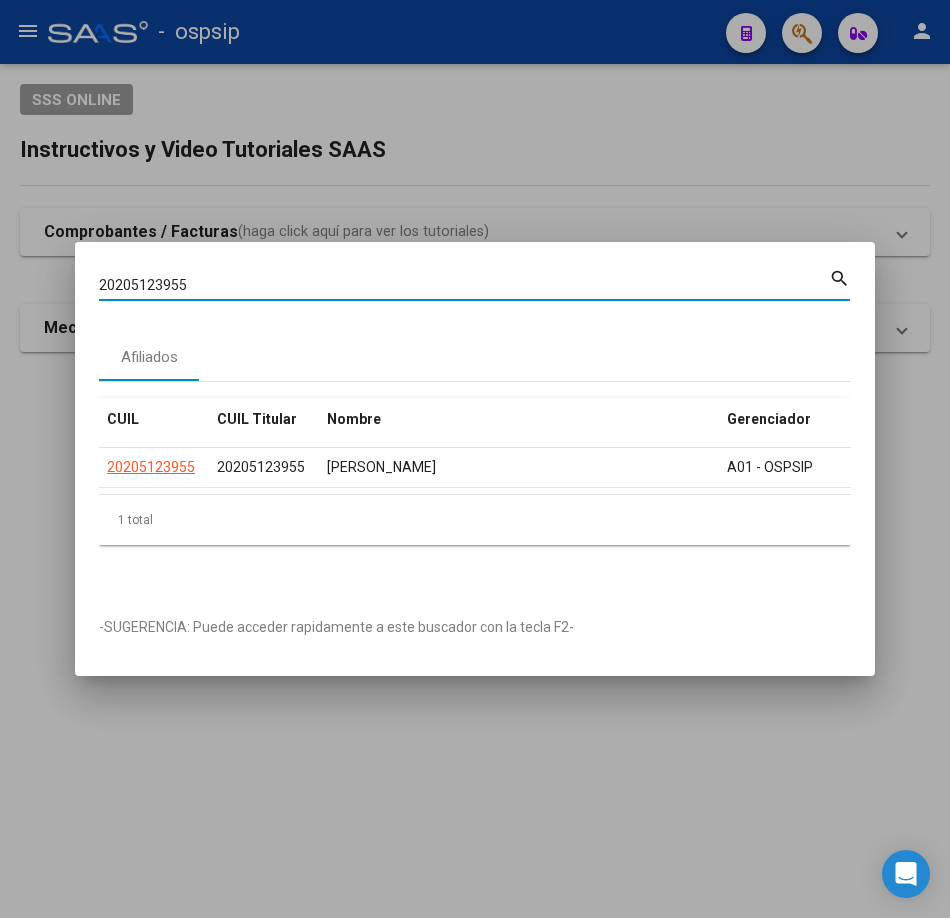 click on "20205123955" at bounding box center (464, 285) 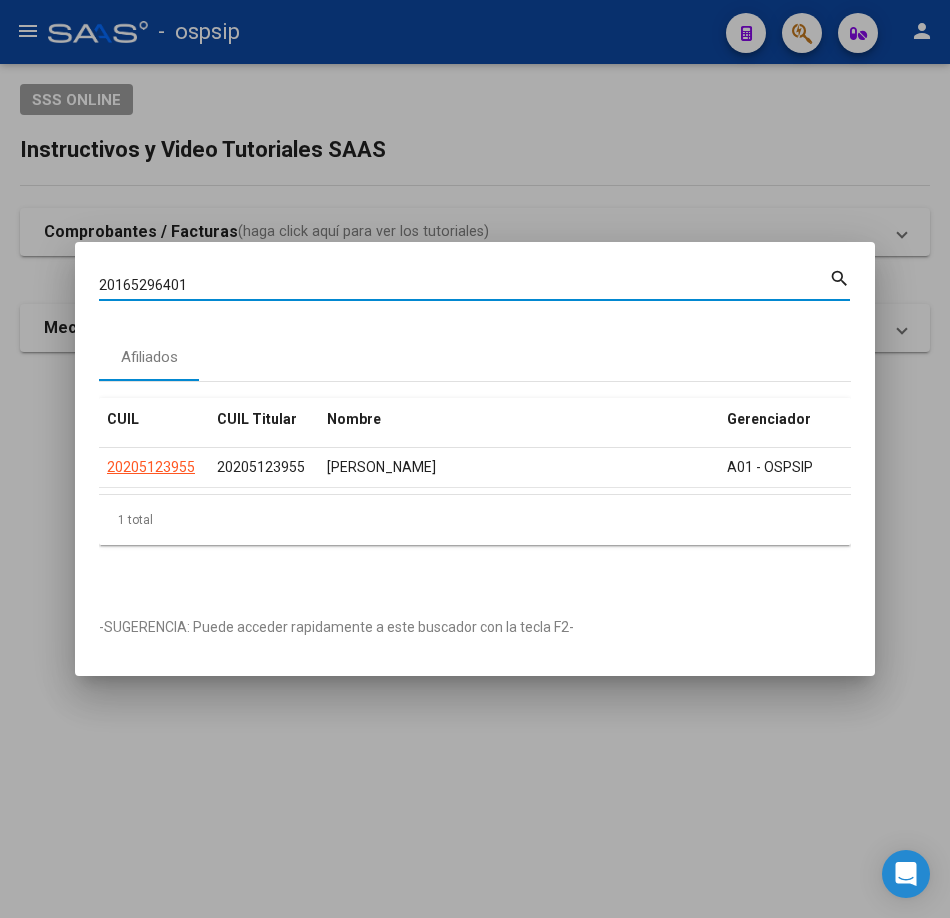 type on "20165296401" 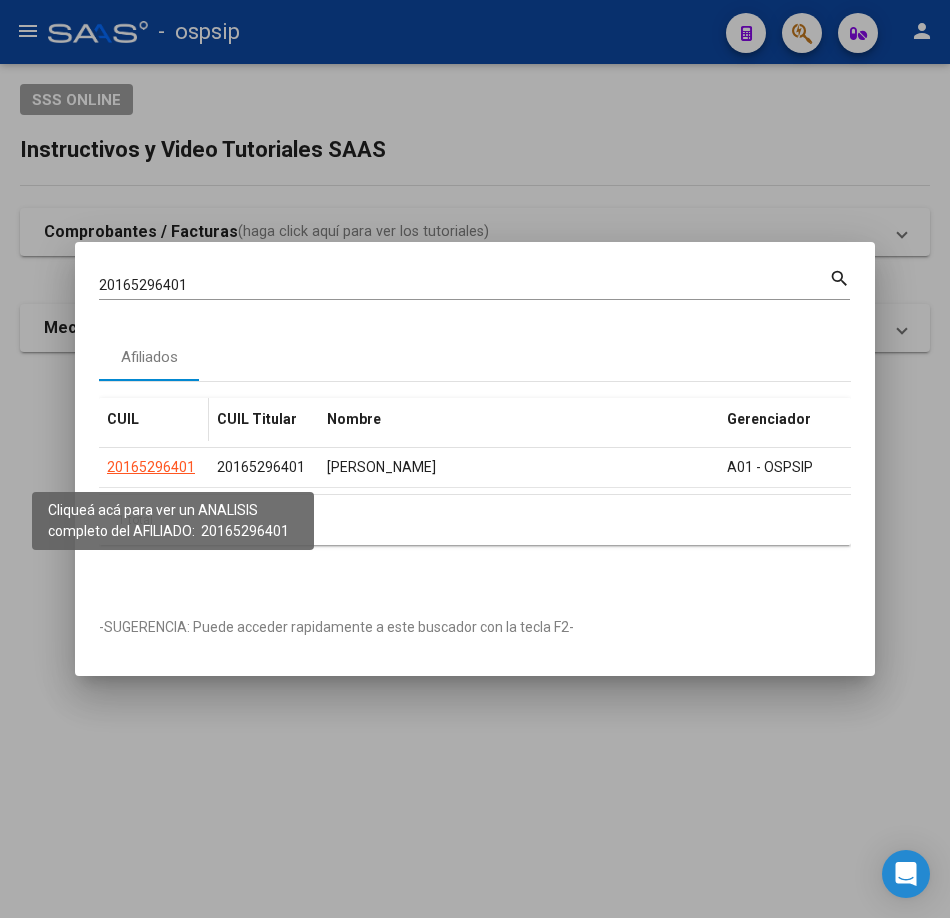 click on "20165296401" 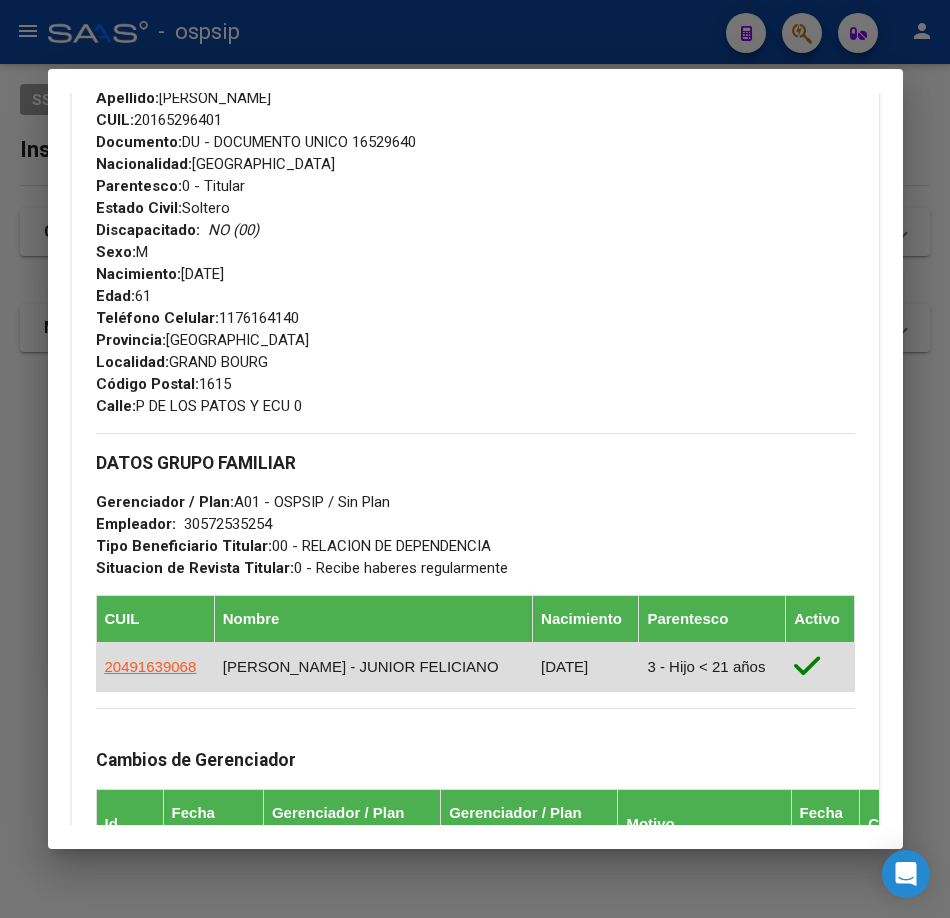 scroll, scrollTop: 868, scrollLeft: 0, axis: vertical 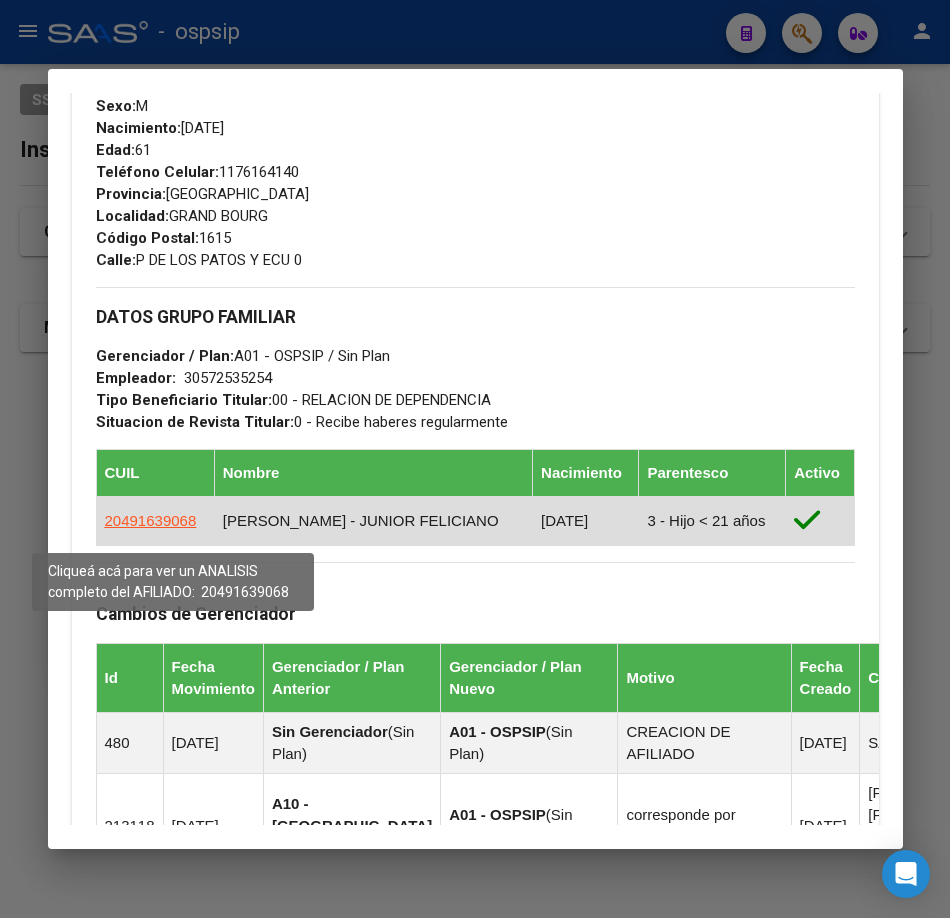 click on "20491639068" at bounding box center [151, 520] 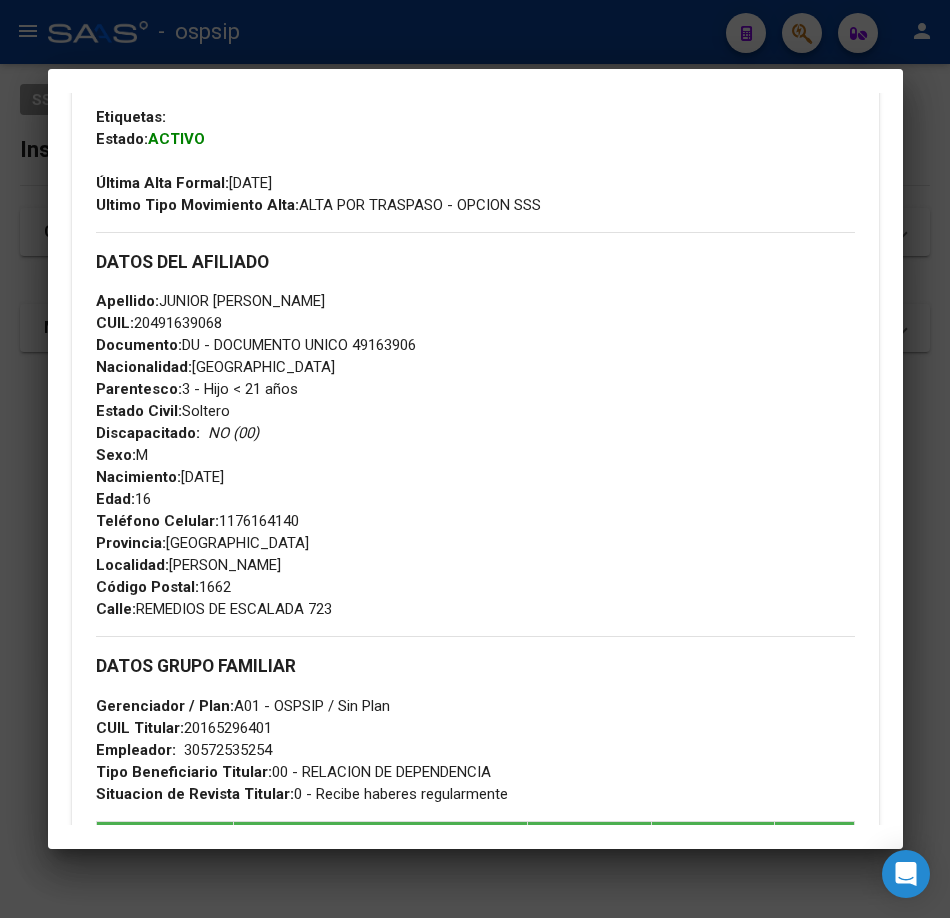 scroll, scrollTop: 662, scrollLeft: 0, axis: vertical 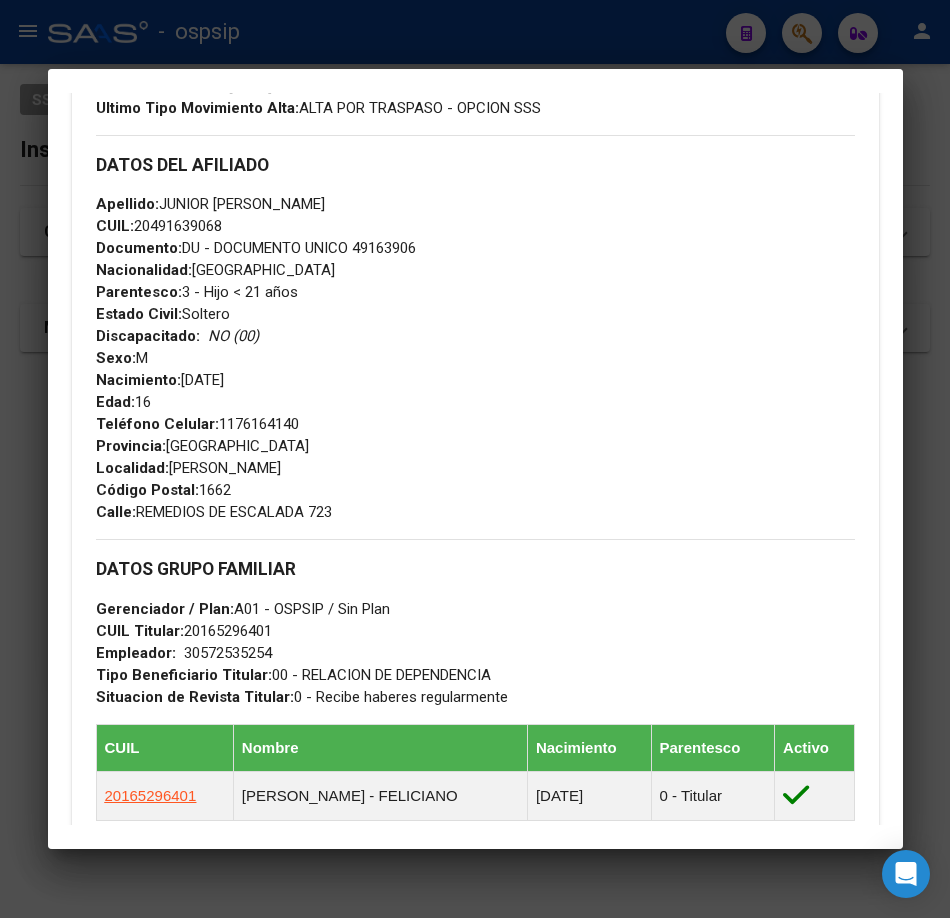 click at bounding box center (475, 459) 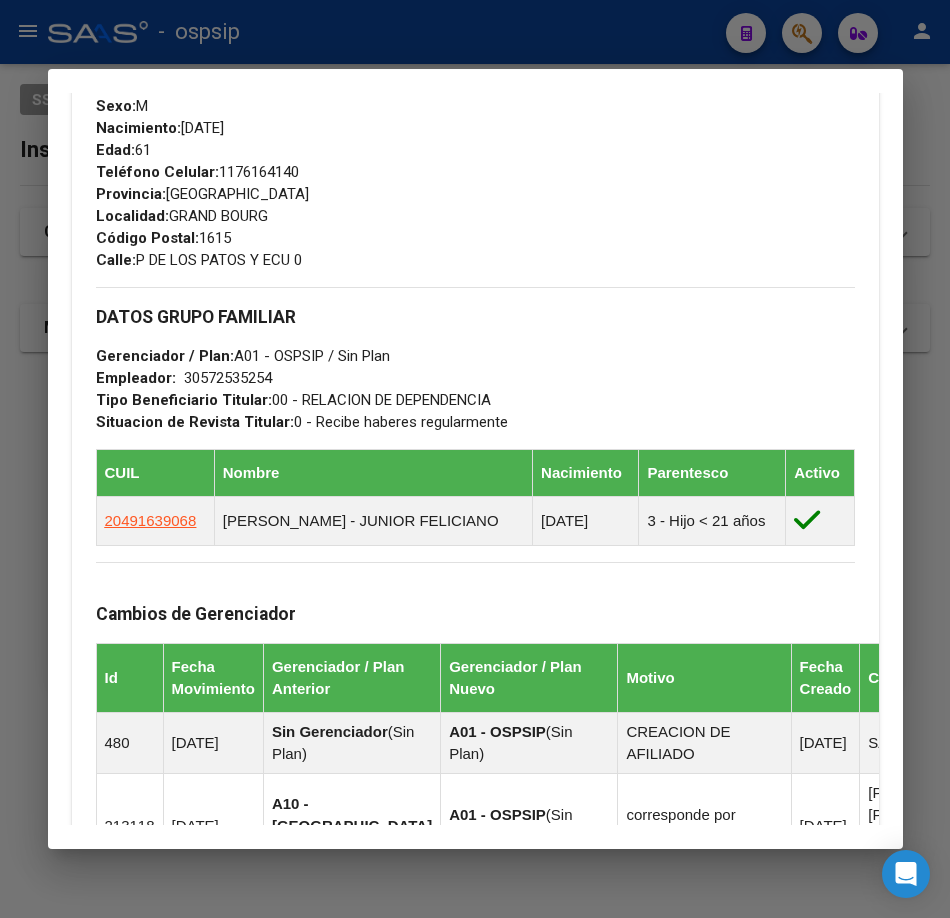 click at bounding box center (475, 459) 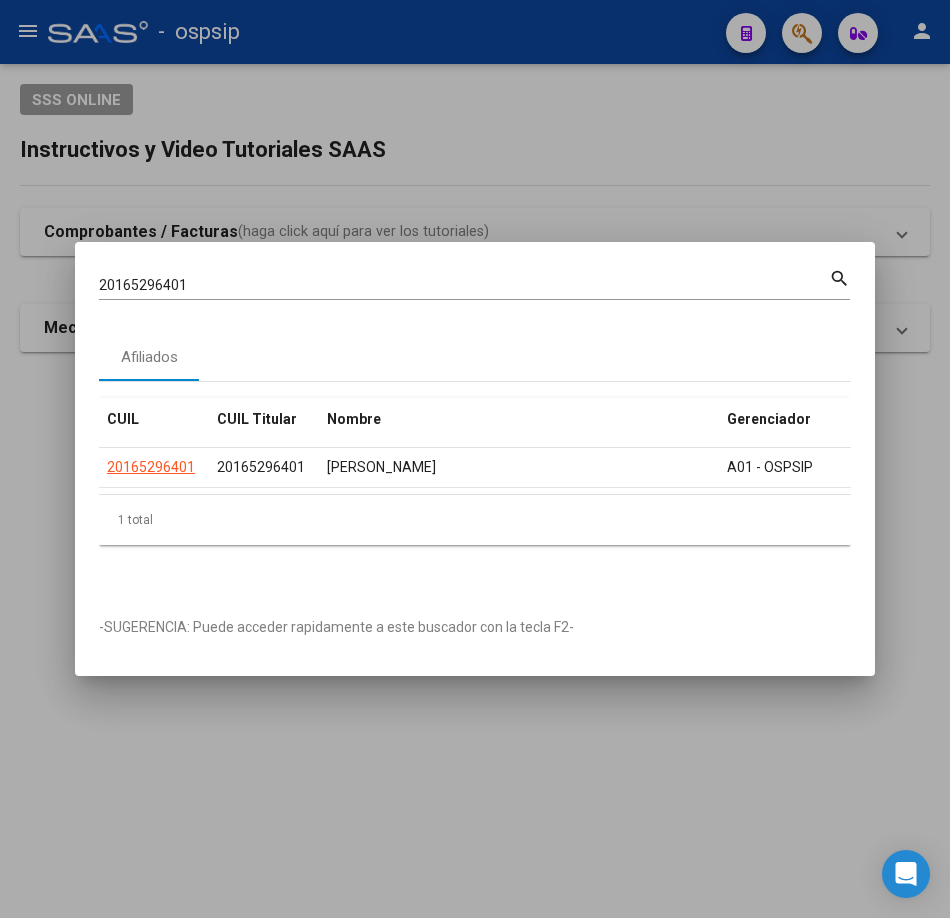click on "20165296401" at bounding box center [464, 285] 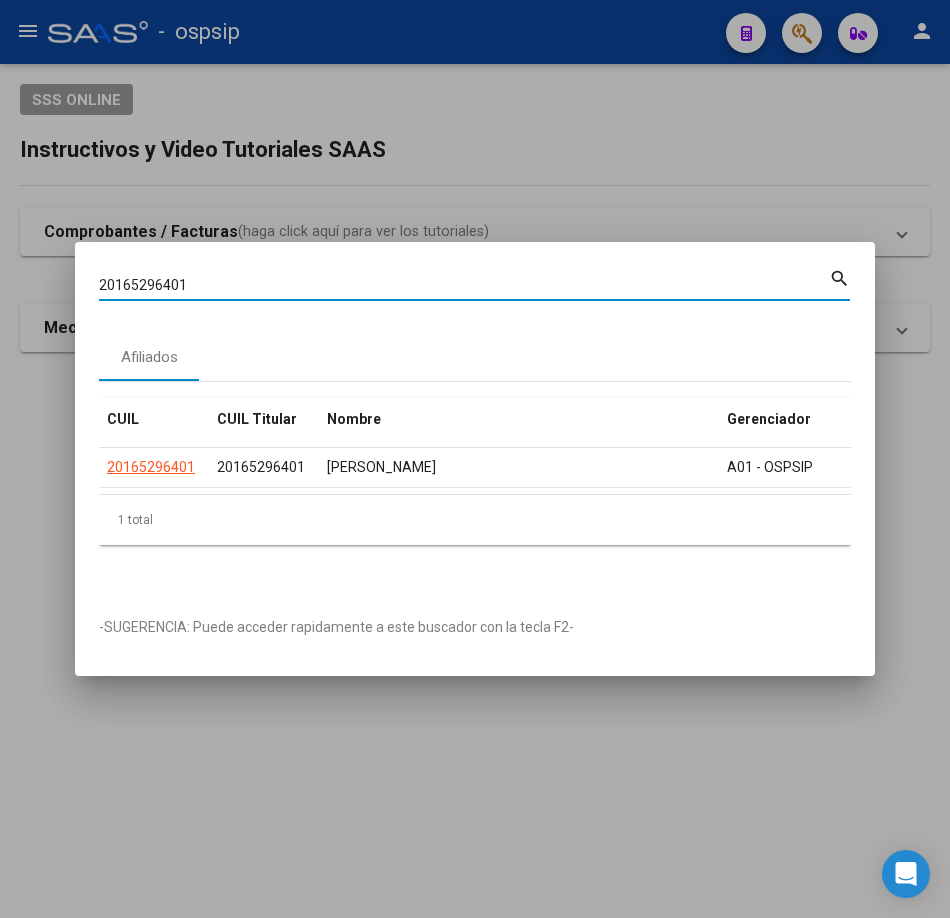 click on "20165296401" at bounding box center (464, 285) 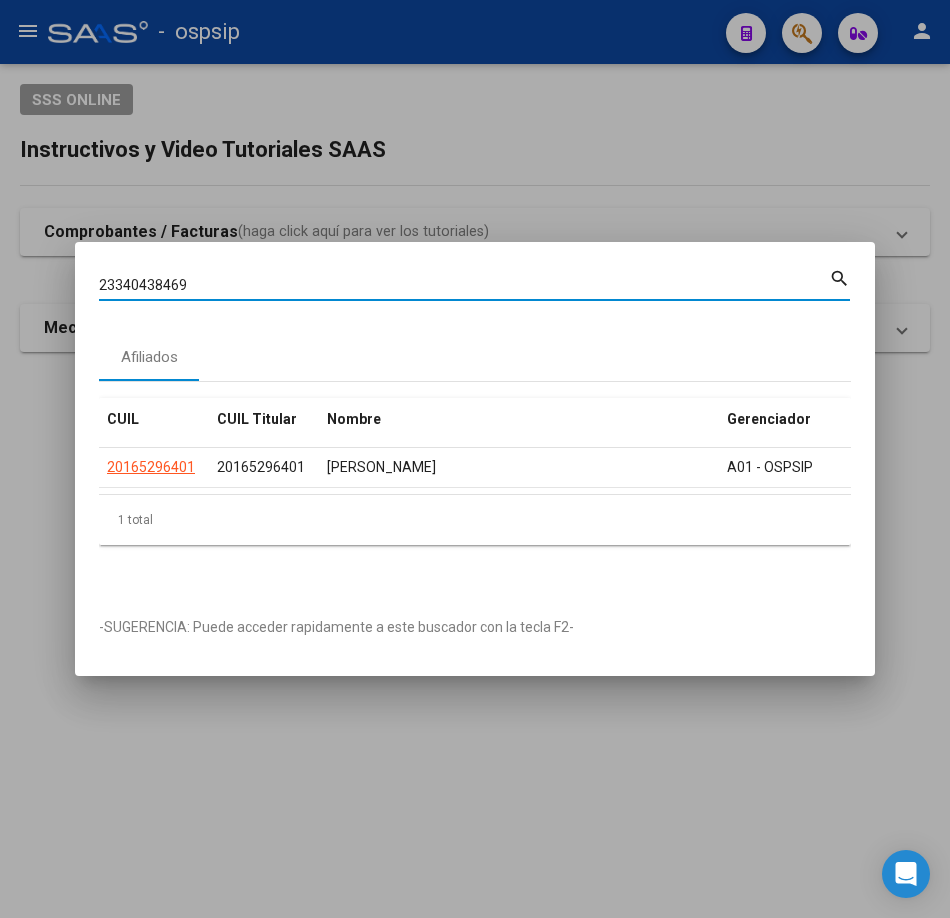 type on "23340438469" 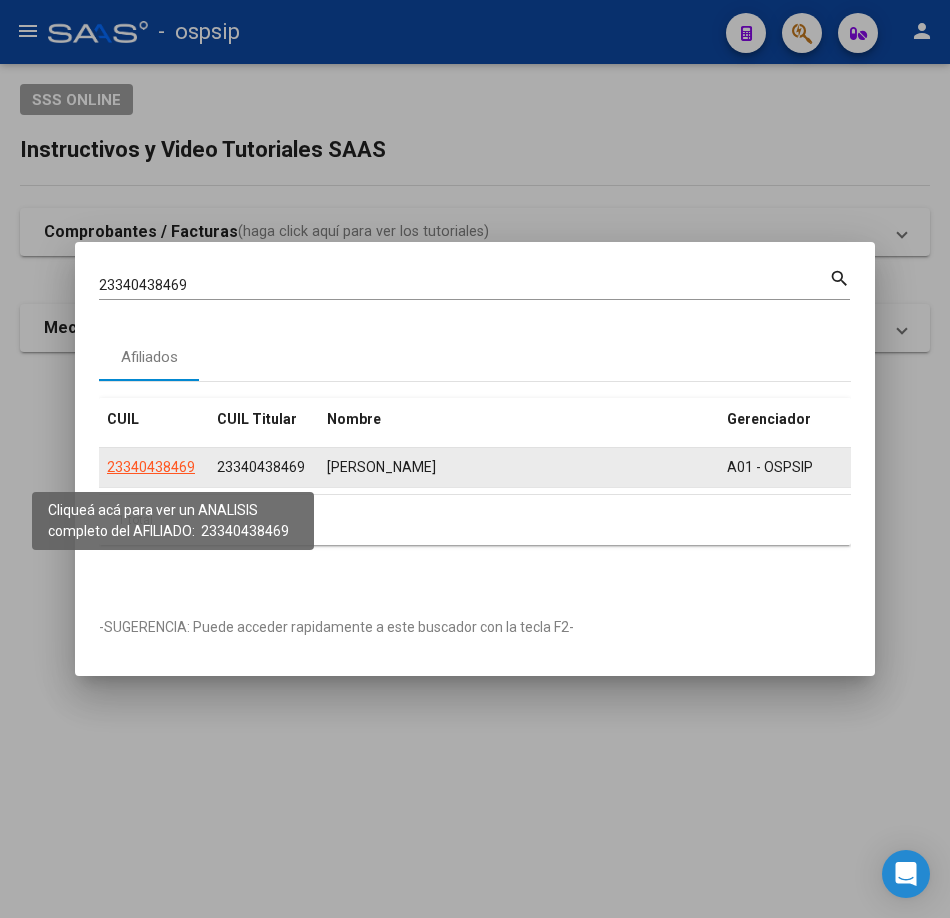 click on "23340438469" 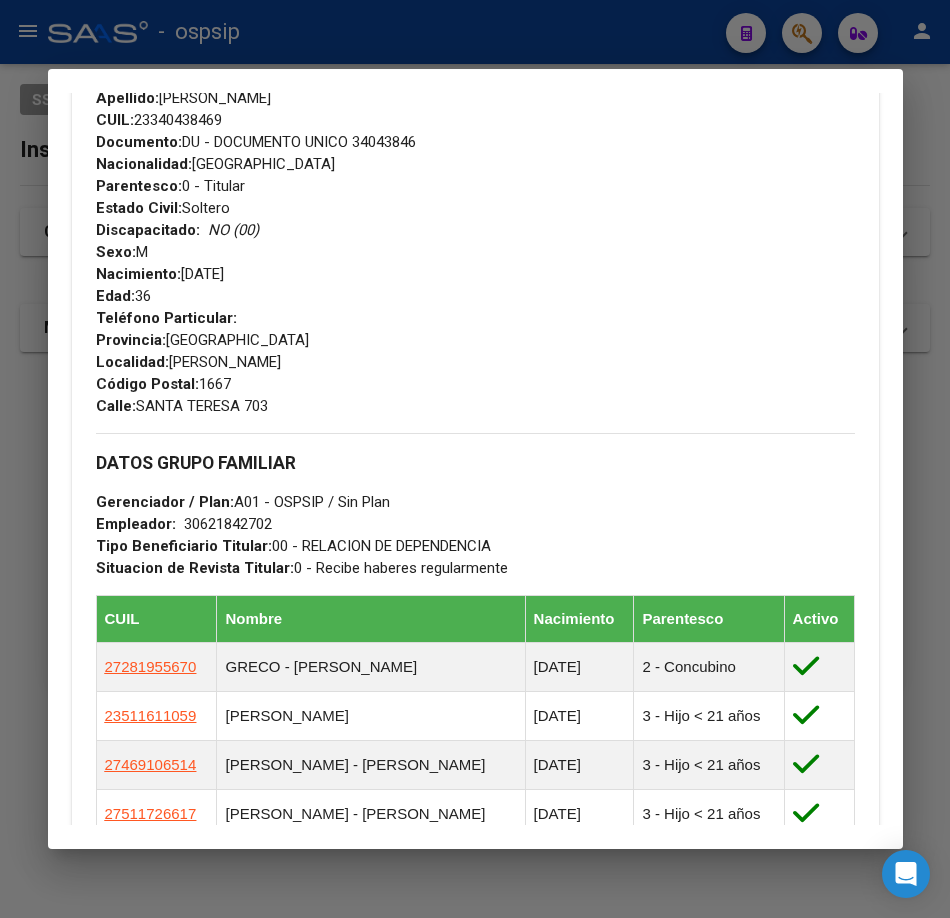scroll, scrollTop: 600, scrollLeft: 0, axis: vertical 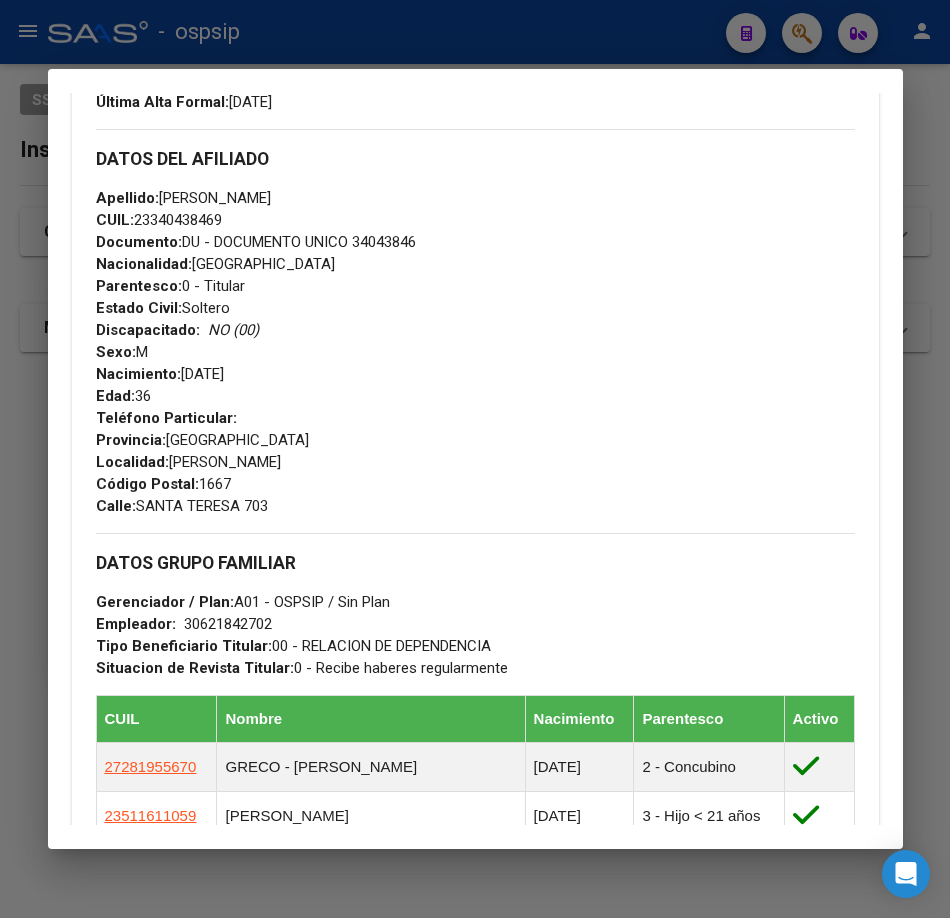 click at bounding box center [475, 459] 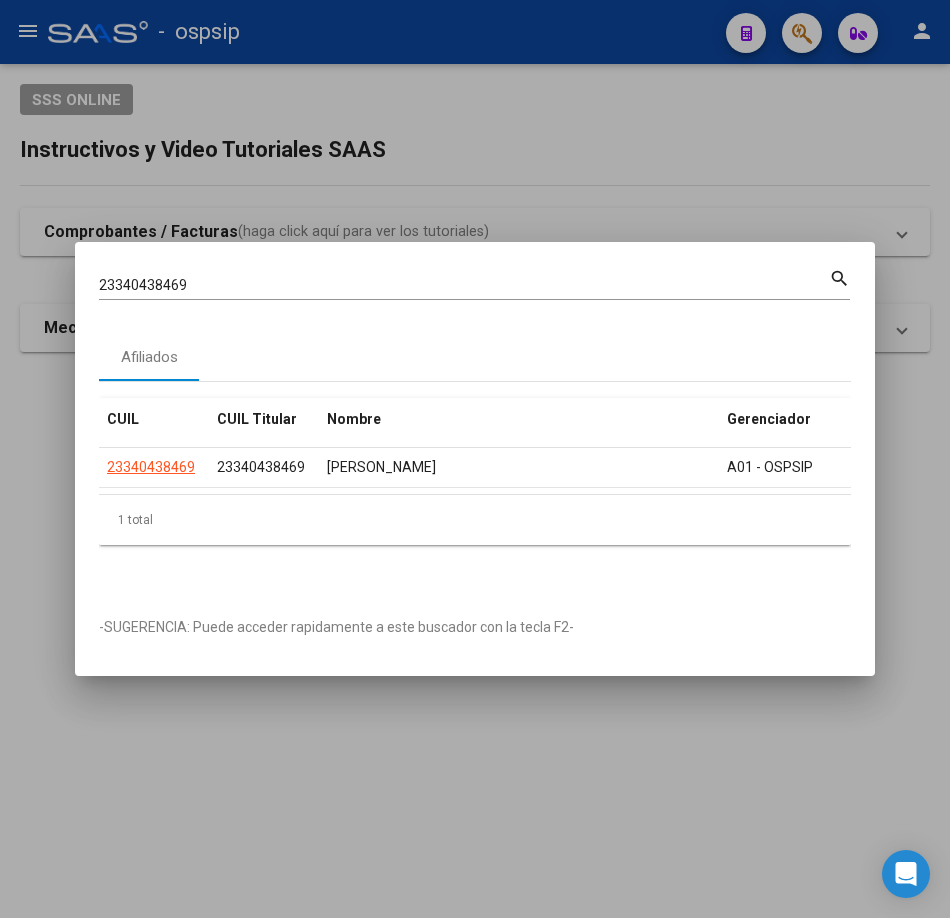 click on "23340438469 Buscar (apellido, dni, [PERSON_NAME], [PERSON_NAME], cuit, obra social)" at bounding box center [464, 286] 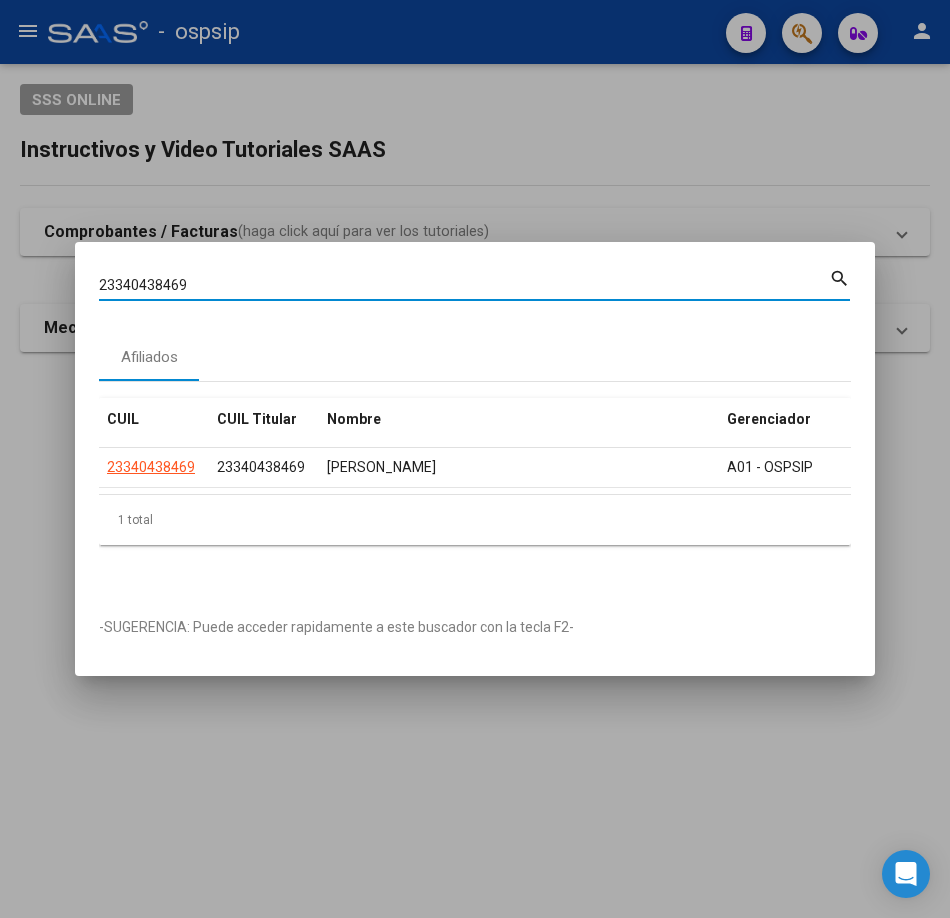 click on "23340438469" at bounding box center (464, 285) 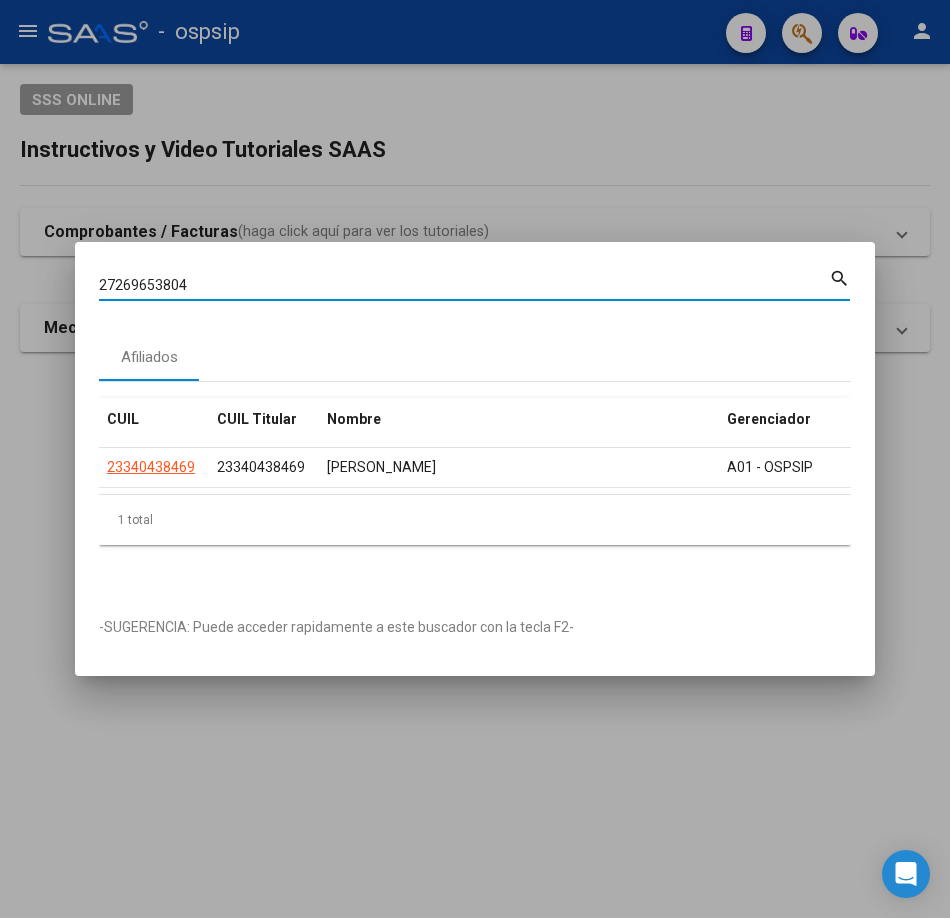 type on "27269653804" 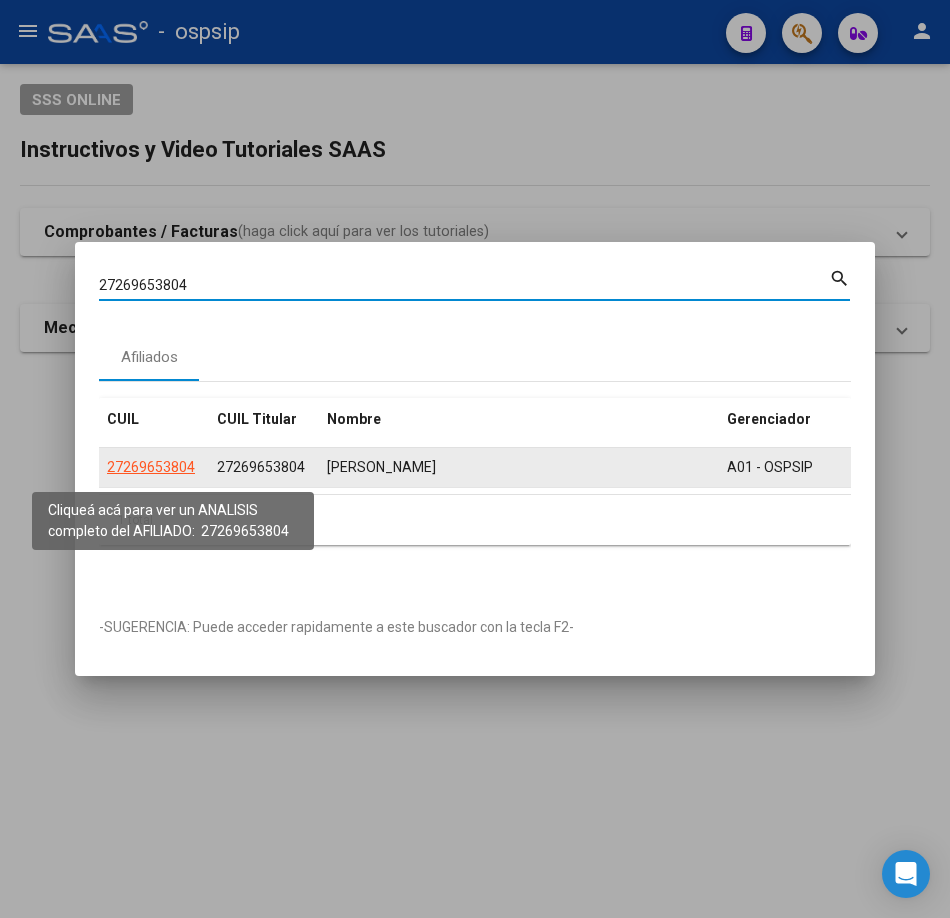 click on "27269653804" 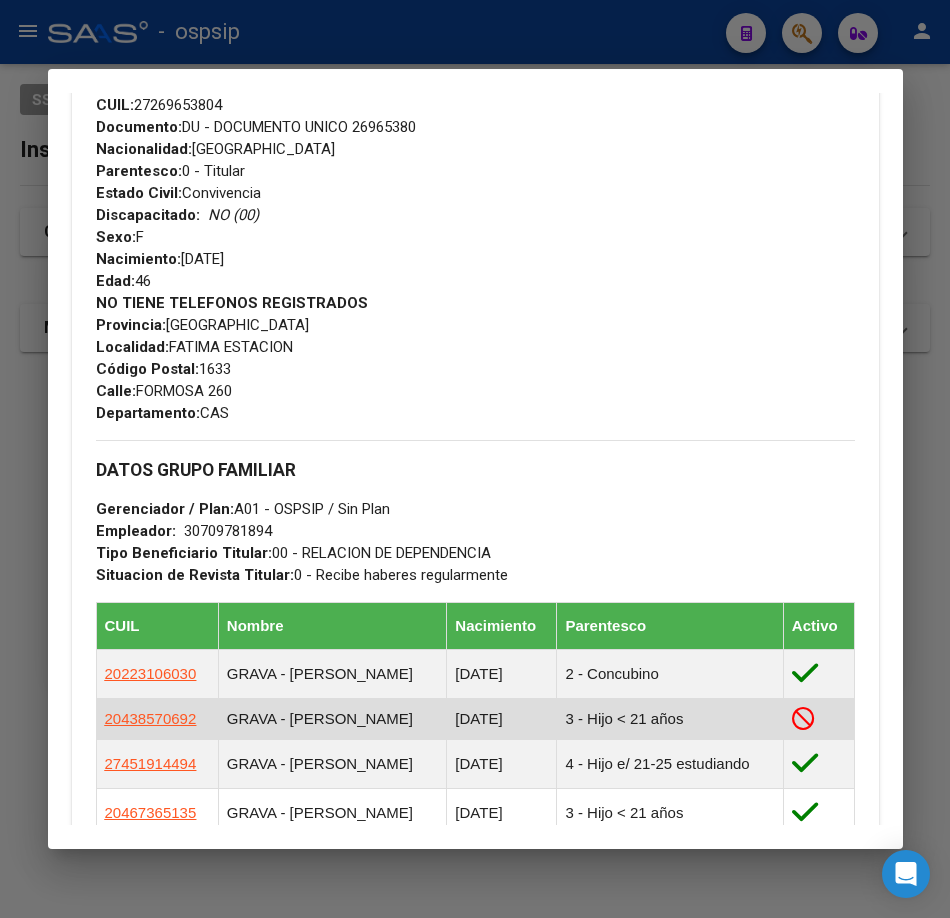 scroll, scrollTop: 868, scrollLeft: 0, axis: vertical 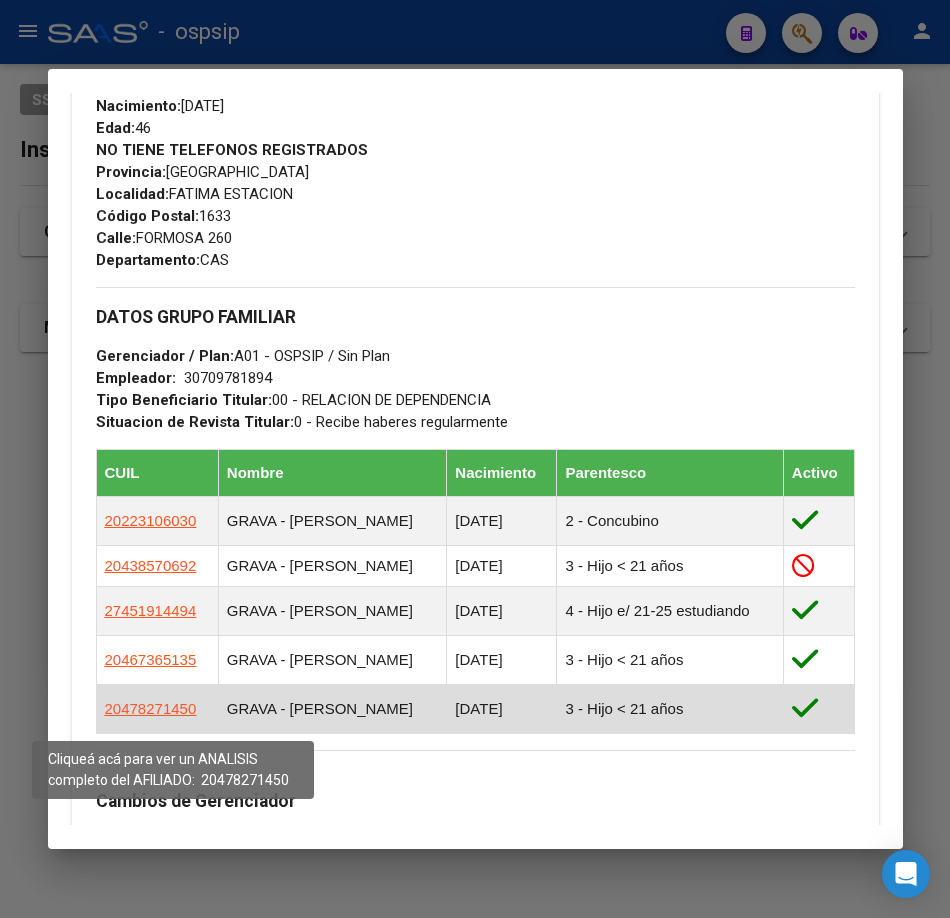 click on "20478271450" at bounding box center [151, 708] 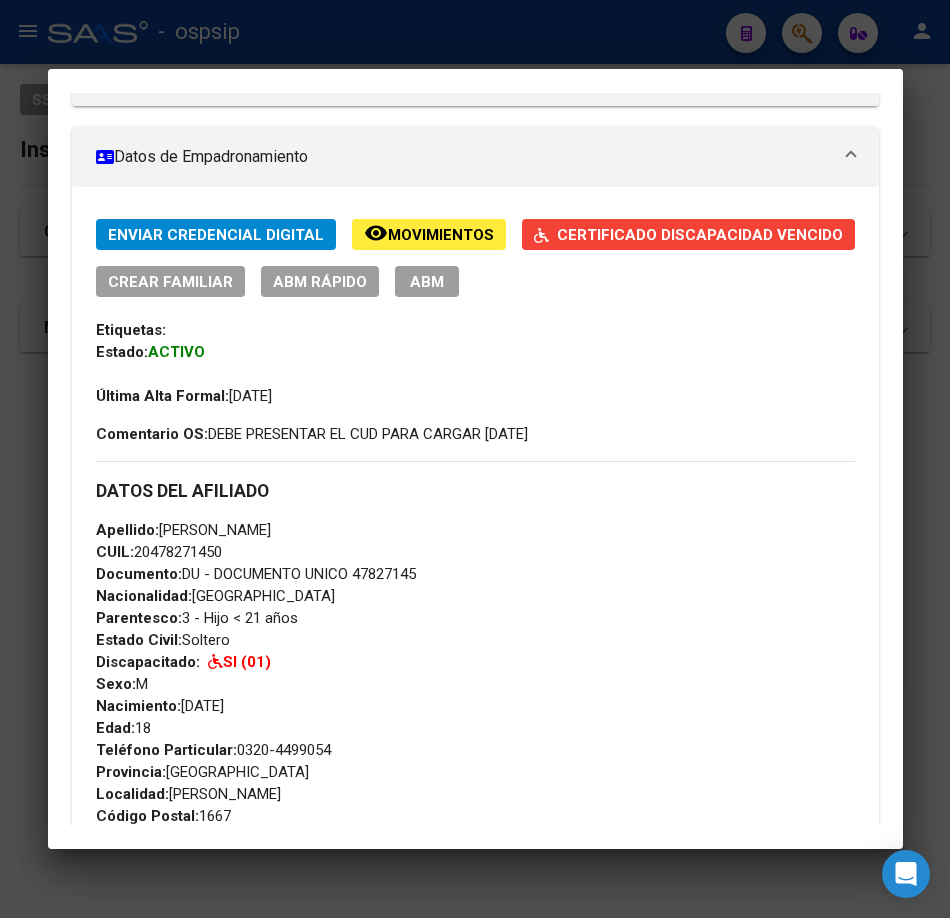 scroll, scrollTop: 562, scrollLeft: 0, axis: vertical 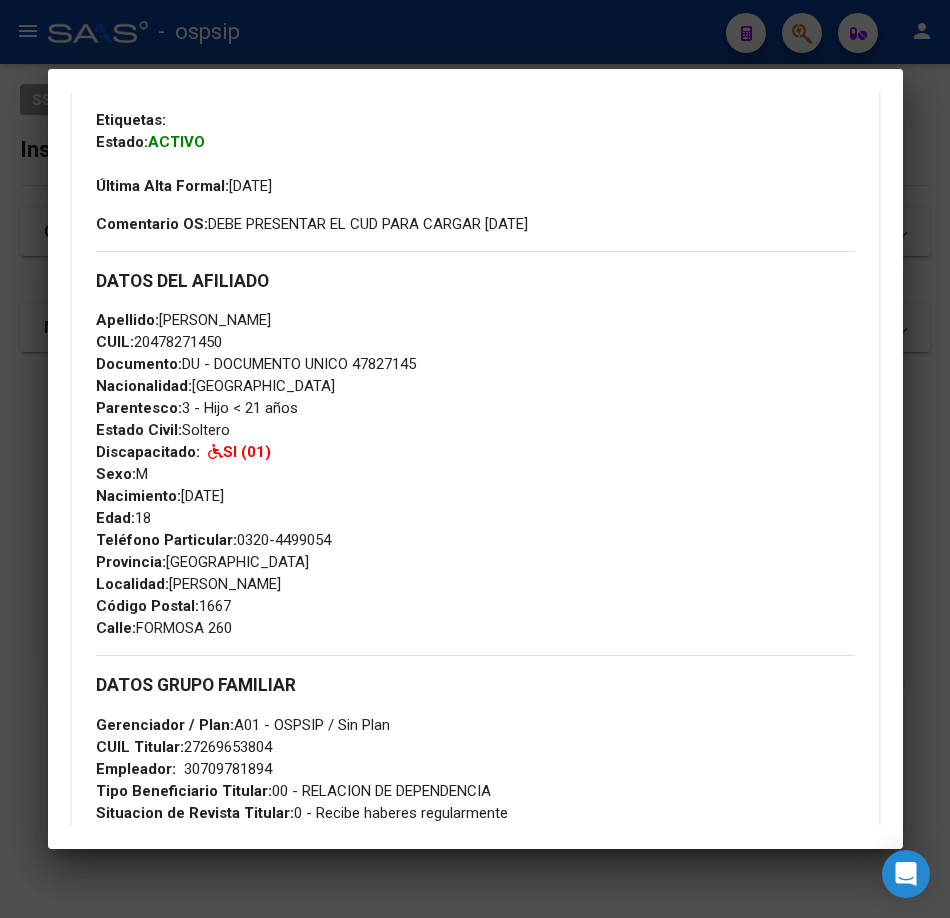 click at bounding box center (475, 459) 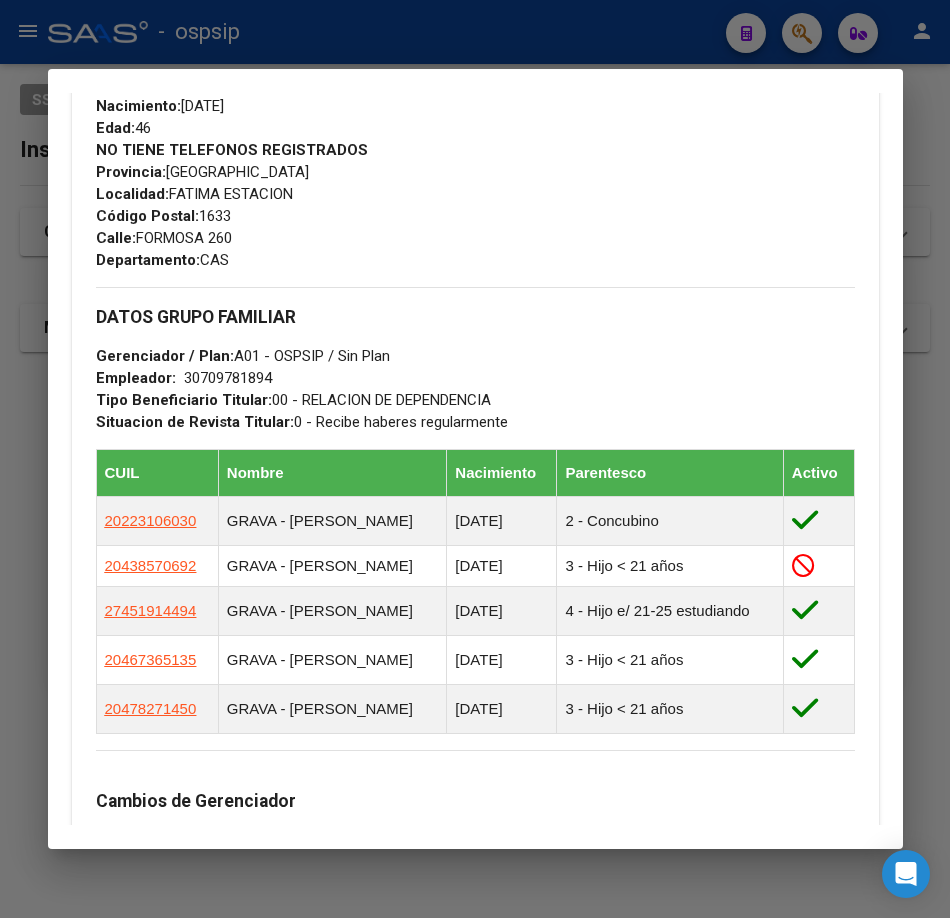 click on "Análisis Afiliado - CUIL:  27269653804 DATOS PADRÓN ÁGIL:  [PERSON_NAME]     |   ACTIVO   |     AFILIADO TITULAR  Datos Personales y Afiliatorios según Entes Externos: SSS FTP ARCA Padrón ARCA Impuestos Organismos Ext.    Gerenciador:      A01 - OSPSIP Atención telefónica: Atención emergencias: Otros Datos Útiles:    Datos de Empadronamiento  Enviar Credencial Digital remove_red_eye Movimientos    Sin Certificado Discapacidad Crear Familiar ABM Rápido ABM Etiquetas: Estado: ACTIVO Última Alta Formal:  [DATE] DATOS DEL AFILIADO Apellido:  [PERSON_NAME] CUIL:  27269653804 Documento:  DU - DOCUMENTO UNICO 26965380  Nacionalidad:  ARGENTINA Parentesco:  0 - Titular Estado Civil:  Convivencia Discapacitado:    NO (00) Sexo:  F Nacimiento:  [DEMOGRAPHIC_DATA] Edad:  46  NO TIENE TELEFONOS REGISTRADOS Provincia:  [GEOGRAPHIC_DATA] Localidad:  FATIMA ESTACION Código Postal:  1633 Calle:  FORMOSA 260 Departamento:  CAS DATOS GRUPO FAMILIAR Gerenciador / Plan:  A01 - OSPSIP / Sin Plan" at bounding box center [475, 459] 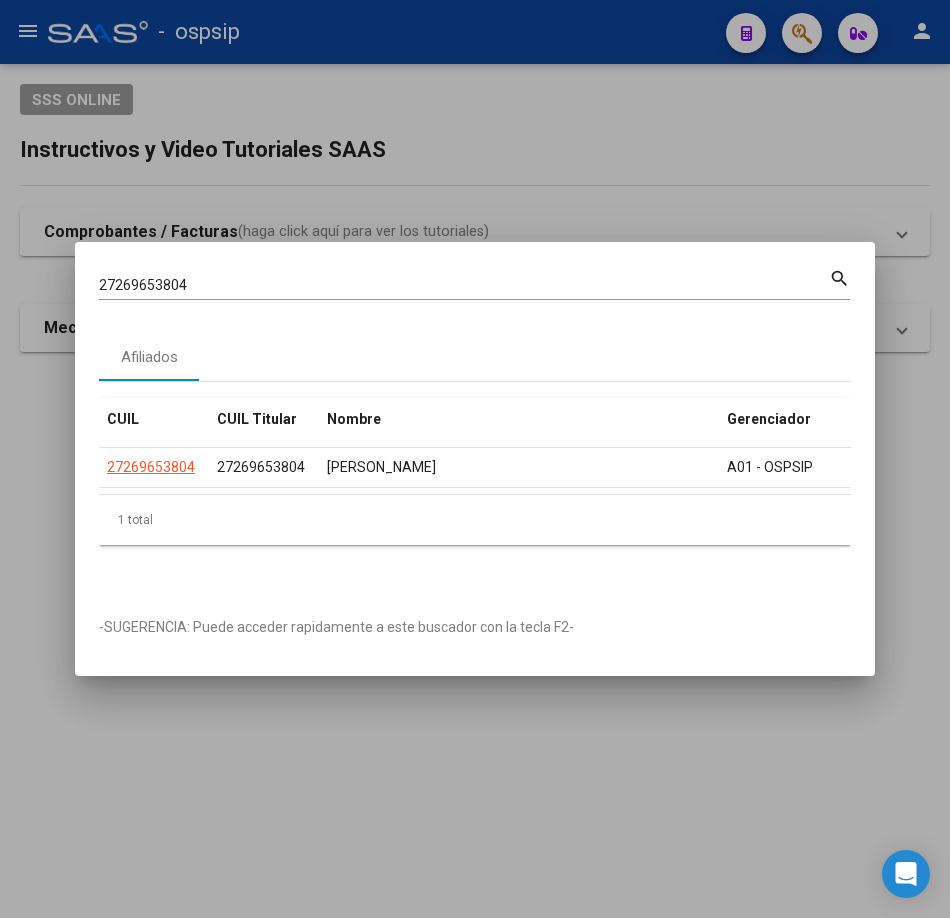 click on "27269653804" at bounding box center [464, 285] 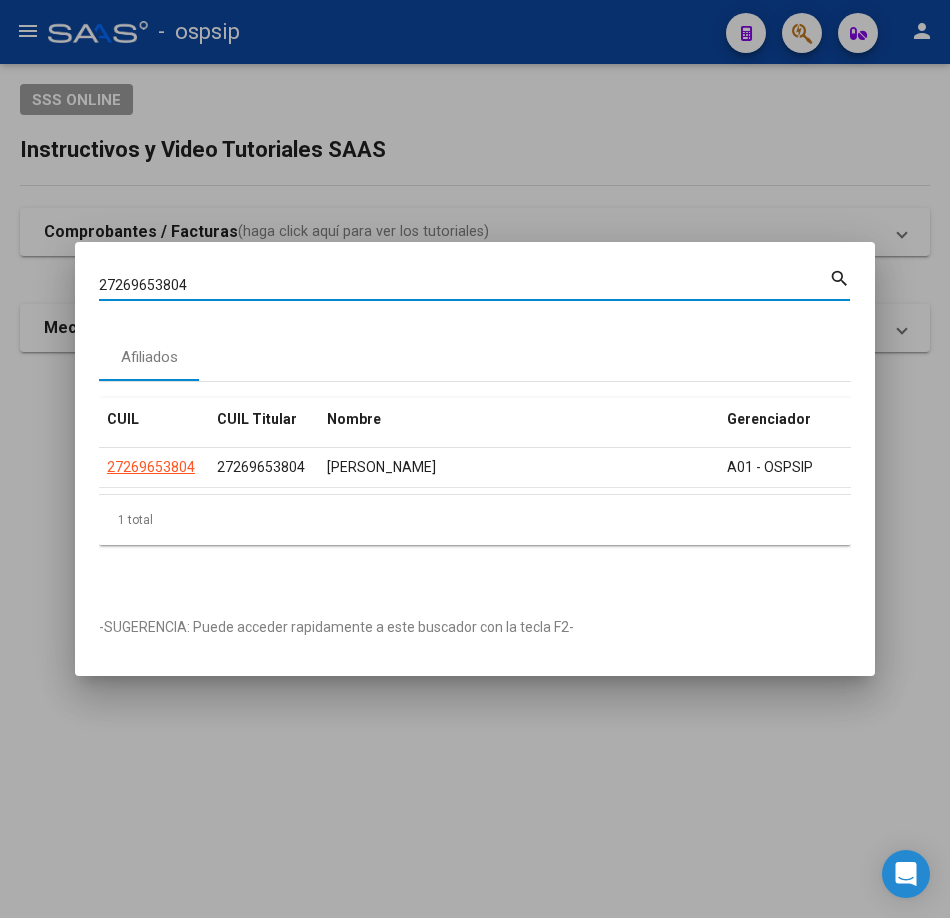 click on "27269653804" at bounding box center [464, 285] 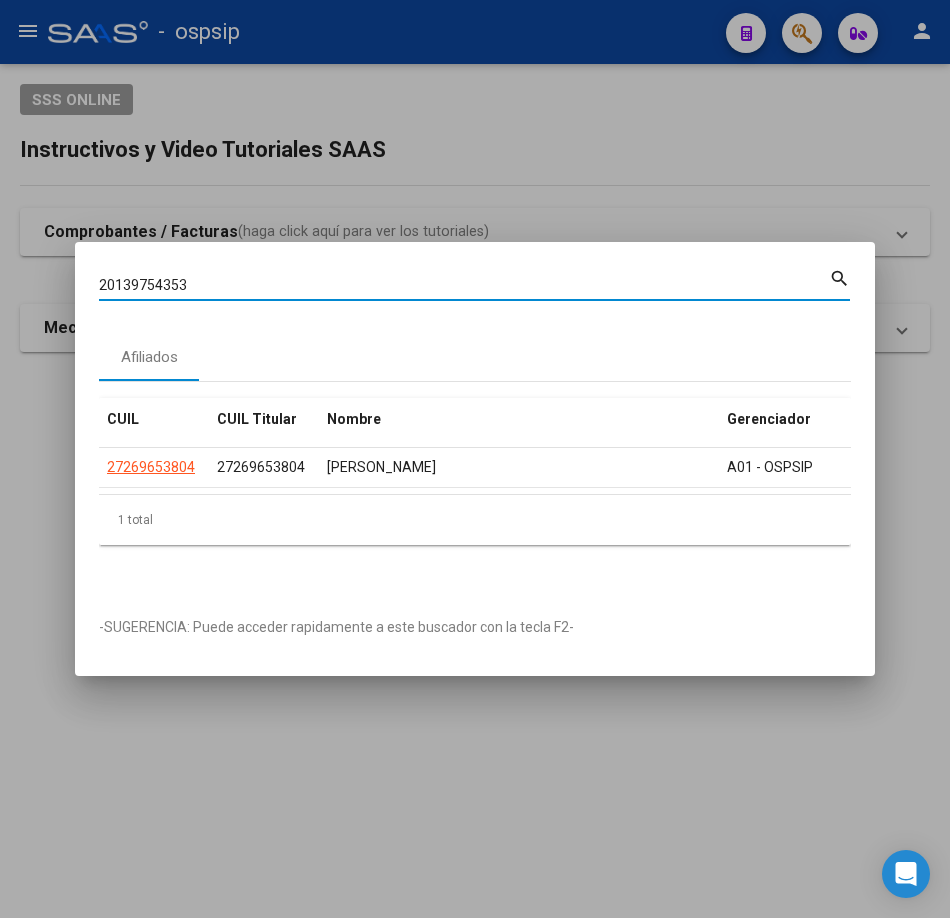 type on "20139754353" 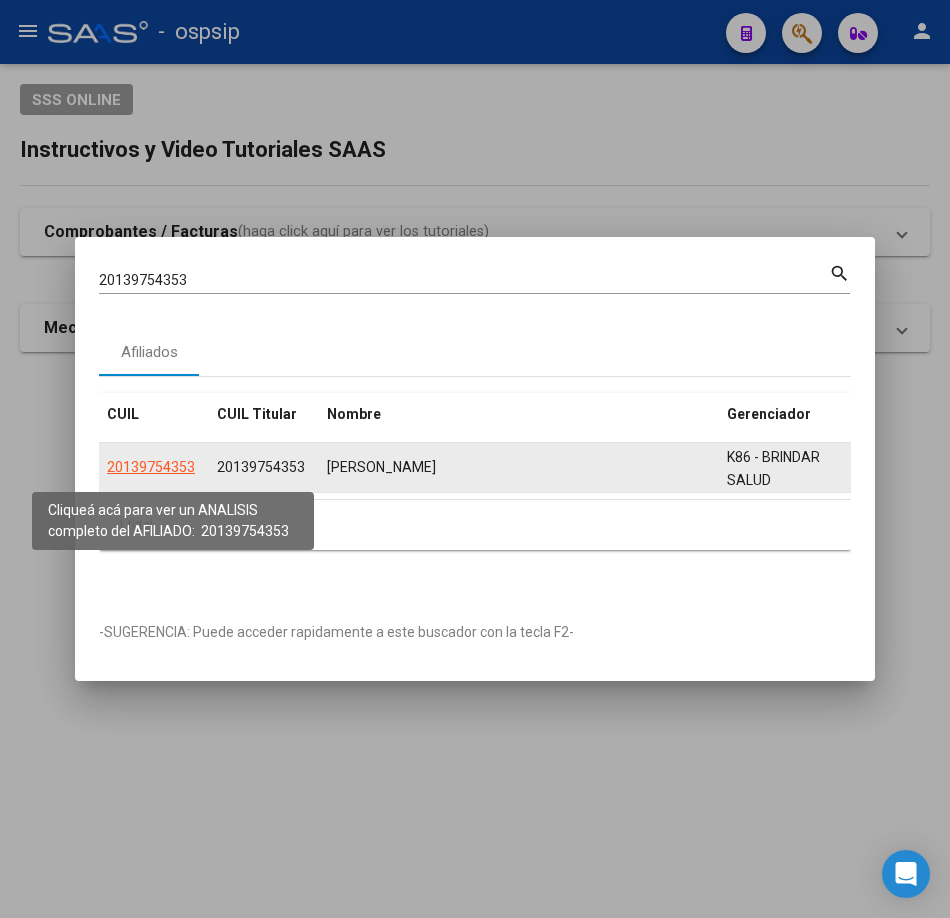 click on "20139754353" 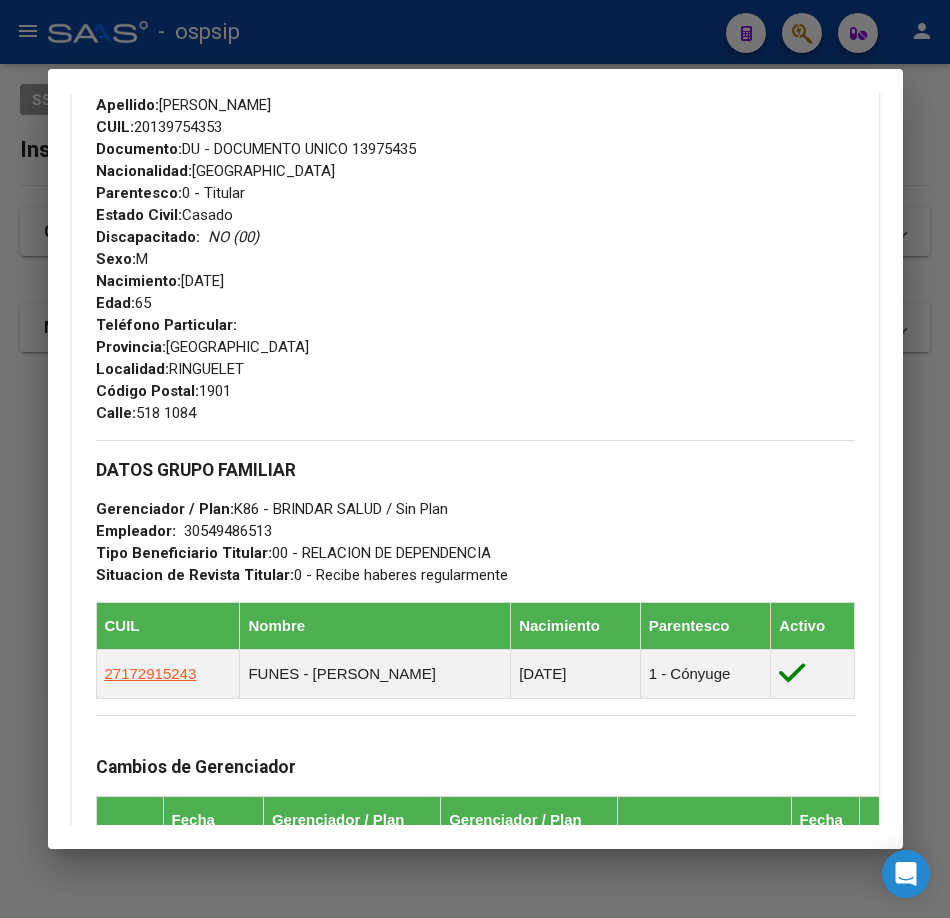 scroll, scrollTop: 868, scrollLeft: 0, axis: vertical 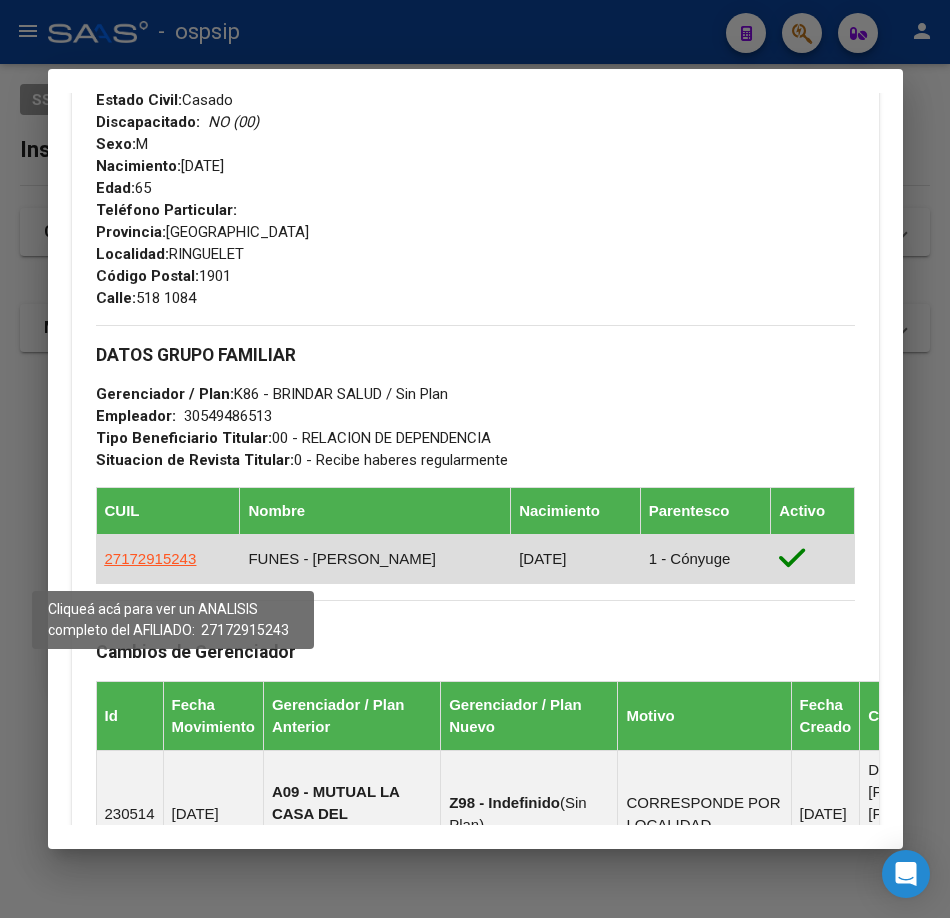 click on "27172915243" at bounding box center (151, 558) 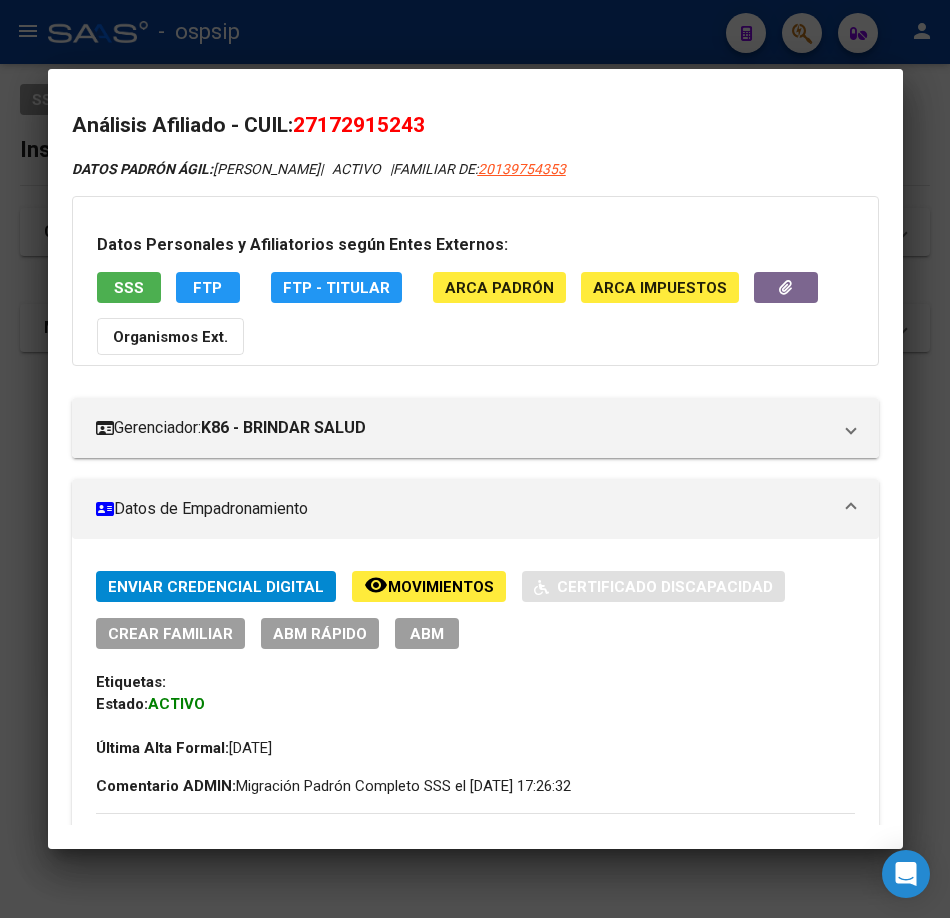 scroll, scrollTop: 700, scrollLeft: 0, axis: vertical 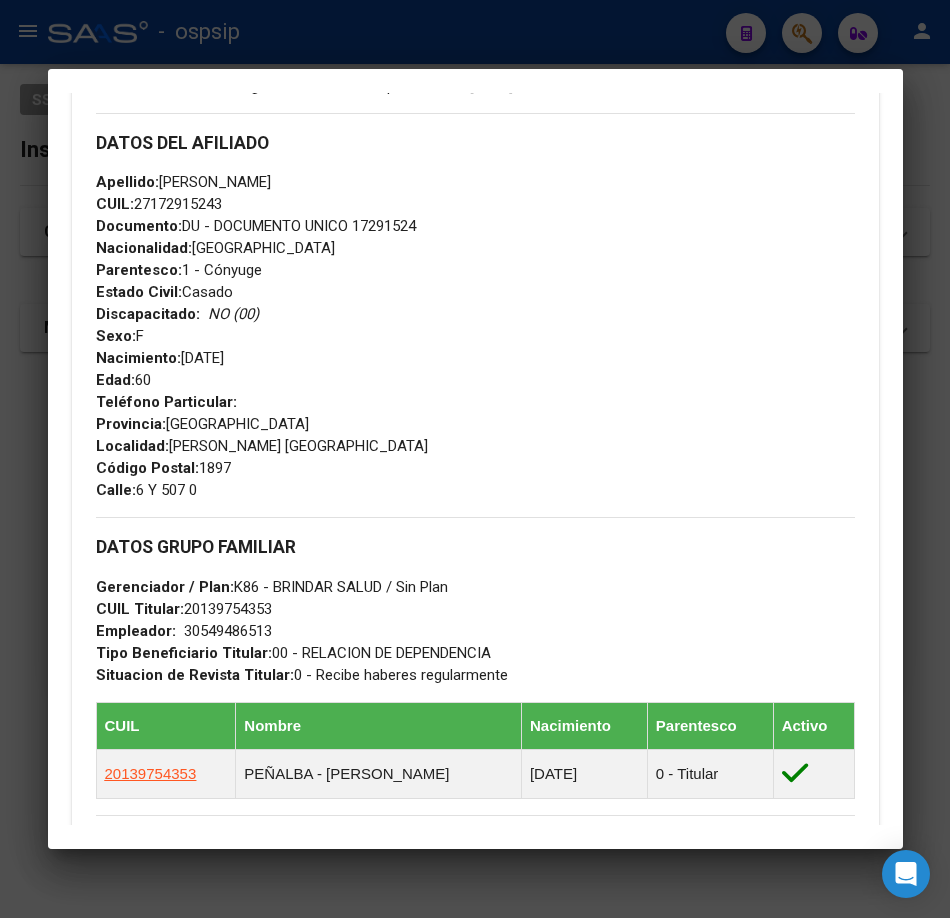 click at bounding box center [475, 459] 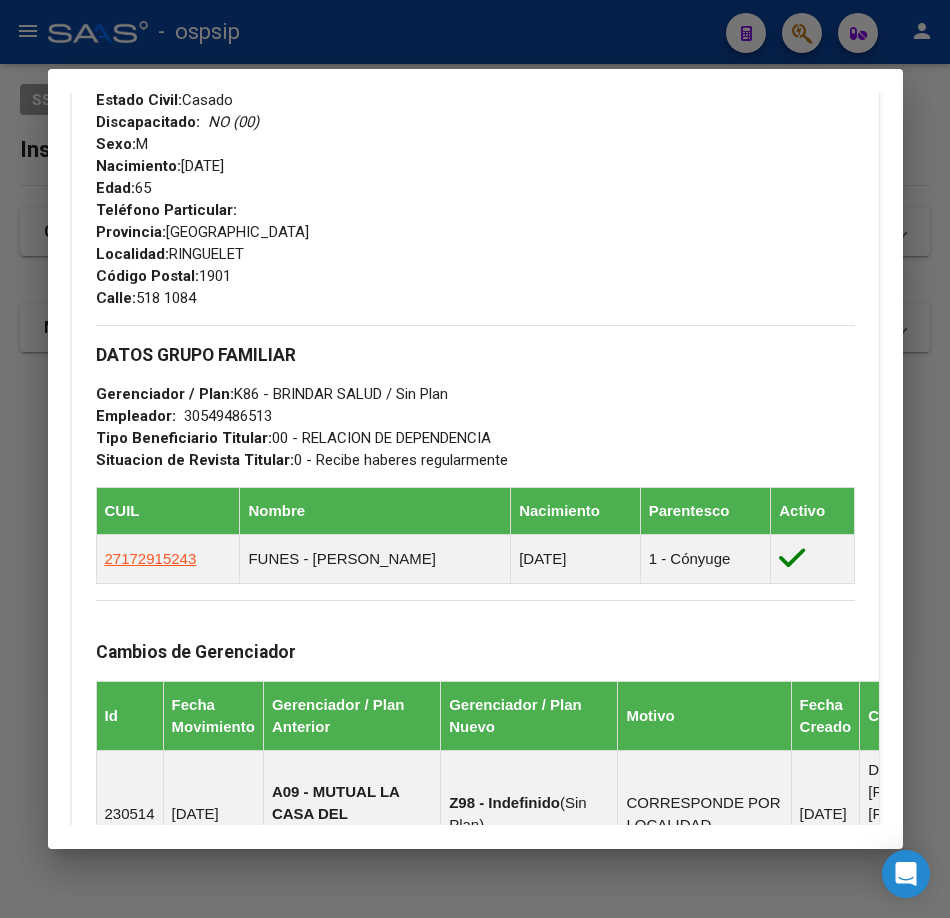 click at bounding box center [475, 459] 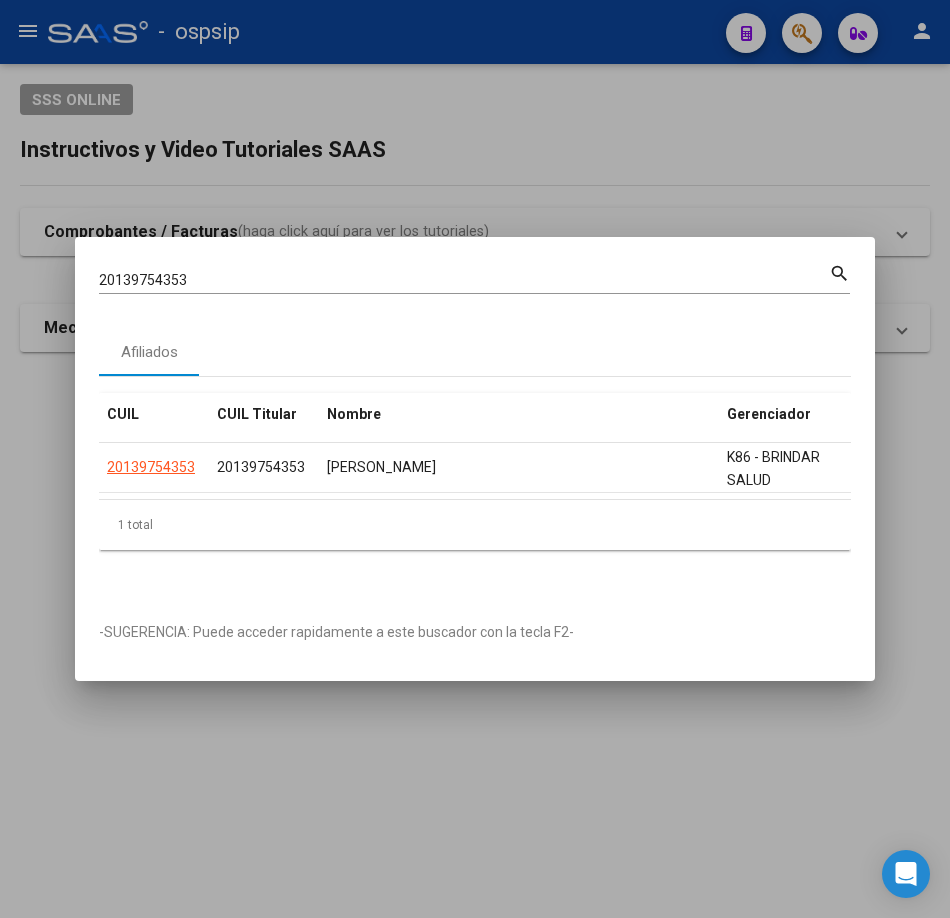 click on "20139754353" at bounding box center [464, 280] 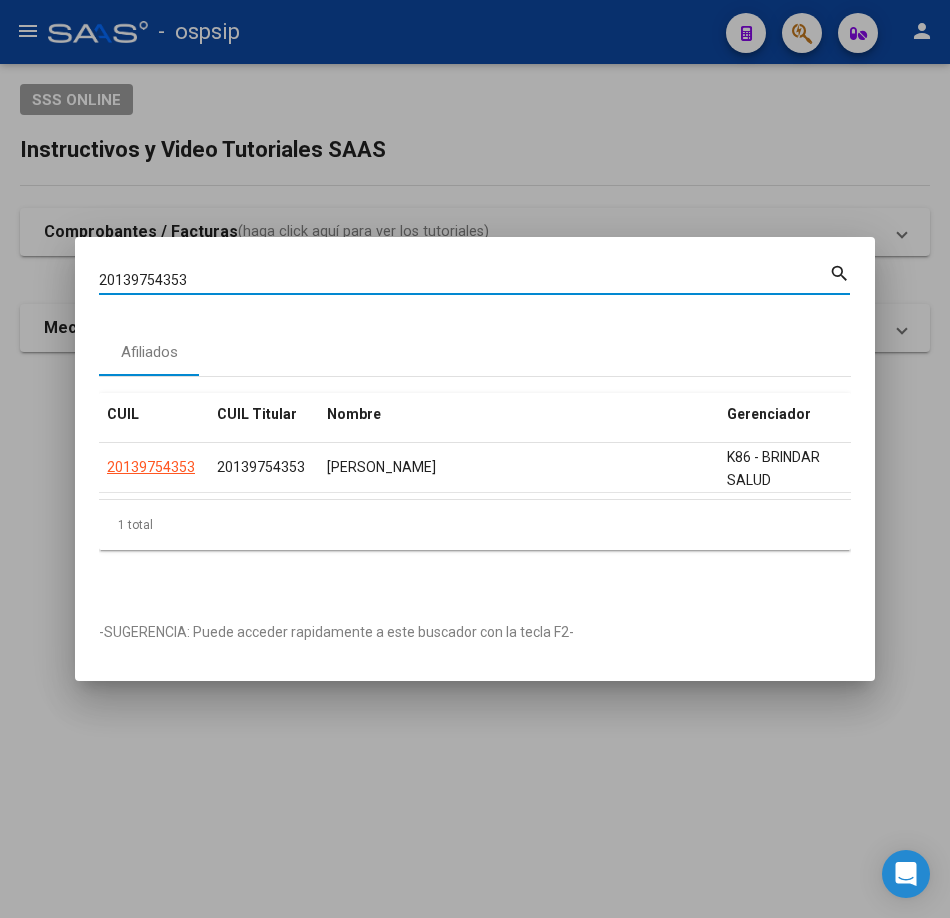 click on "20139754353" at bounding box center (464, 280) 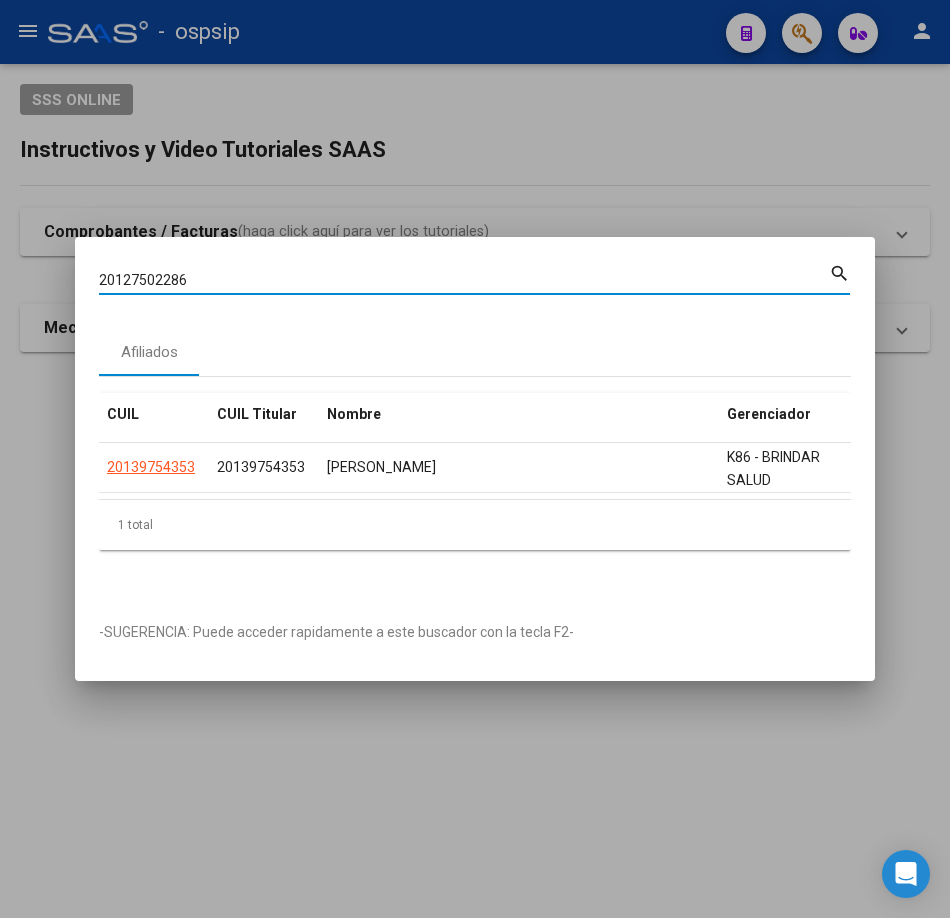 type on "20127502286" 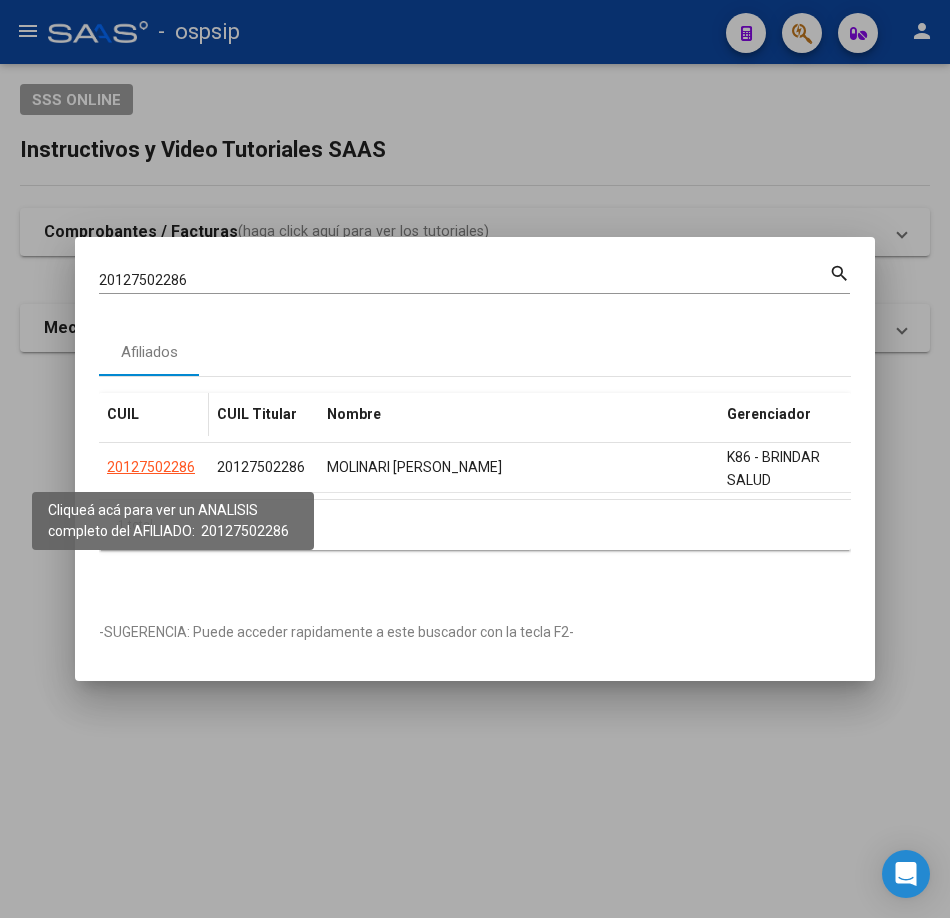 click on "20127502286" 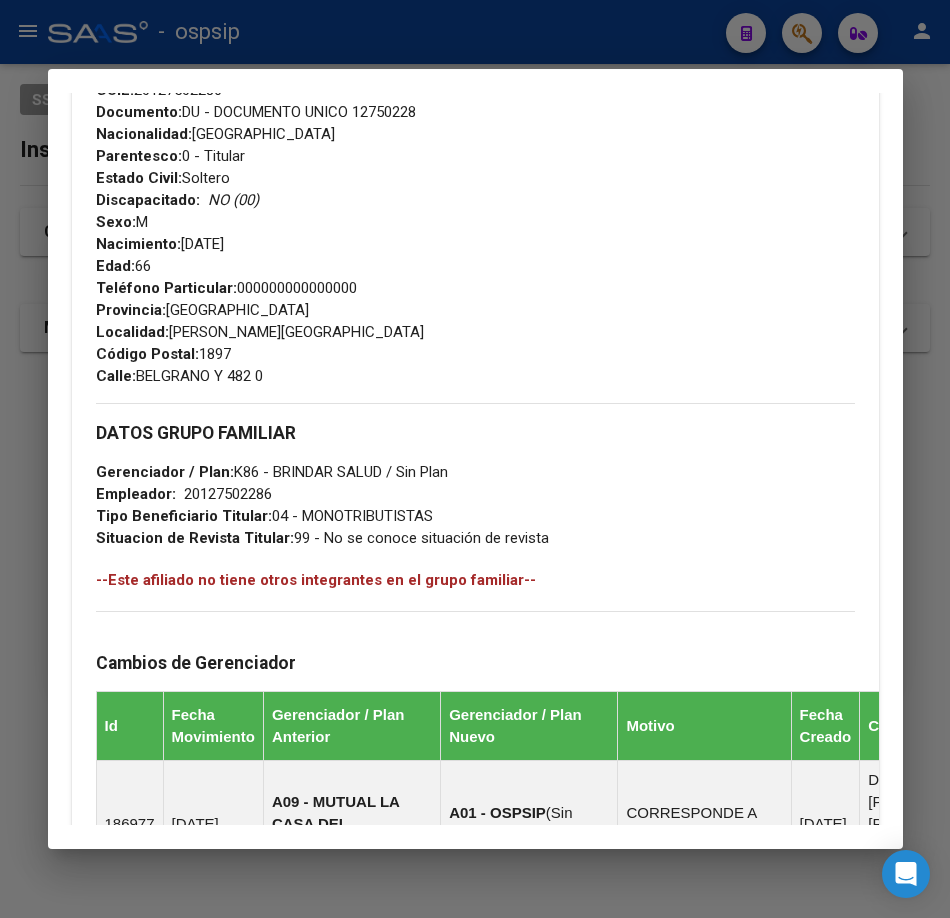 scroll, scrollTop: 668, scrollLeft: 0, axis: vertical 